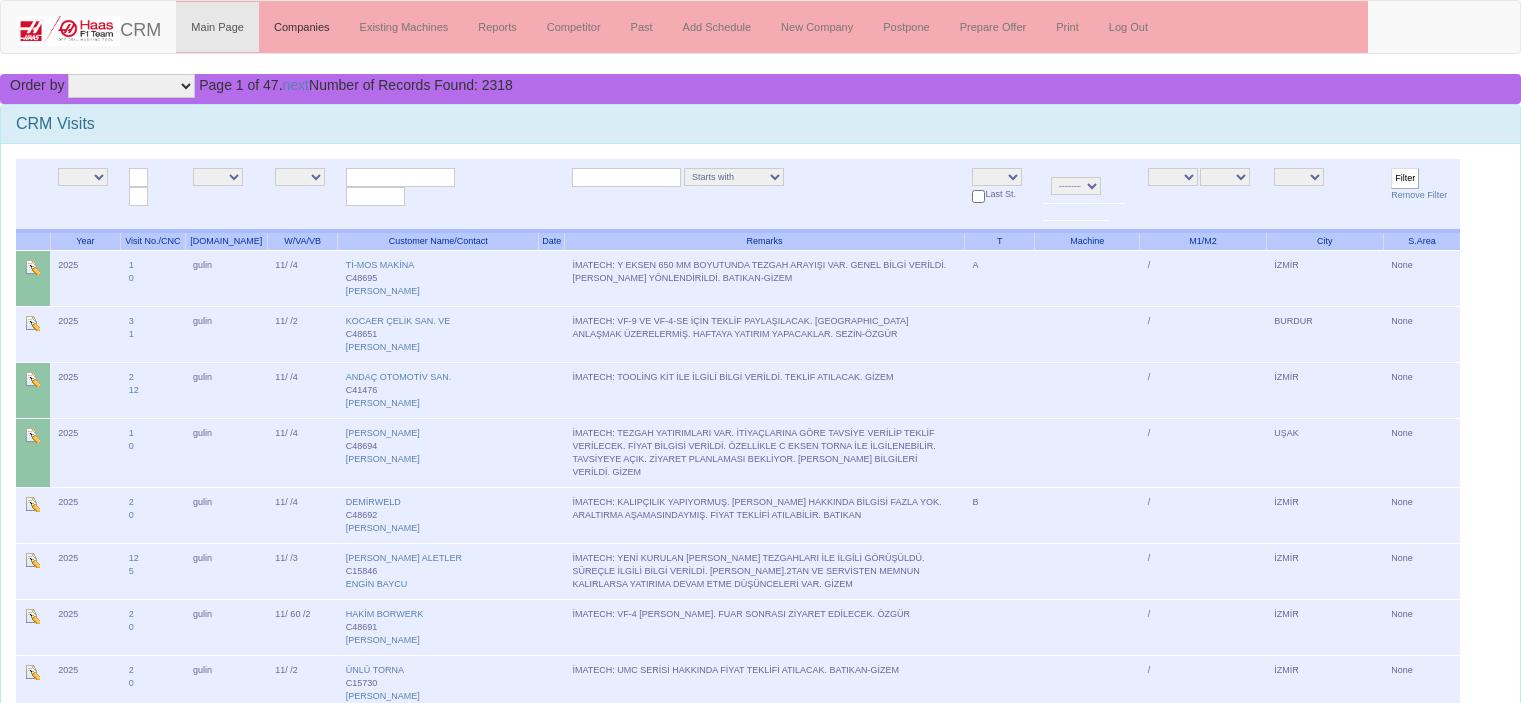 scroll, scrollTop: 0, scrollLeft: 0, axis: both 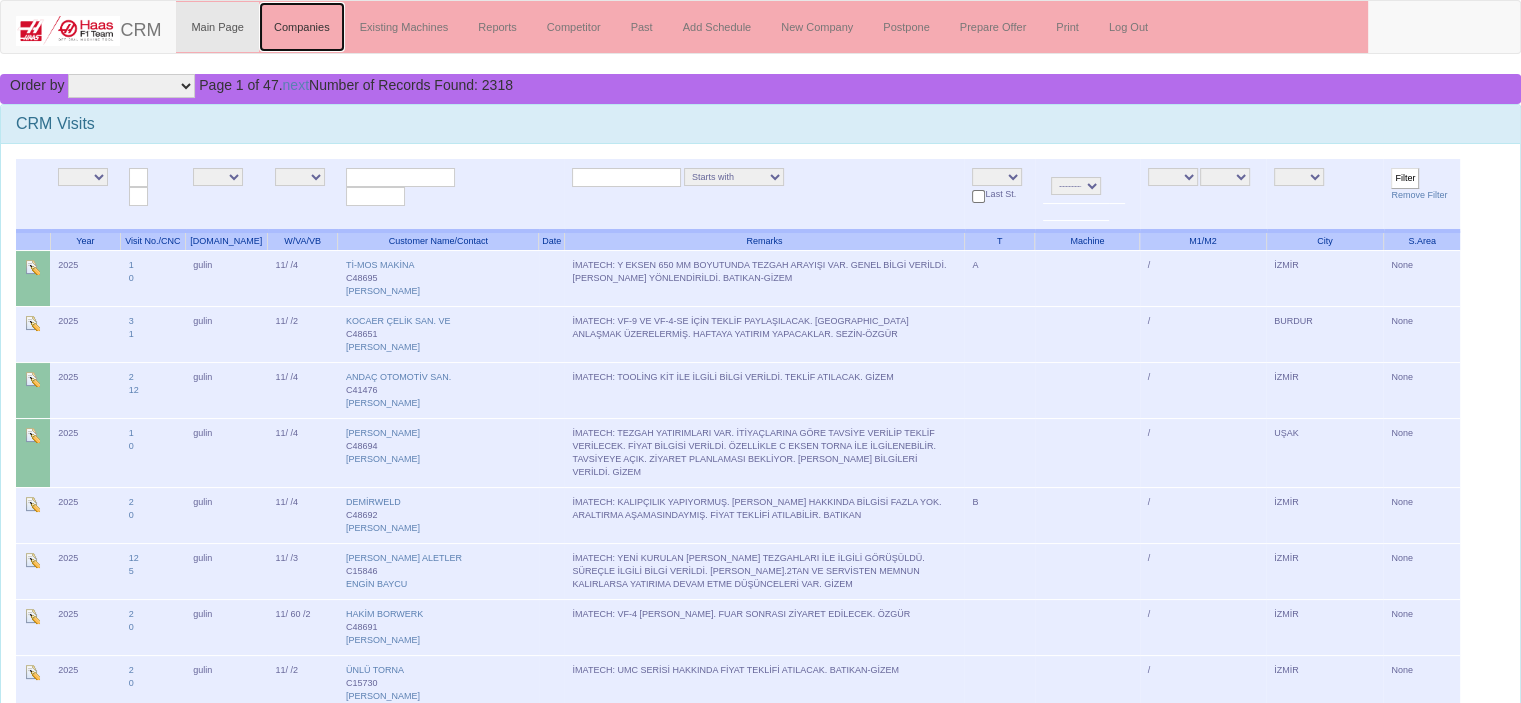 click on "Companies" at bounding box center (302, 27) 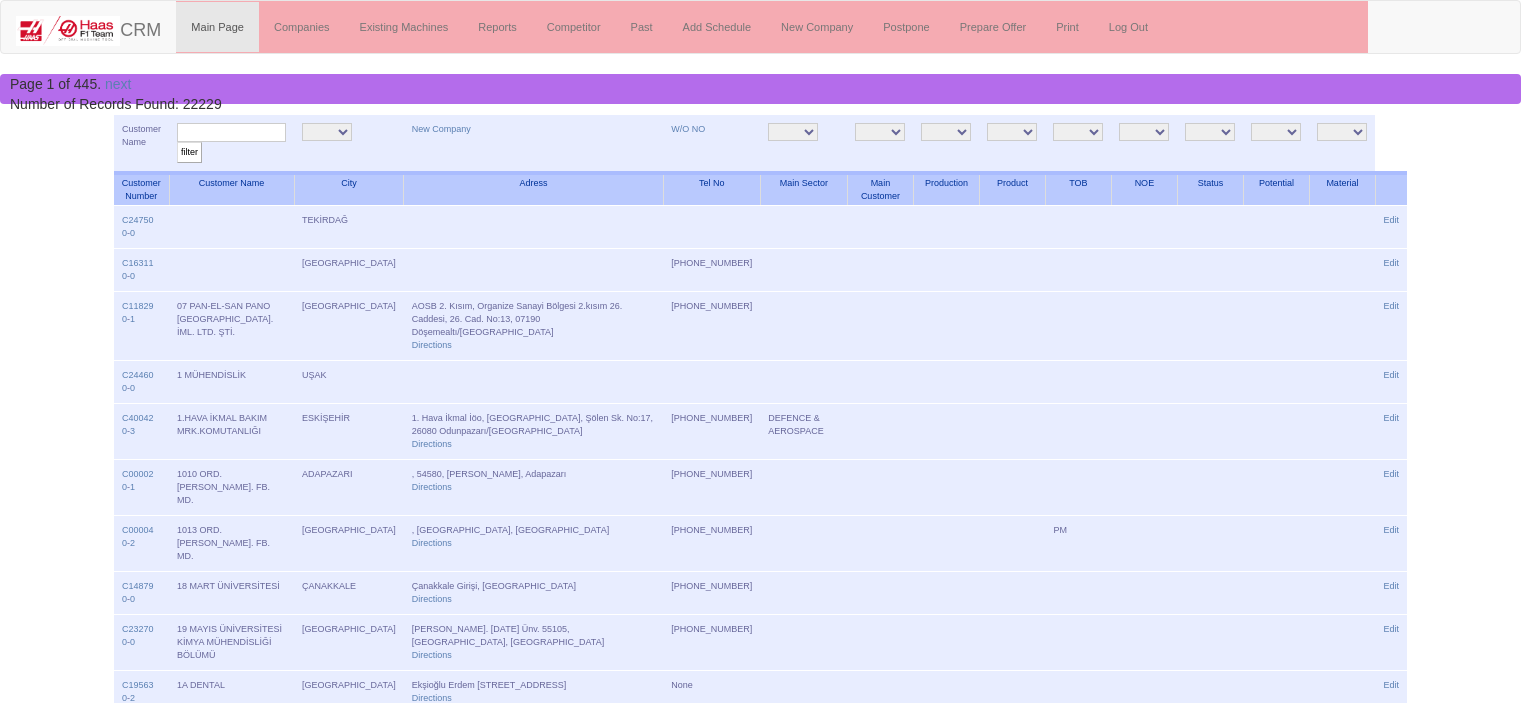 scroll, scrollTop: 0, scrollLeft: 0, axis: both 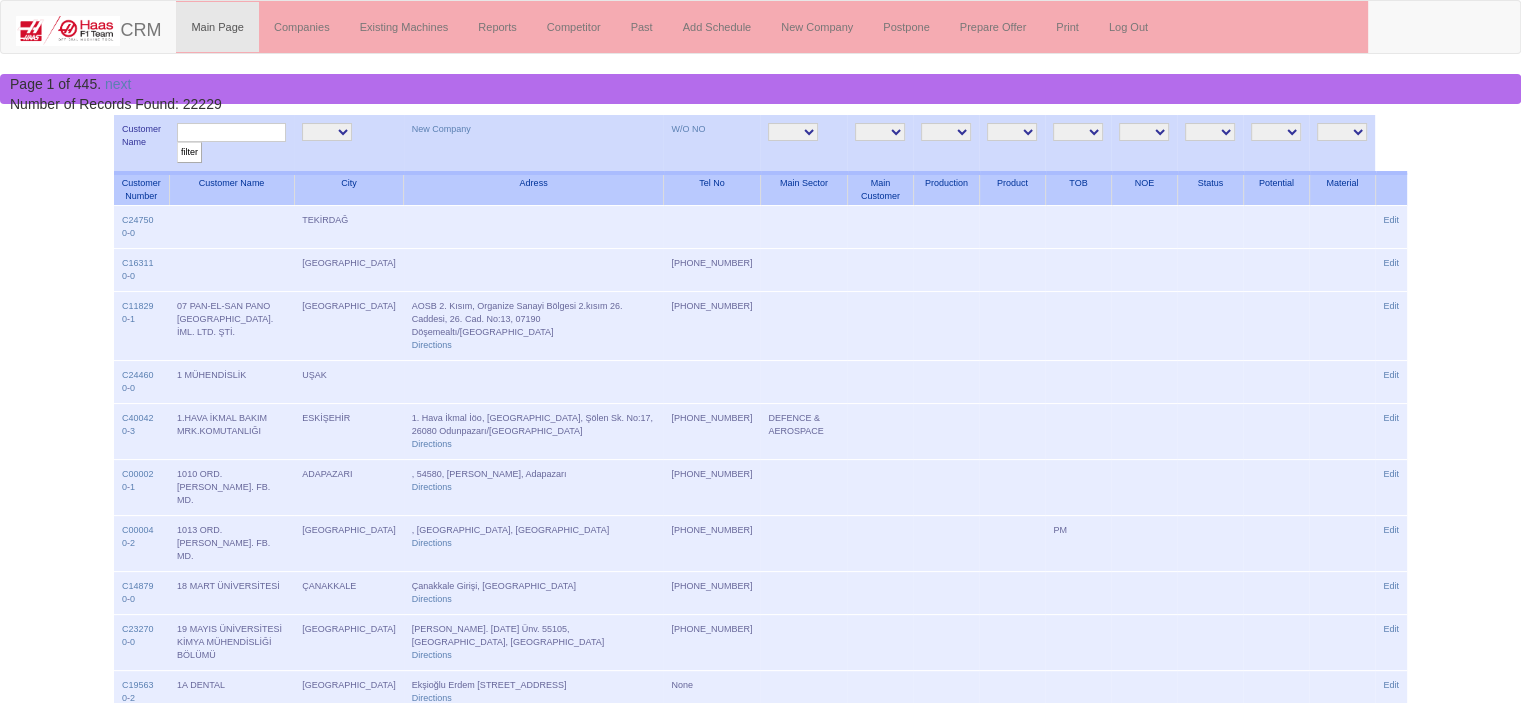 click at bounding box center (231, 132) 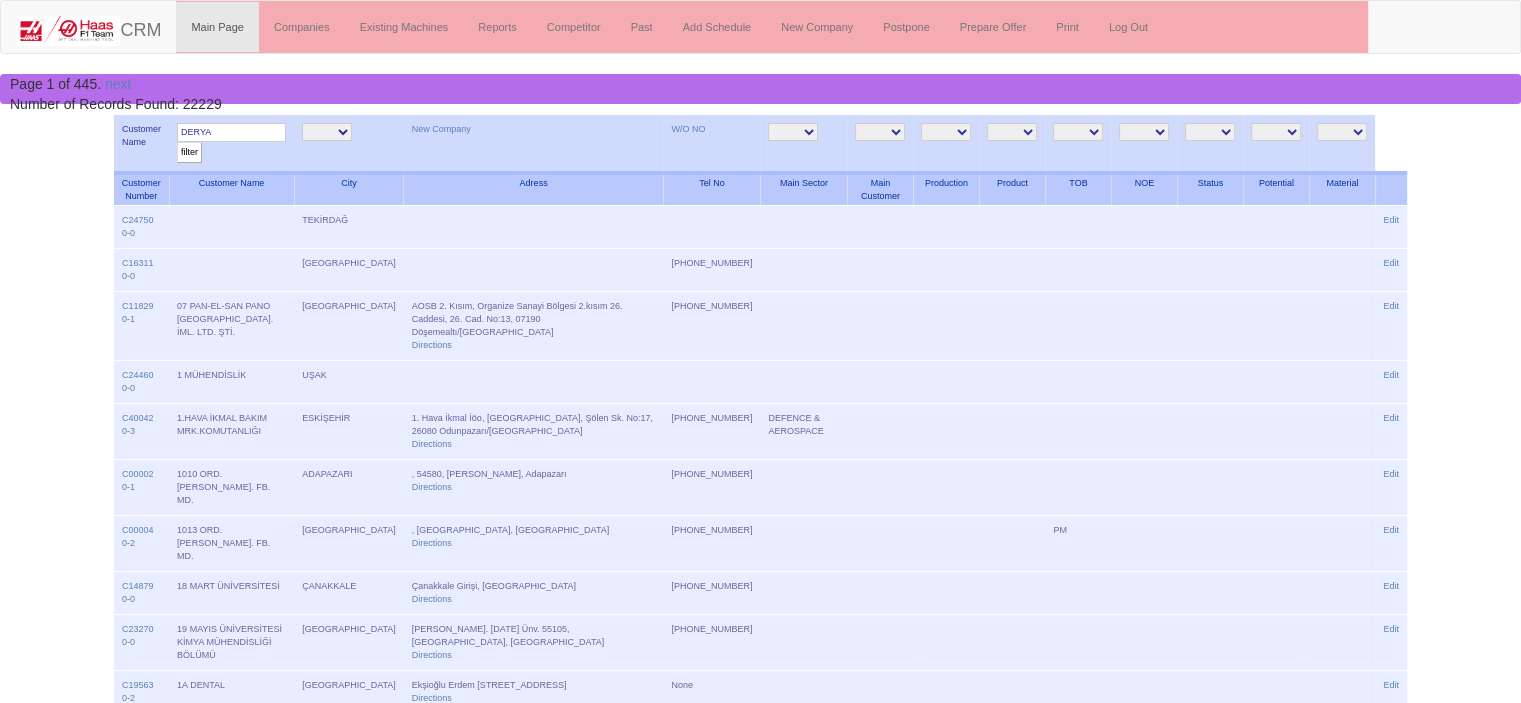 type on "DERYA" 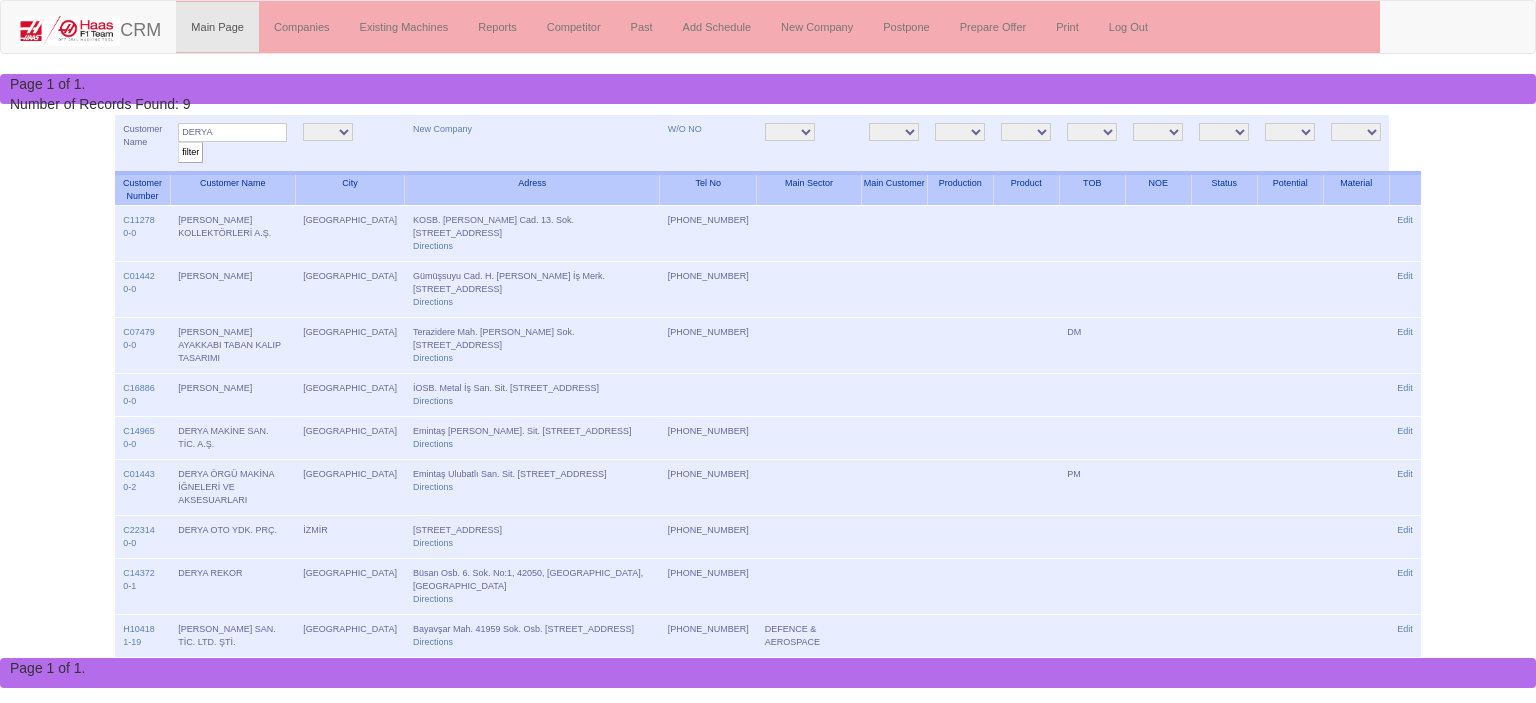 scroll, scrollTop: 0, scrollLeft: 0, axis: both 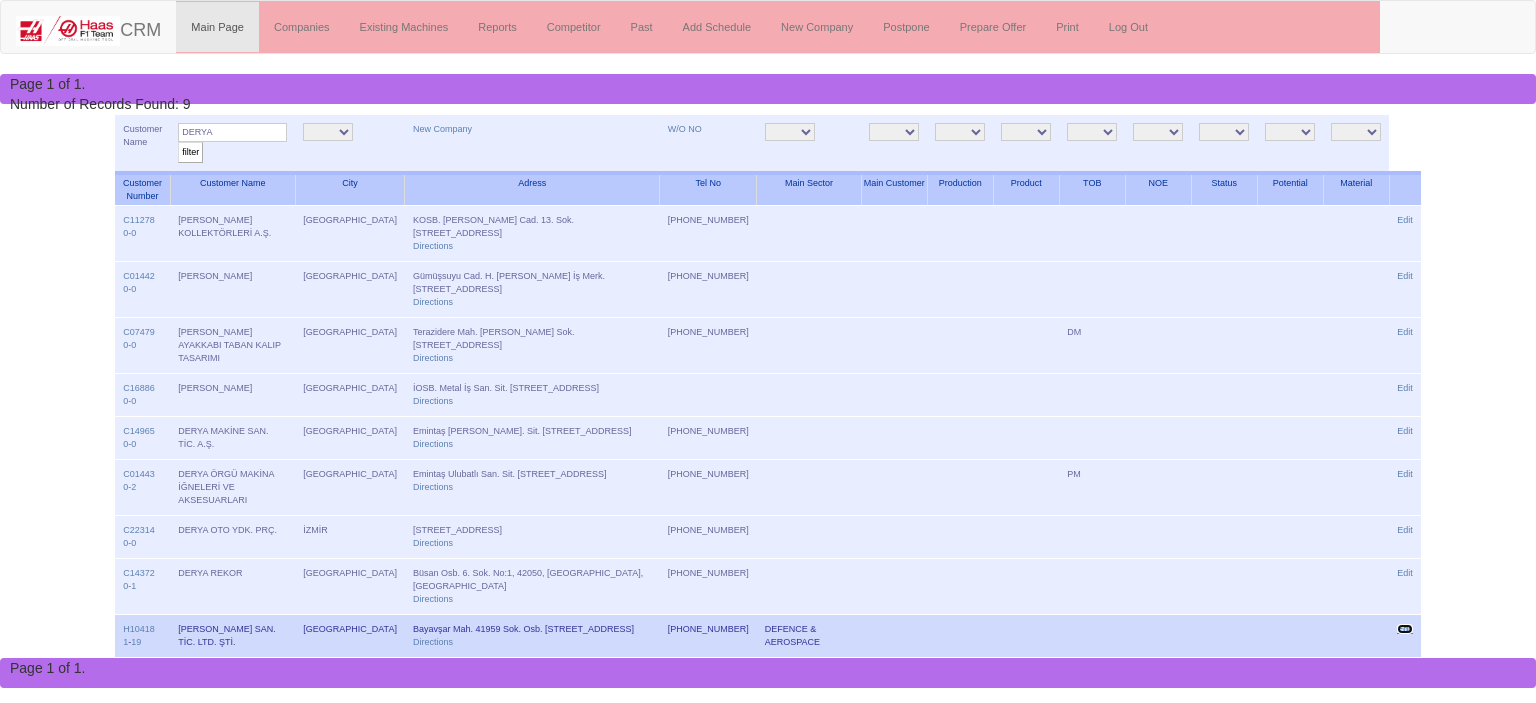 click on "Edit" at bounding box center (1405, 629) 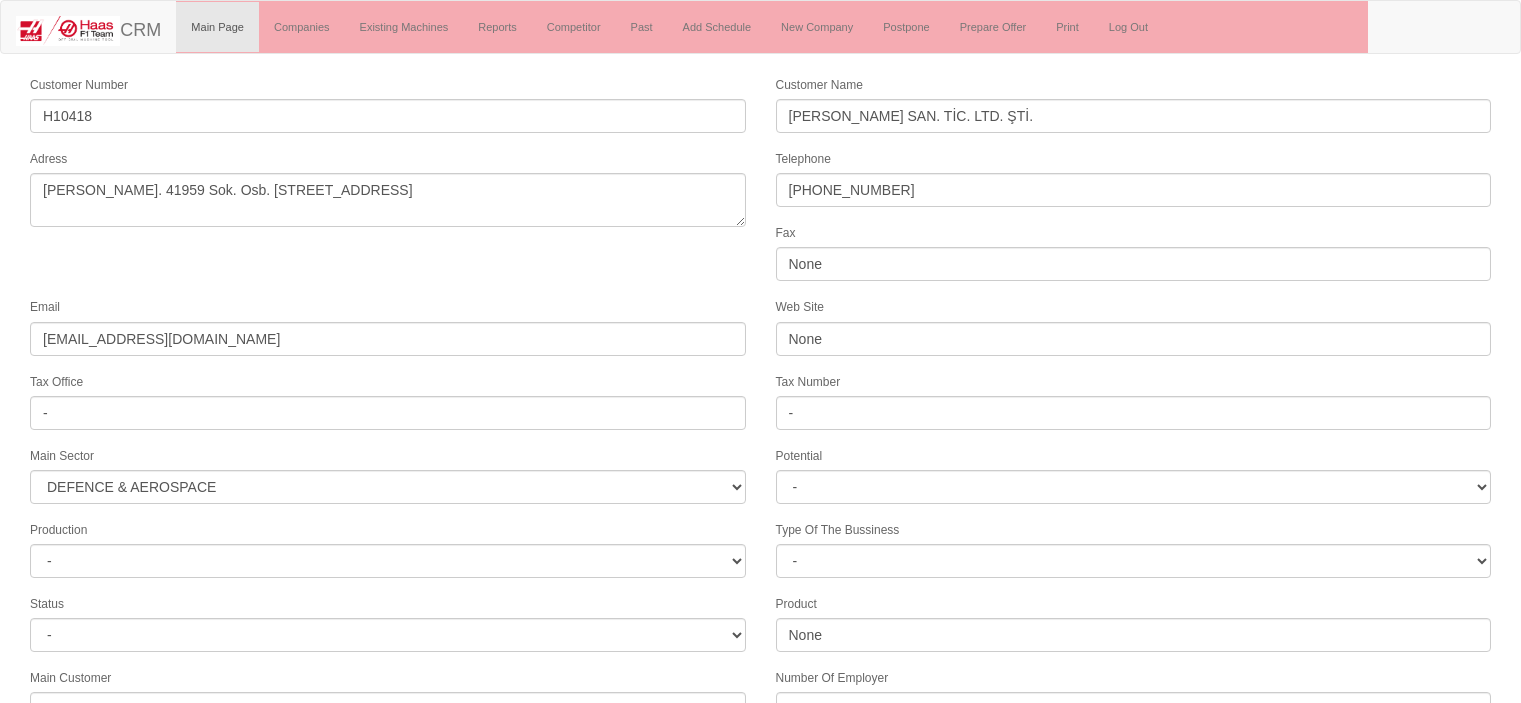 select on "364" 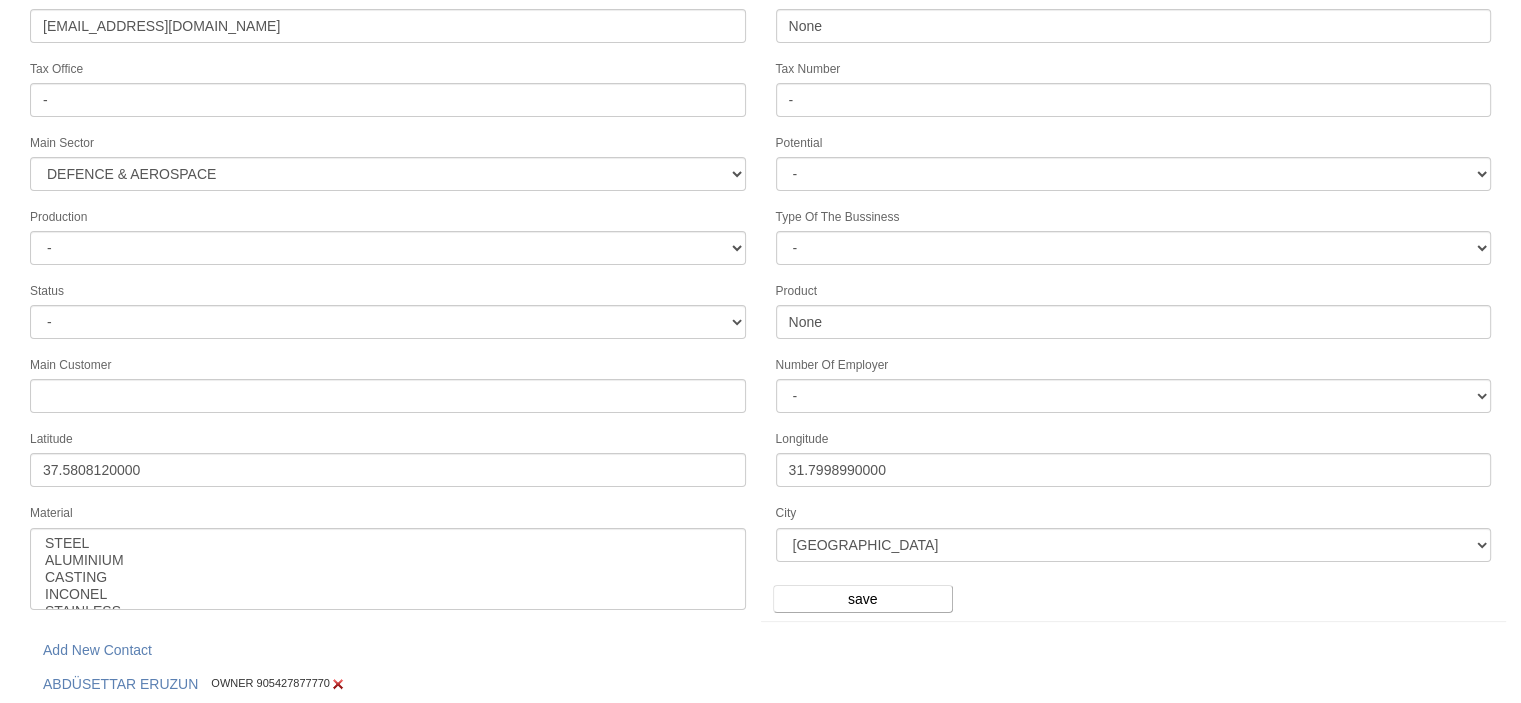 scroll, scrollTop: 514, scrollLeft: 0, axis: vertical 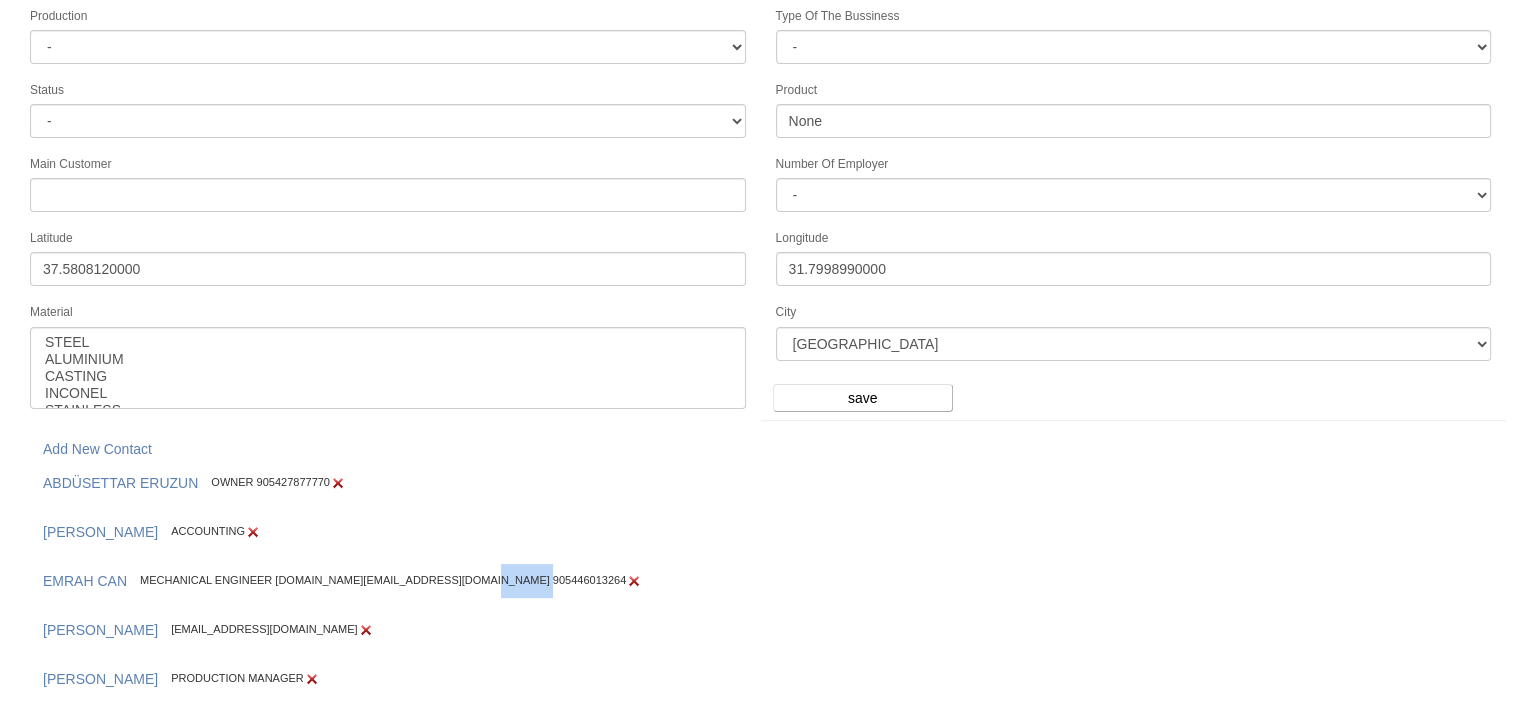 drag, startPoint x: 420, startPoint y: 567, endPoint x: 490, endPoint y: 567, distance: 70 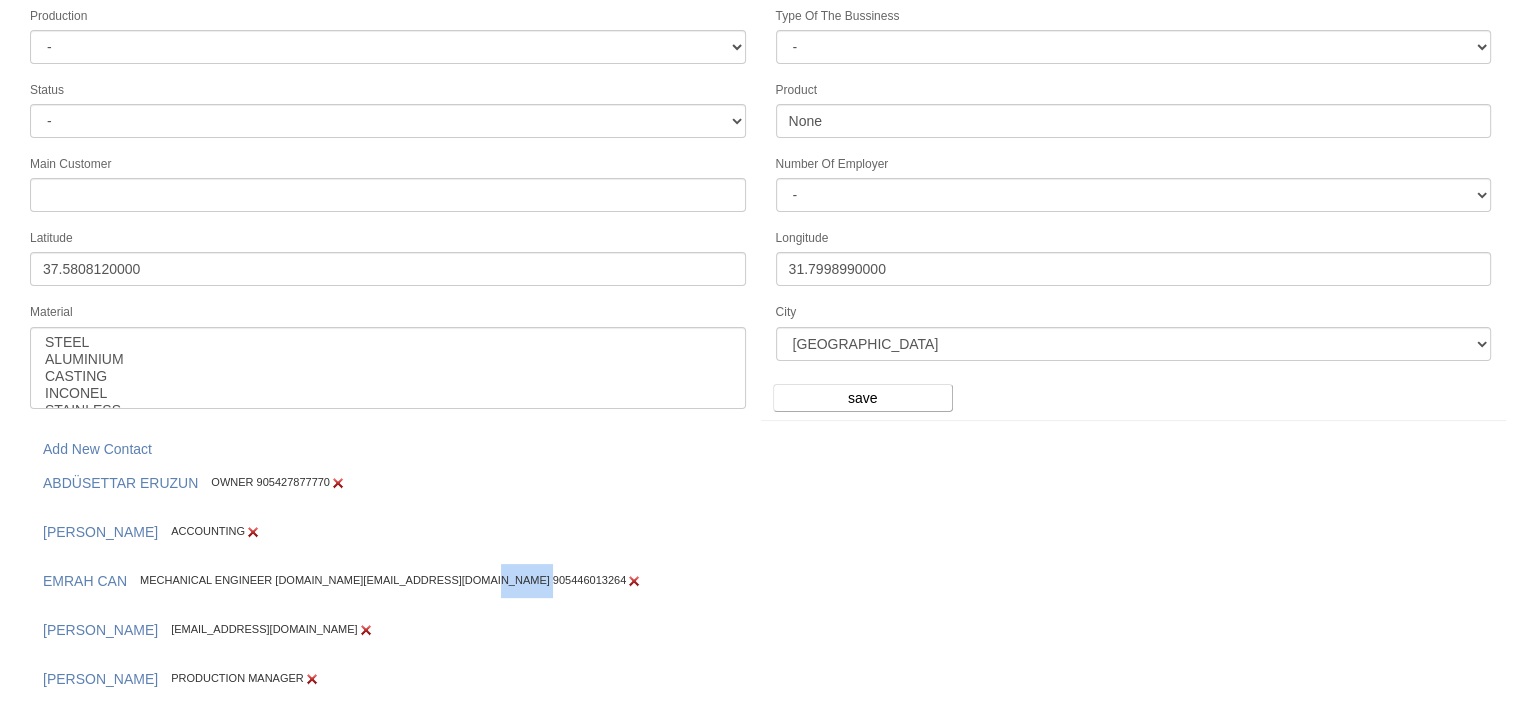 copy on "05446013264" 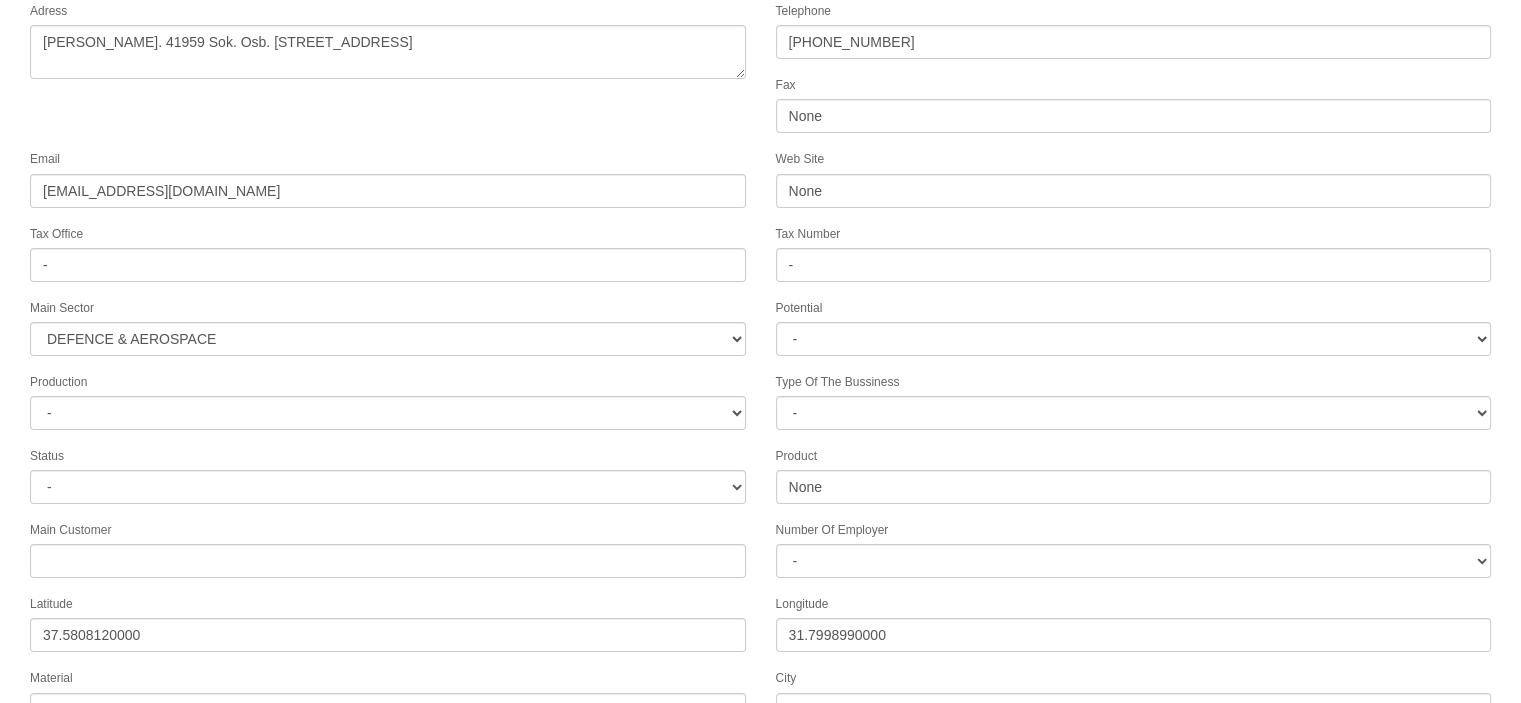 scroll, scrollTop: 0, scrollLeft: 0, axis: both 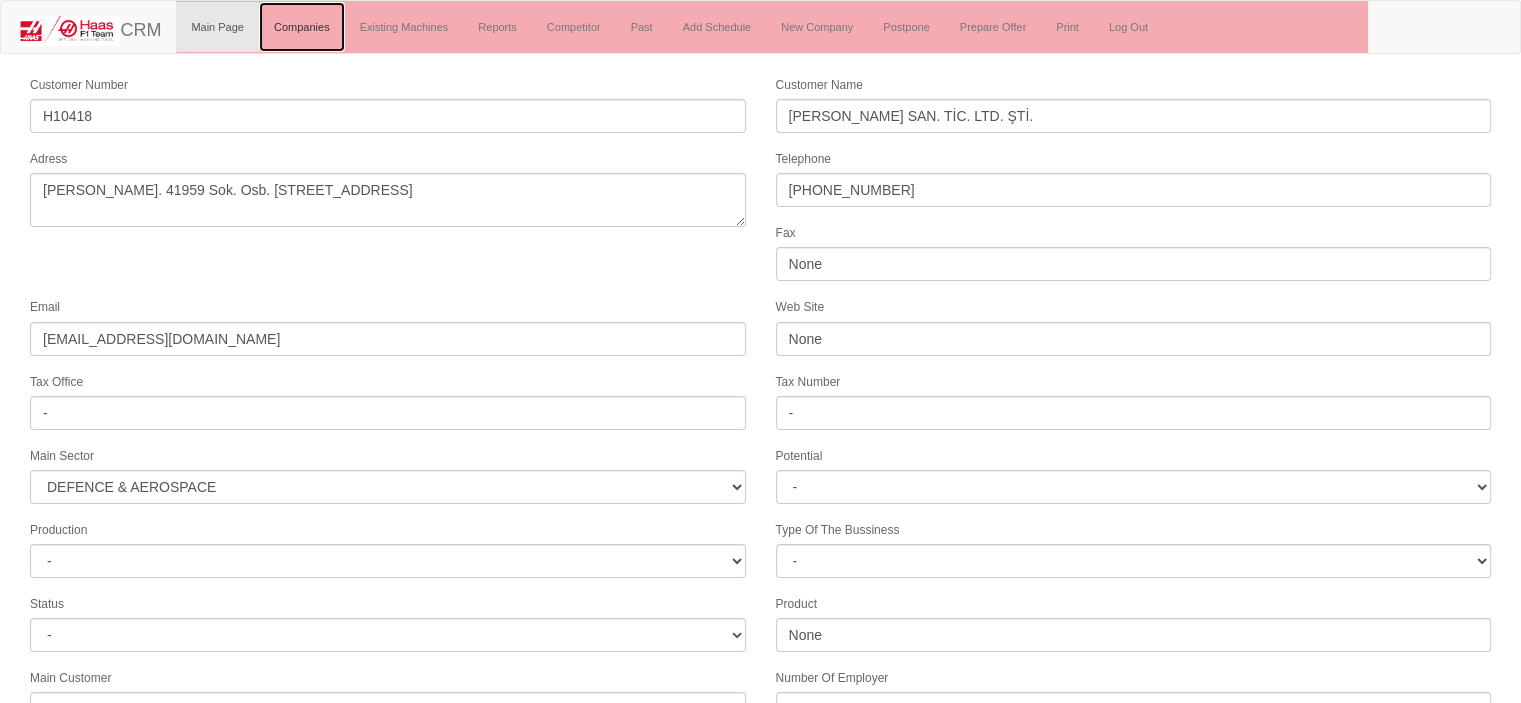 click on "Companies" at bounding box center [302, 27] 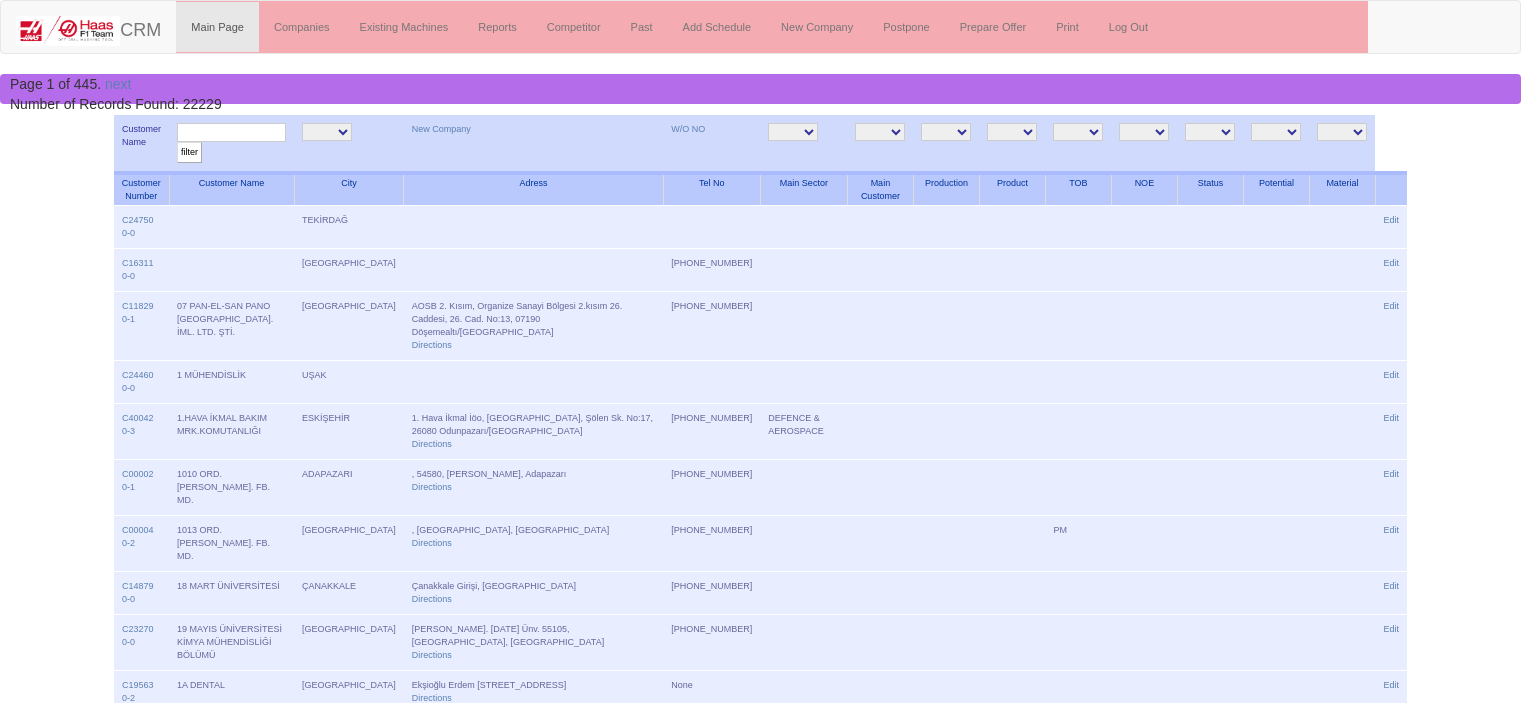 scroll, scrollTop: 0, scrollLeft: 0, axis: both 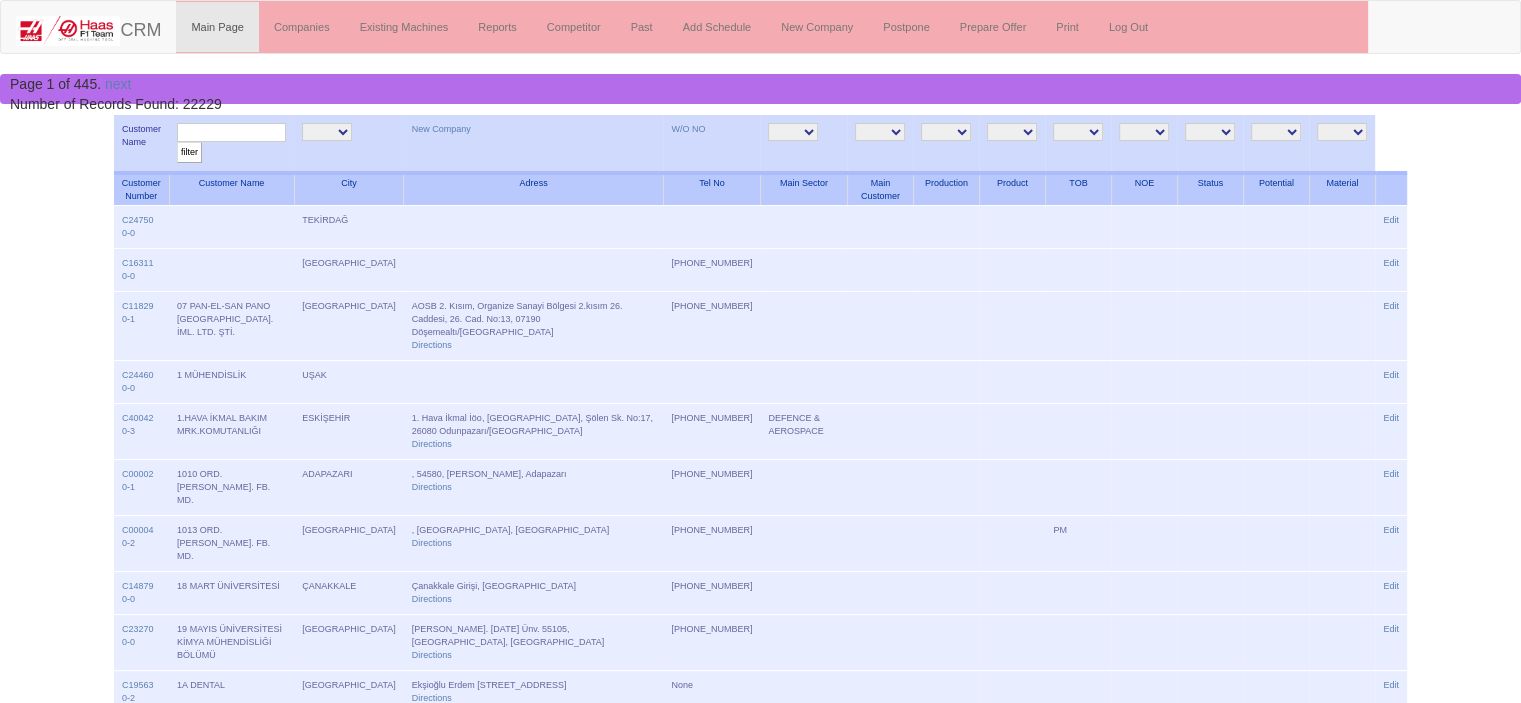 click at bounding box center (231, 132) 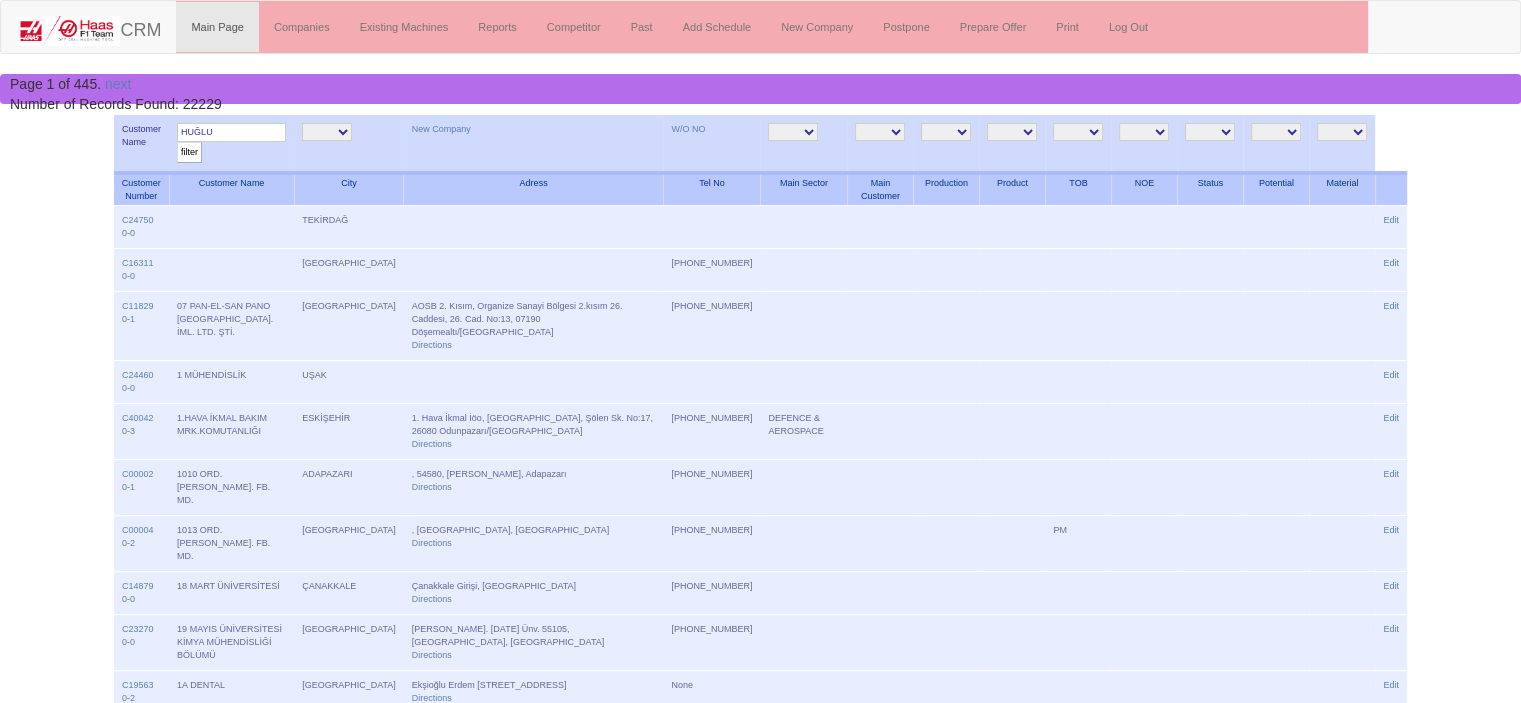 type on "HUĞLU" 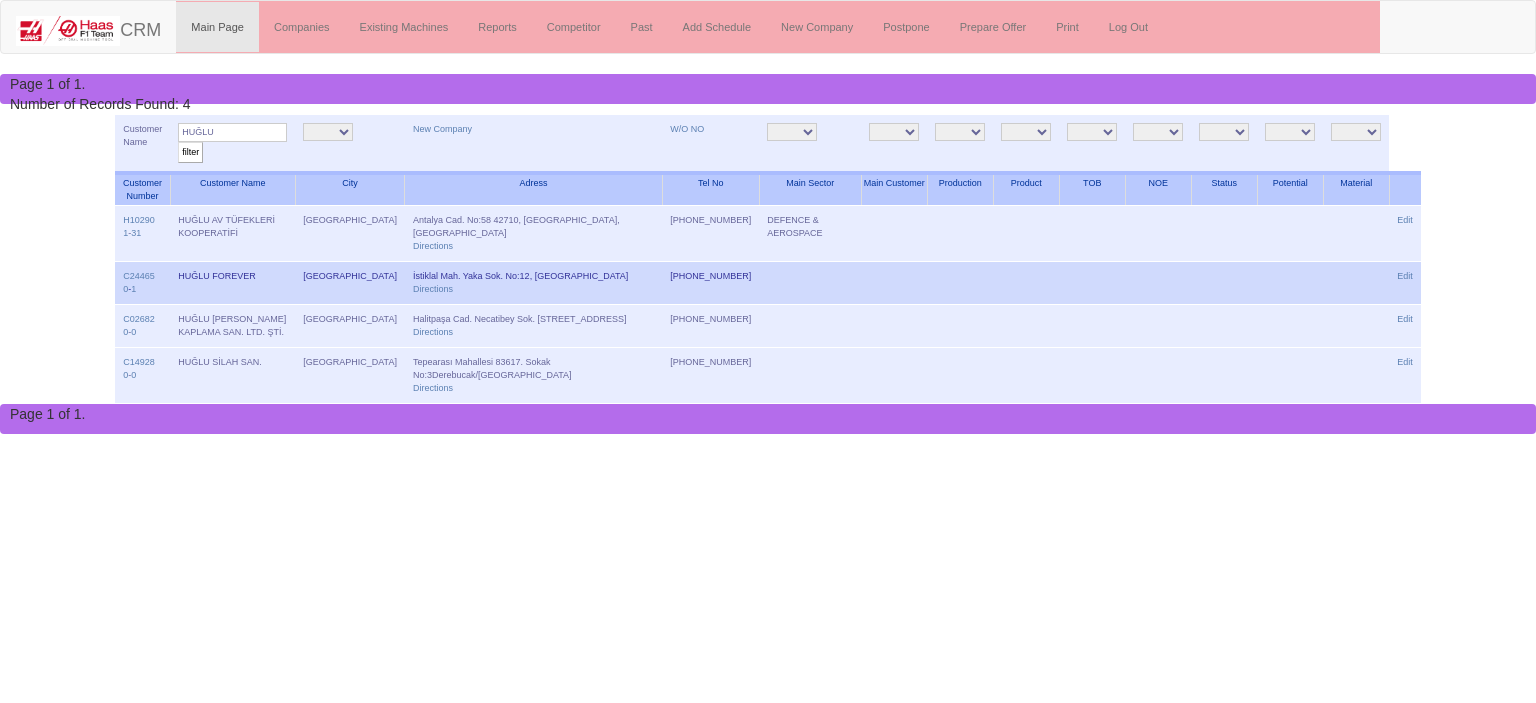 scroll, scrollTop: 0, scrollLeft: 0, axis: both 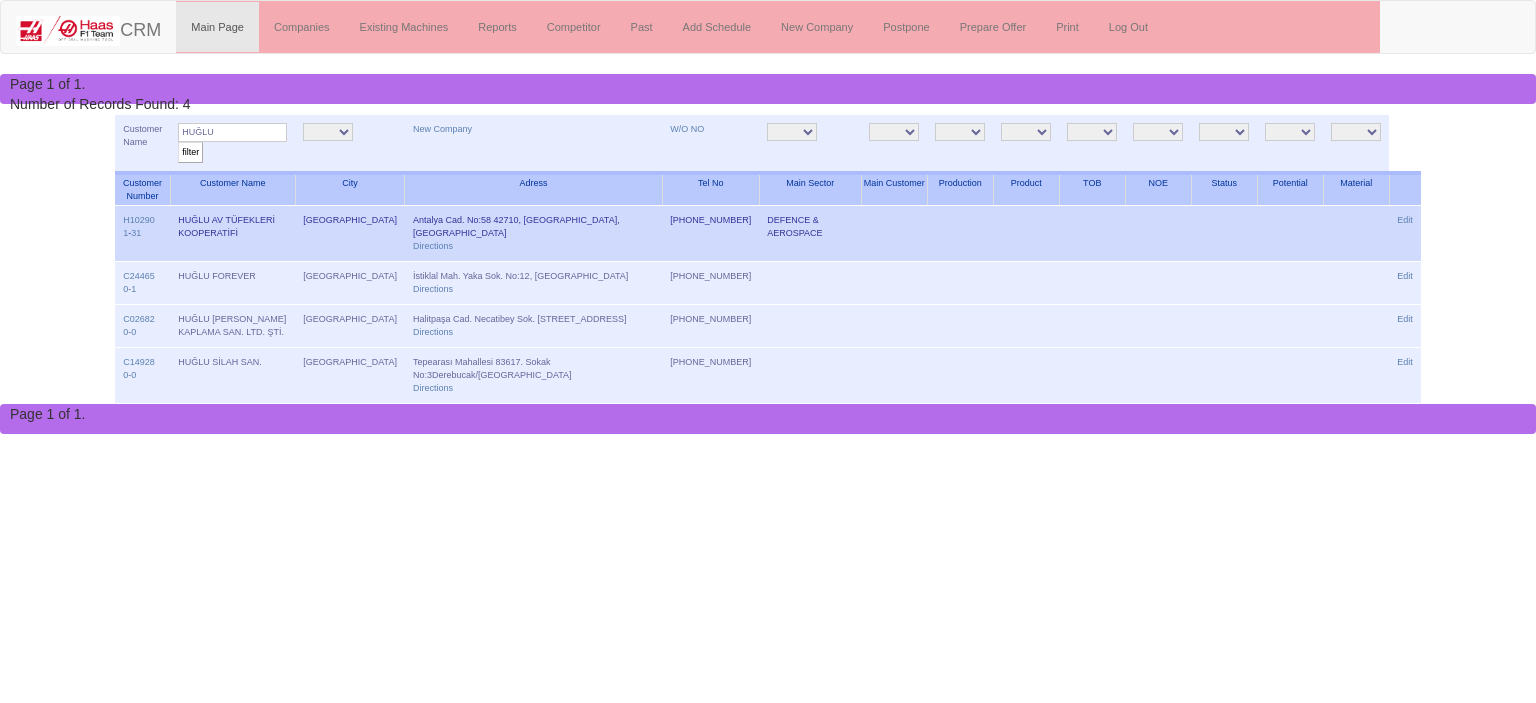 click on "Edit" at bounding box center [1405, 234] 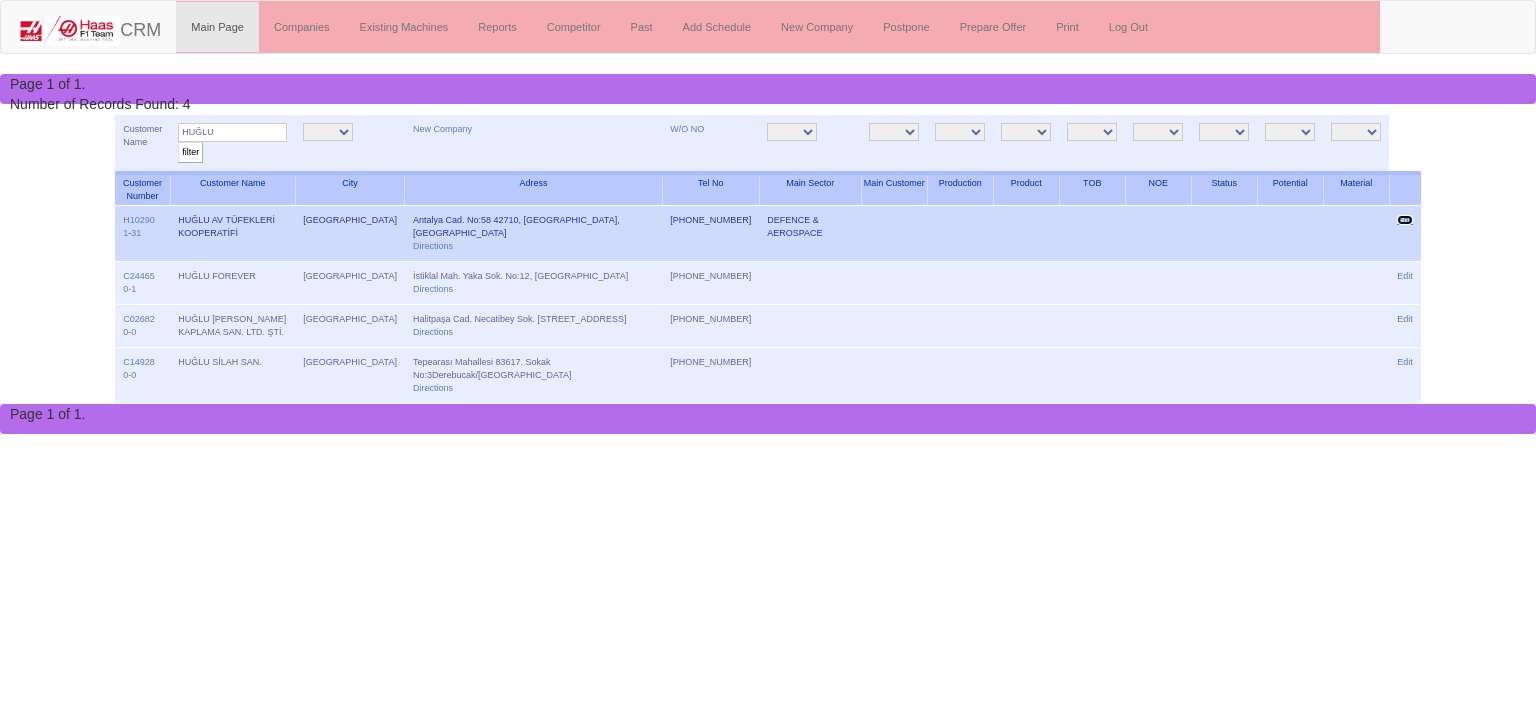 click on "Edit" at bounding box center [1405, 220] 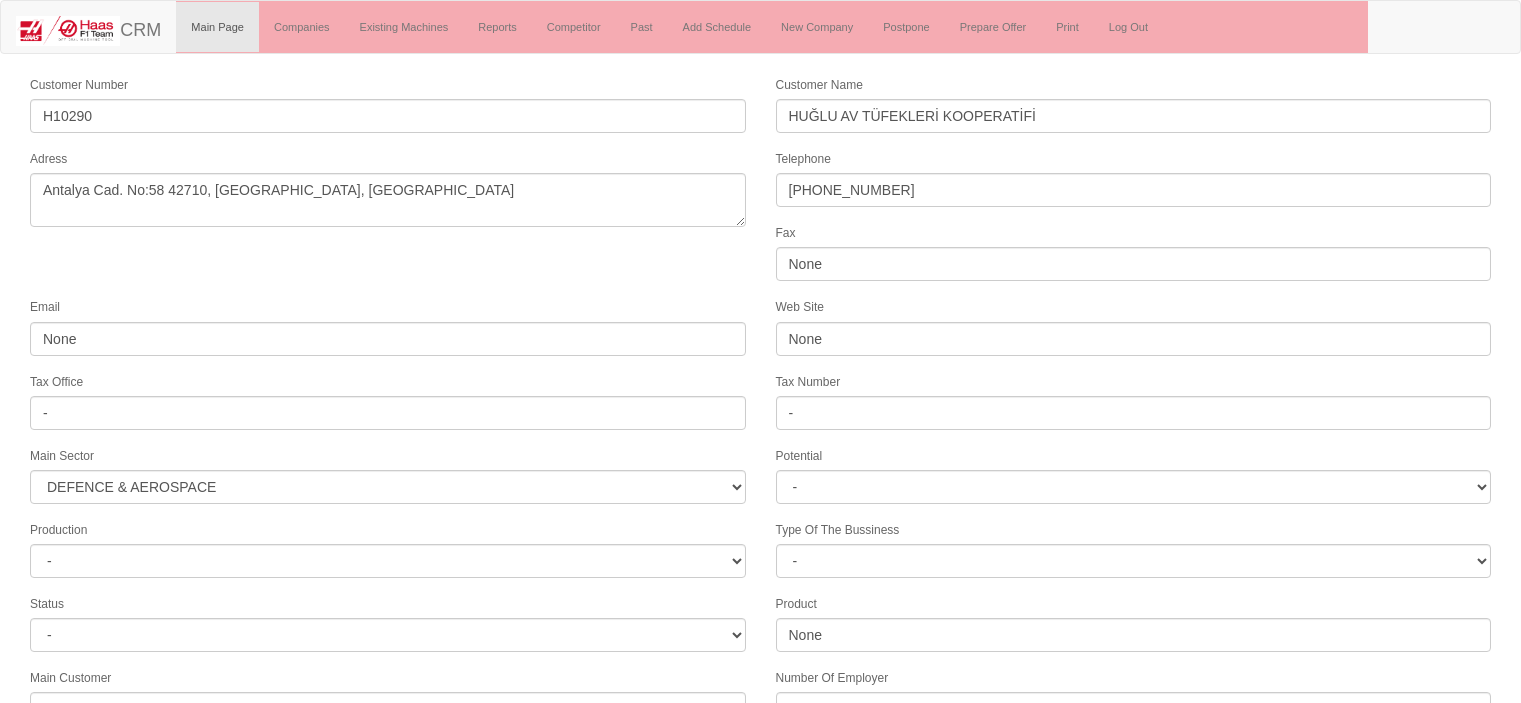 select on "364" 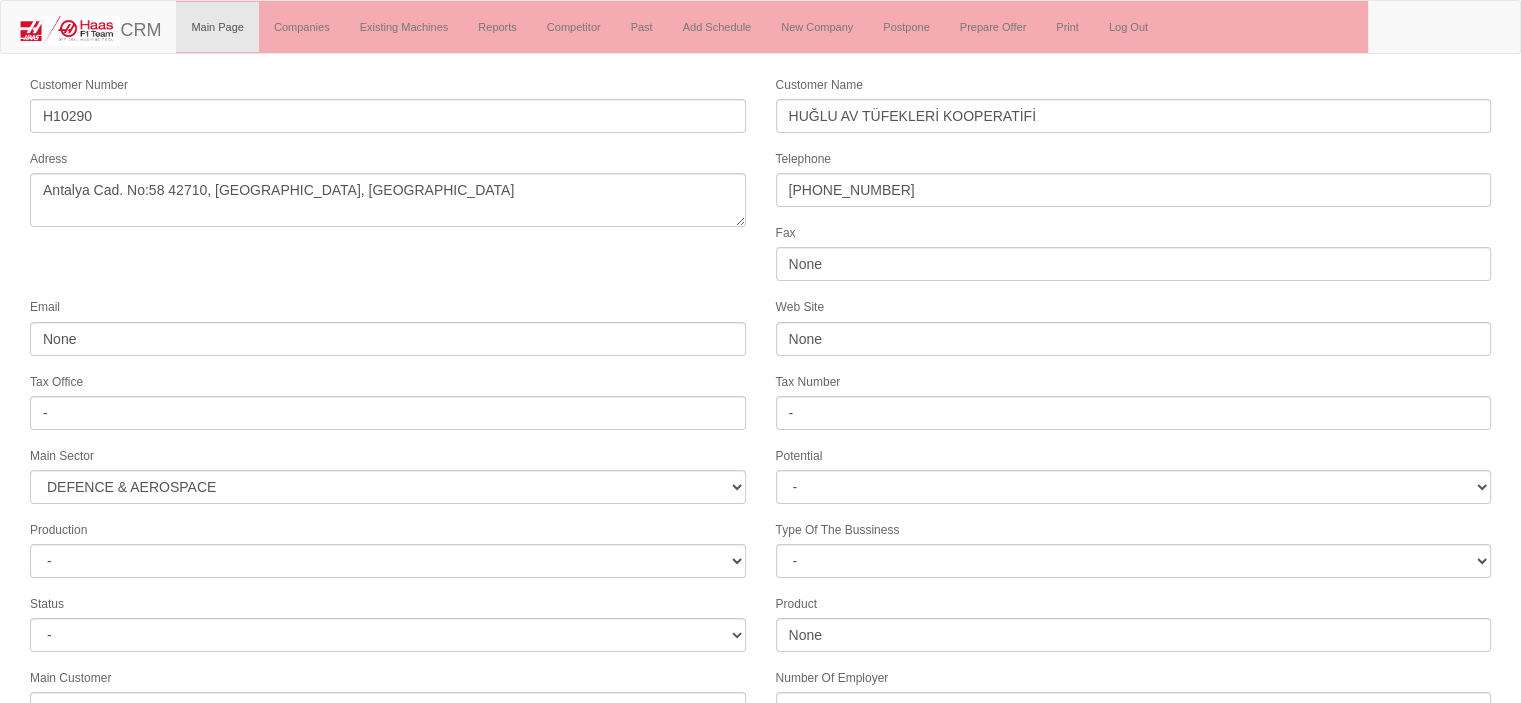 scroll, scrollTop: 600, scrollLeft: 0, axis: vertical 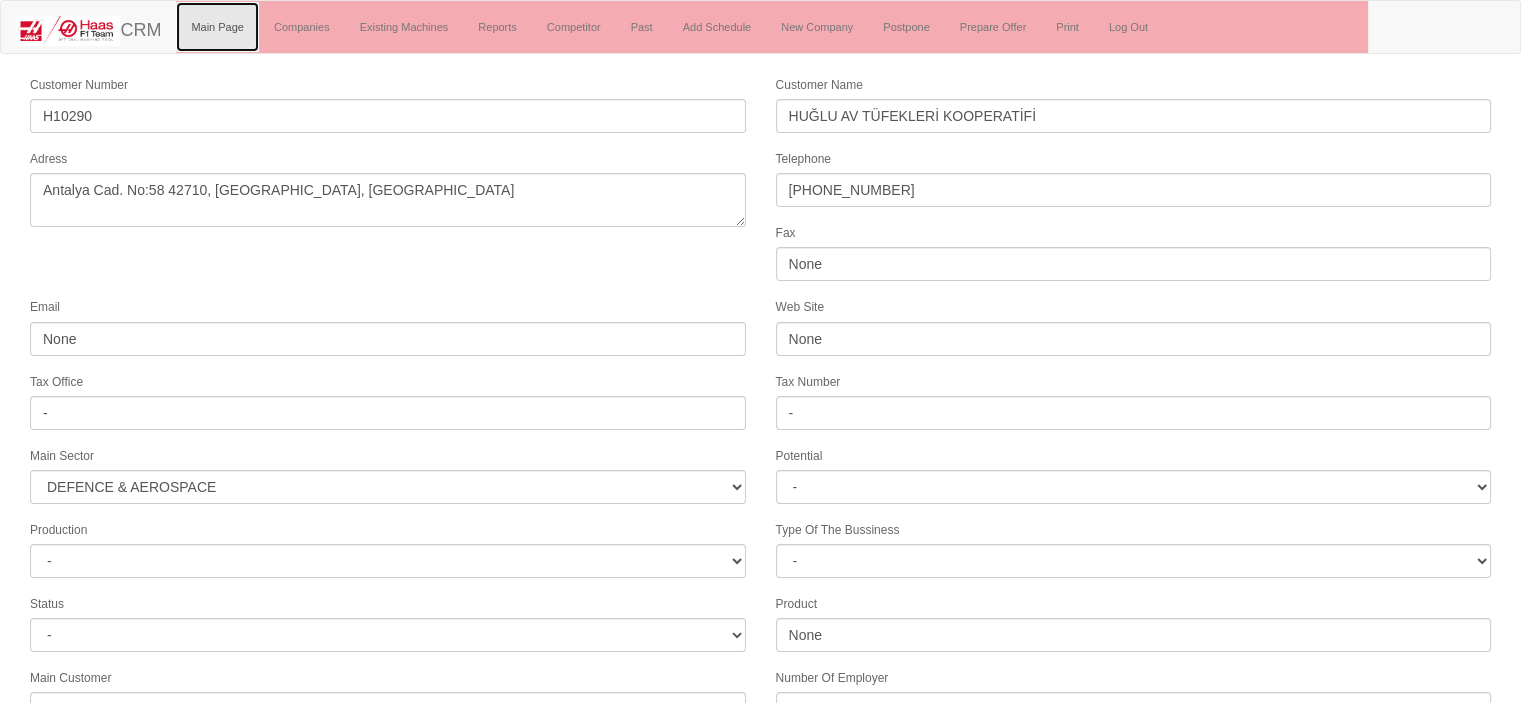 click on "Main Page" at bounding box center [217, 27] 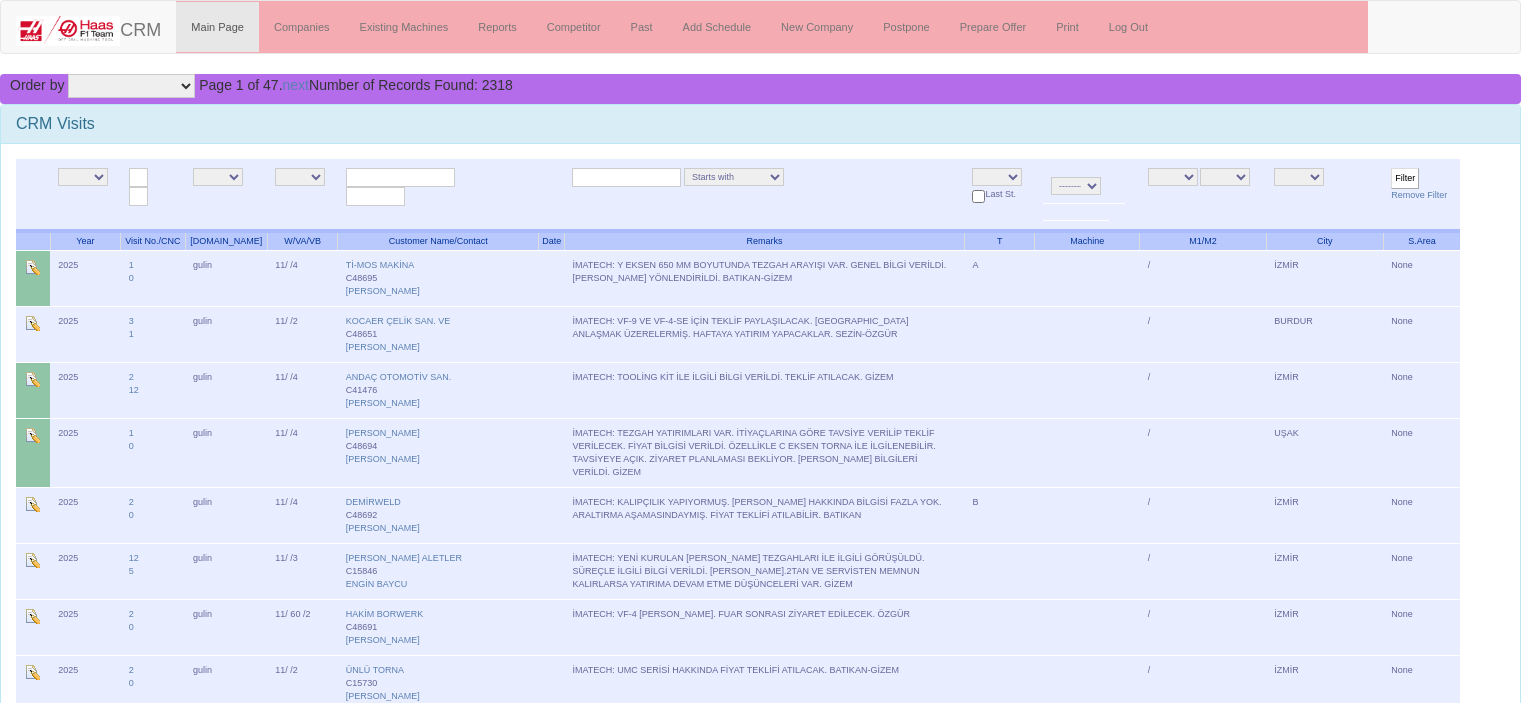scroll, scrollTop: 0, scrollLeft: 0, axis: both 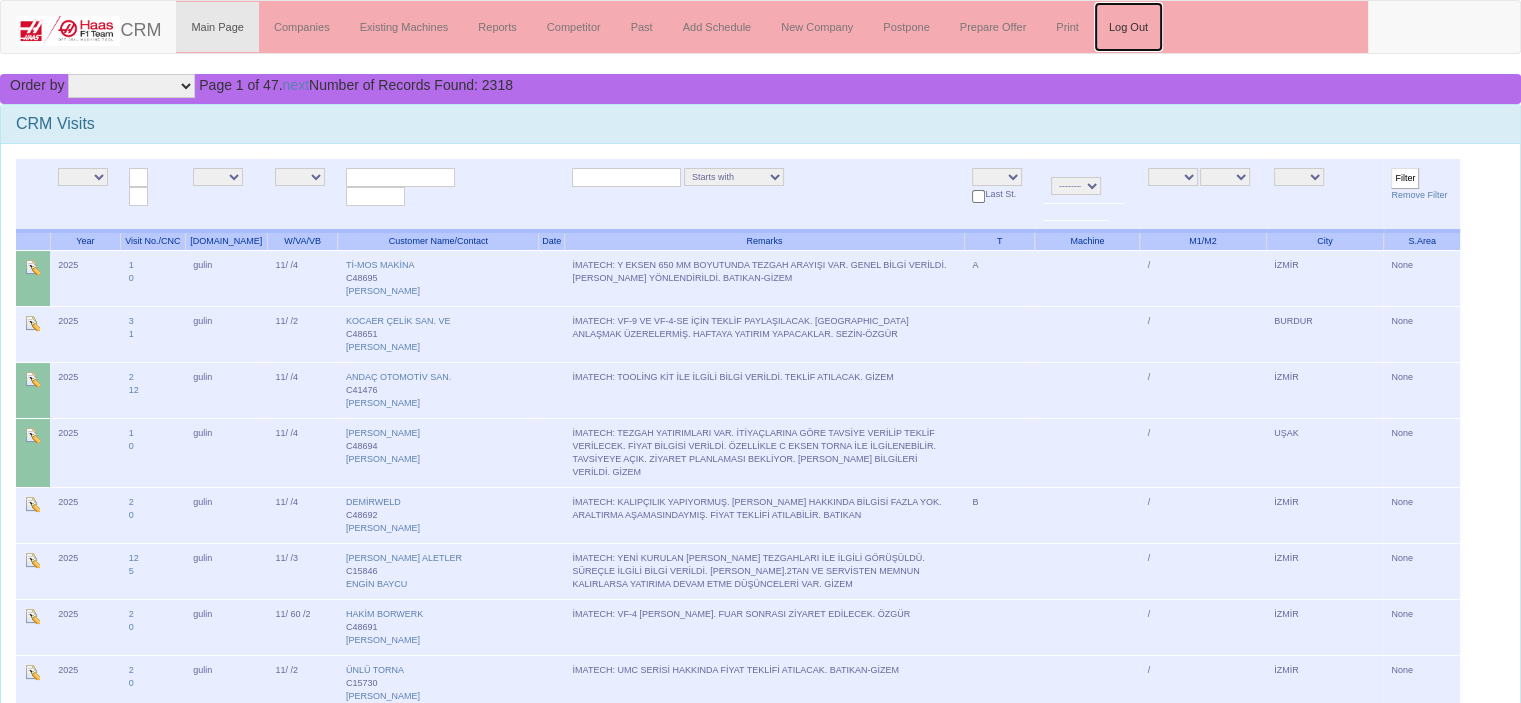 click on "Log Out" at bounding box center (1128, 27) 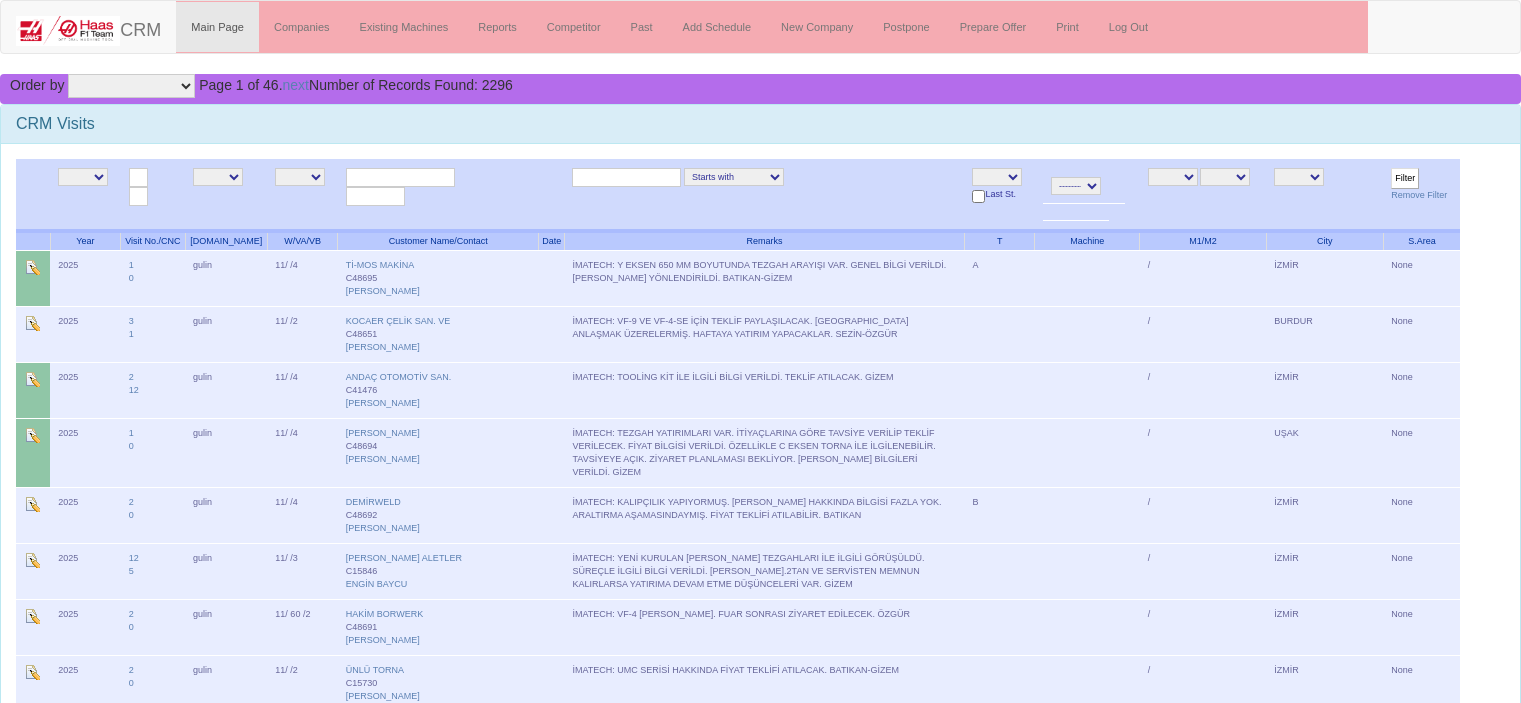 scroll, scrollTop: 0, scrollLeft: 0, axis: both 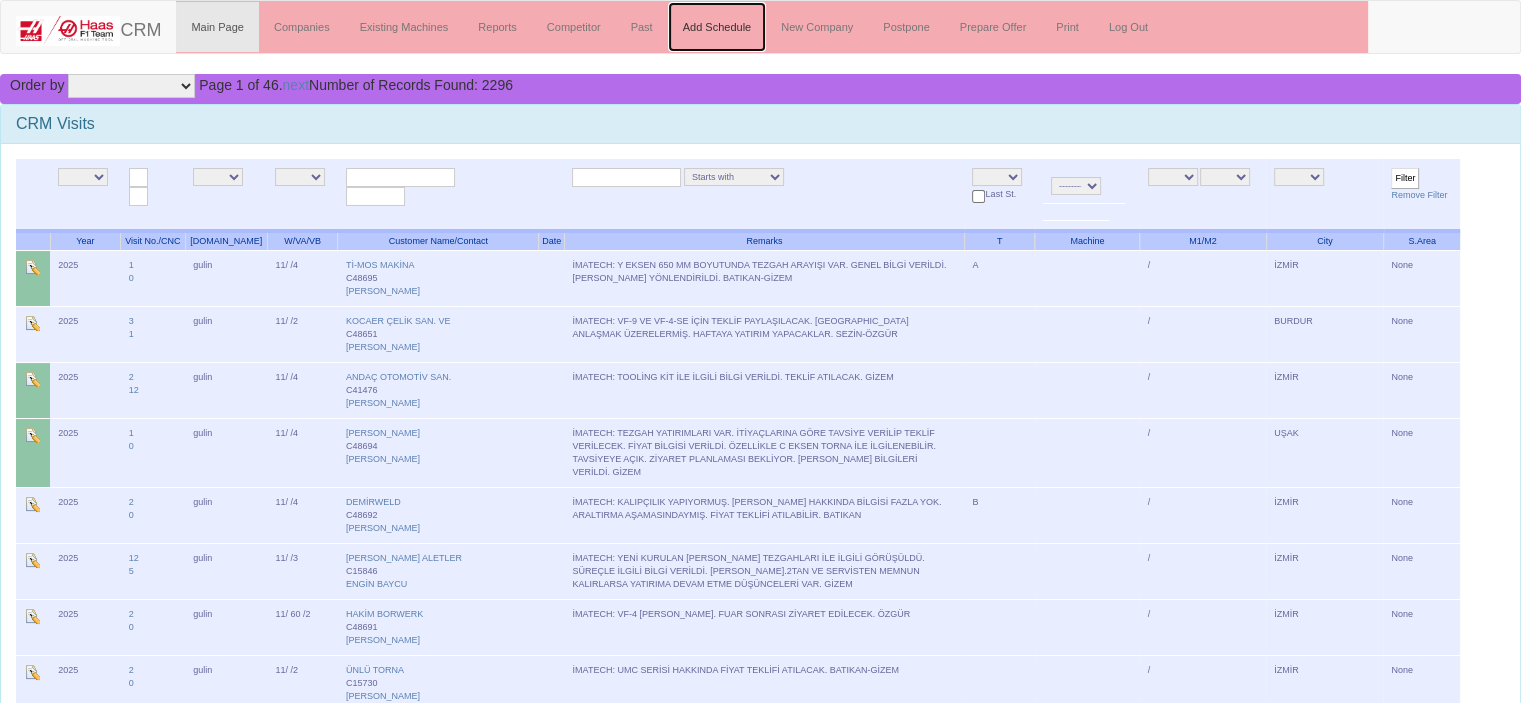 click on "Add Schedule" at bounding box center [717, 27] 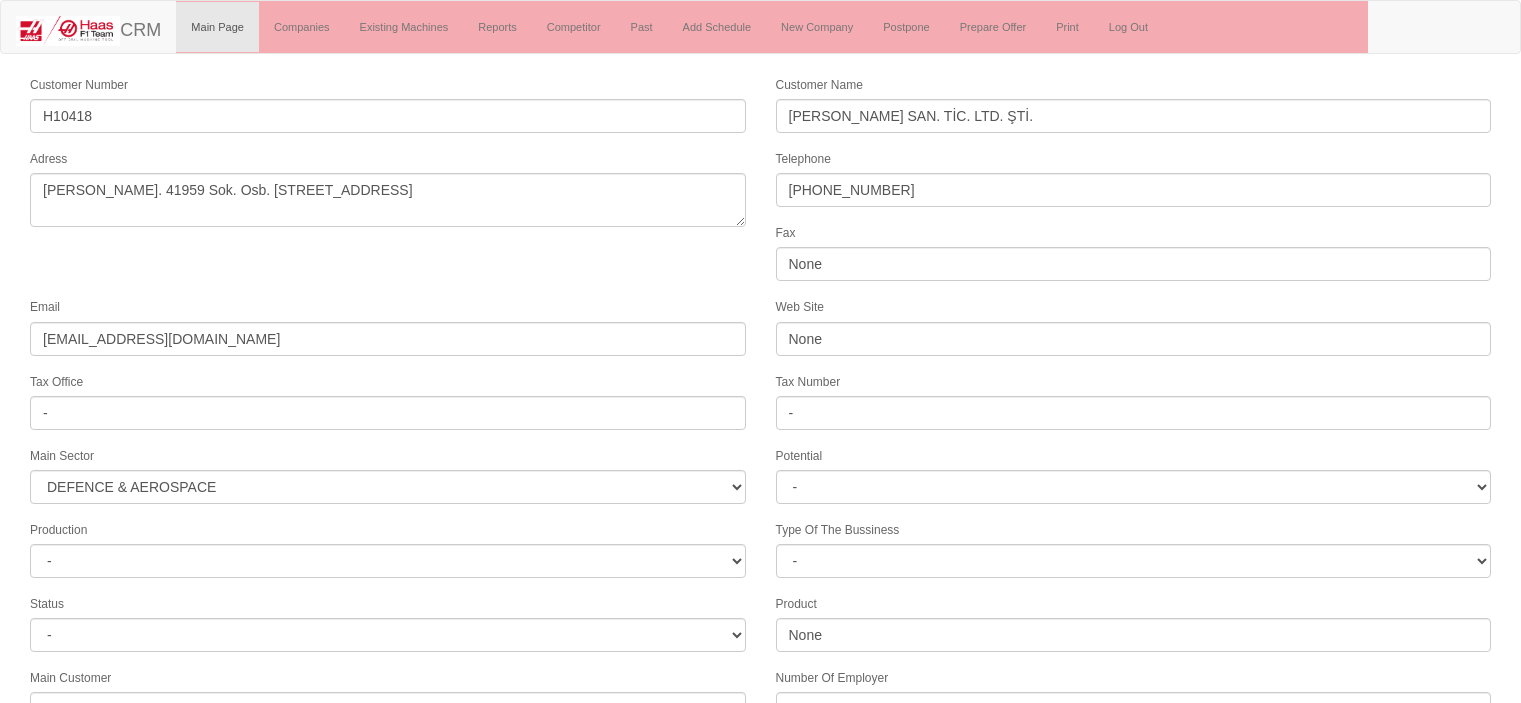 select on "364" 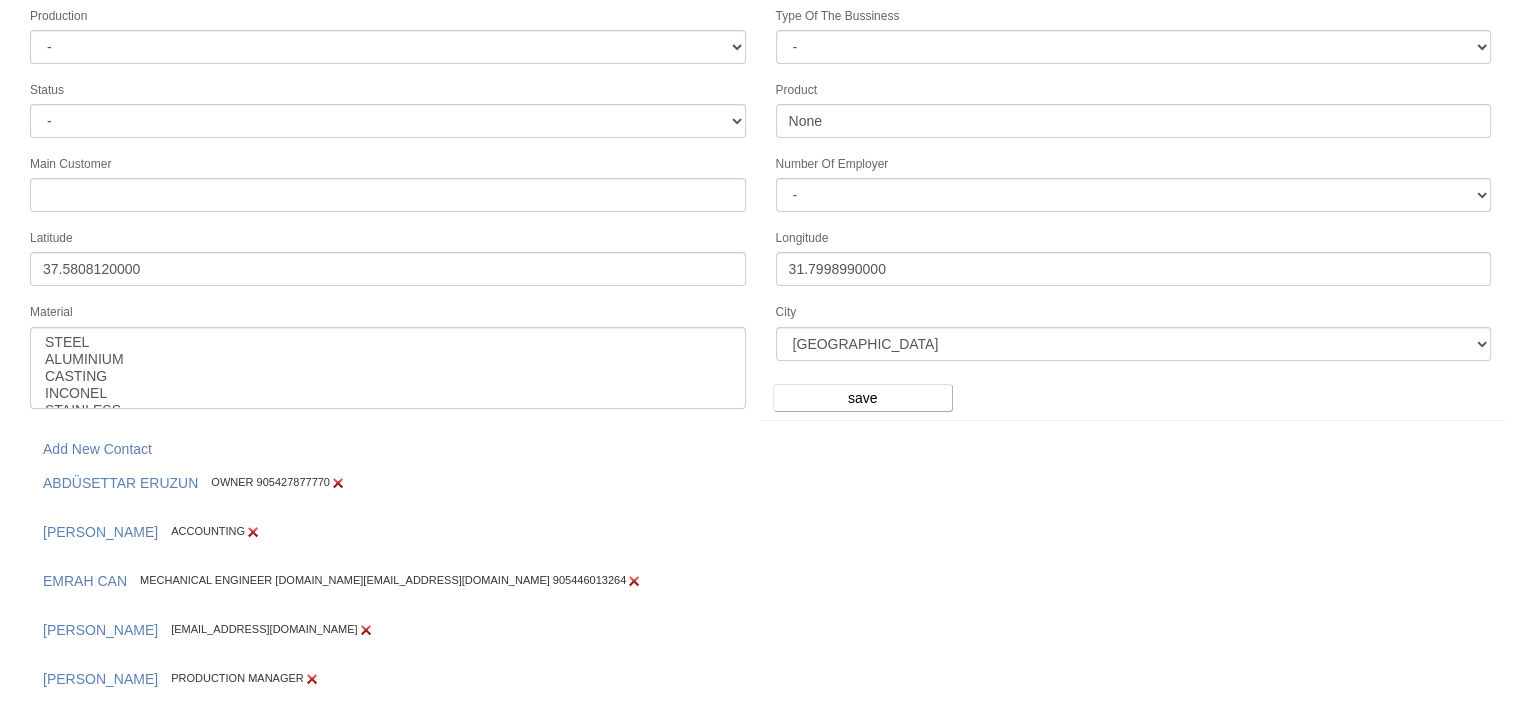 click on "save" at bounding box center (1134, 398) 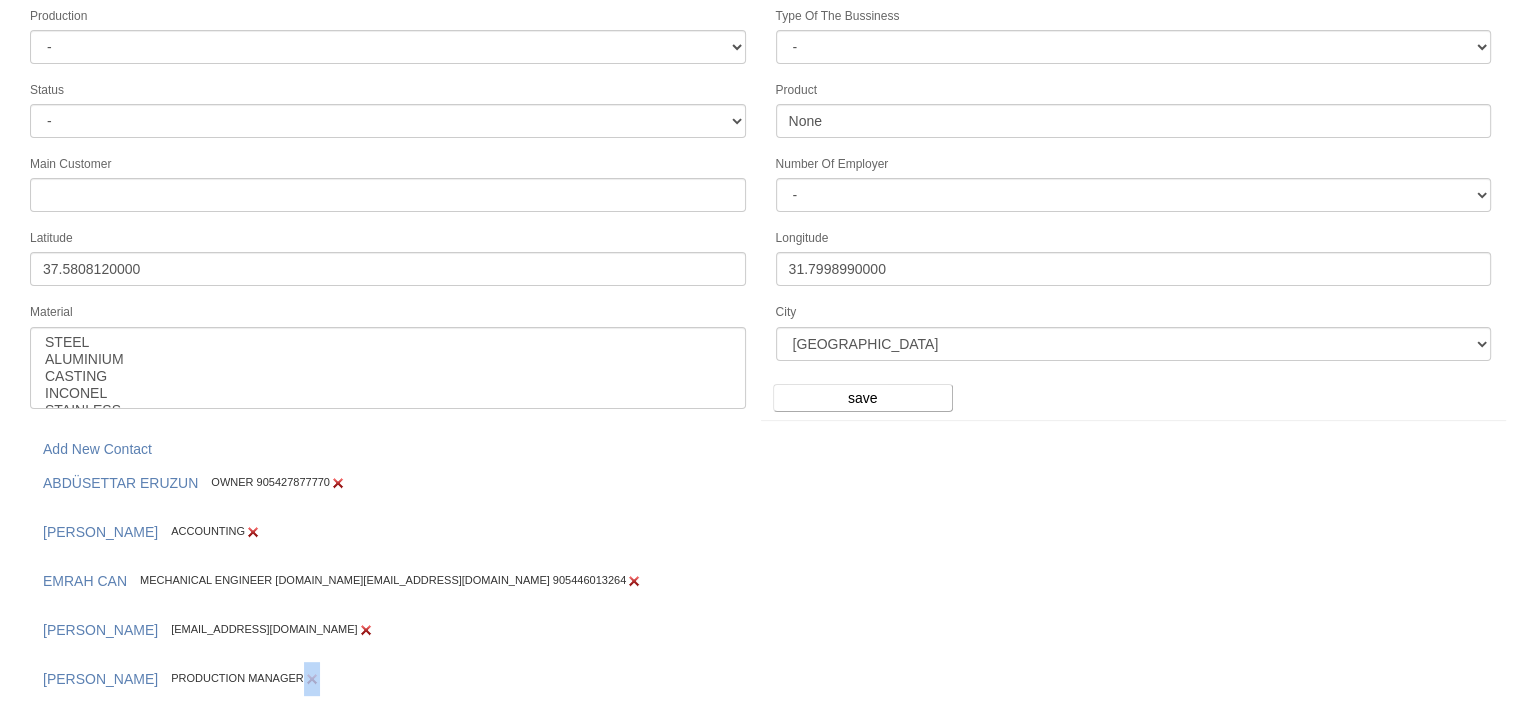 click on "save" at bounding box center [1134, 398] 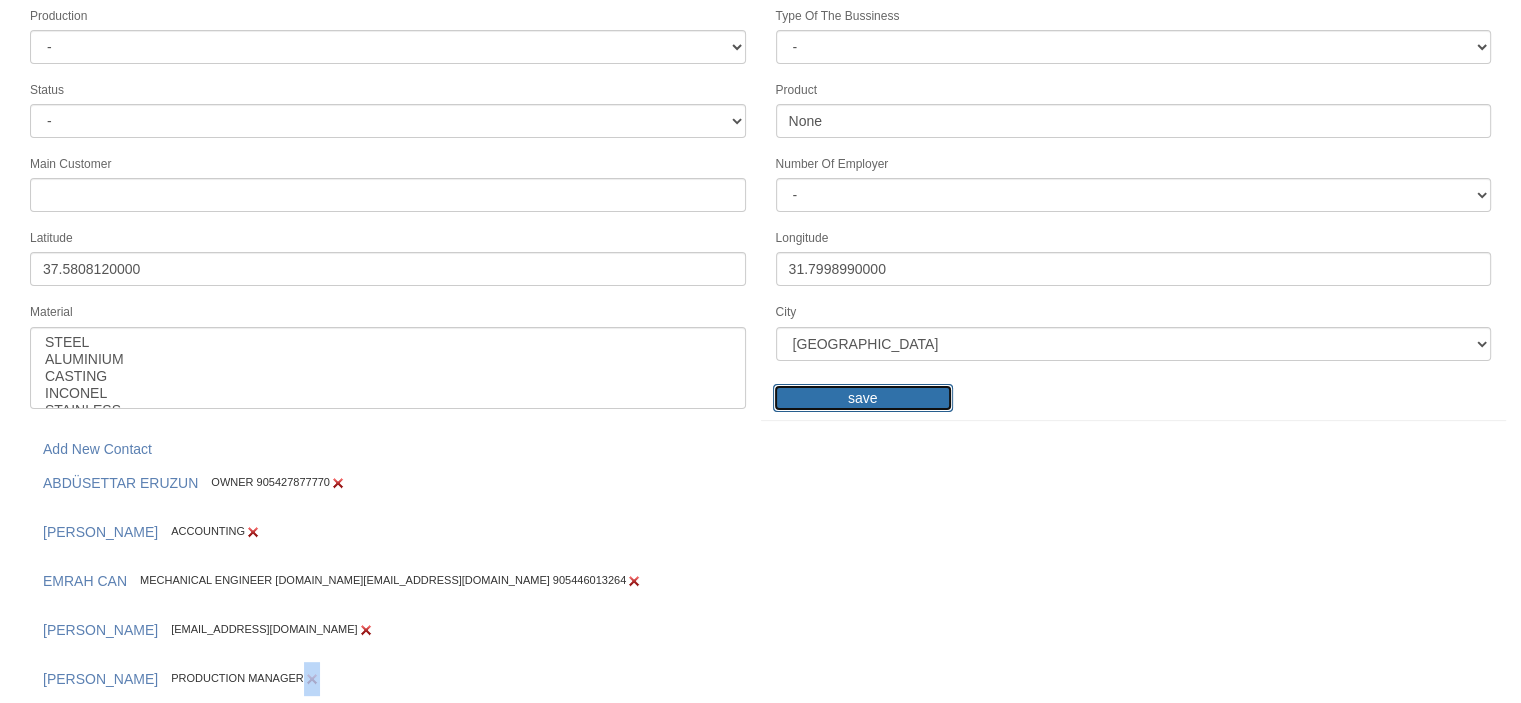 click on "save" at bounding box center [863, 398] 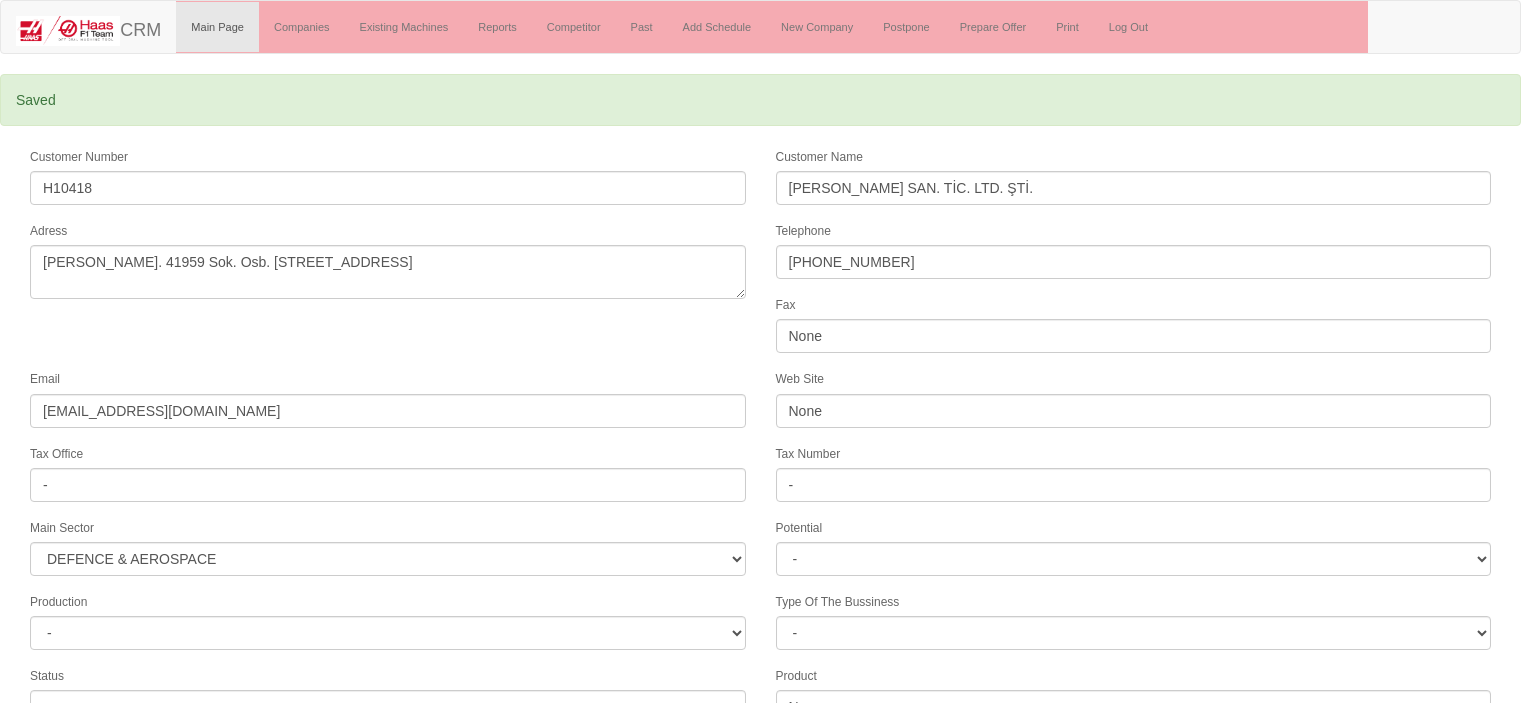 select on "364" 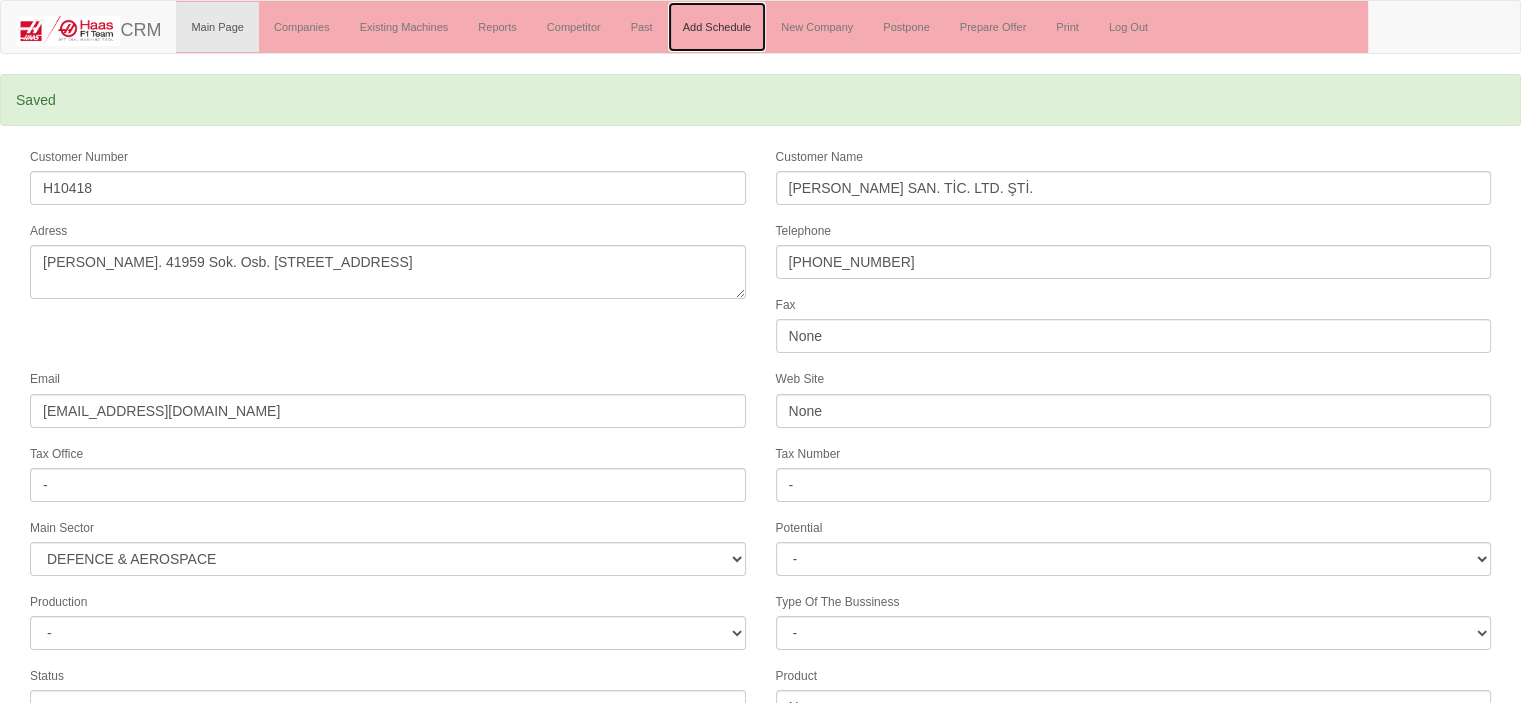 click on "Add Schedule" at bounding box center (717, 27) 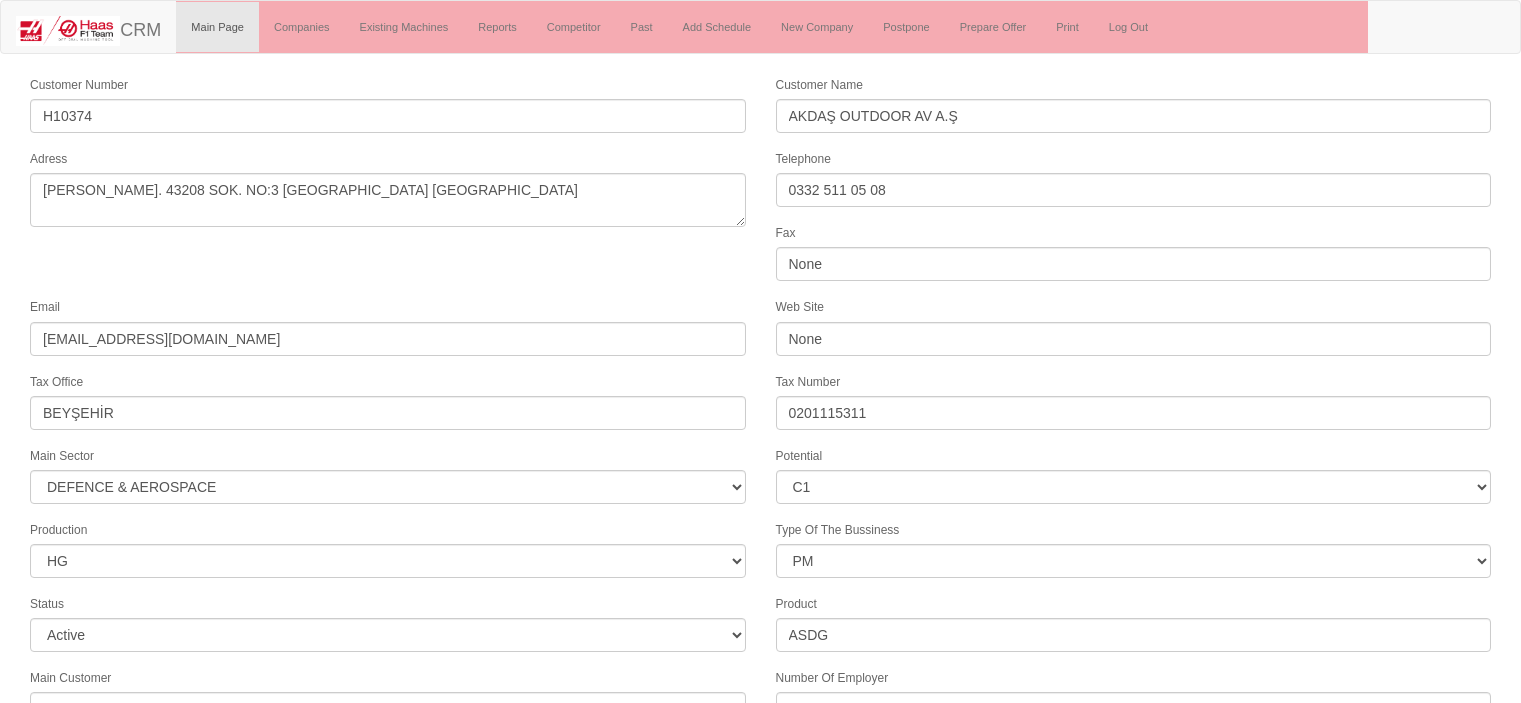 select on "364" 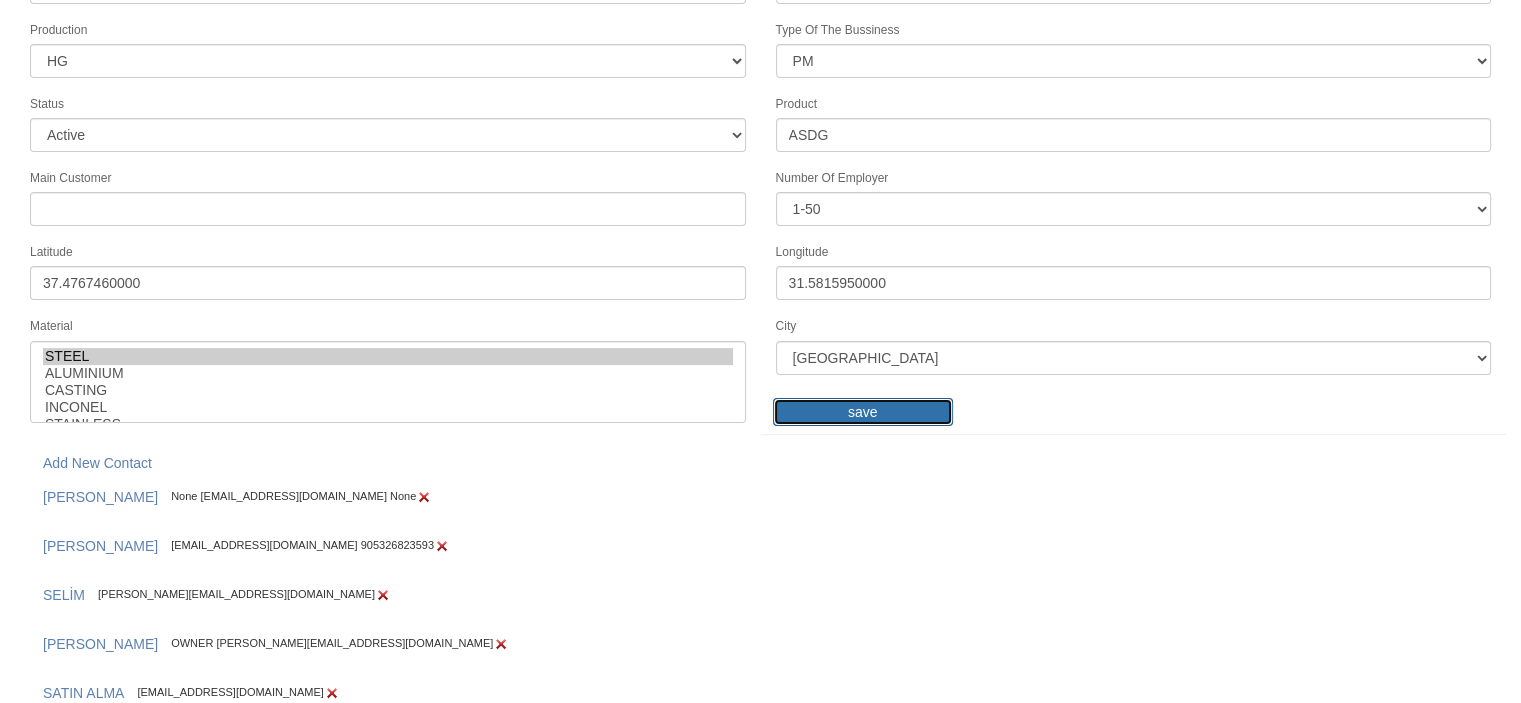 click on "save" at bounding box center (863, 412) 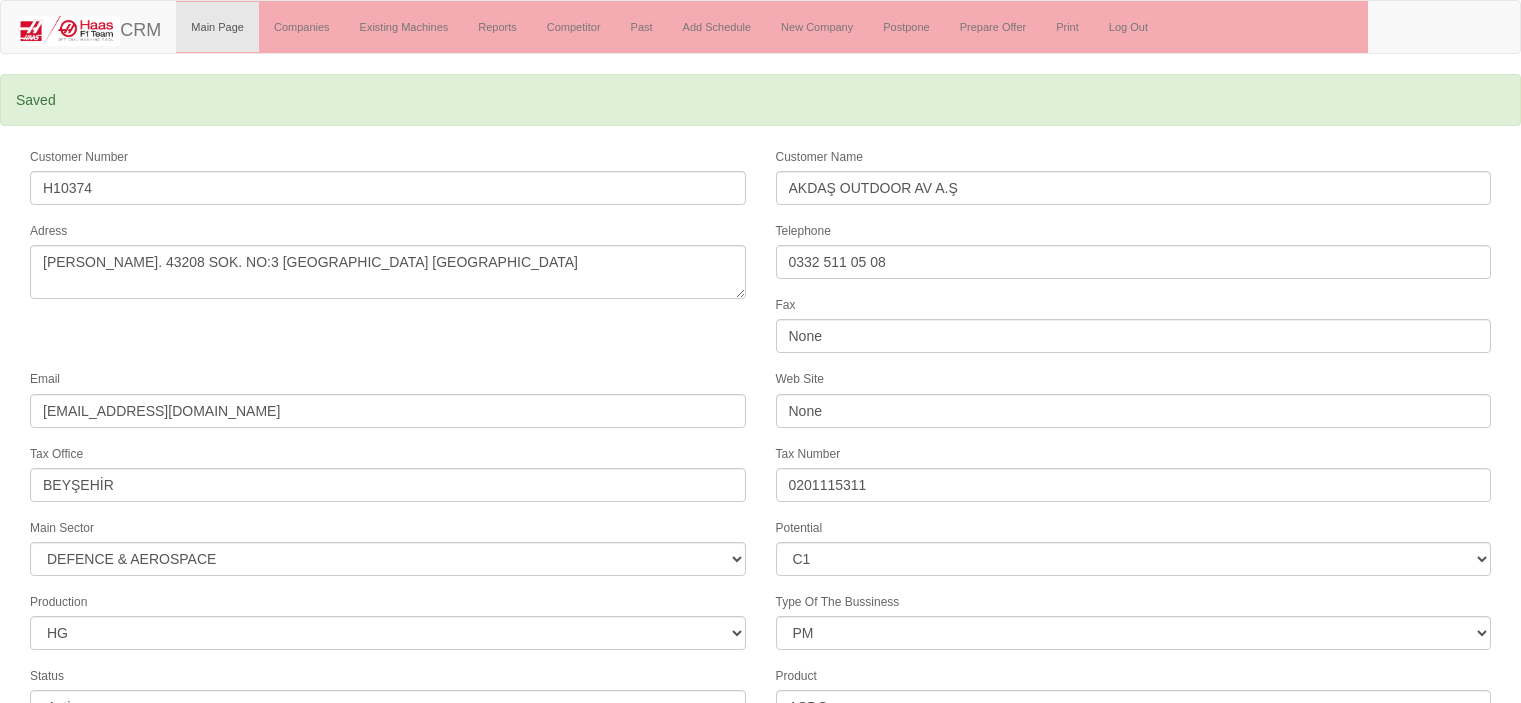 select on "364" 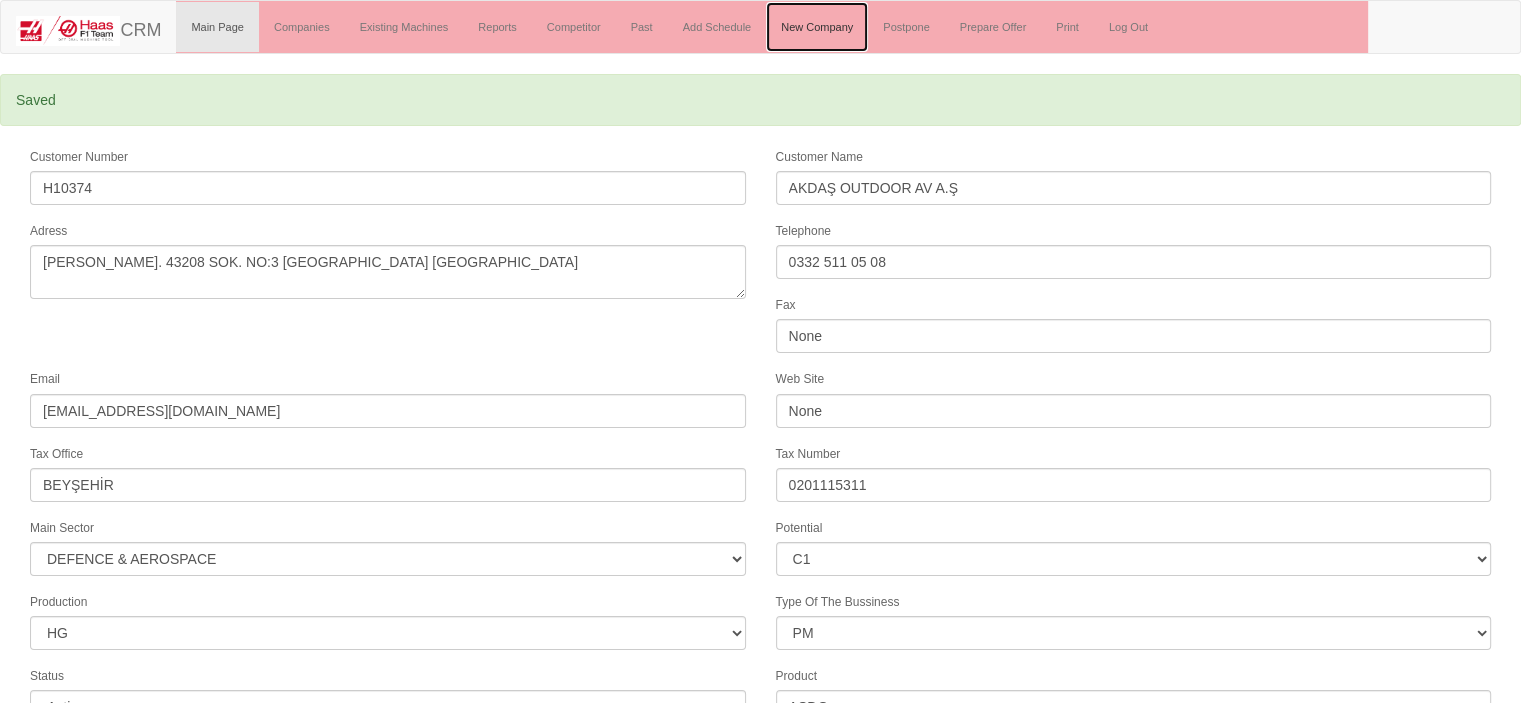 click on "New Company" at bounding box center (817, 27) 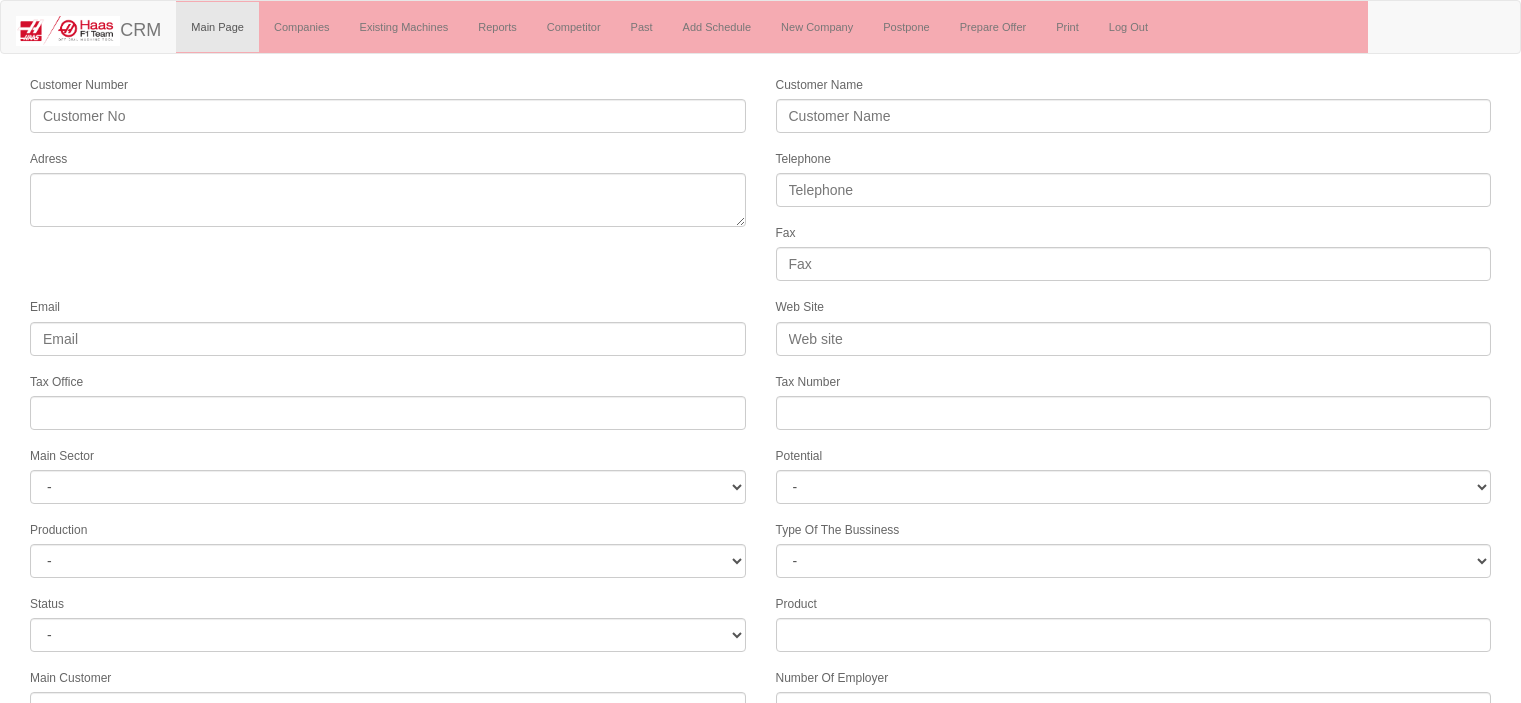 select 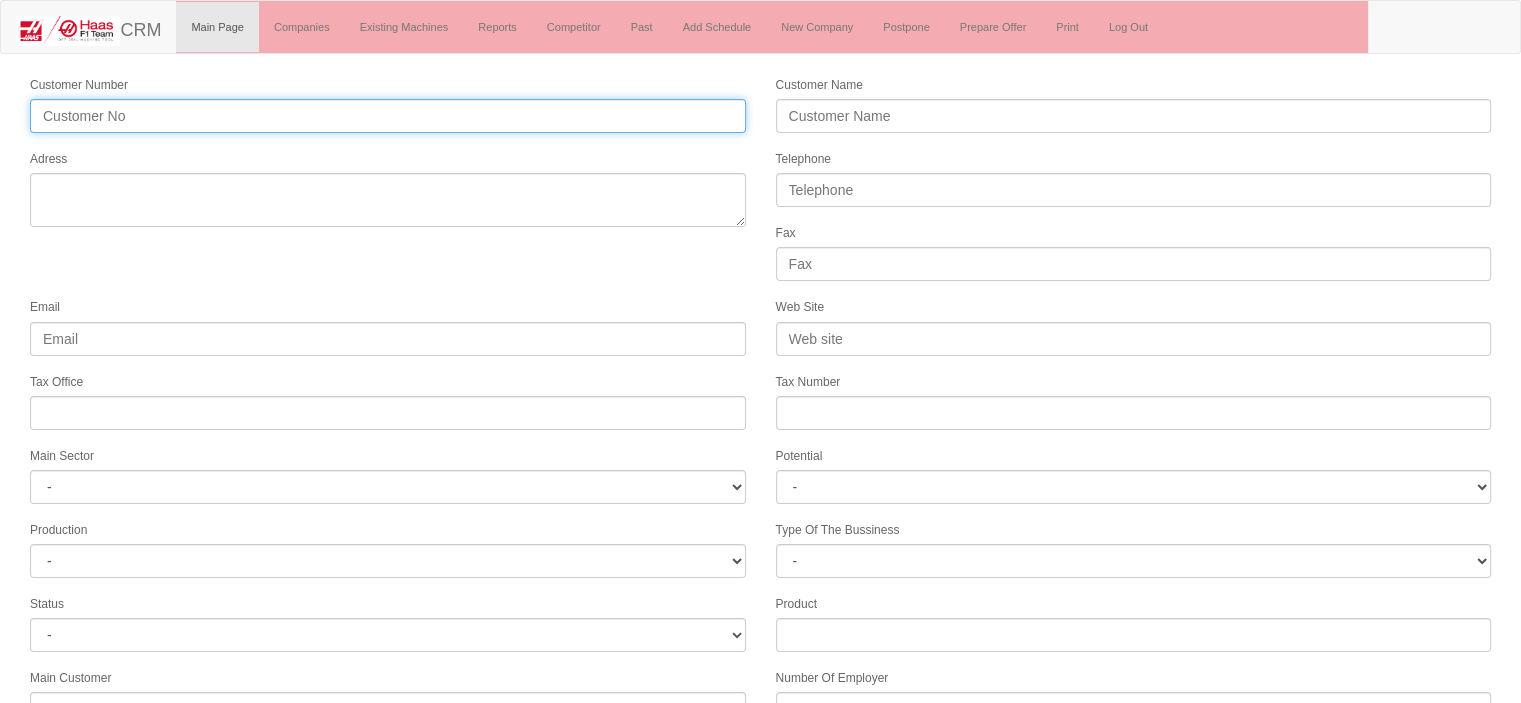 click on "Customer Number" at bounding box center [388, 116] 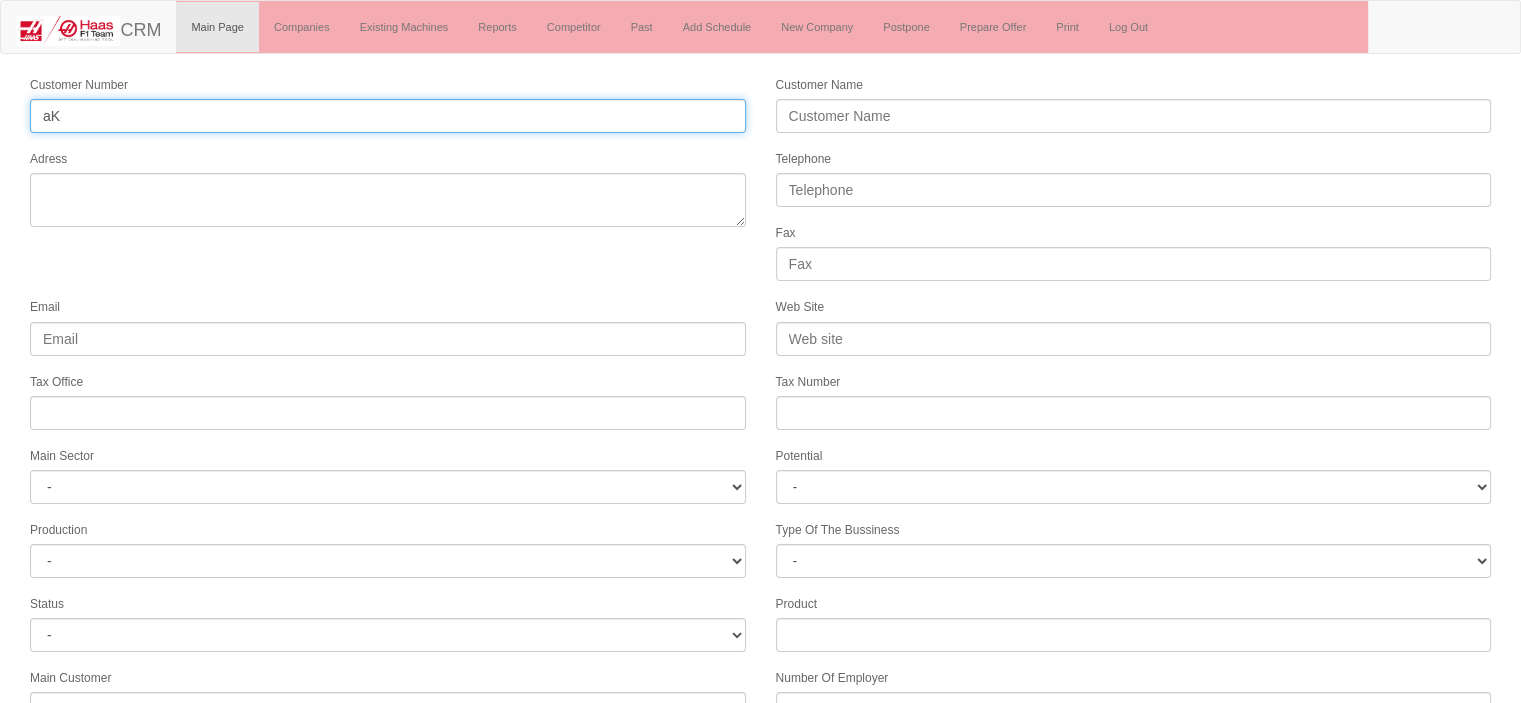type on "a" 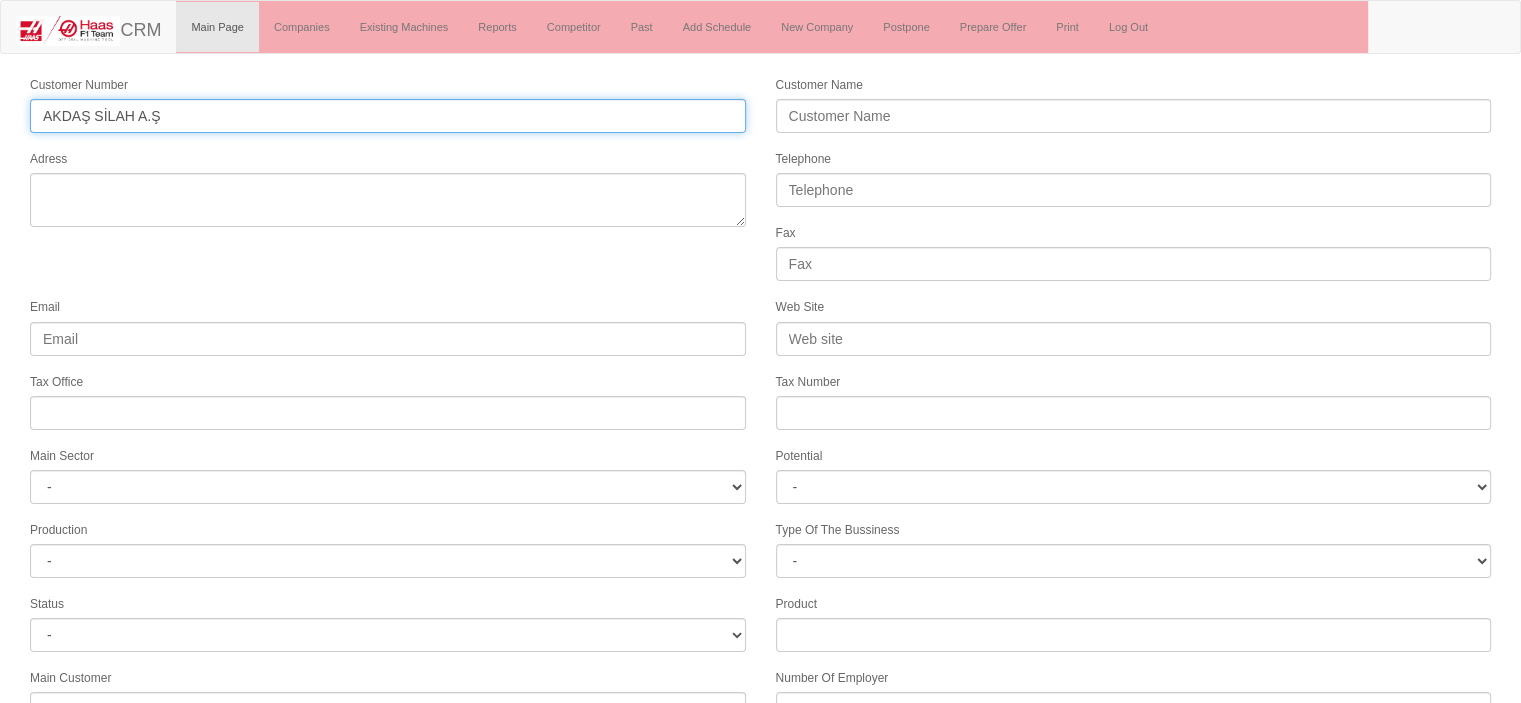 type on "AKDAŞ SİLAH A.Ş" 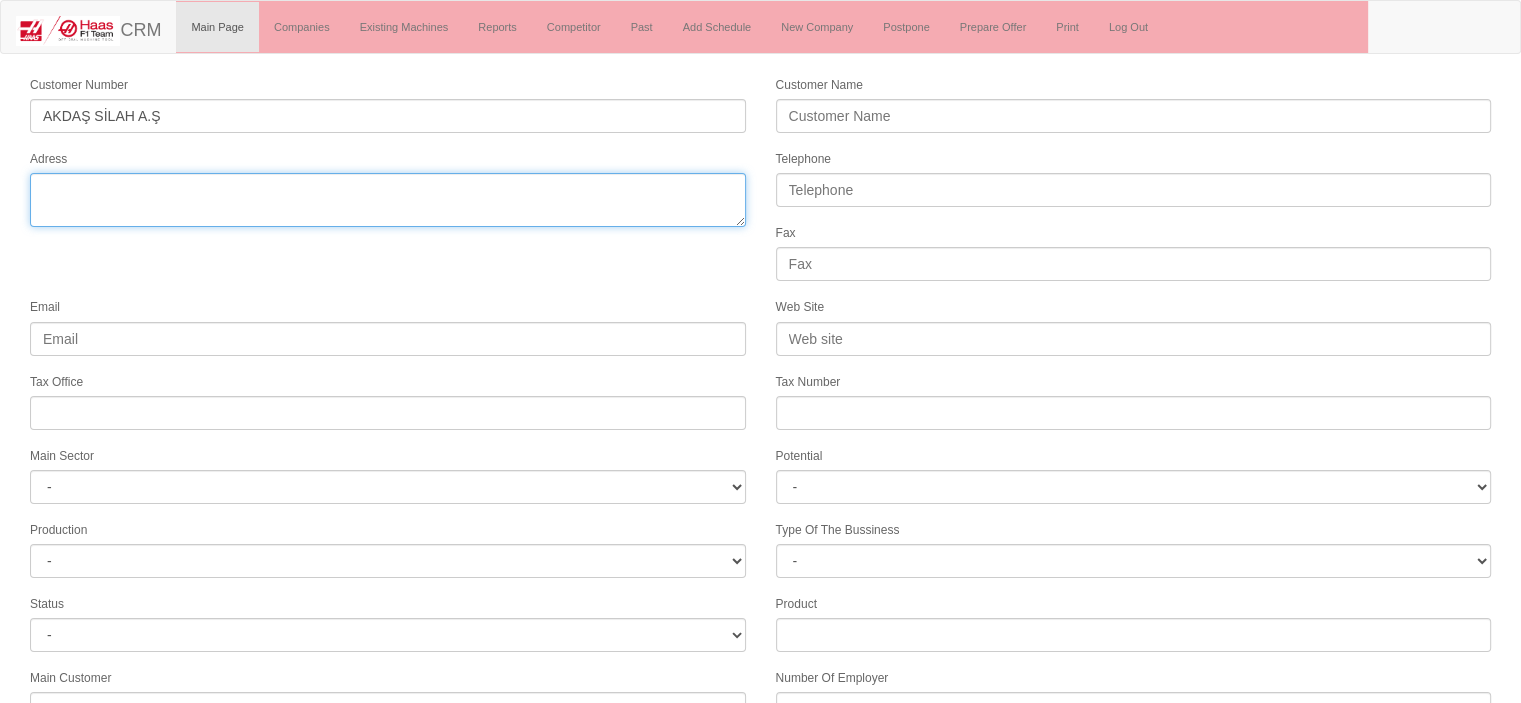 click on "Adress" at bounding box center [388, 200] 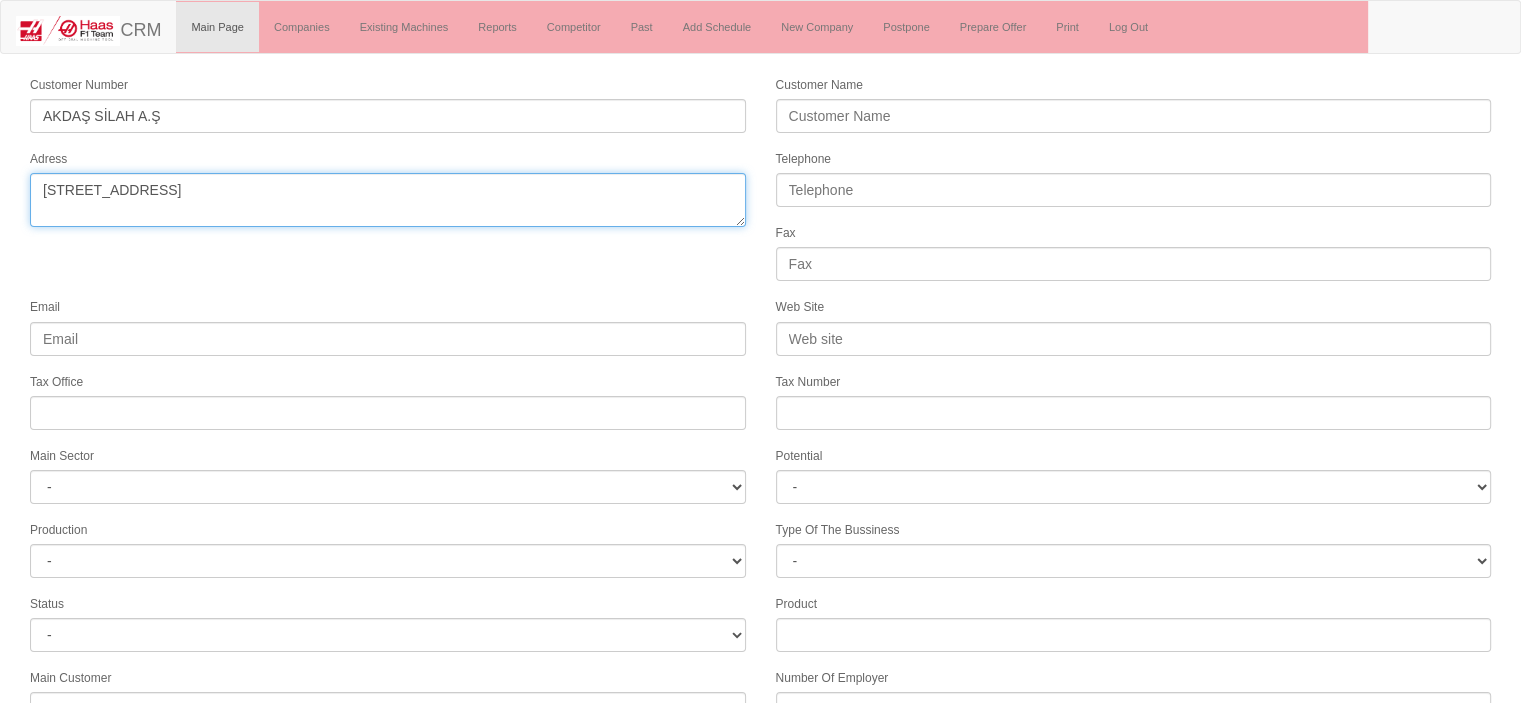 type on "HUĞLU MAHALLESİ HUĞLU CADDESİ NO:95\A 42700" 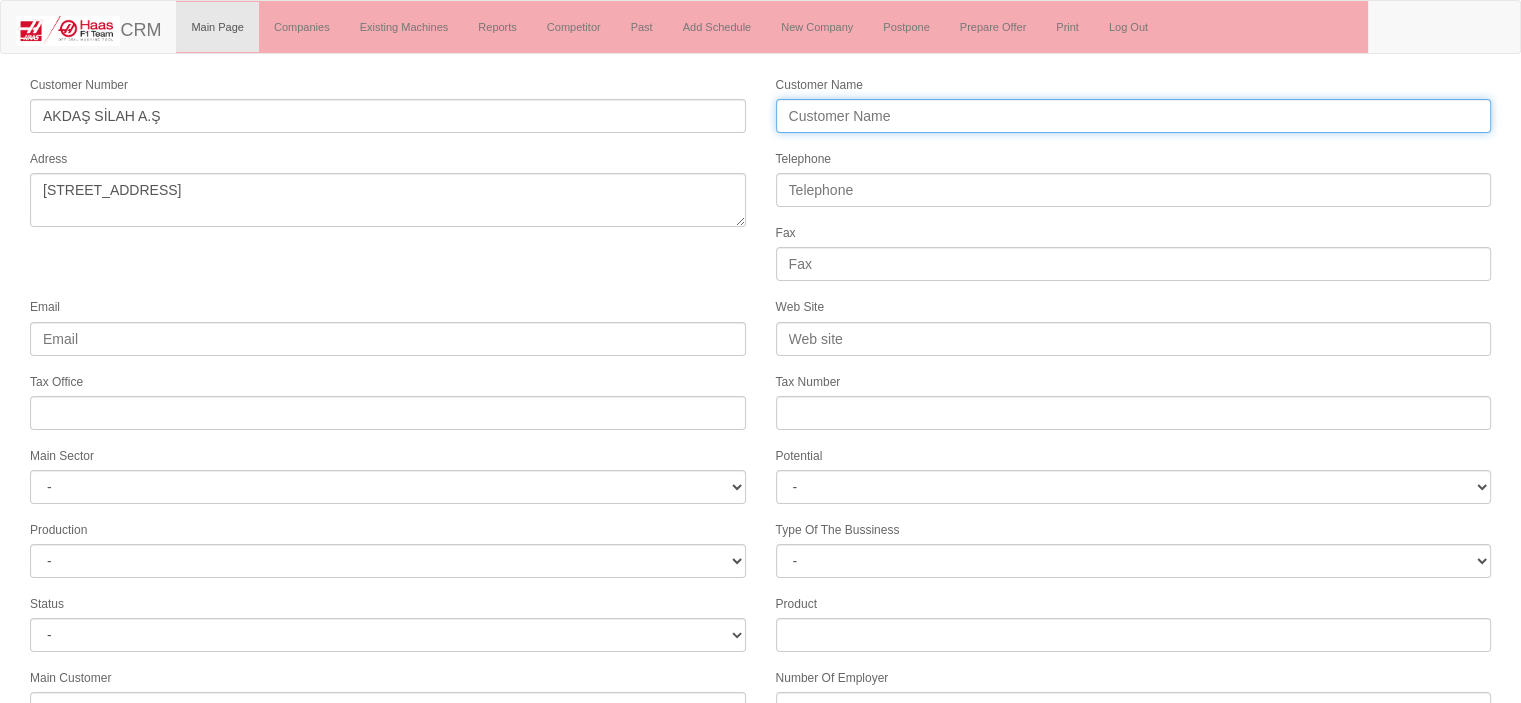 click on "Customer Name" at bounding box center [1134, 116] 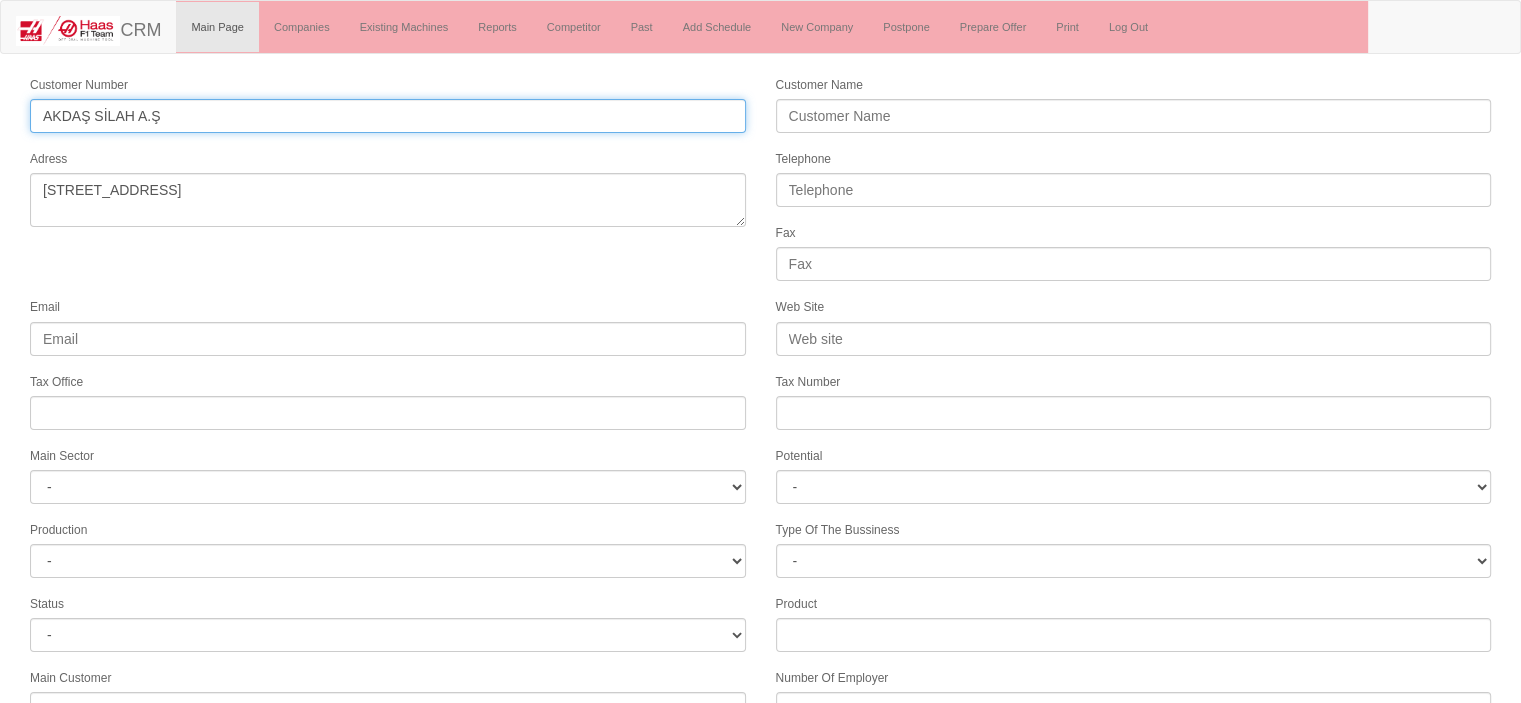 drag, startPoint x: 82, startPoint y: 94, endPoint x: 20, endPoint y: 92, distance: 62.03225 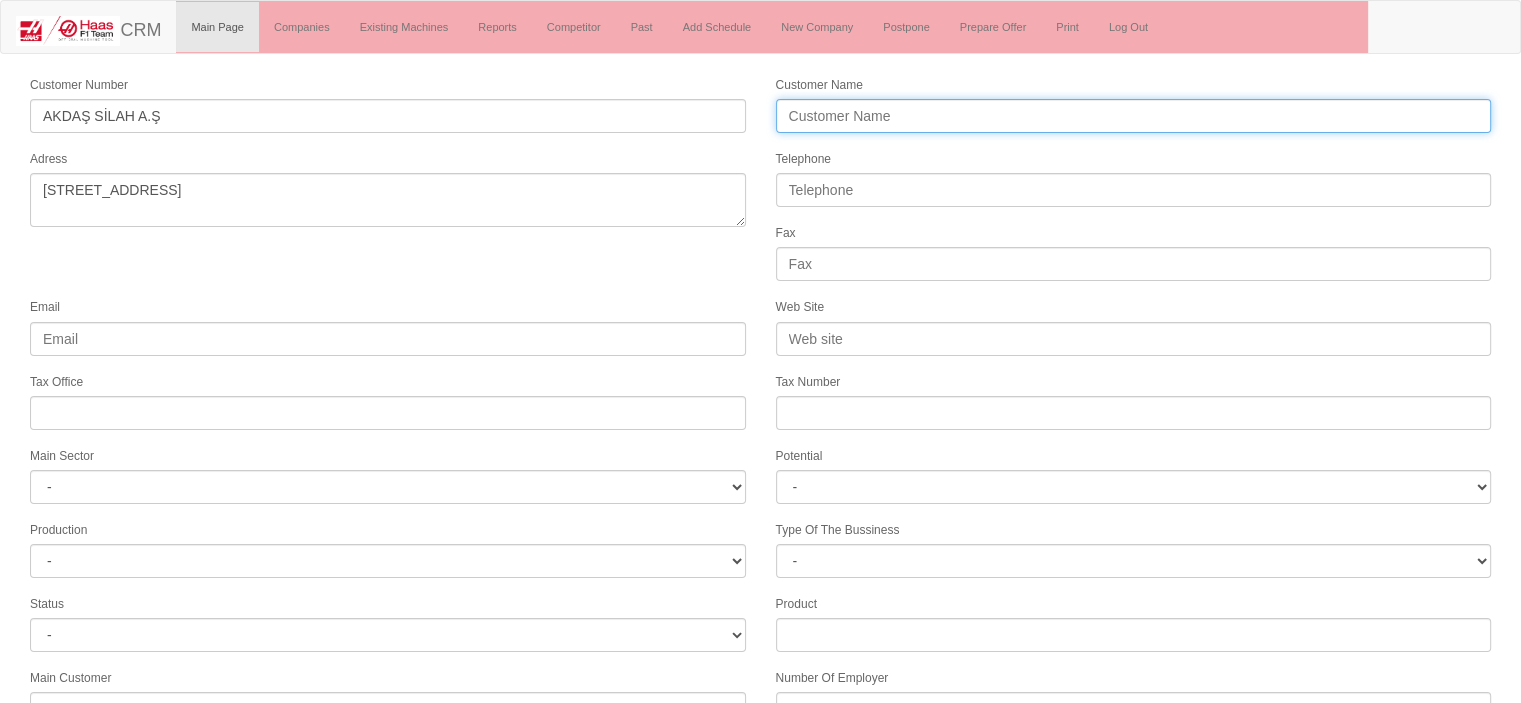 click on "Customer Name" at bounding box center (1134, 116) 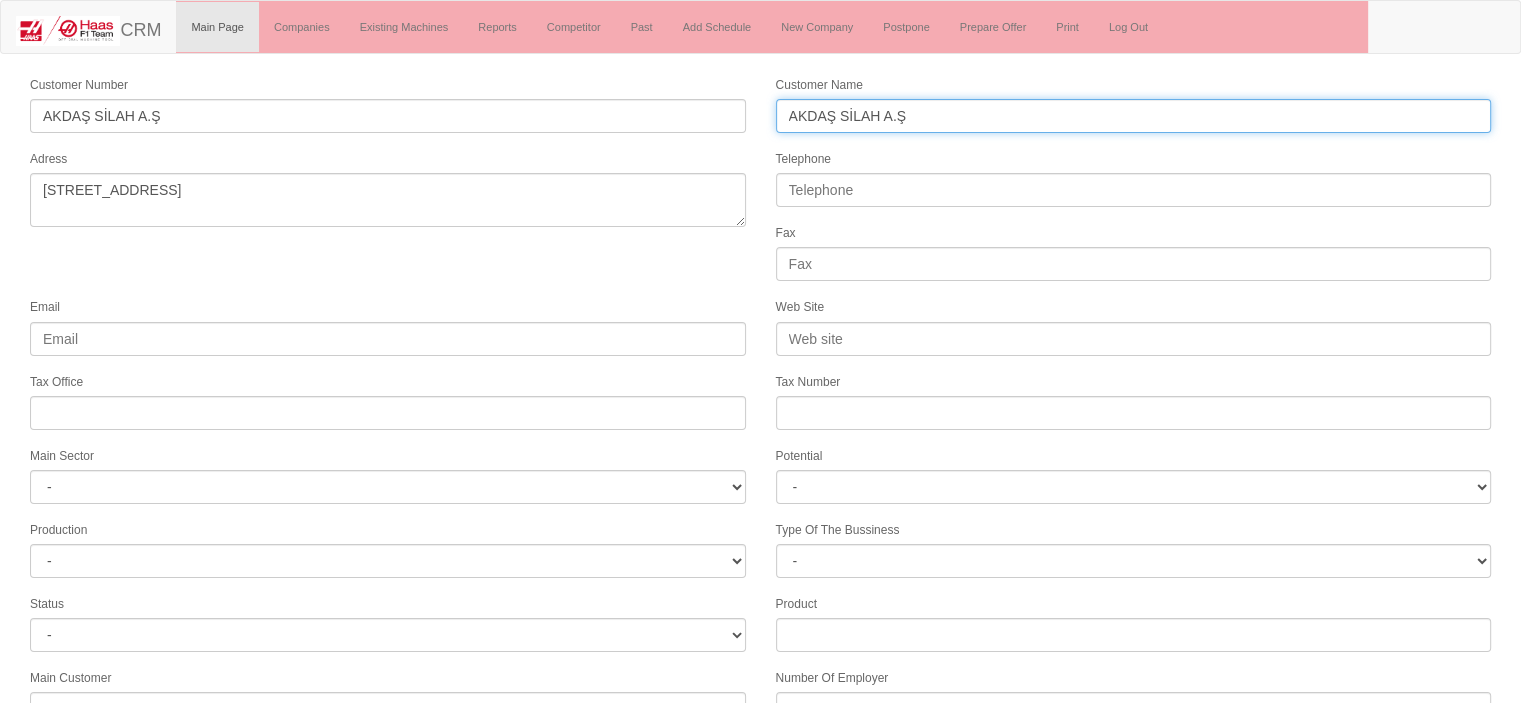type on "AKDAŞ SİLAH A.Ş" 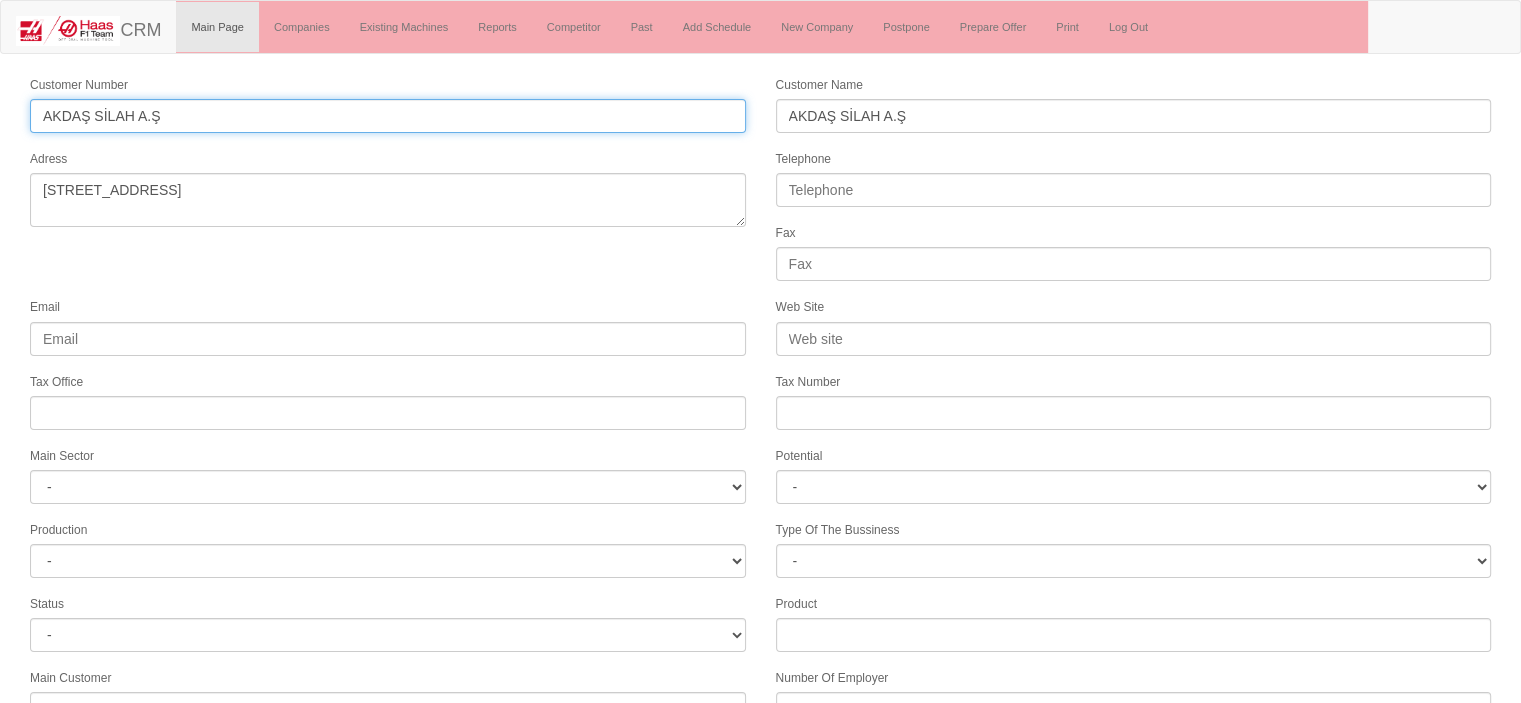 click on "AKDAŞ SİLAH A.Ş" at bounding box center (388, 116) 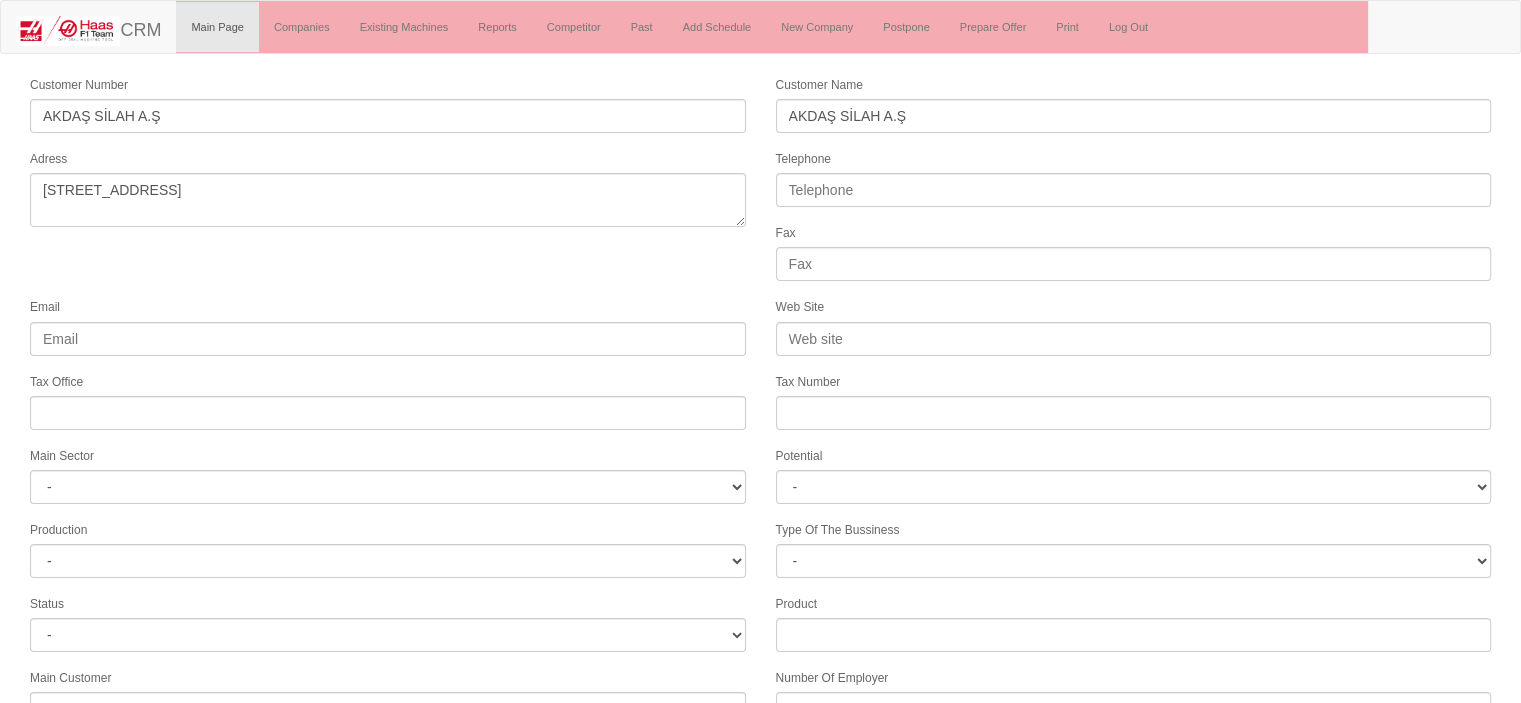 click on "Customer Number
AKDAŞ SİLAH A.Ş
Customer Name
AKDAŞ SİLAH A.Ş
Adress
Telephone
Fax
Email
Web Site
Tax Office
Tax Number
Main Sector
-
DIE MOLD
MACHINERY
DEFENCE & AEROSPACE
ELECTRICAL COMPONENTS
MEDICAL
TOOL MANUFACTURING
JEWELERY
AGRICULTURE
AUTOMOTIVE
WHITE GOODS
HYDRAULIC & PNEUMATIC
CASTING
STAMPING DIE
CONSTRUCTION MAC.
GEN. PART. MAN.
EDUCATION
LASER POTENTIALS
FURNUTURE
Potential
-
A1
A2
A3
B1
B2
B3
C1
C2
C3
Production
- HG -" at bounding box center [760, 531] 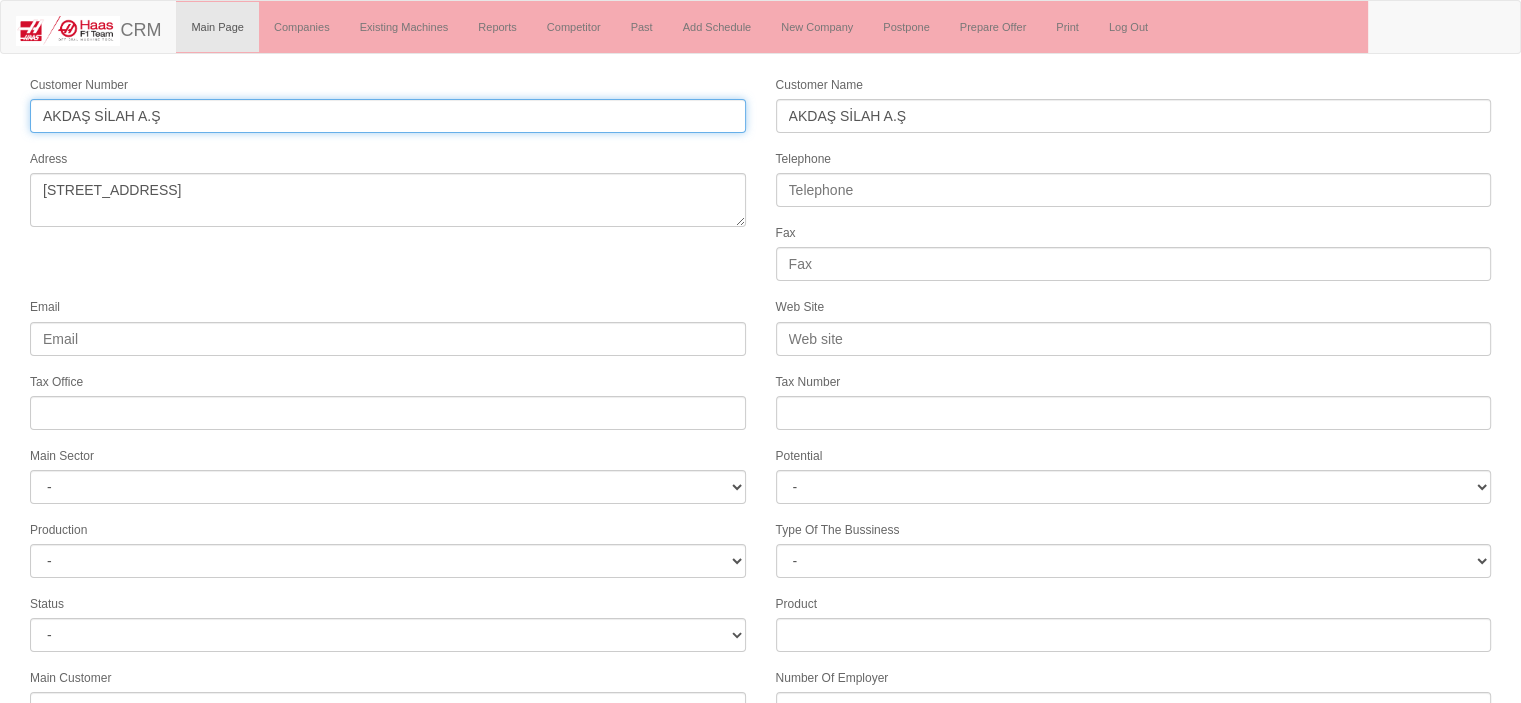 click on "AKDAŞ SİLAH A.Ş" at bounding box center [388, 116] 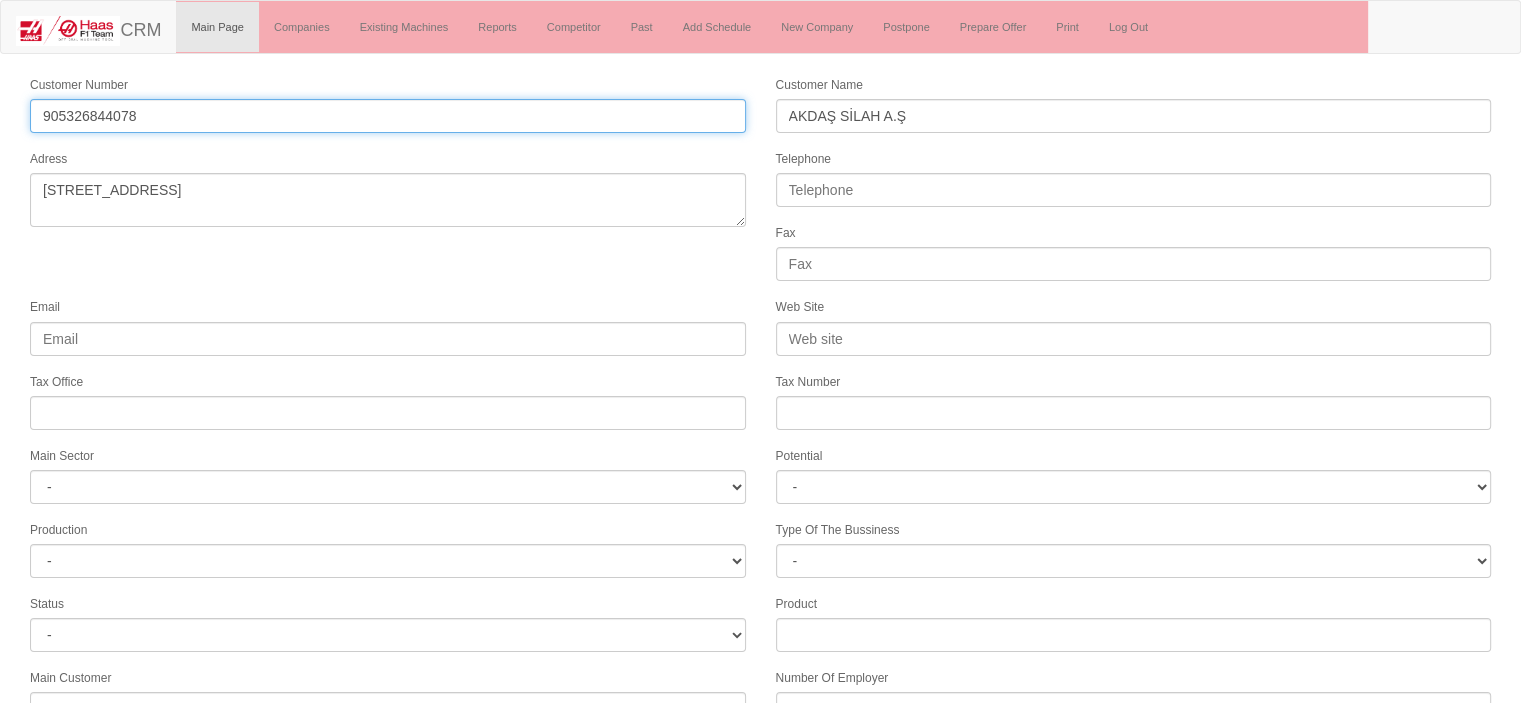 click on "905326844078" at bounding box center [388, 116] 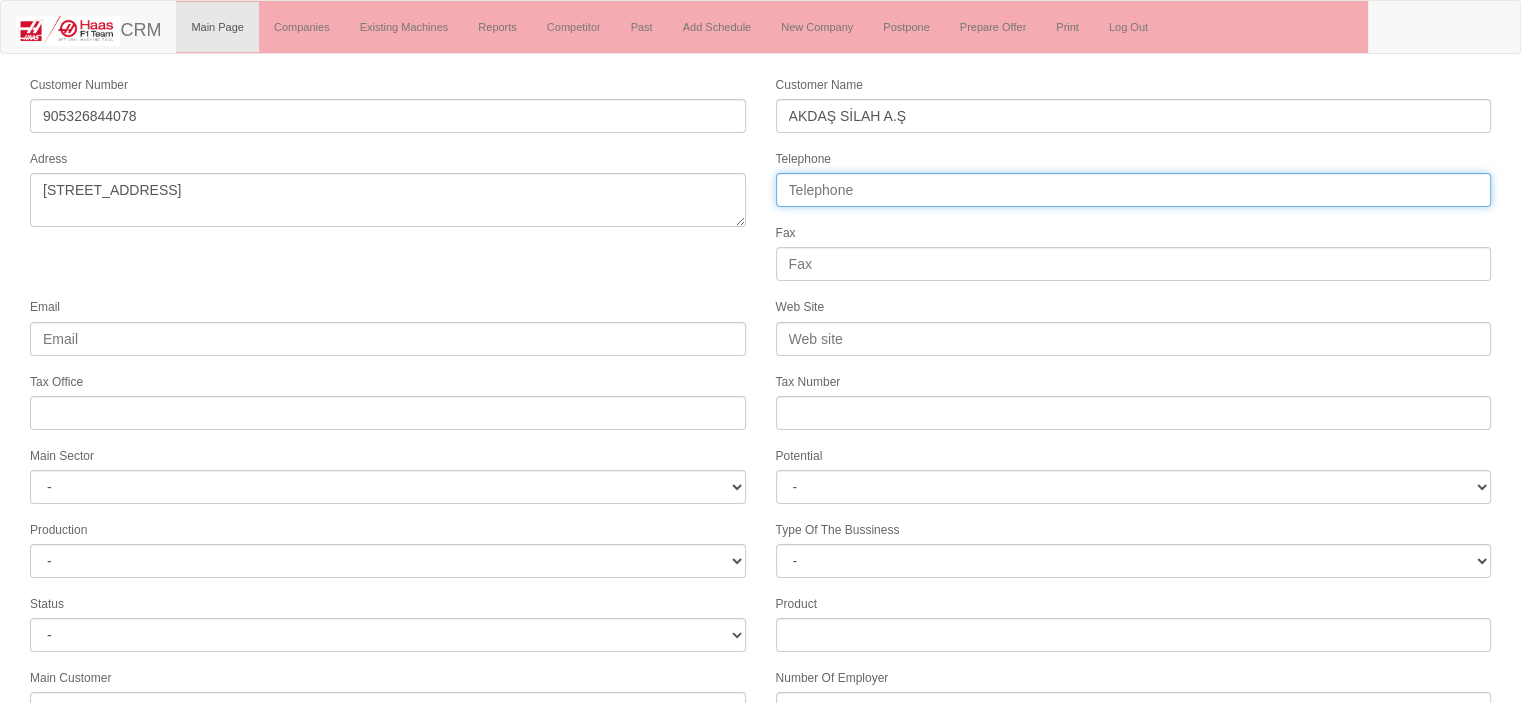 click on "Telephone" at bounding box center [1134, 190] 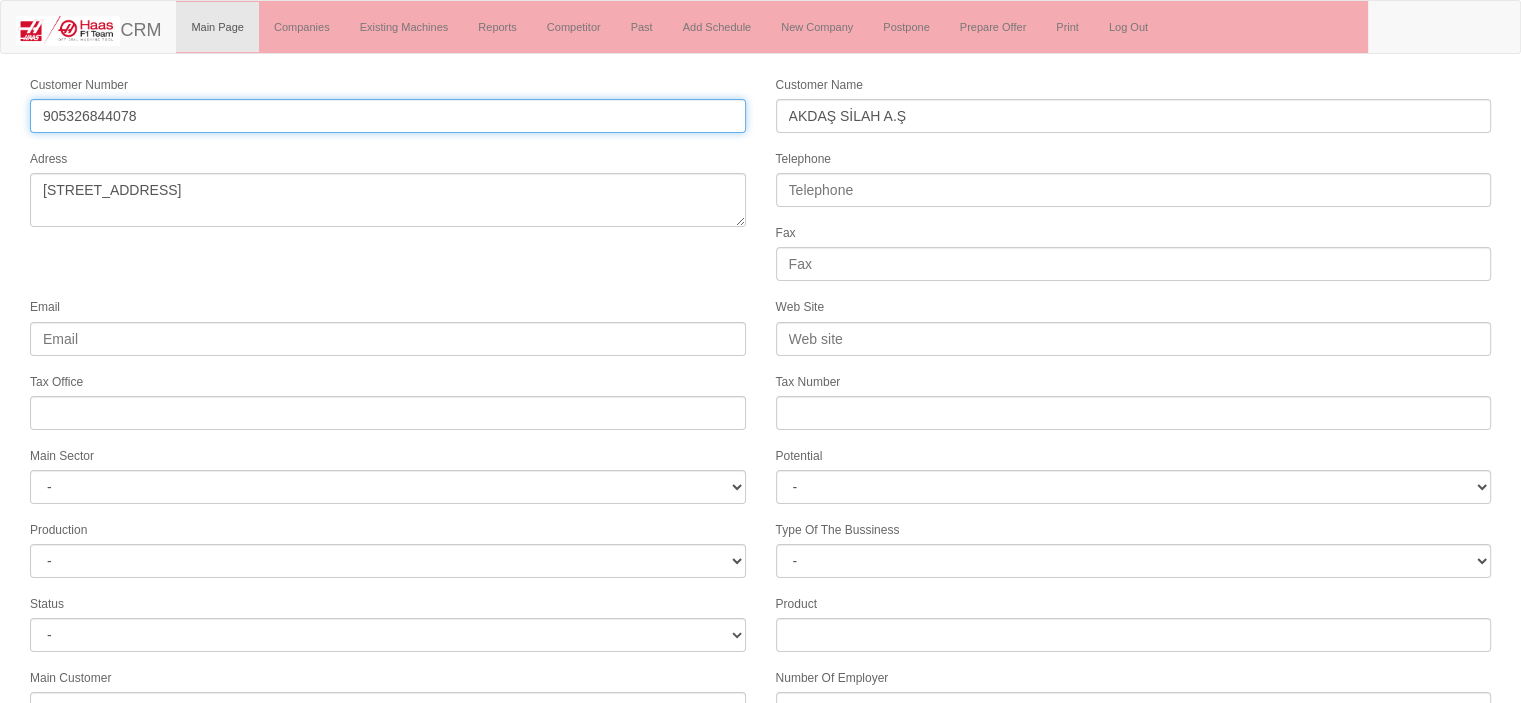 drag, startPoint x: 181, startPoint y: 117, endPoint x: 0, endPoint y: 108, distance: 181.22362 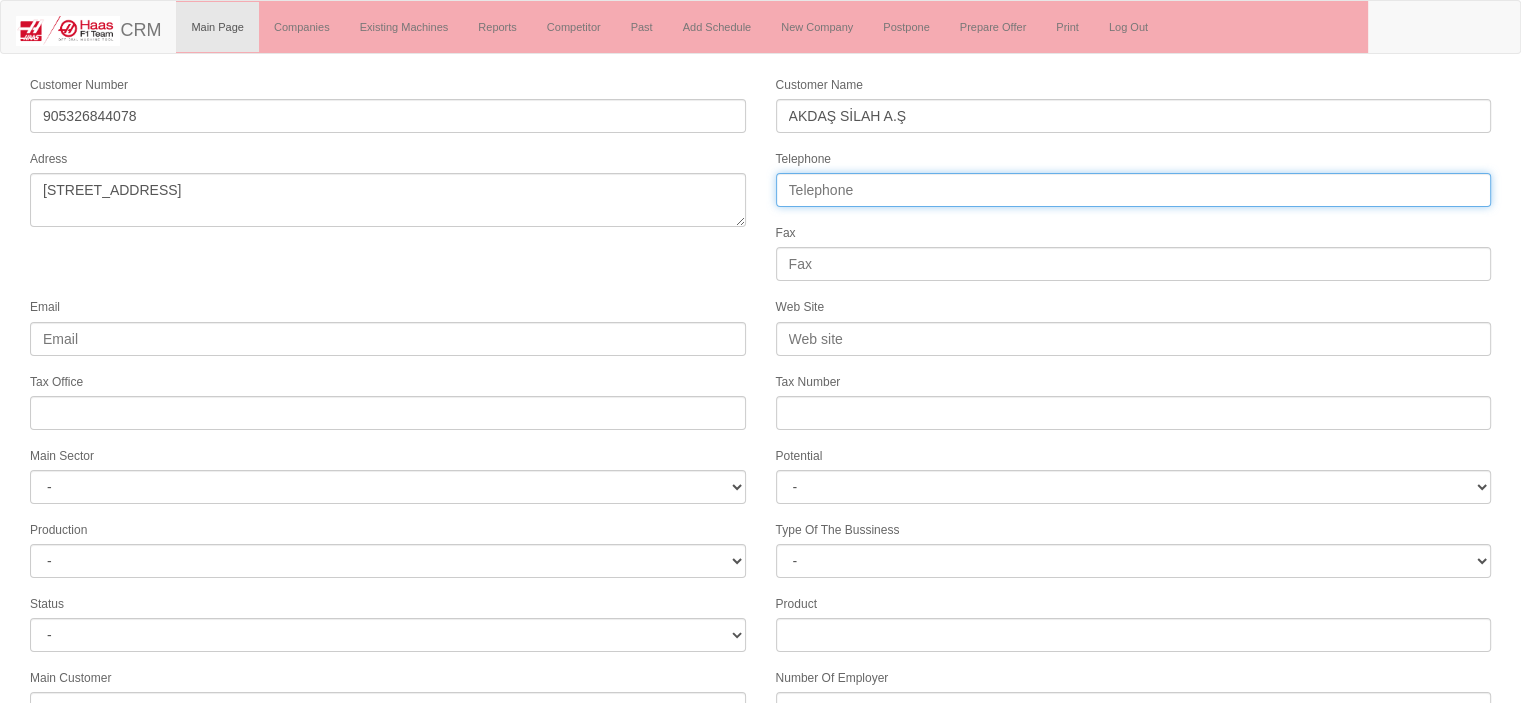 click on "Telephone" at bounding box center (1134, 190) 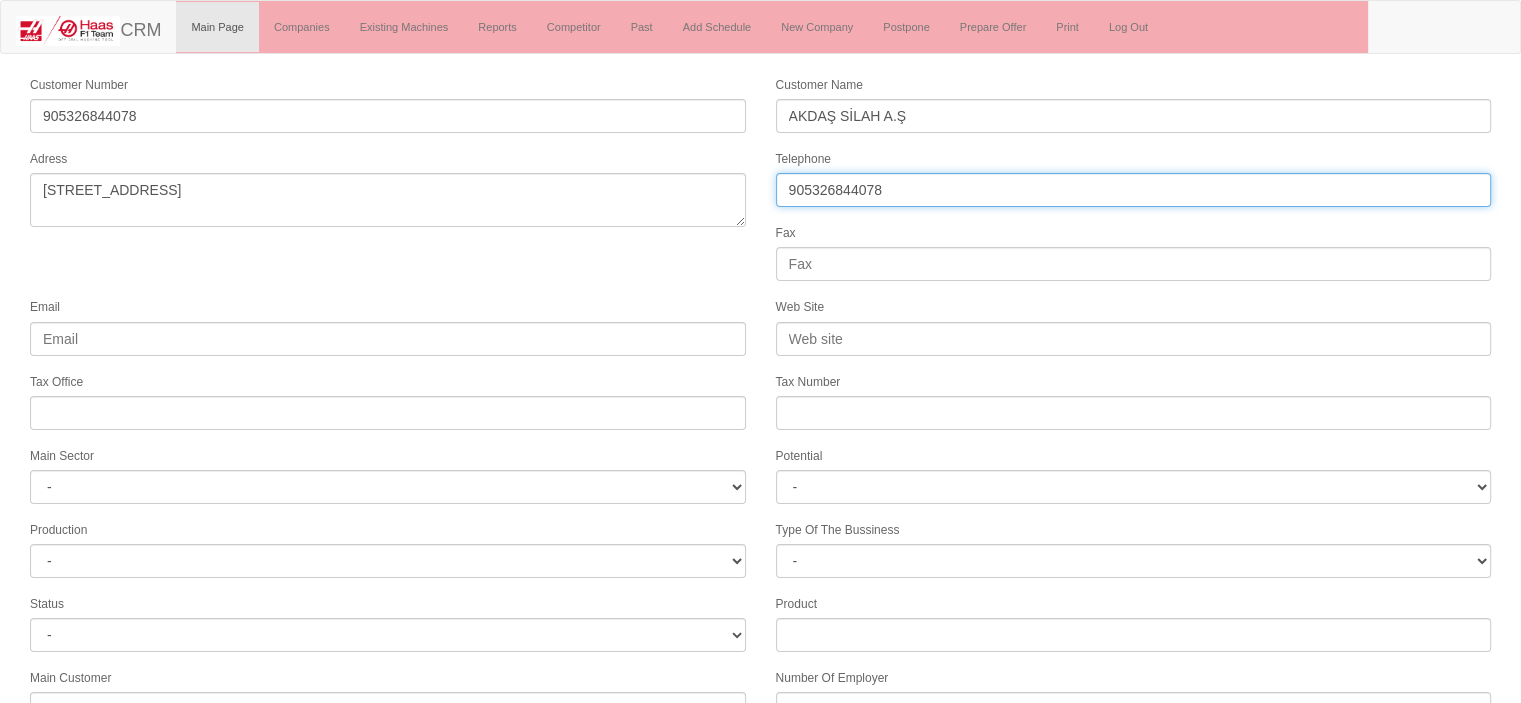 type on "905326844078" 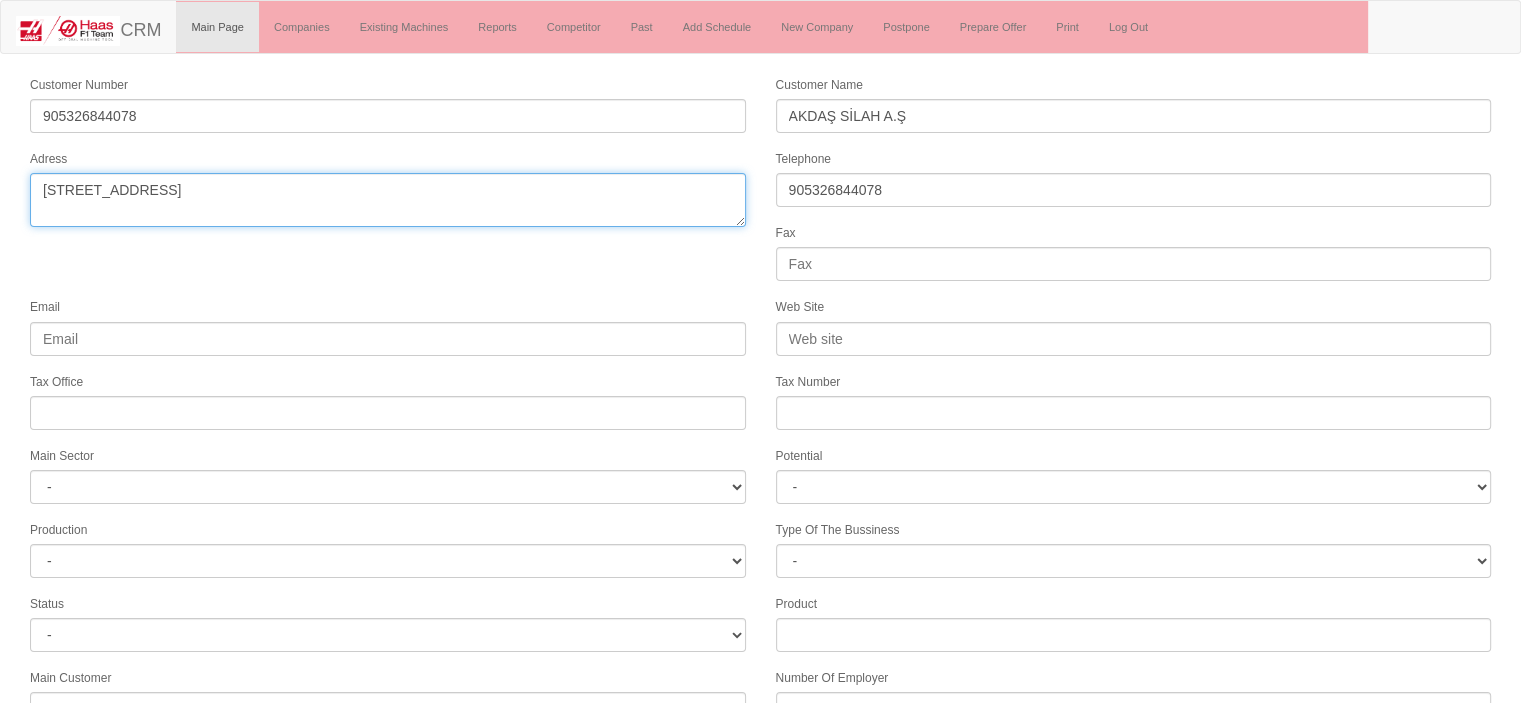drag, startPoint x: 111, startPoint y: 158, endPoint x: 19, endPoint y: 143, distance: 93.214806 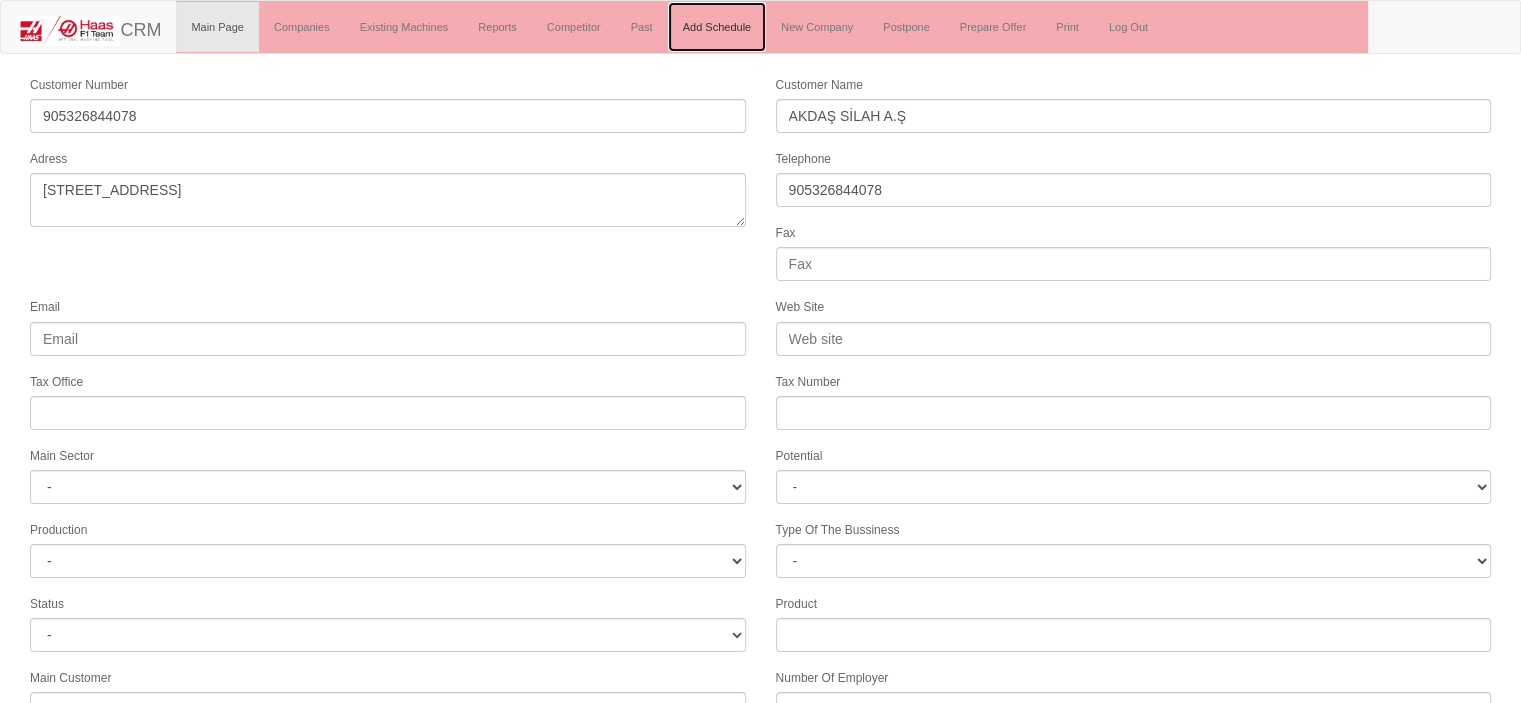 click on "Add Schedule" at bounding box center (717, 27) 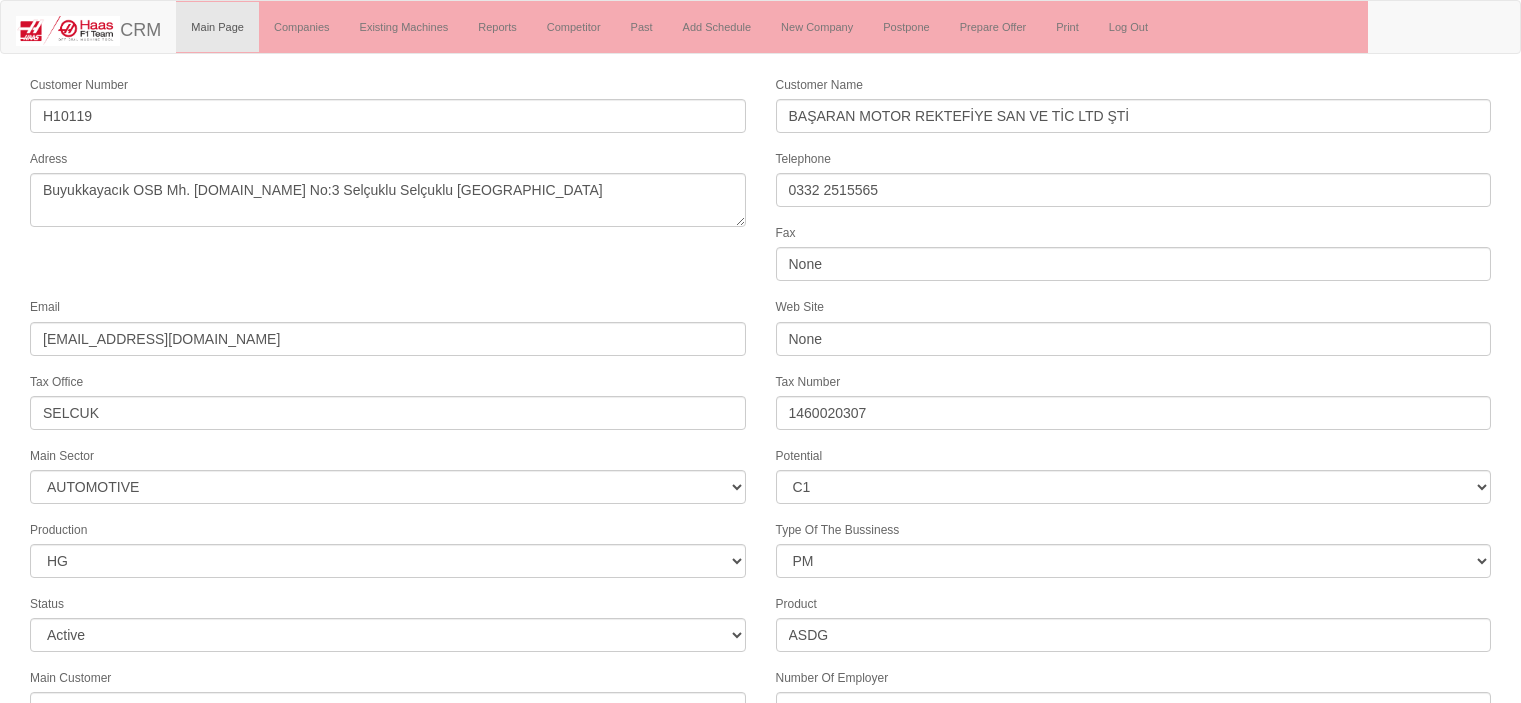 select on "370" 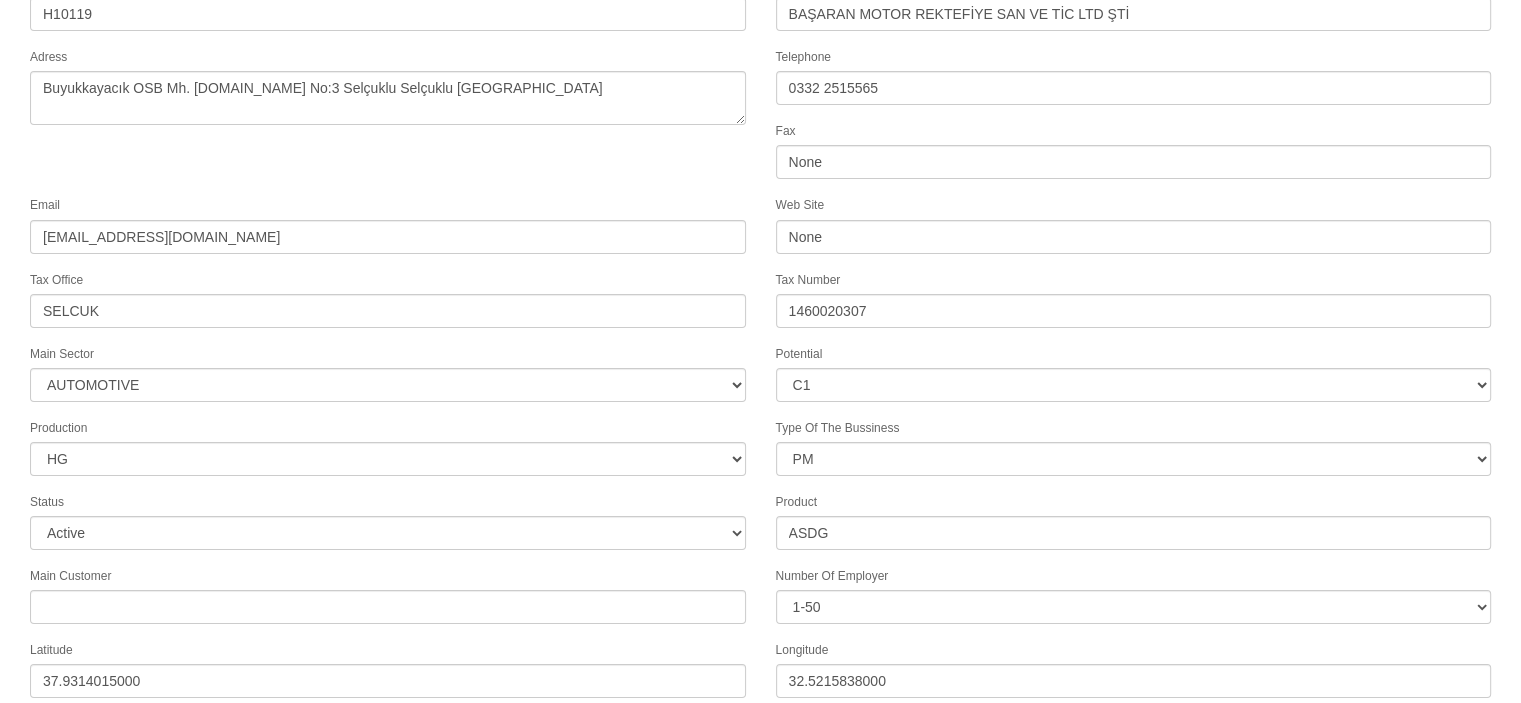 scroll, scrollTop: 68, scrollLeft: 0, axis: vertical 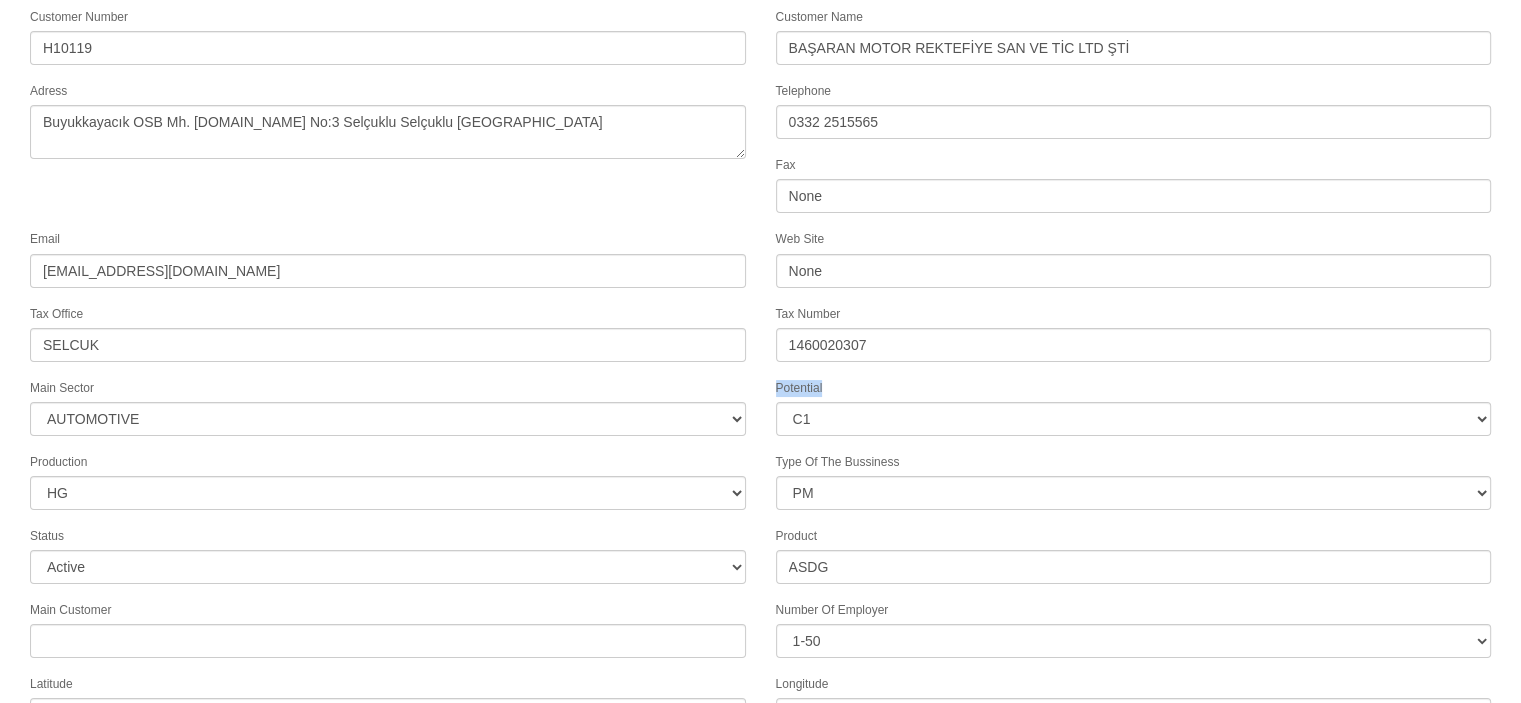 drag, startPoint x: 824, startPoint y: 383, endPoint x: 778, endPoint y: 379, distance: 46.173584 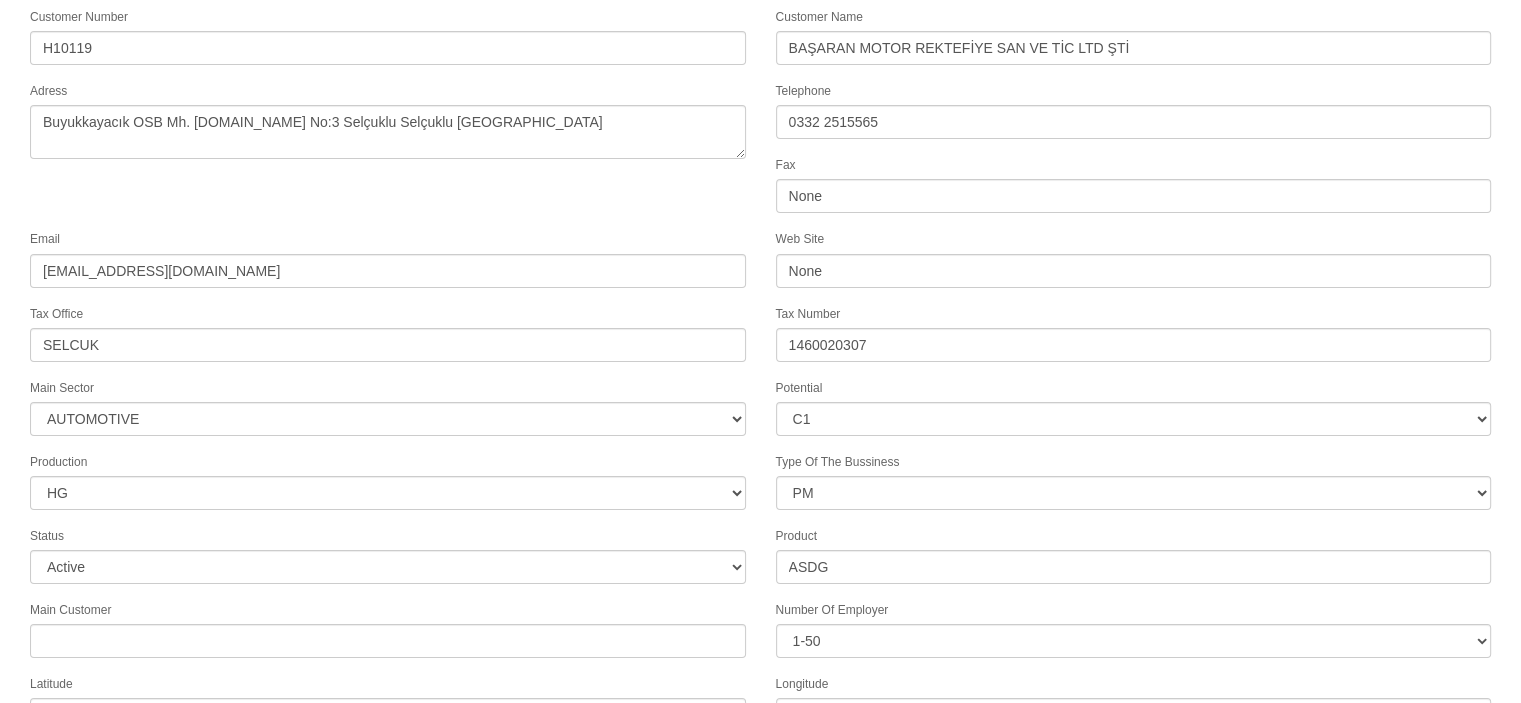 click on "Potential
-
A1
A2
A3
B1
B2
B3
C1
C2
C3" at bounding box center (1134, 406) 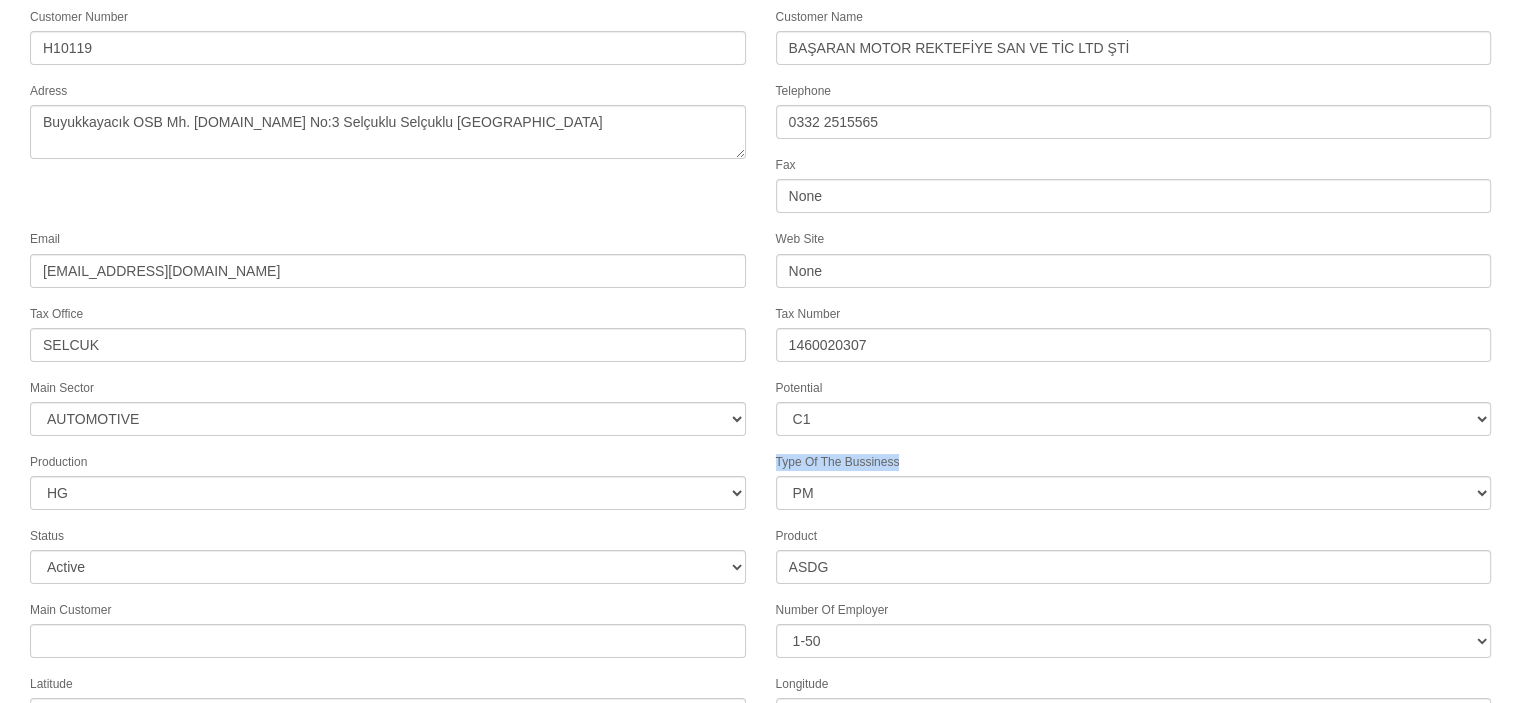 drag, startPoint x: 917, startPoint y: 450, endPoint x: 775, endPoint y: 451, distance: 142.00352 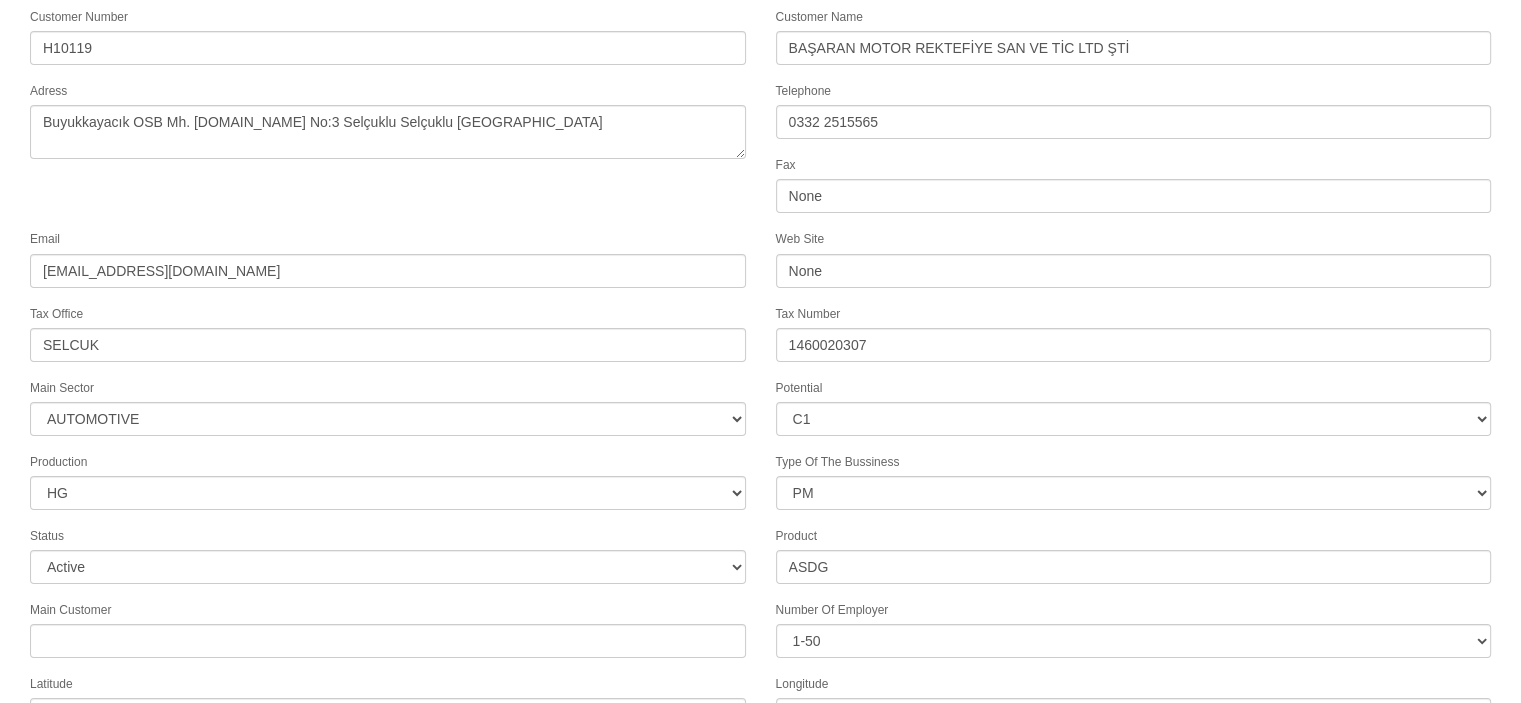 click on "Type Of The Bussiness
-
PM
PSM
Supplier
DPM
DSM
DPSM
SM
Export
DM
VEND" at bounding box center (1134, 480) 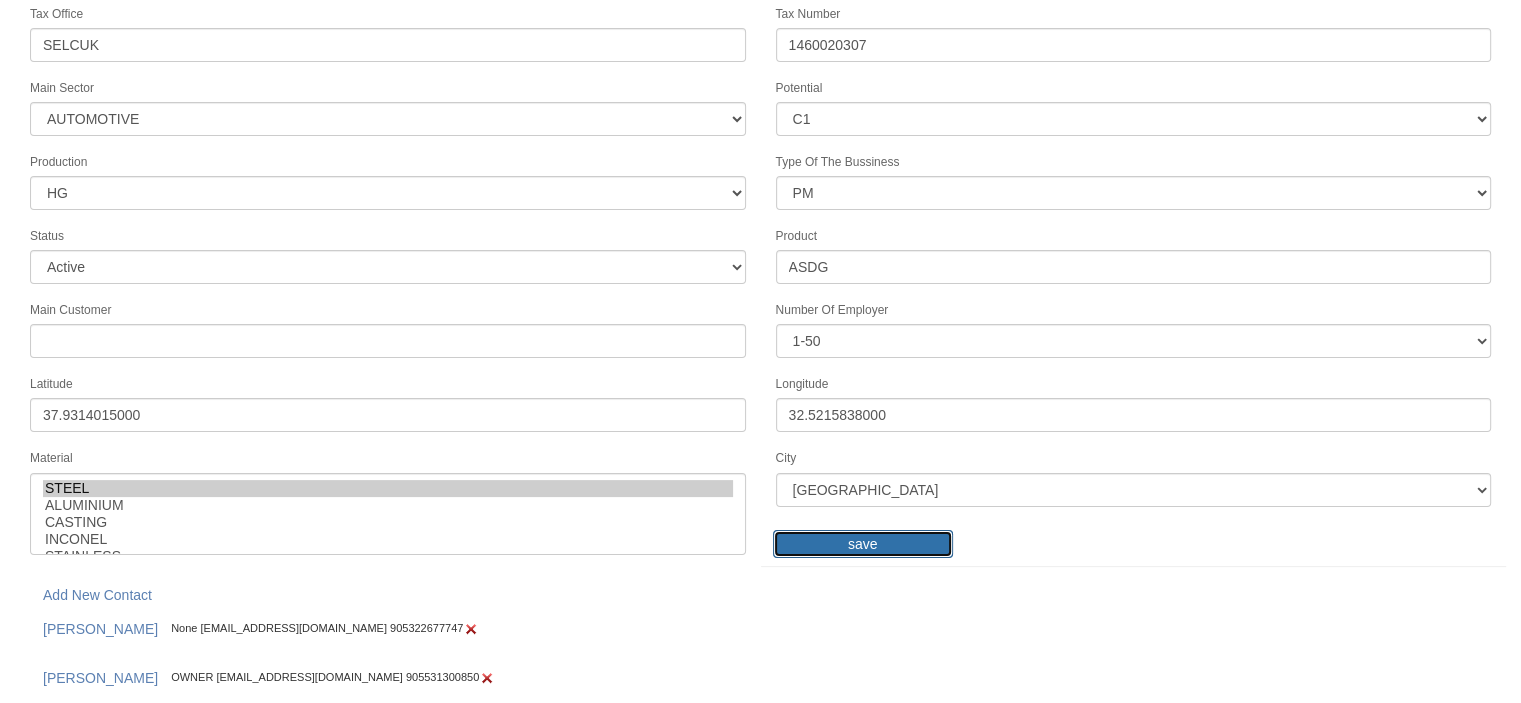 click on "save" at bounding box center (863, 544) 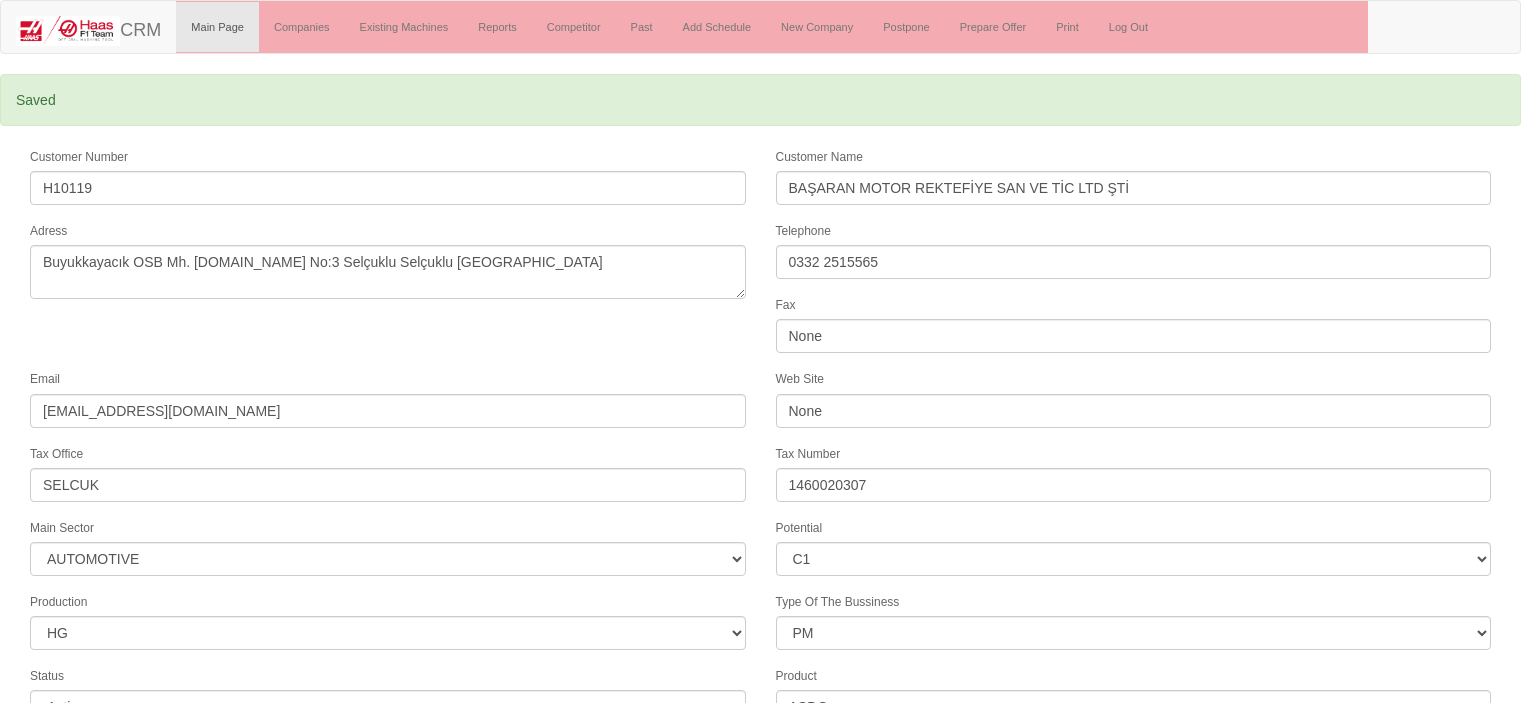 select on "370" 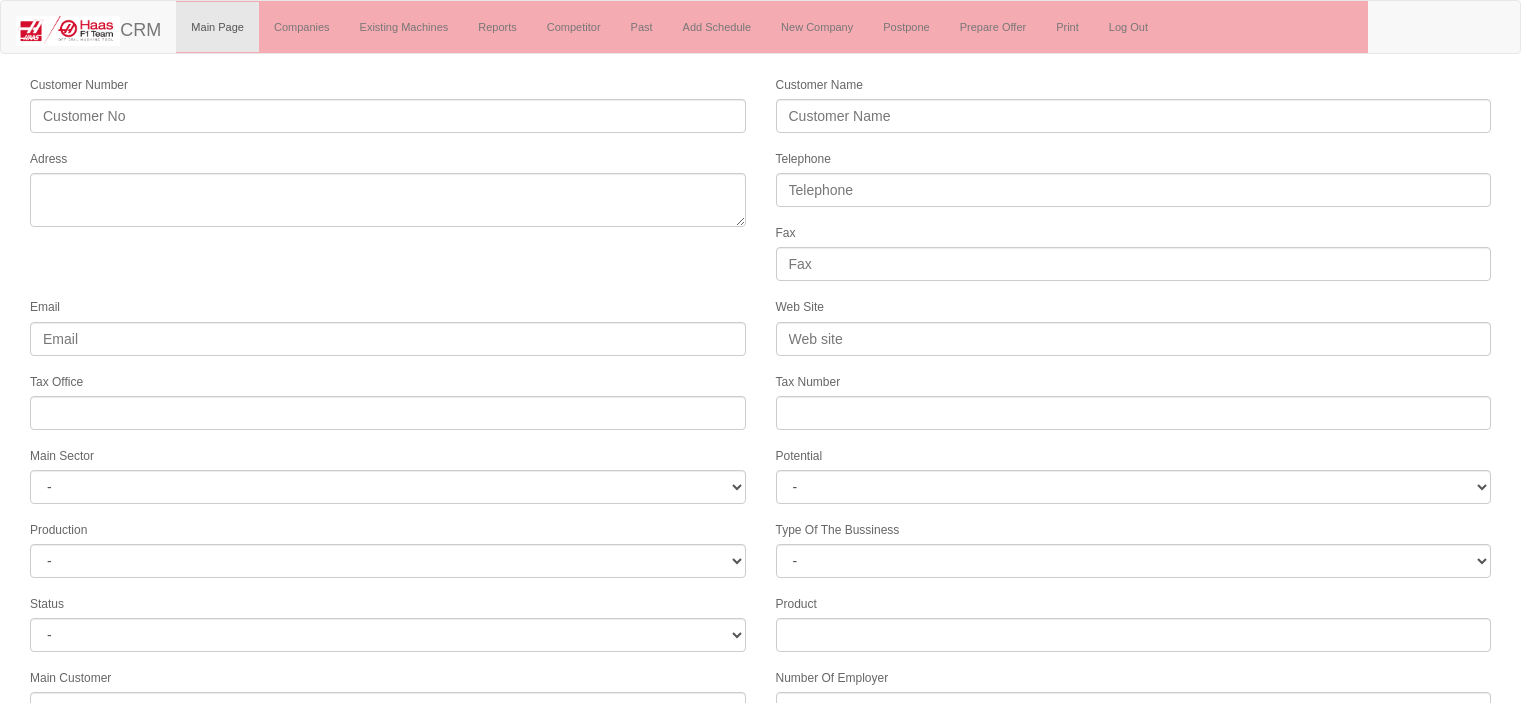 select 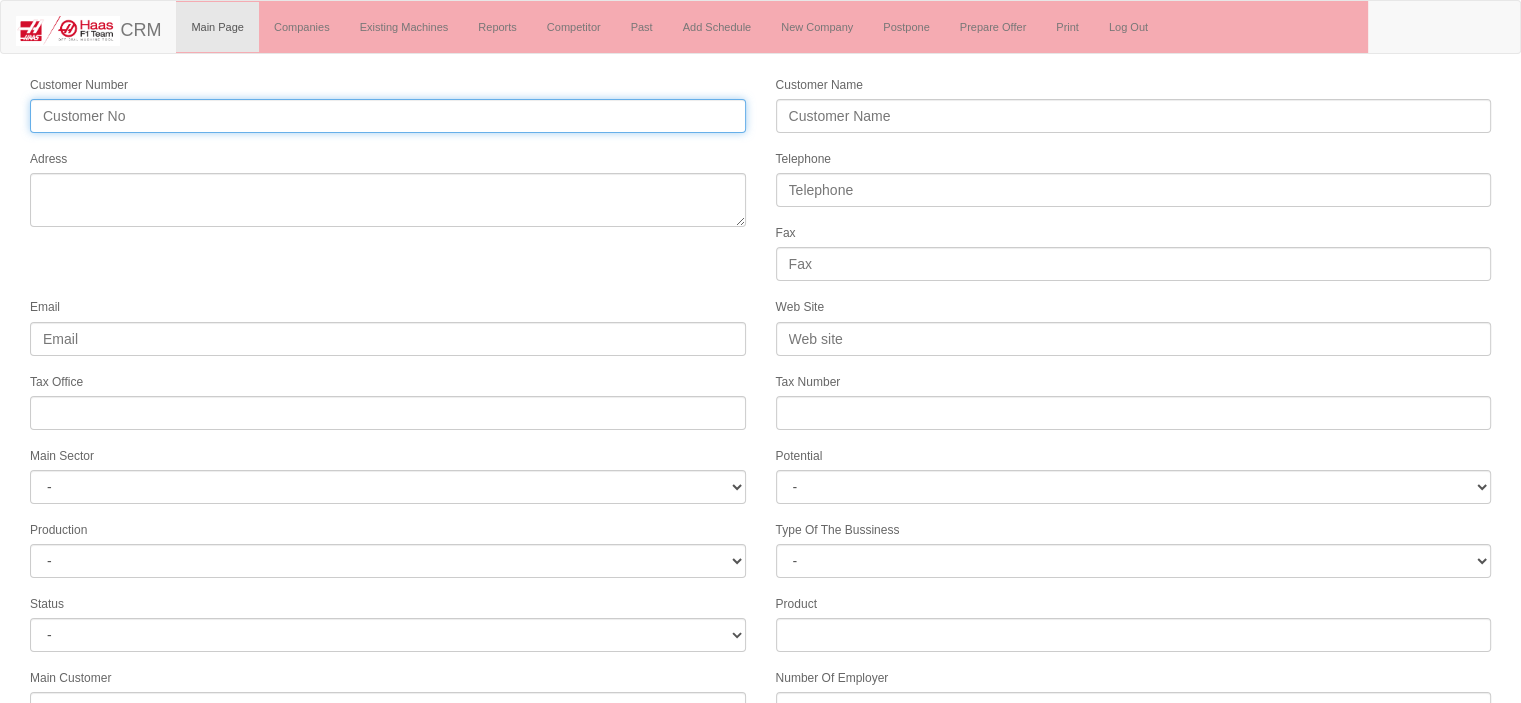 click on "Customer Number" at bounding box center (388, 116) 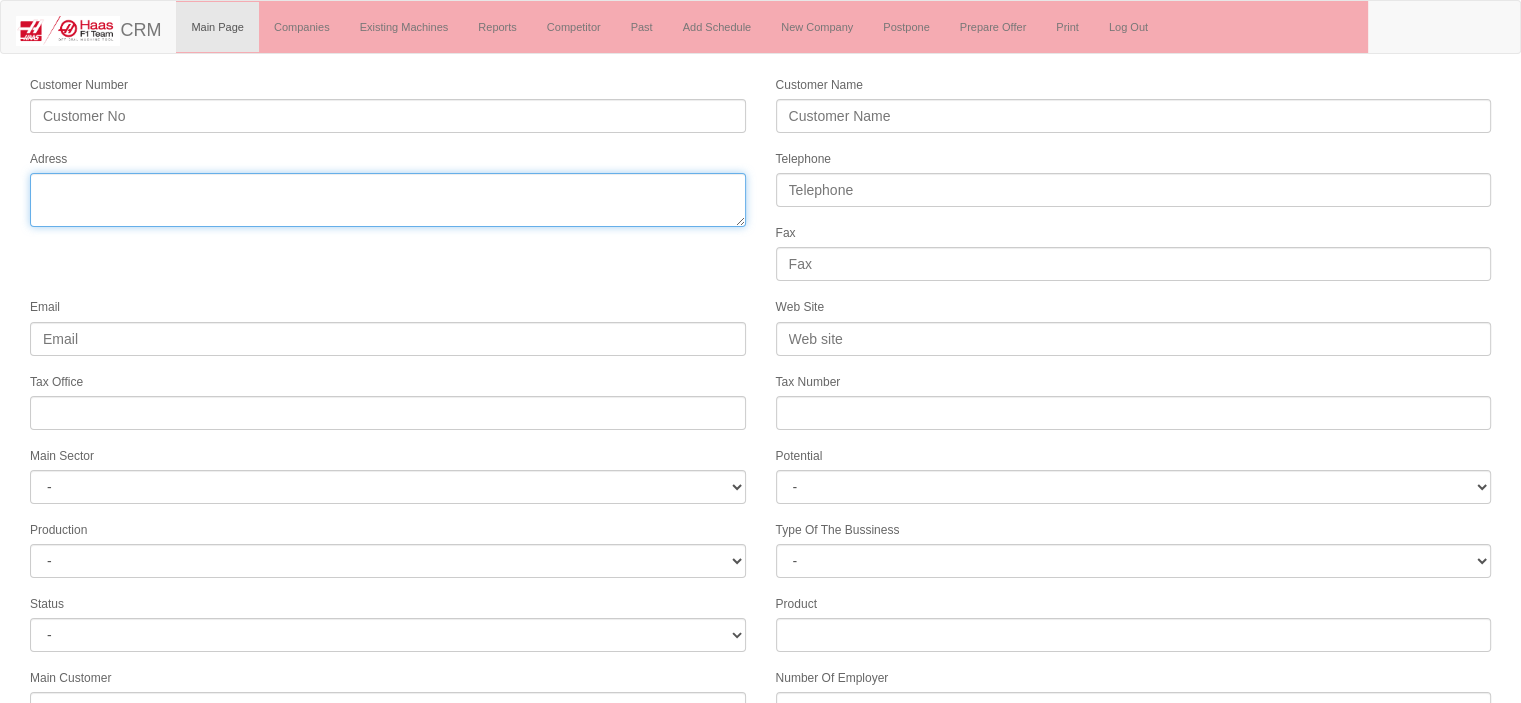 click on "Adress" at bounding box center (388, 200) 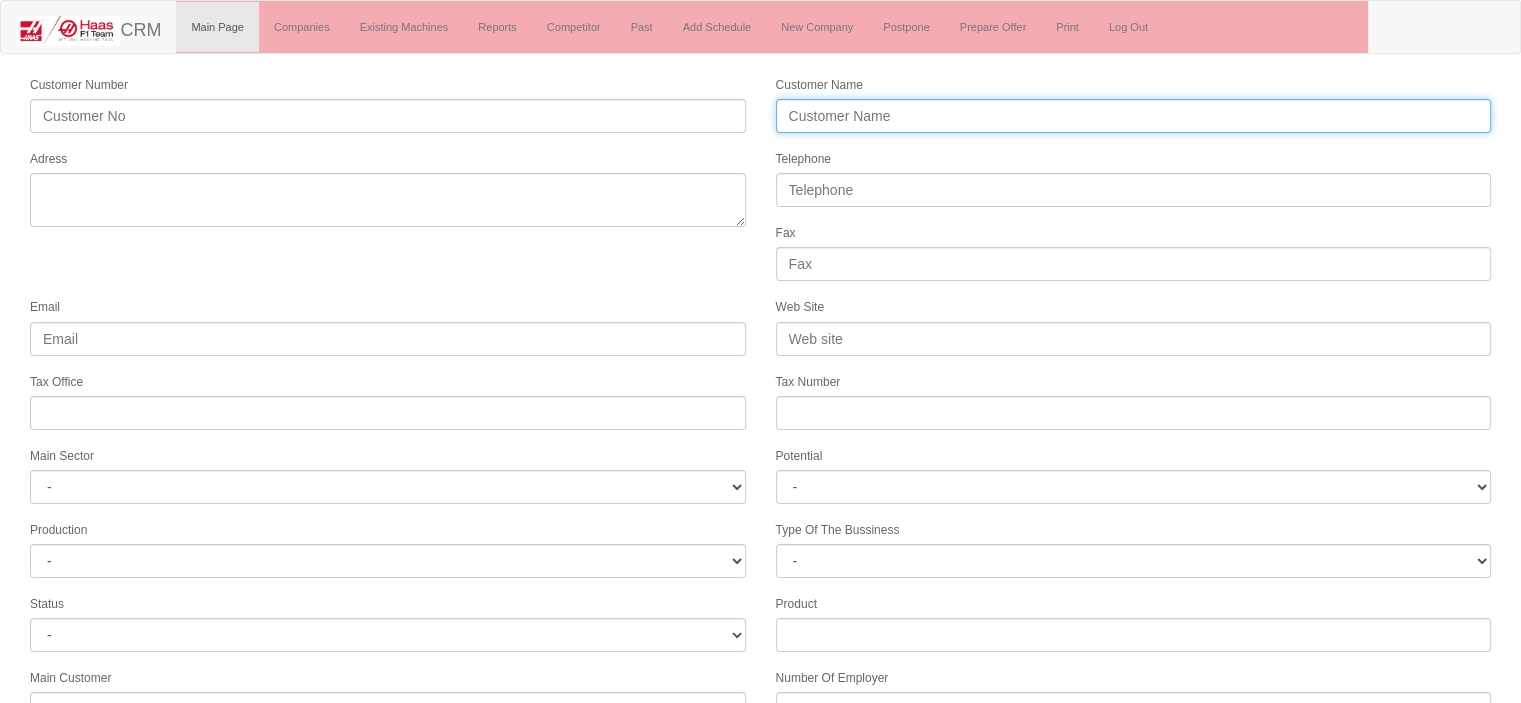 click on "Customer Name" at bounding box center [1134, 116] 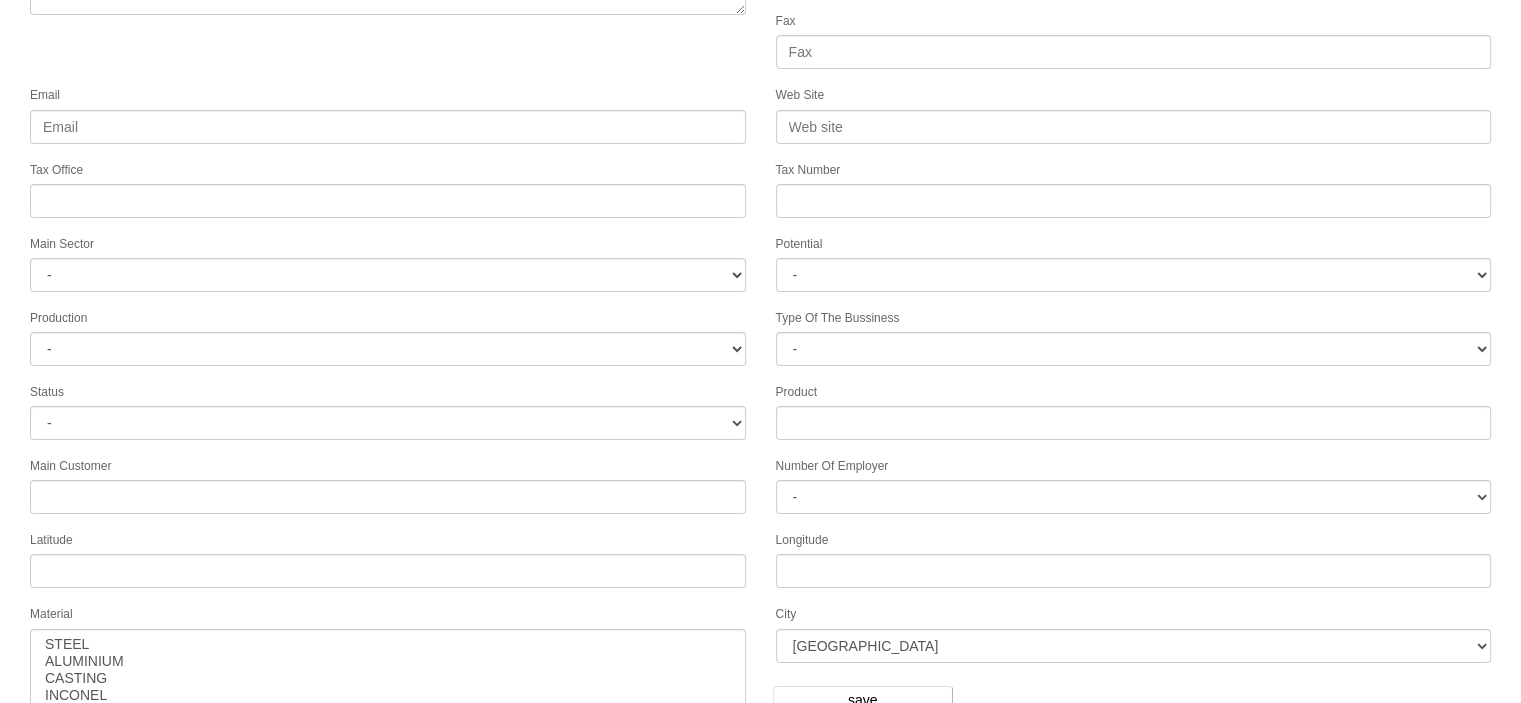 scroll, scrollTop: 212, scrollLeft: 0, axis: vertical 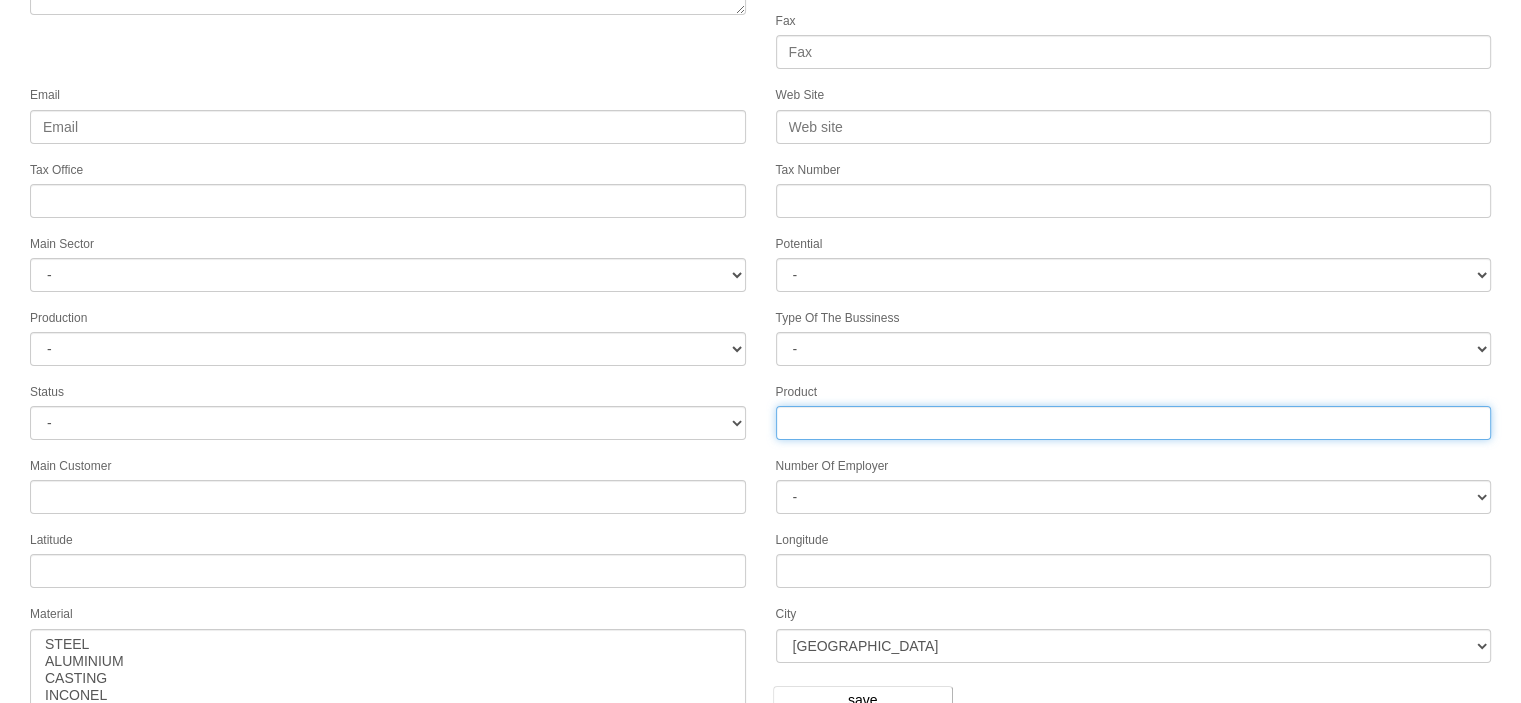 click on "Product" at bounding box center [1134, 423] 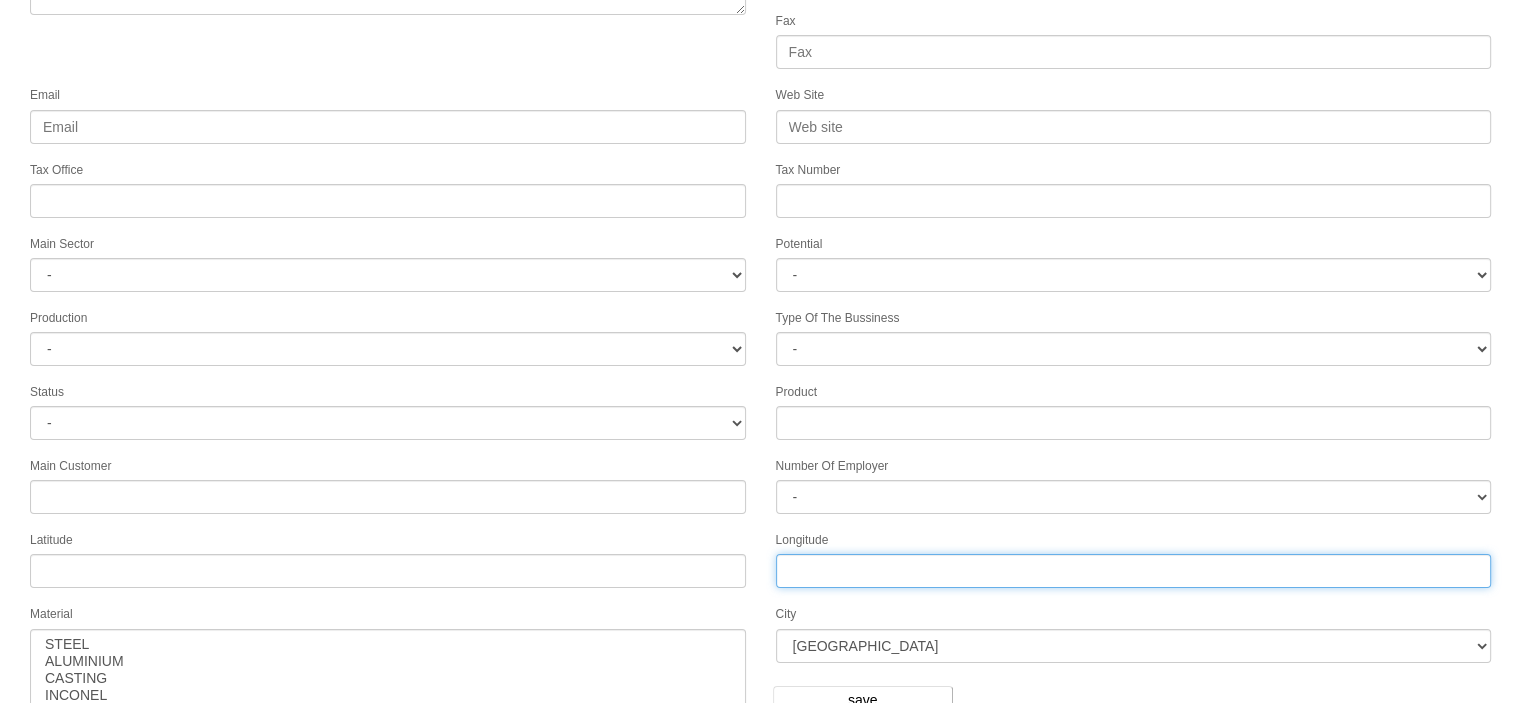 click on "Longitude" at bounding box center (1134, 571) 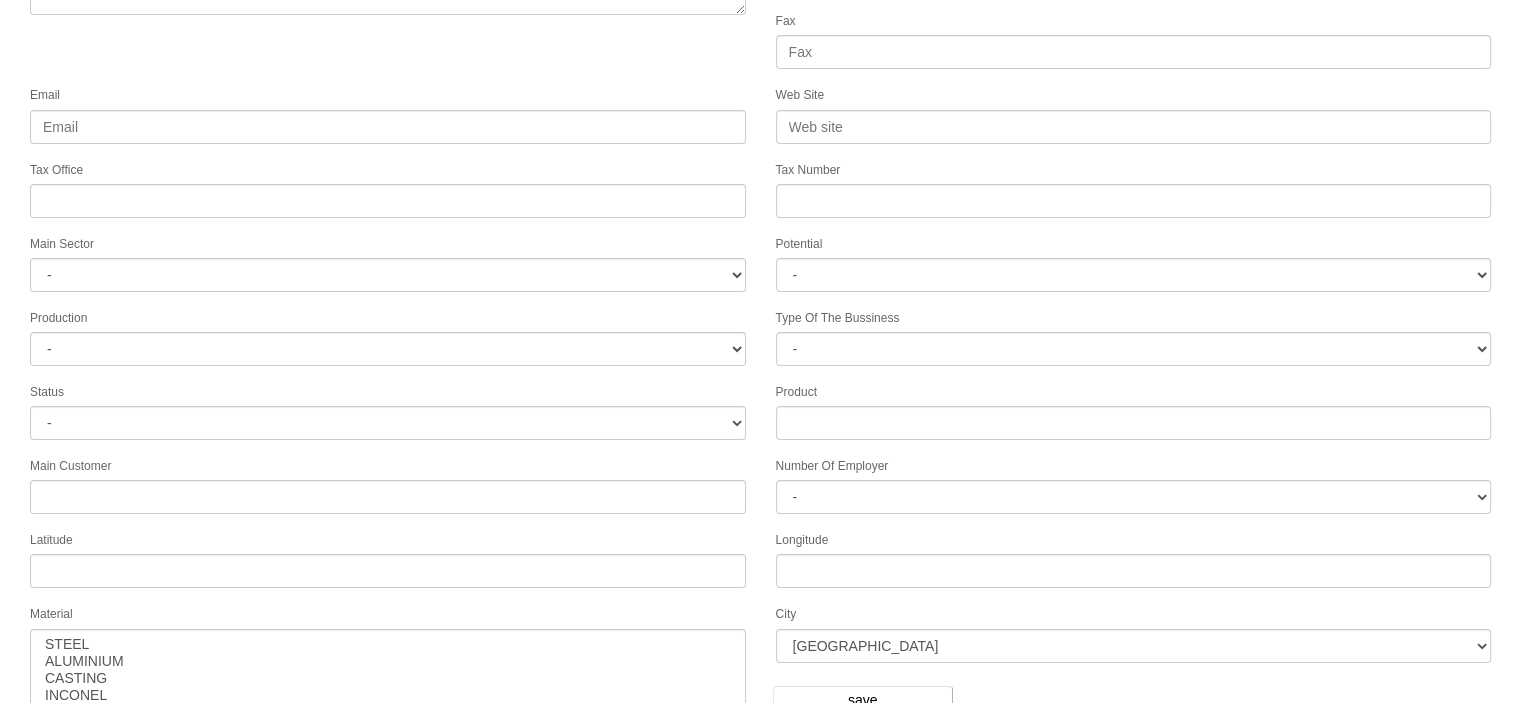 click on "Main Customer" at bounding box center (388, 484) 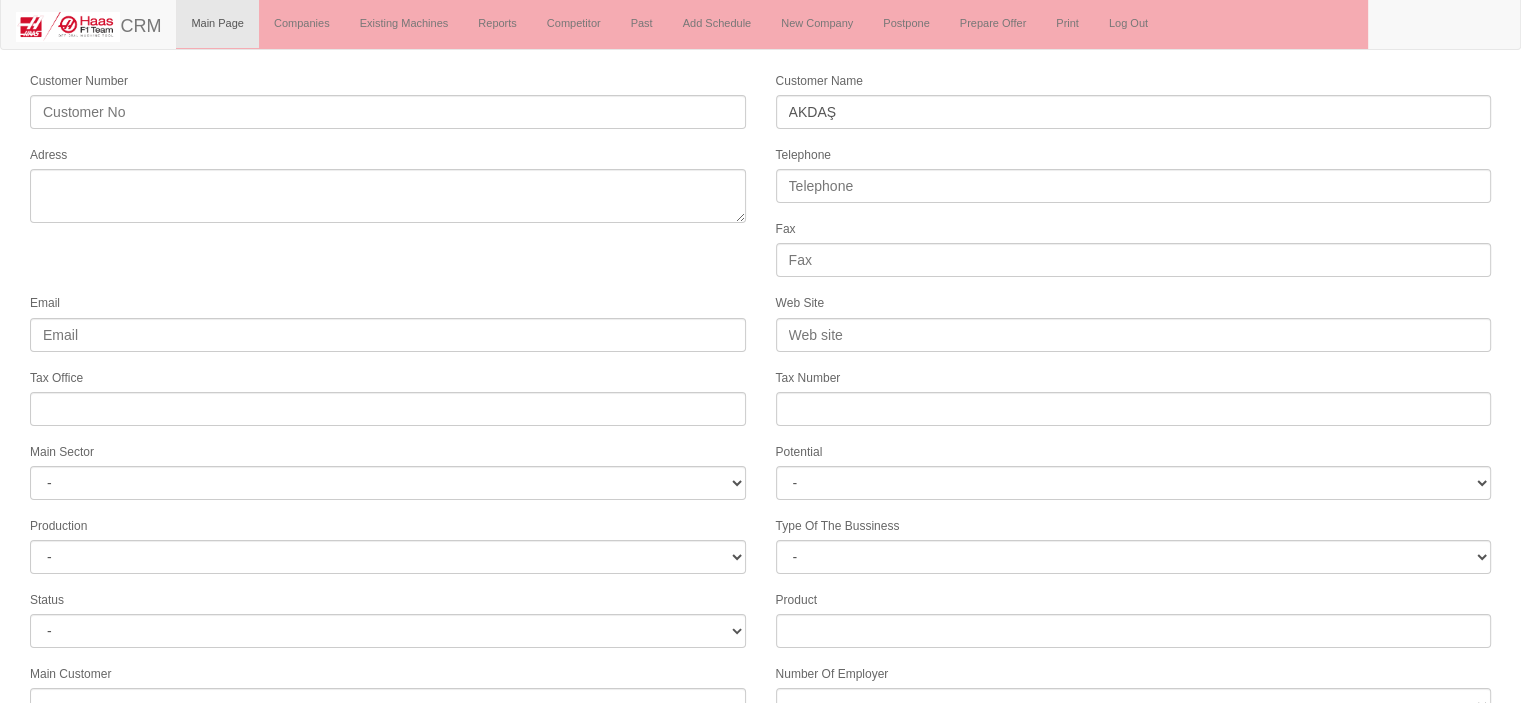 scroll, scrollTop: 0, scrollLeft: 0, axis: both 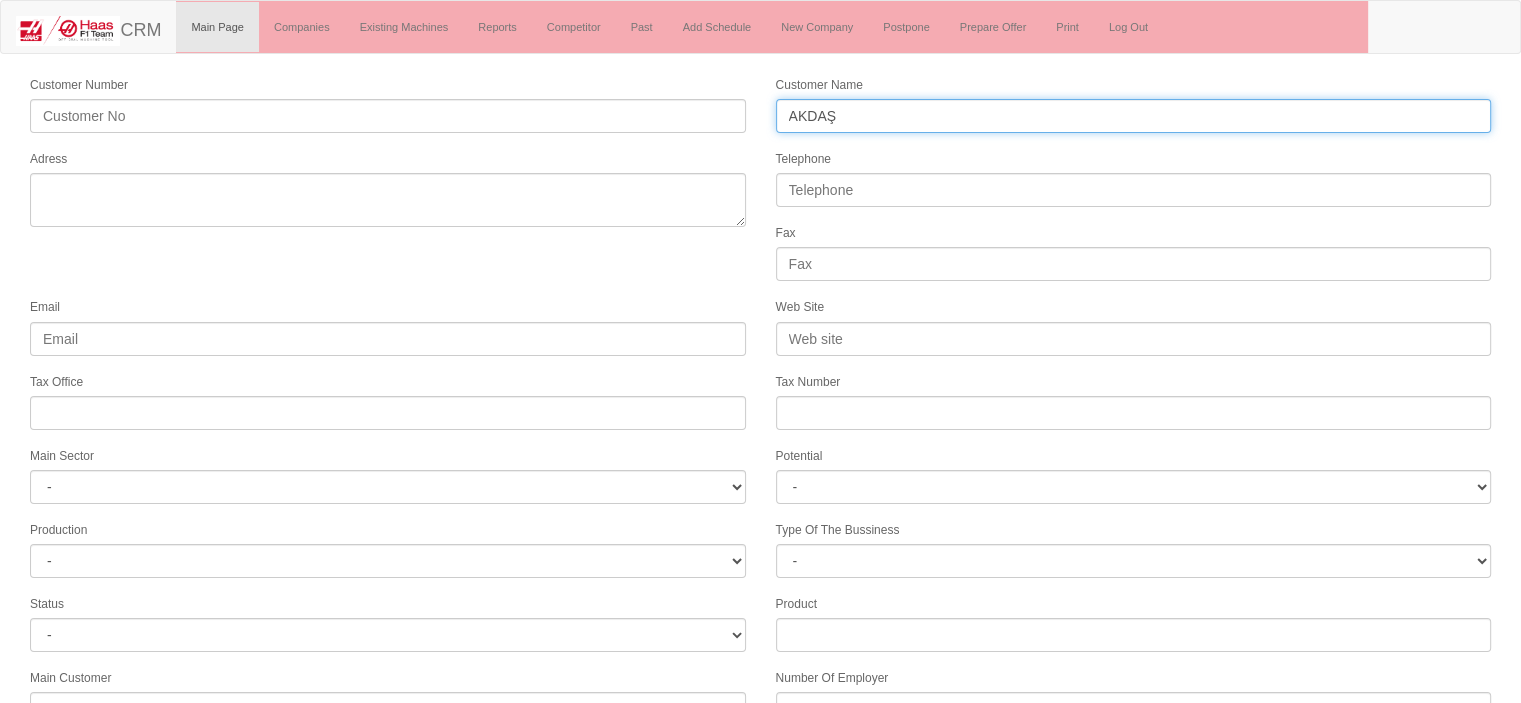 click on "AKDAŞ" at bounding box center (1134, 116) 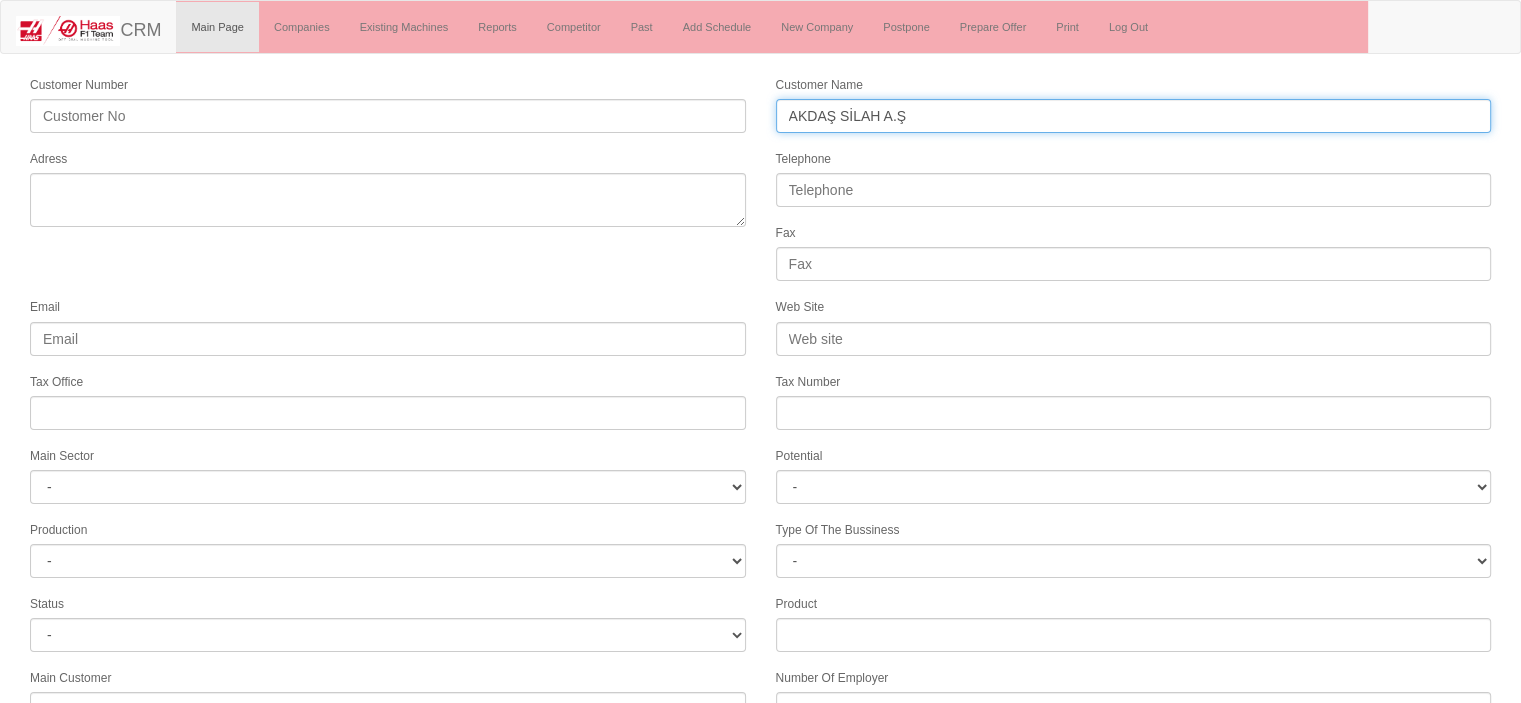 type on "AKDAŞ SİLAH A.Ş" 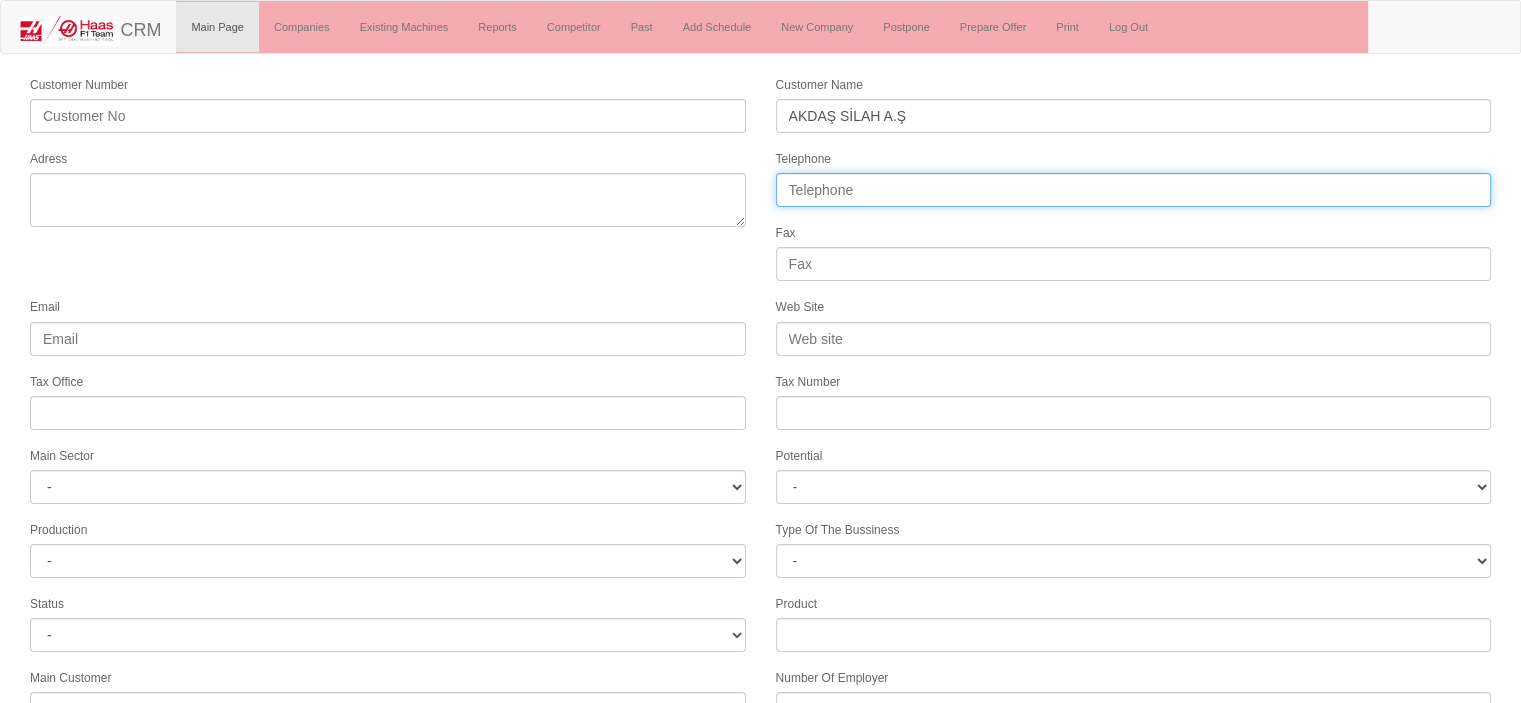 click on "Telephone" at bounding box center (1134, 190) 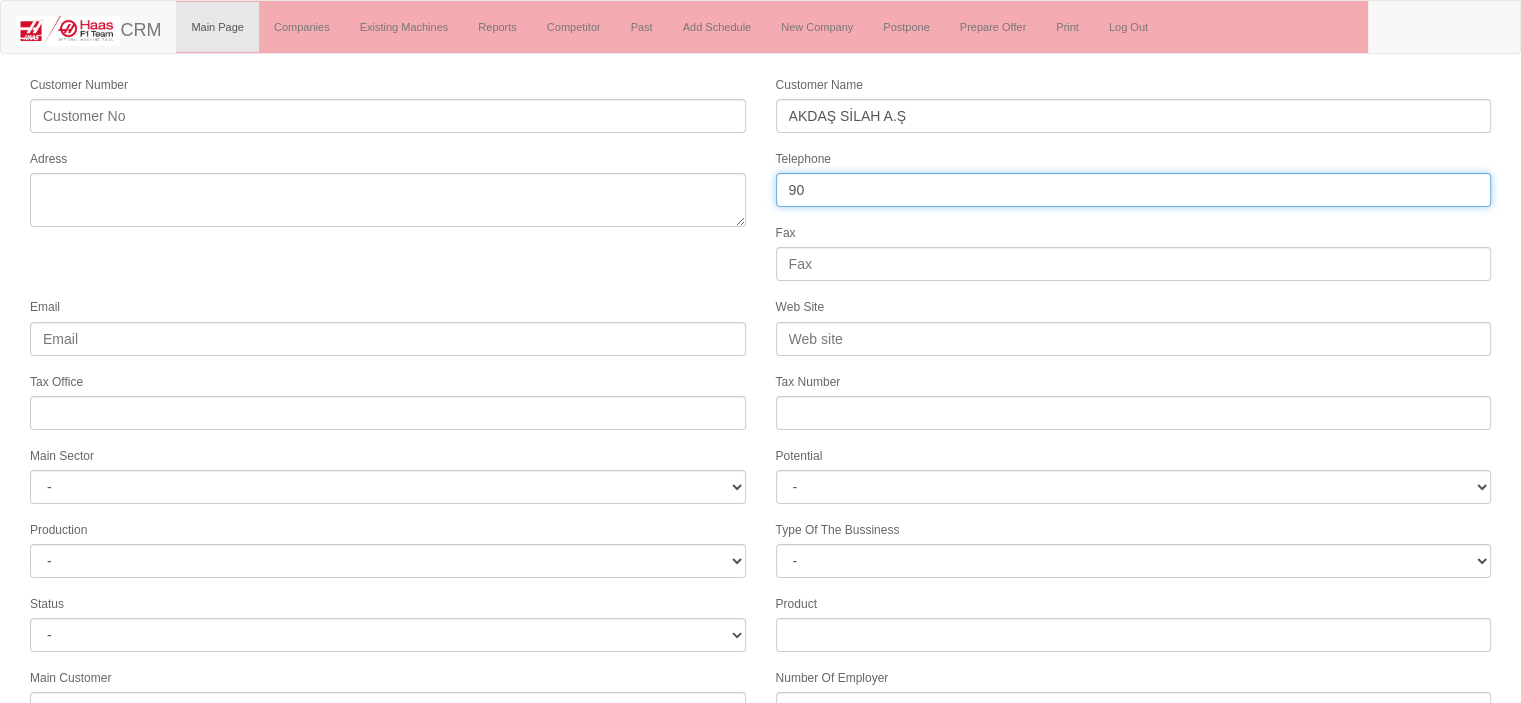 type on "9" 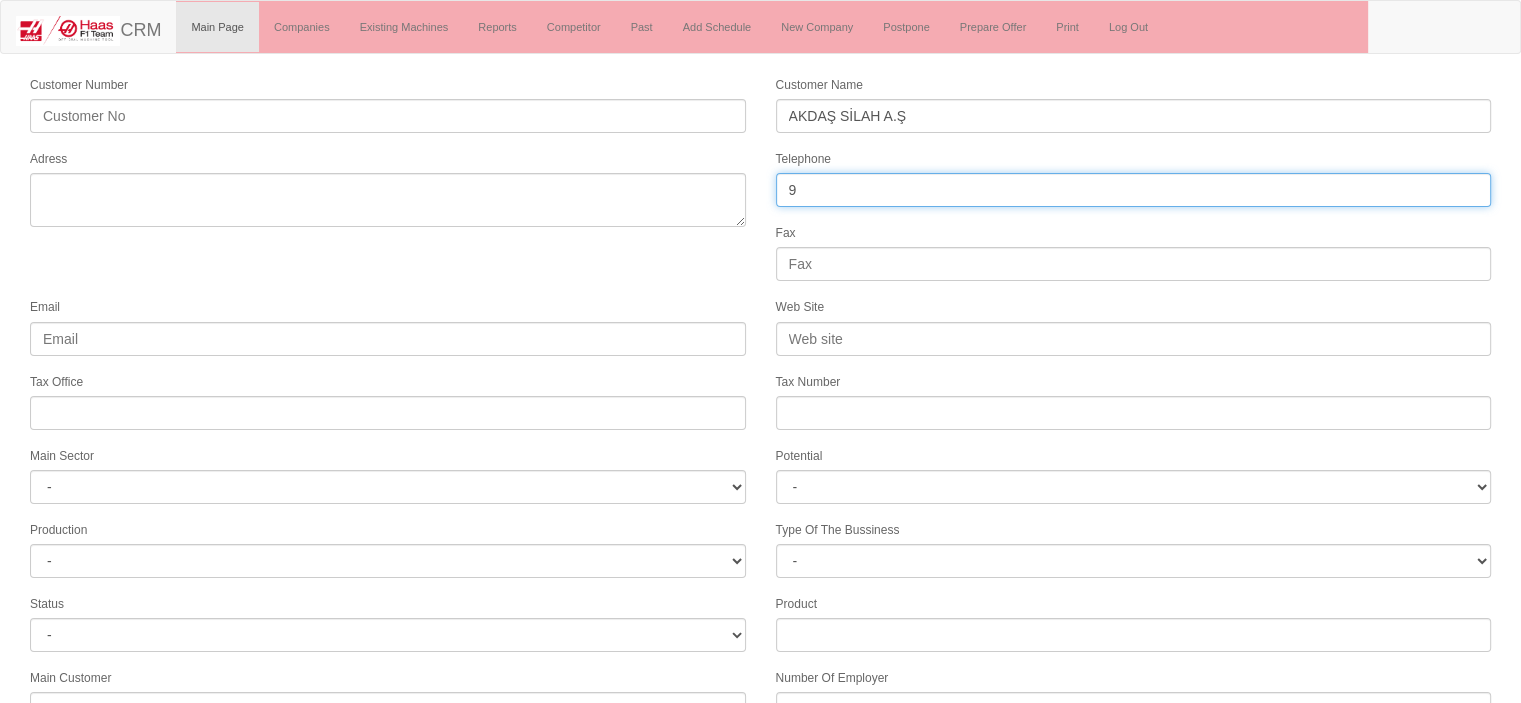 type 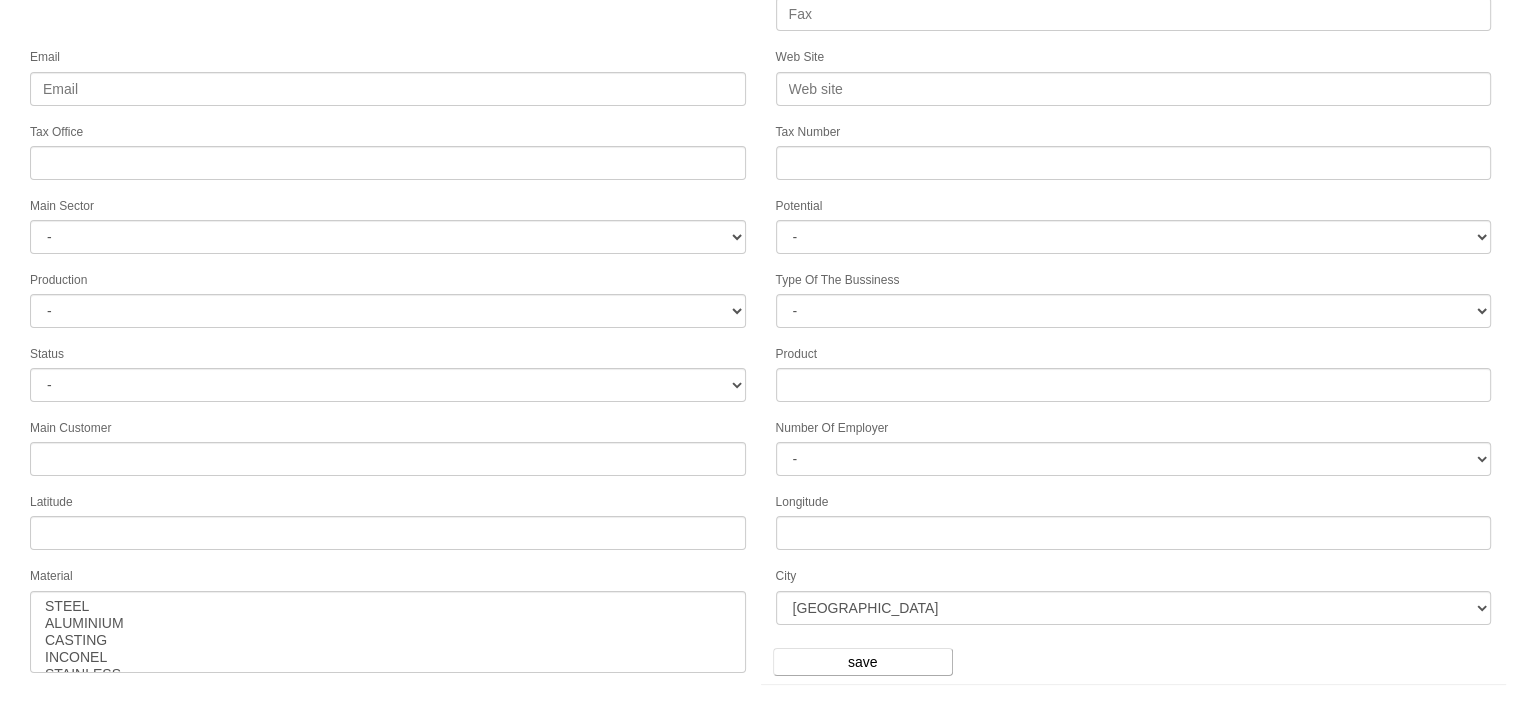 scroll, scrollTop: 272, scrollLeft: 0, axis: vertical 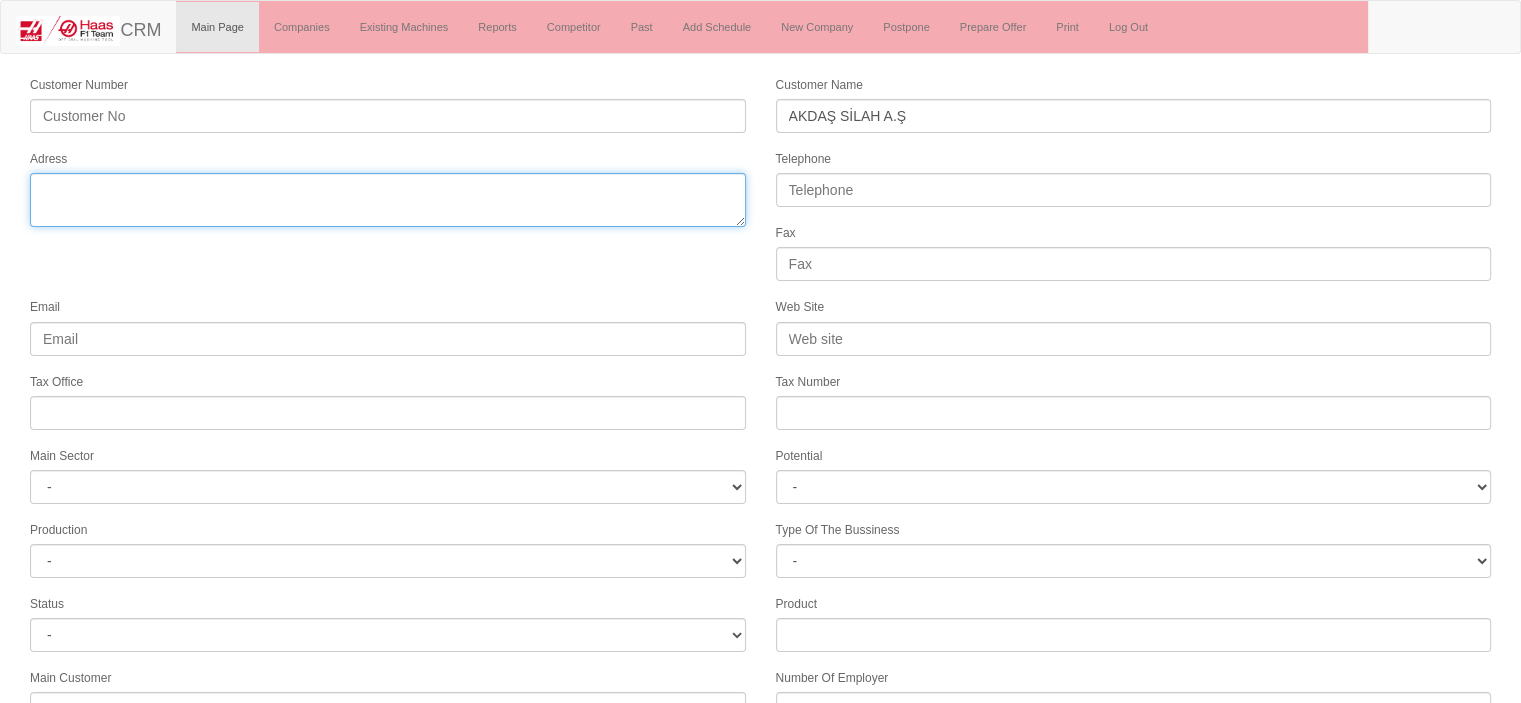 click on "Adress" at bounding box center (388, 200) 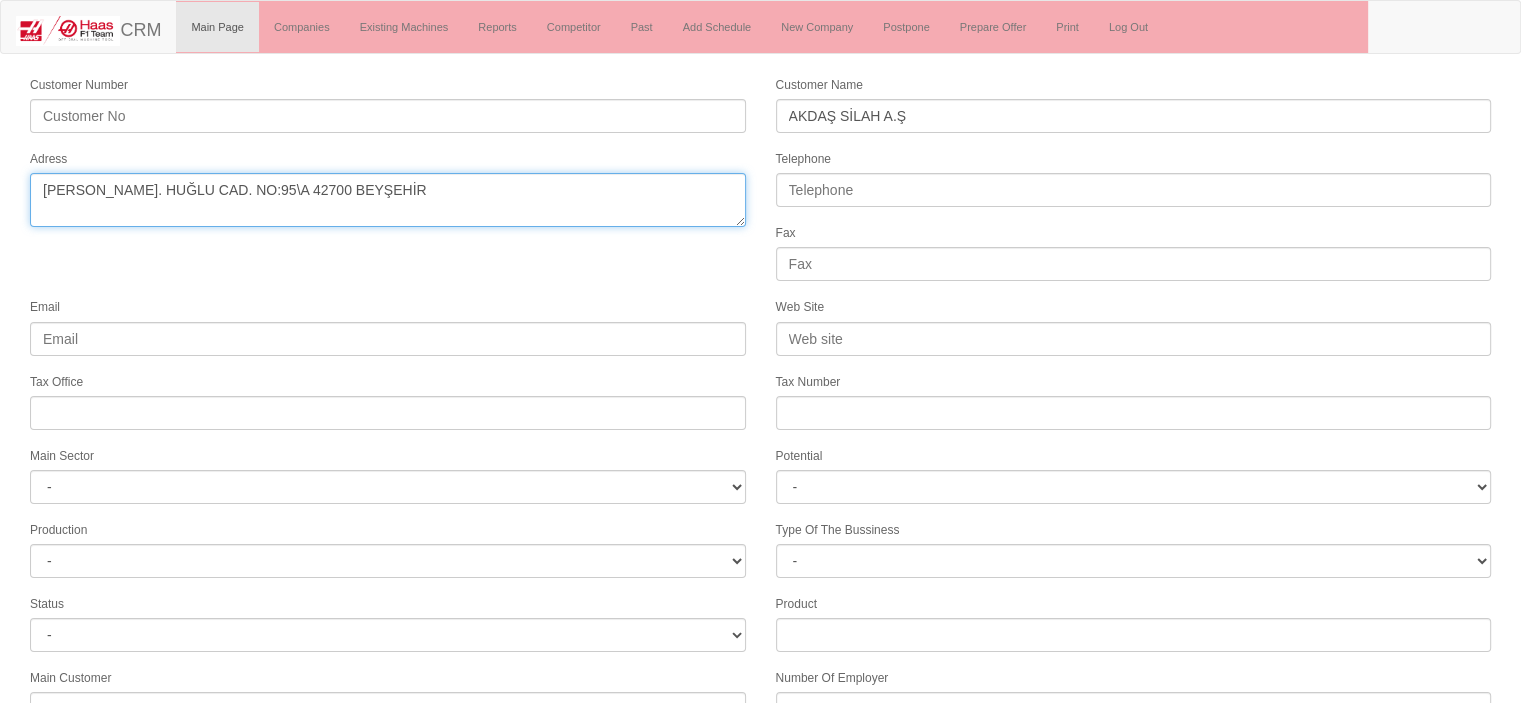 type on "HUĞLU MAH. HUĞLU CAD. NO:95\A 42700 BEYŞEHİR" 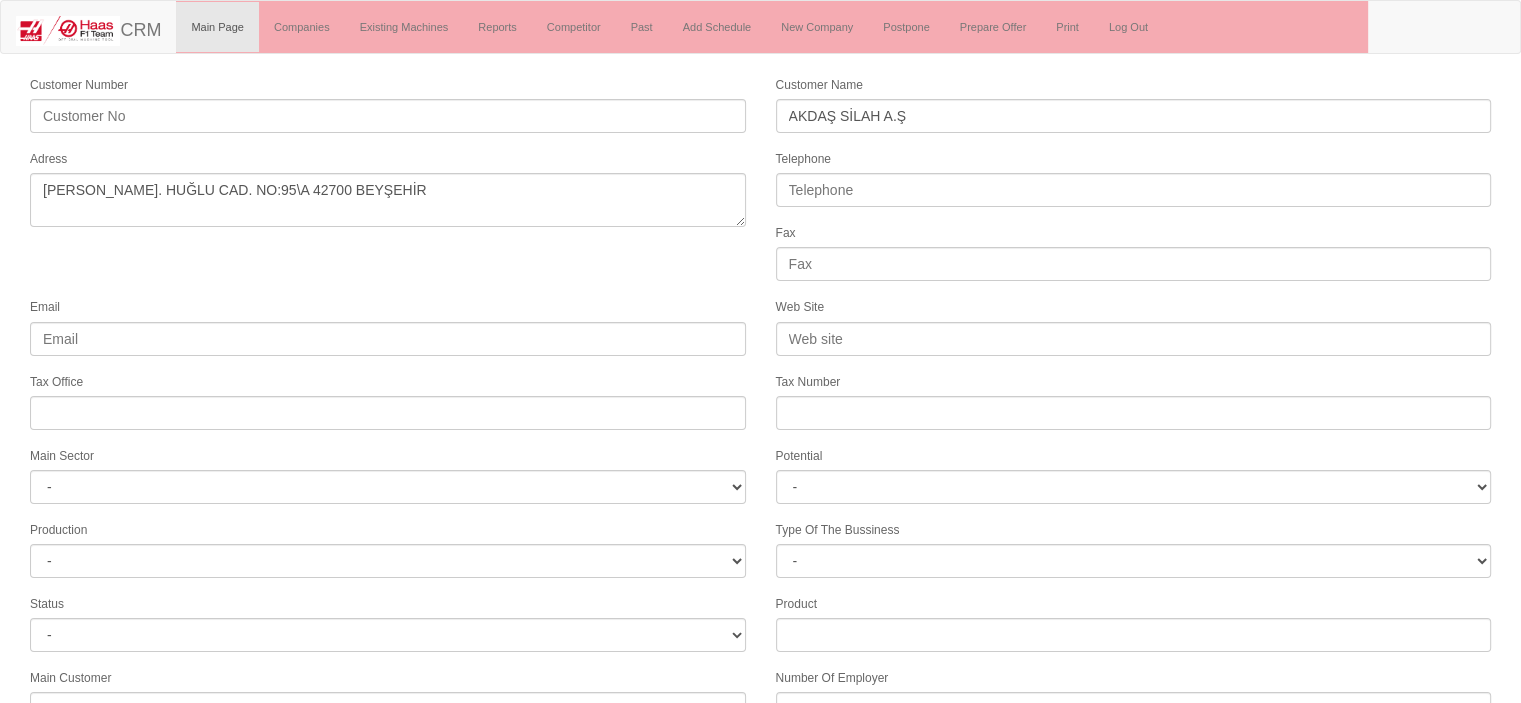 click on "Customer Number
Customer Name
AKDAŞ SİLAH A.Ş
Adress
Telephone
Fax
Email
Web Site
Tax Office
Tax Number
Main Sector
-
DIE MOLD
MACHINERY
DEFENCE & AEROSPACE
ELECTRICAL COMPONENTS
MEDICAL
TOOL MANUFACTURING
JEWELERY
AGRICULTURE
AUTOMOTIVE
WHITE GOODS
HYDRAULIC & PNEUMATIC
CASTING
STAMPING DIE
CONSTRUCTION MAC.
GEN. PART. MAN.
EDUCATION
LASER POTENTIALS
FURNUTURE
Potential
-
A1
A2
A3
B1
B2
B3
C1
C2
C3
Production
-
HG
-" at bounding box center [760, 531] 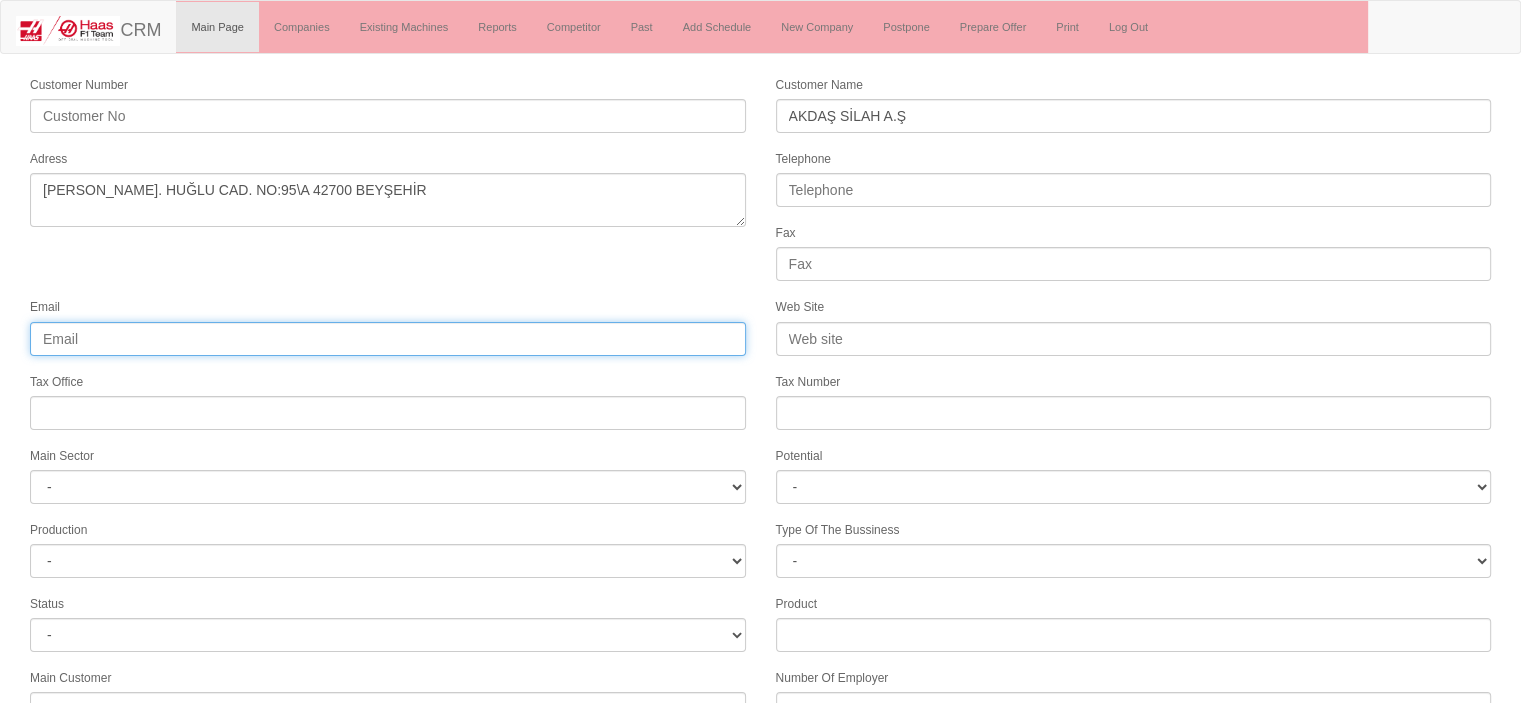 click on "Email" at bounding box center [388, 339] 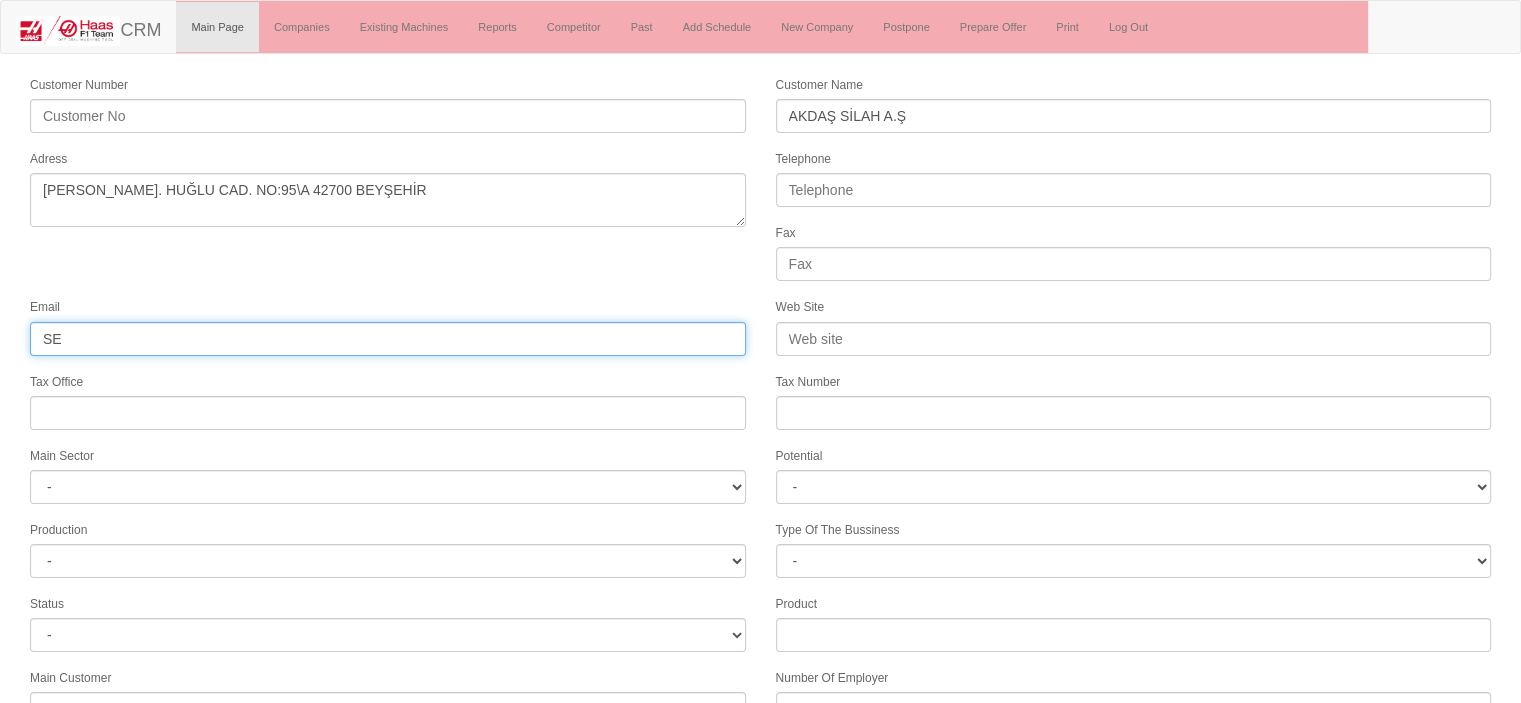 type on "S" 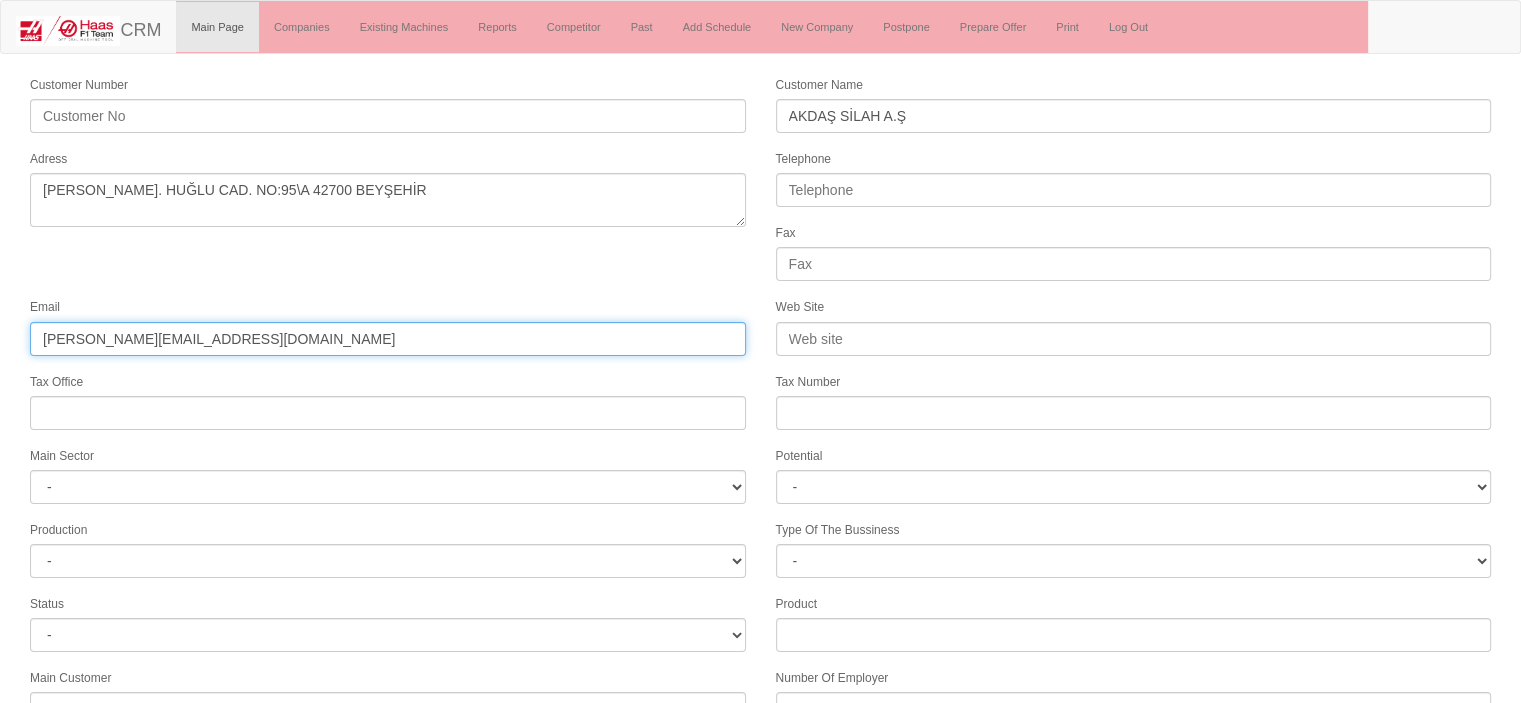 type on "selim@akdasco.com" 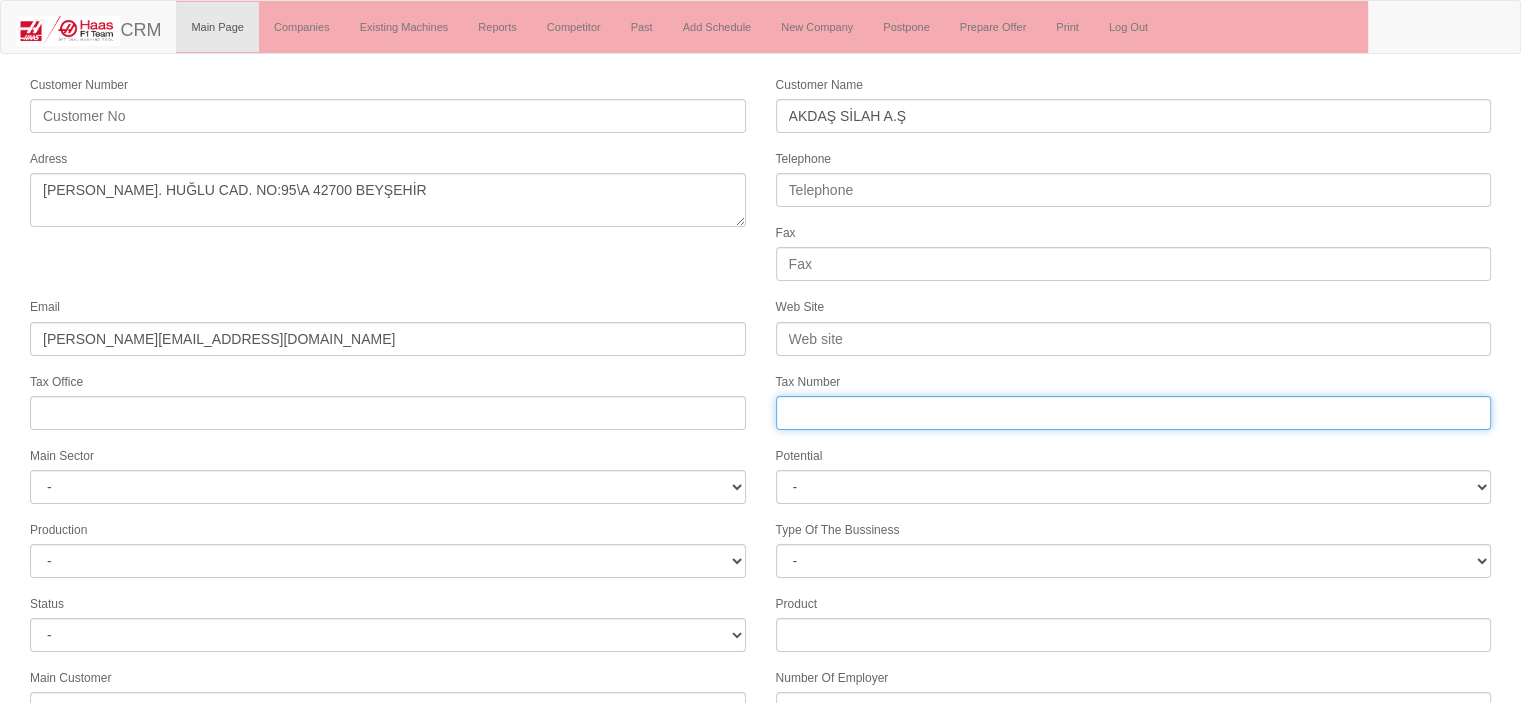 click at bounding box center (1134, 413) 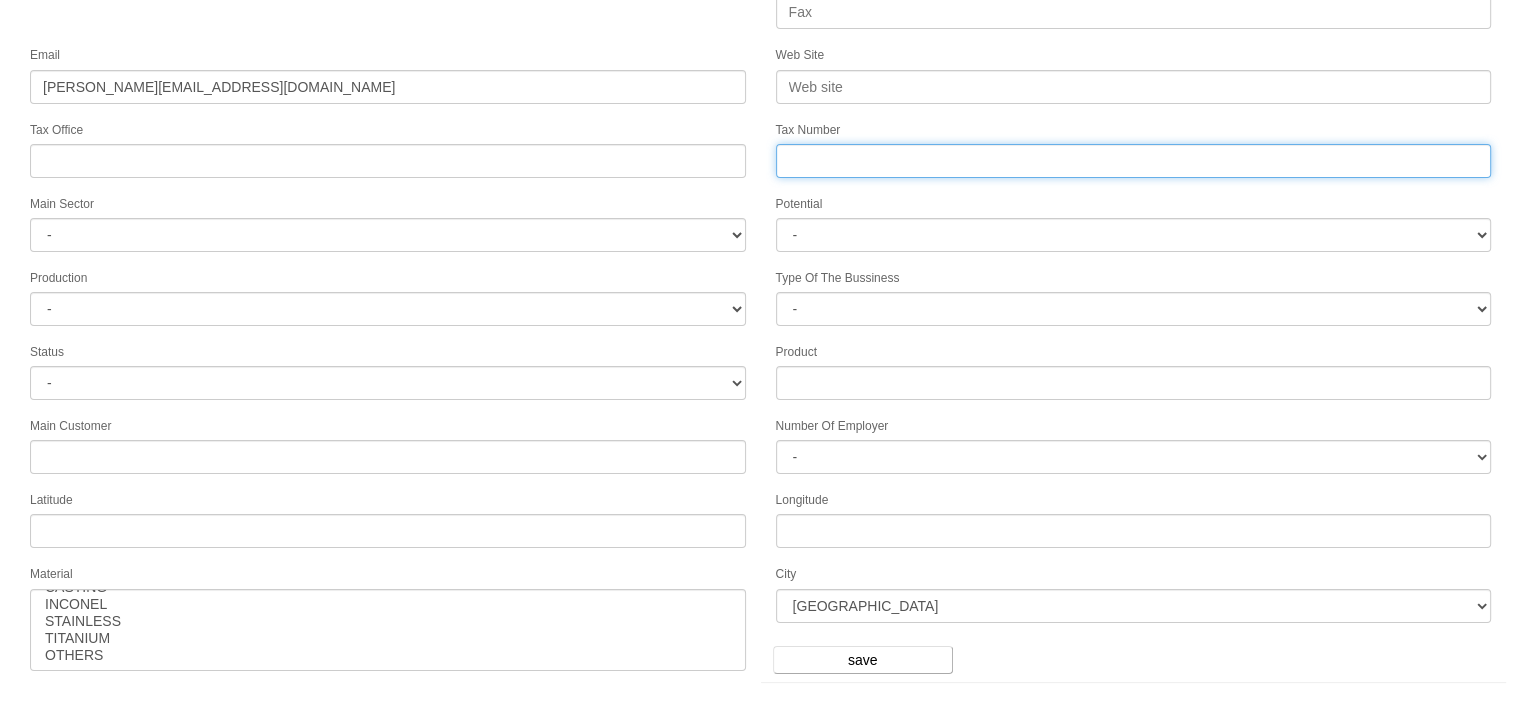 scroll, scrollTop: 267, scrollLeft: 0, axis: vertical 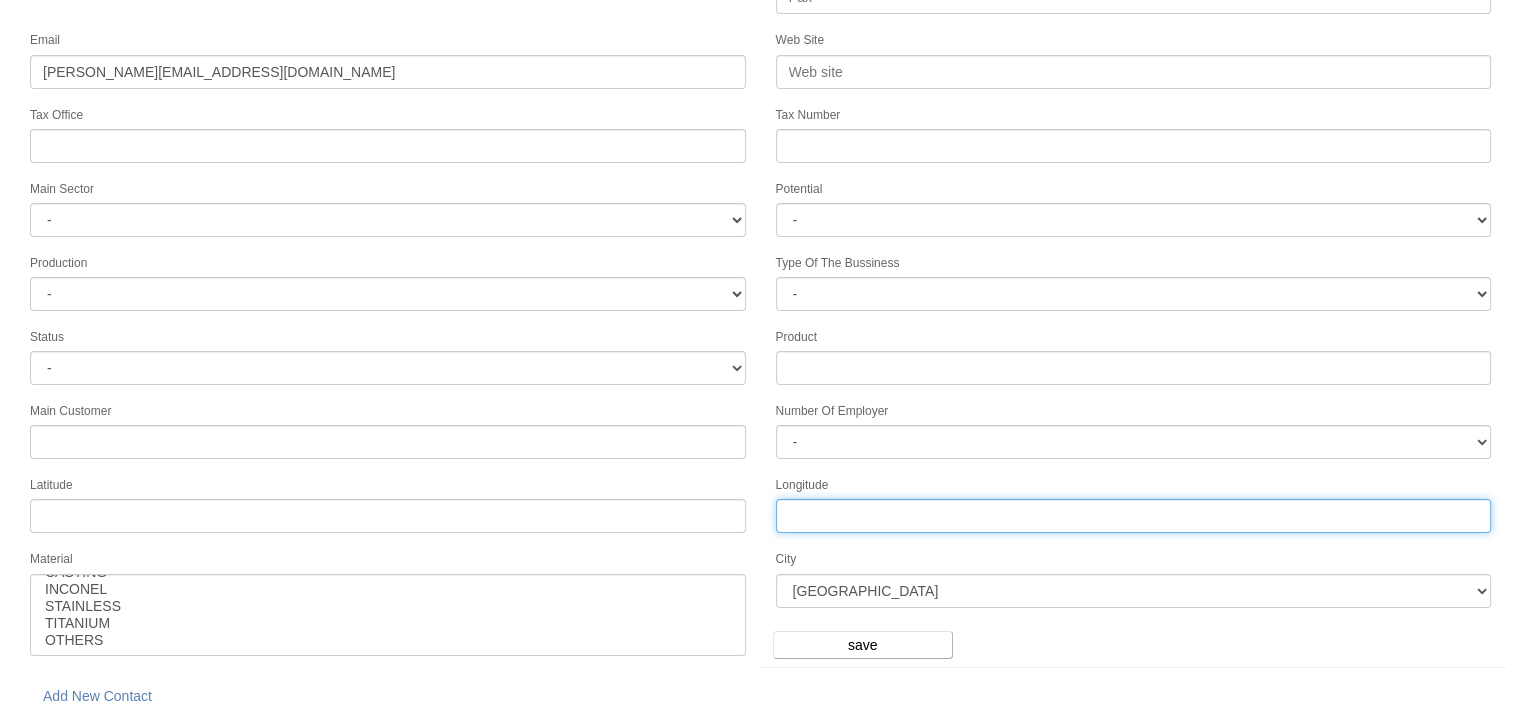 click on "Longitude" at bounding box center [1134, 516] 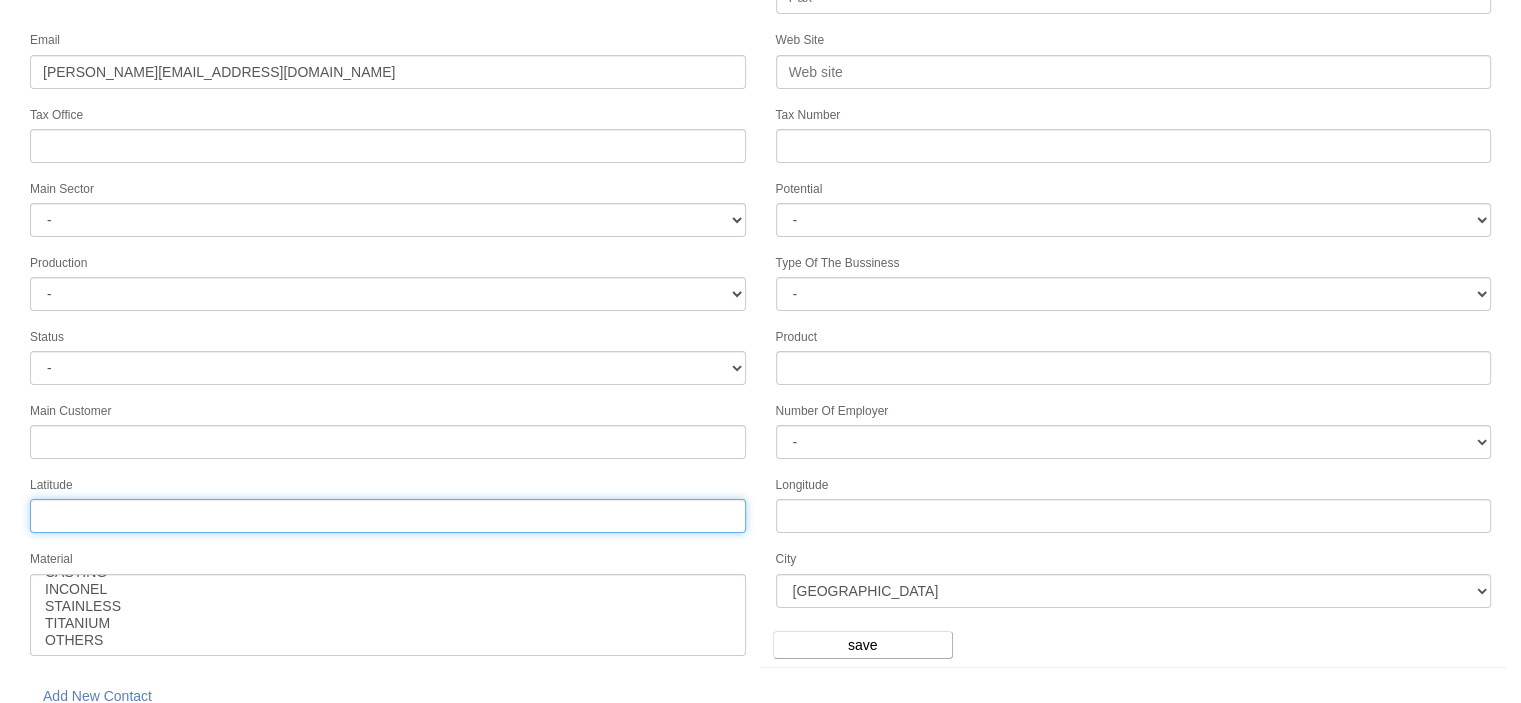 click on "Tax Office" at bounding box center [388, 516] 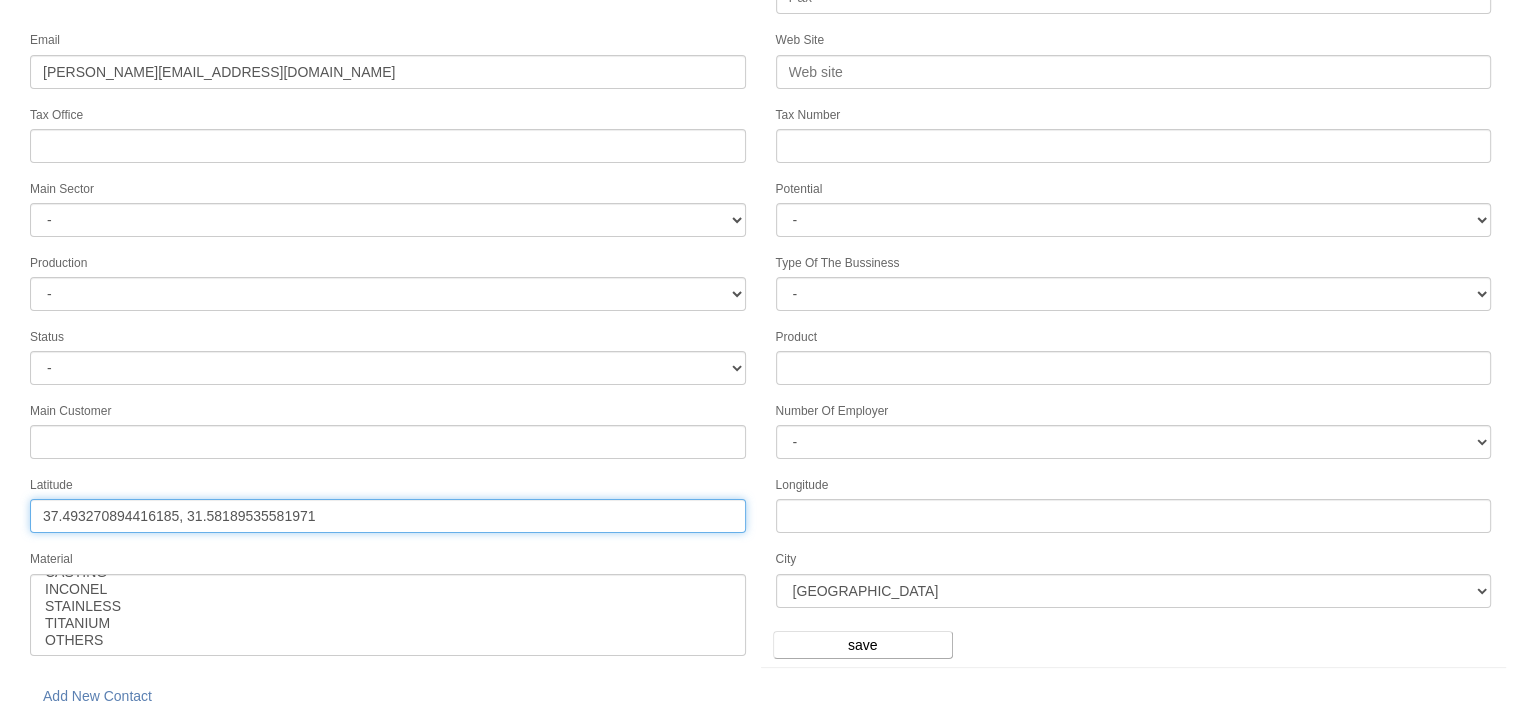 drag, startPoint x: 365, startPoint y: 505, endPoint x: 187, endPoint y: 515, distance: 178.28067 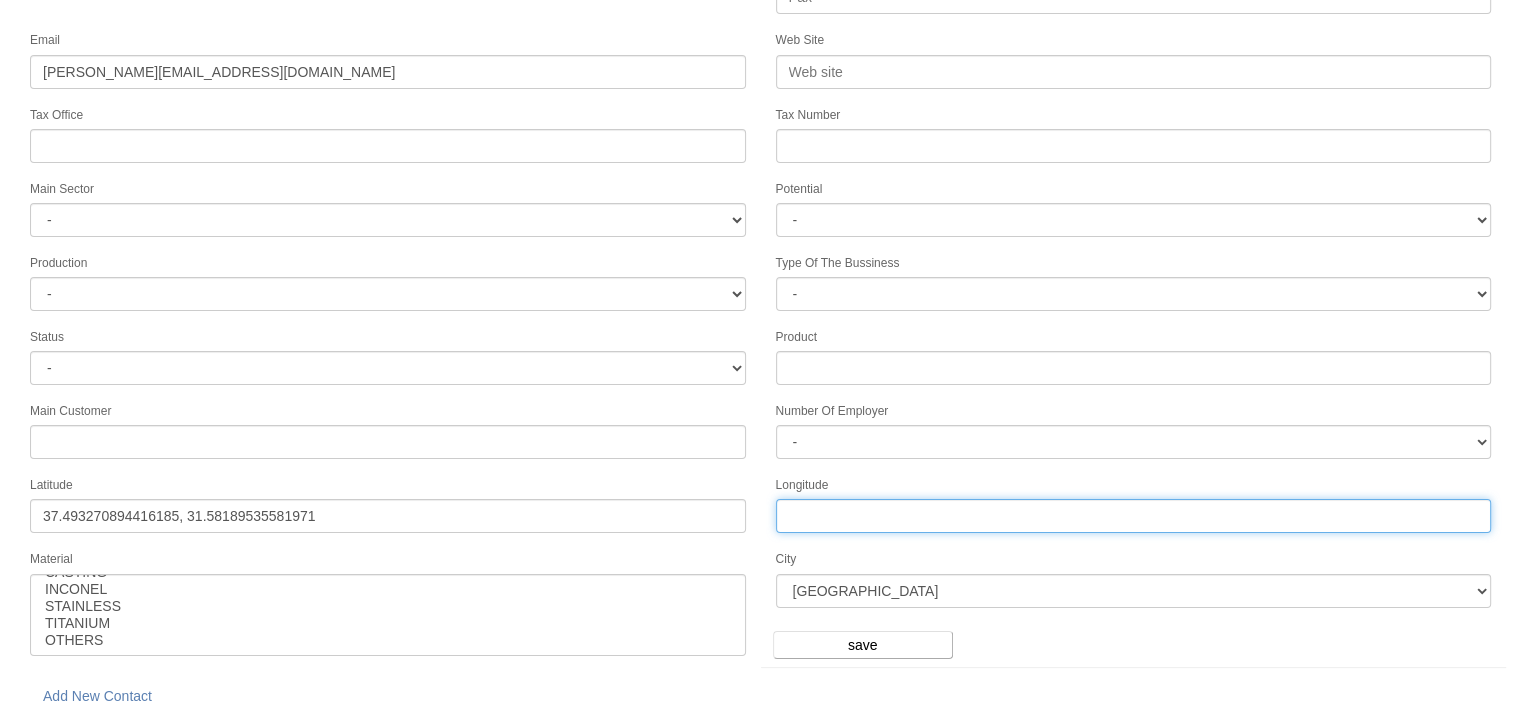 click on "Longitude" at bounding box center [1134, 516] 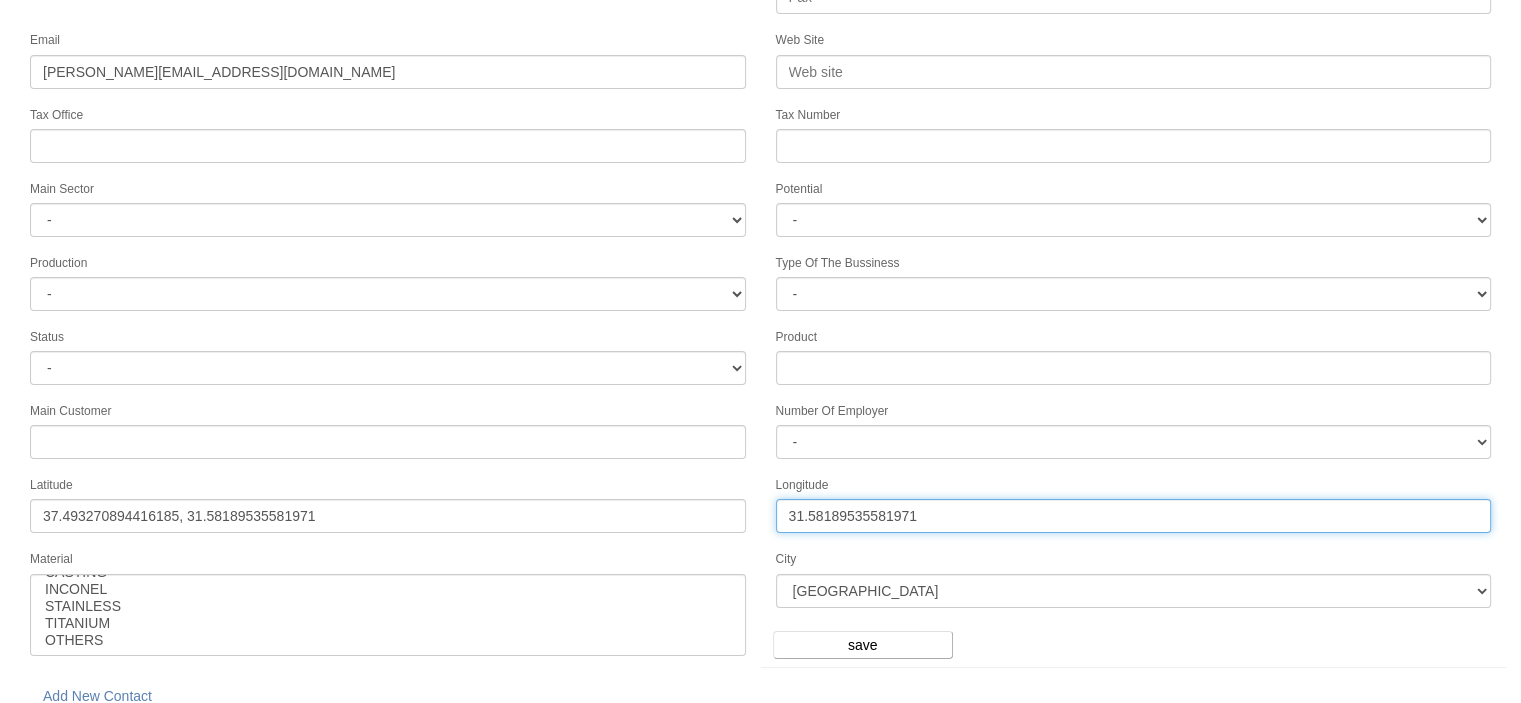 type on "31.58189535581971" 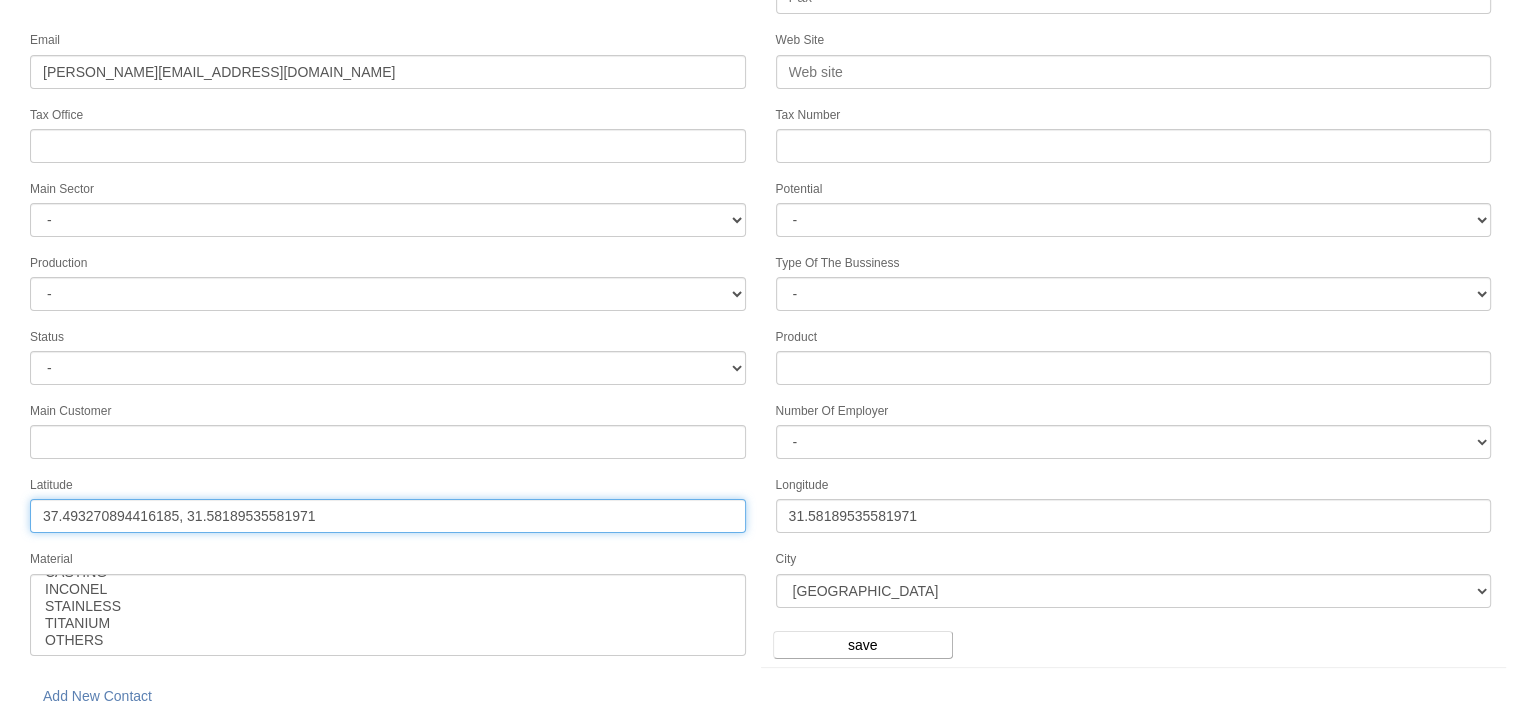 drag, startPoint x: 373, startPoint y: 507, endPoint x: 178, endPoint y: 506, distance: 195.00256 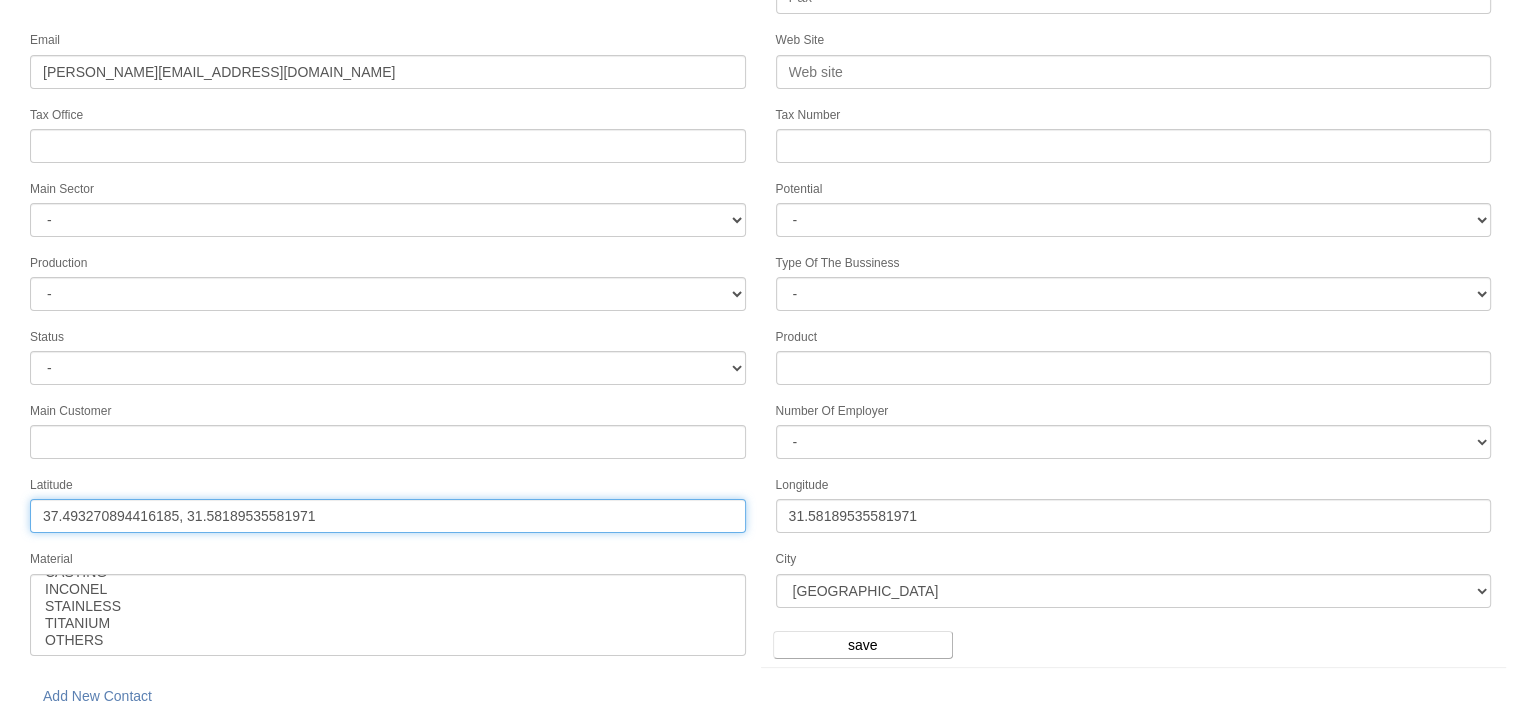 click on "37.493270894416185, 31.58189535581971" at bounding box center [388, 516] 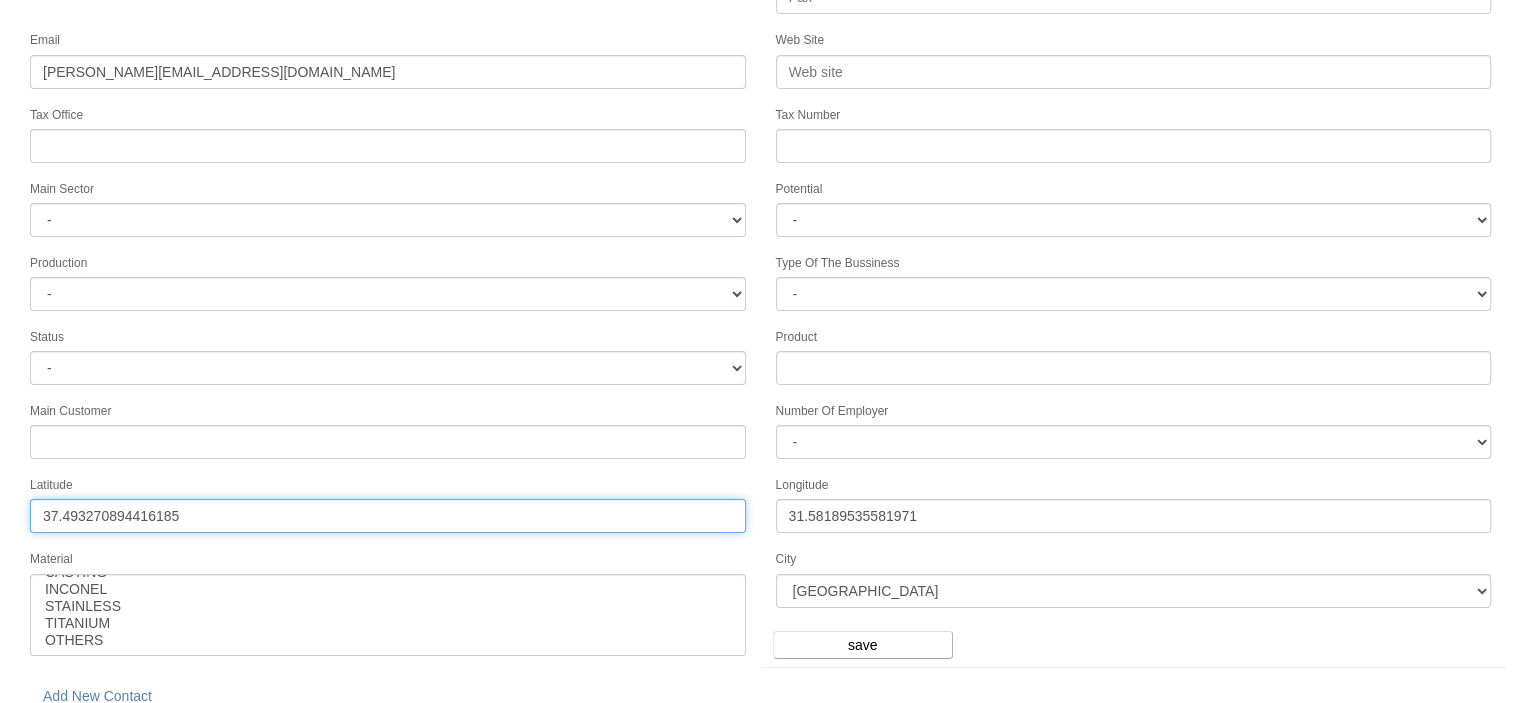 type on "37.493270894416185" 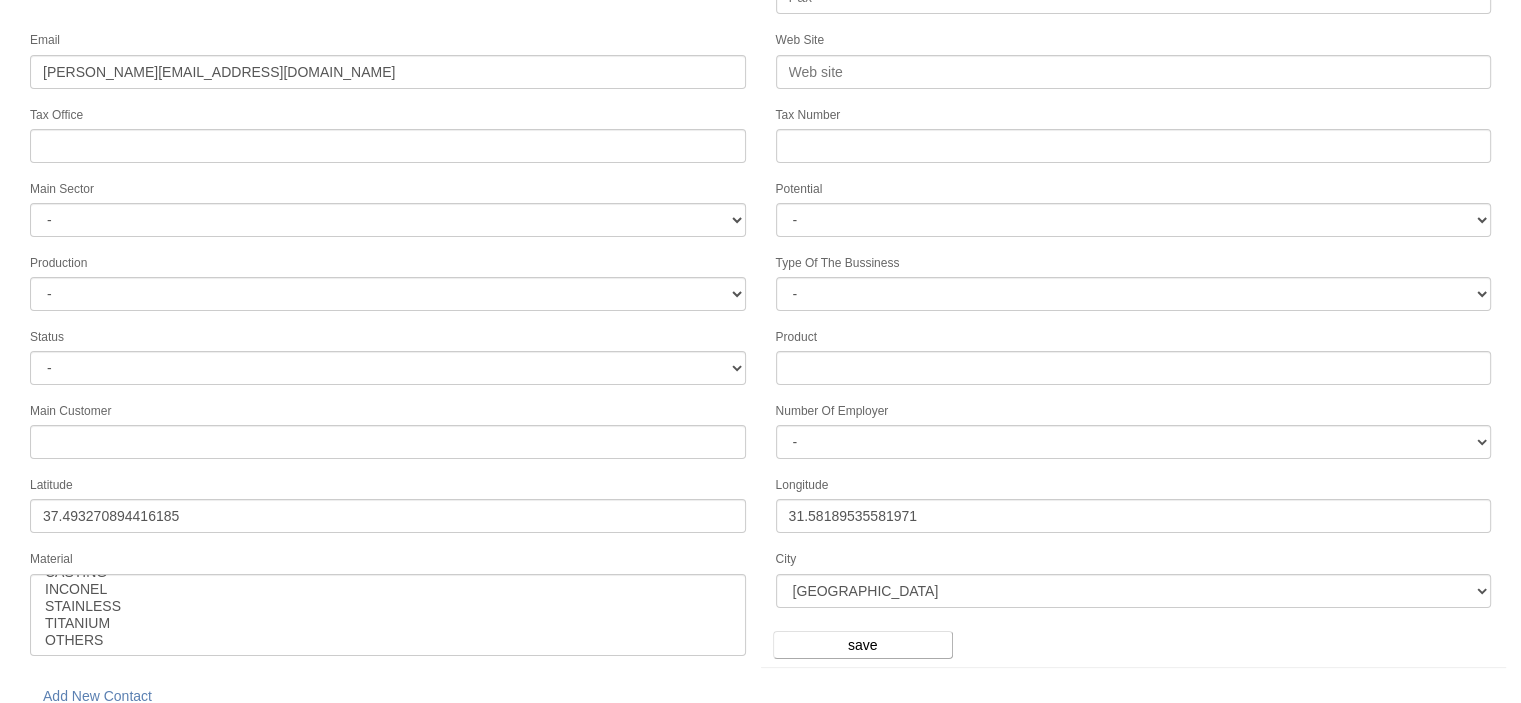 click on "Customer Number
Customer Name
AKDAŞ SİLAH A.Ş
Adress
Telephone
Fax
Email
selim@akdasco.com
Web Site
Tax Office
Tax Number
Main Sector
-
DIE MOLD
MACHINERY
DEFENCE & AEROSPACE
ELECTRICAL COMPONENTS
MEDICAL
TOOL MANUFACTURING
JEWELERY
AGRICULTURE
AUTOMOTIVE
WHITE GOODS
HYDRAULIC & PNEUMATIC
CASTING
STAMPING DIE
CONSTRUCTION MAC.
GEN. PART. MAN.
EDUCATION
LASER POTENTIALS
FURNUTURE
Potential
-
A1
A2
A3
B1
B2
B3
C1
C2
C3
Production
- HG -" at bounding box center [760, 264] 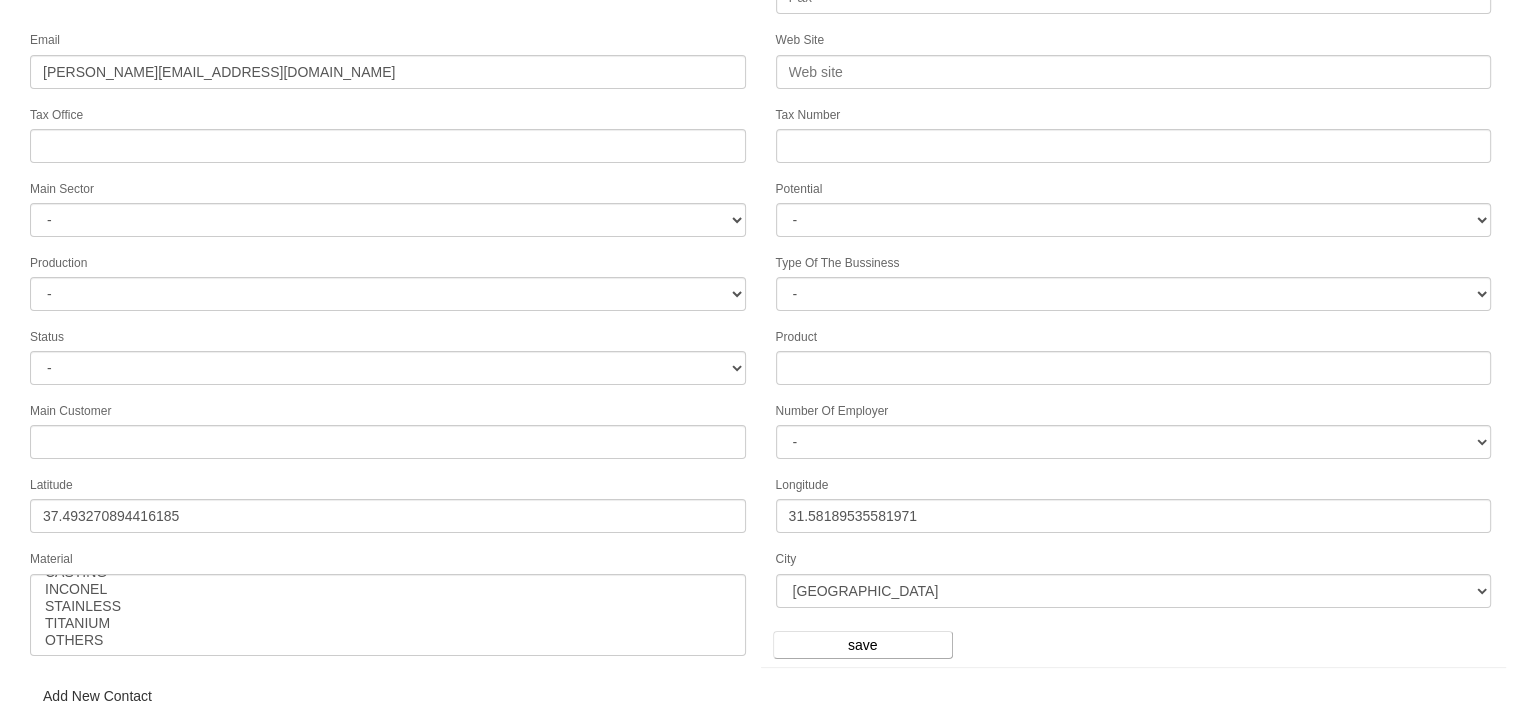 scroll, scrollTop: 272, scrollLeft: 0, axis: vertical 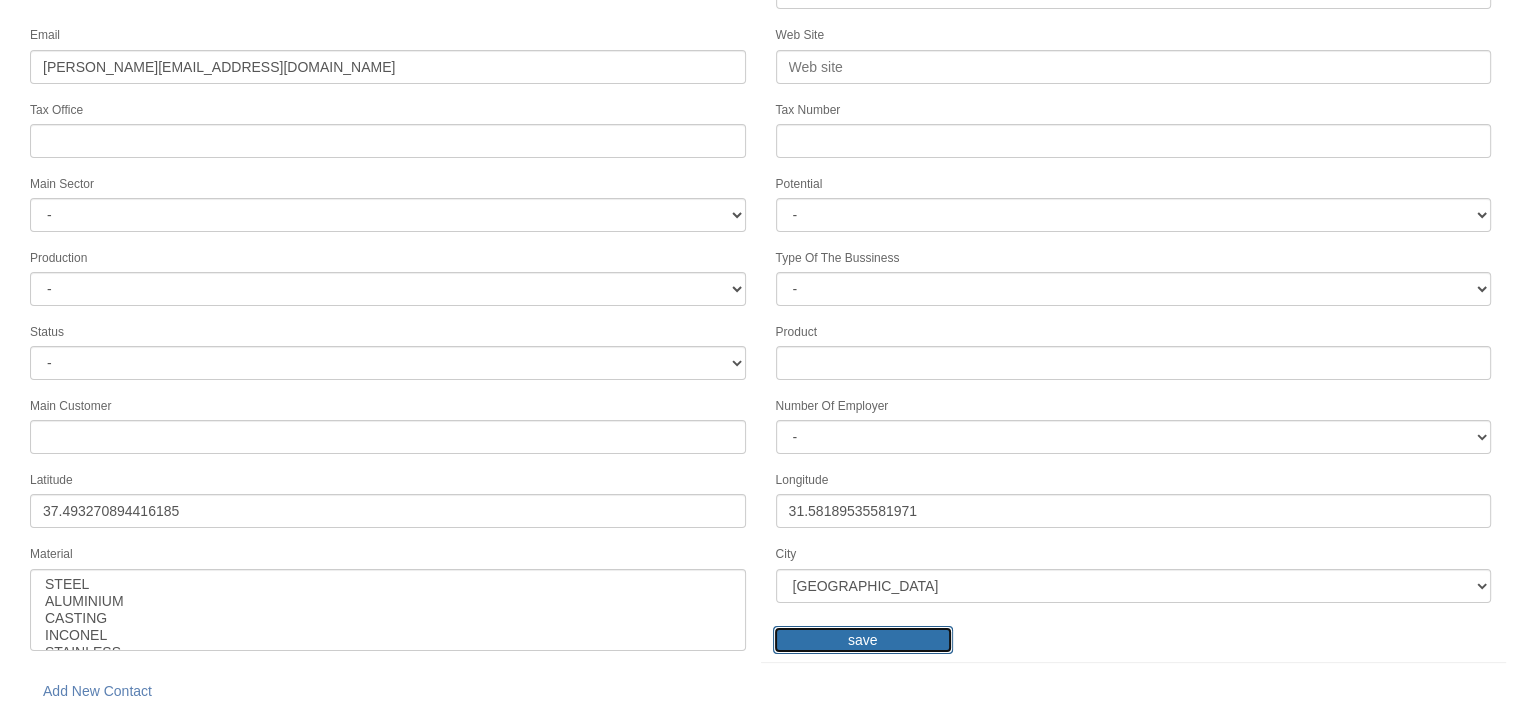 click on "save" at bounding box center (863, 640) 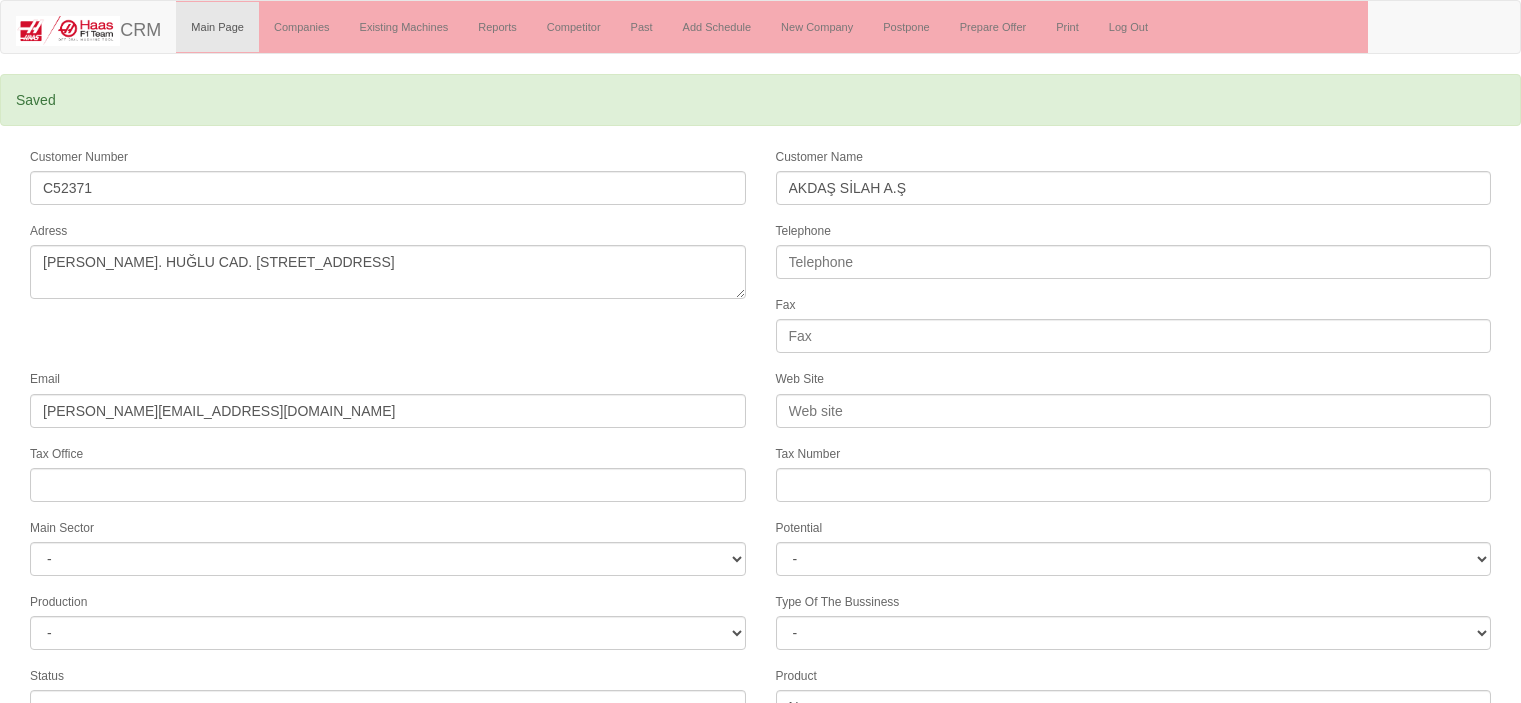 select 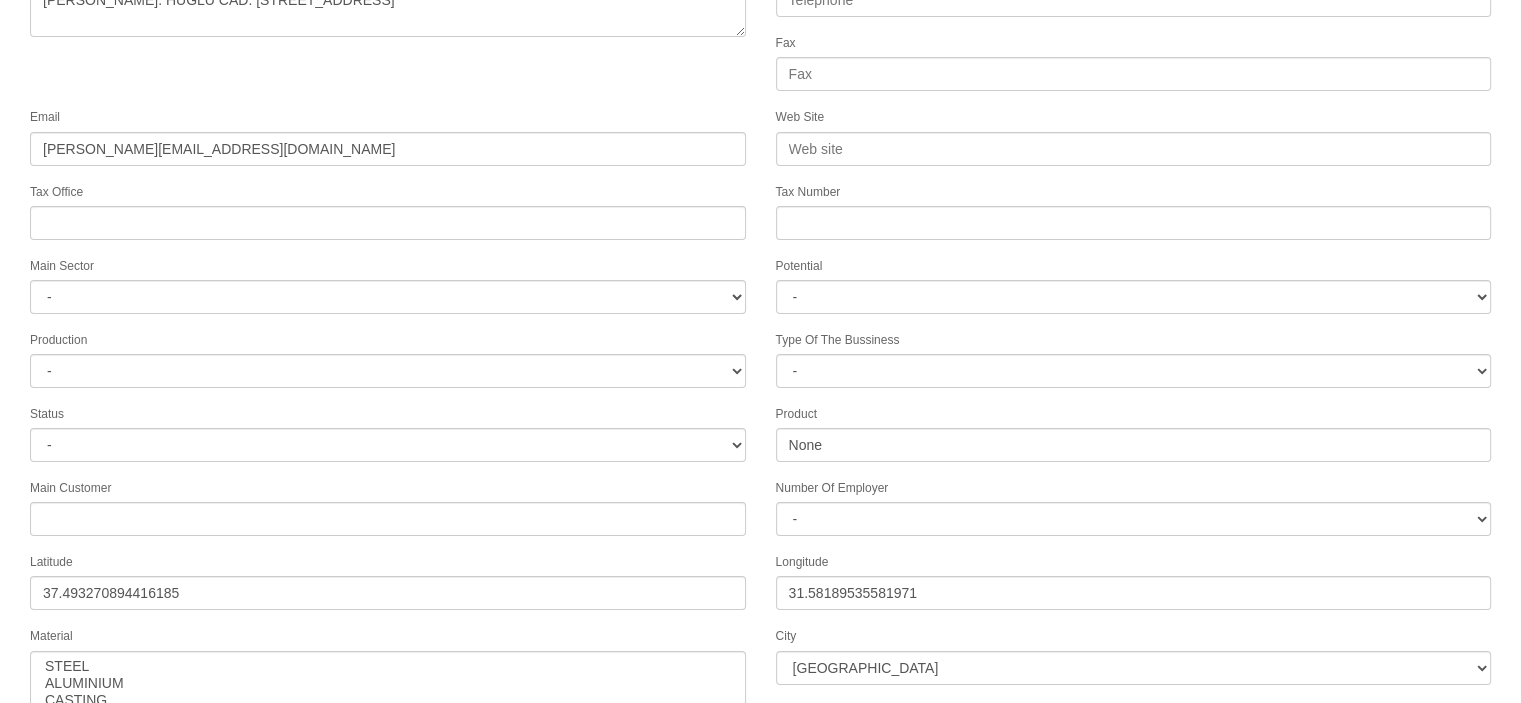 scroll, scrollTop: 343, scrollLeft: 0, axis: vertical 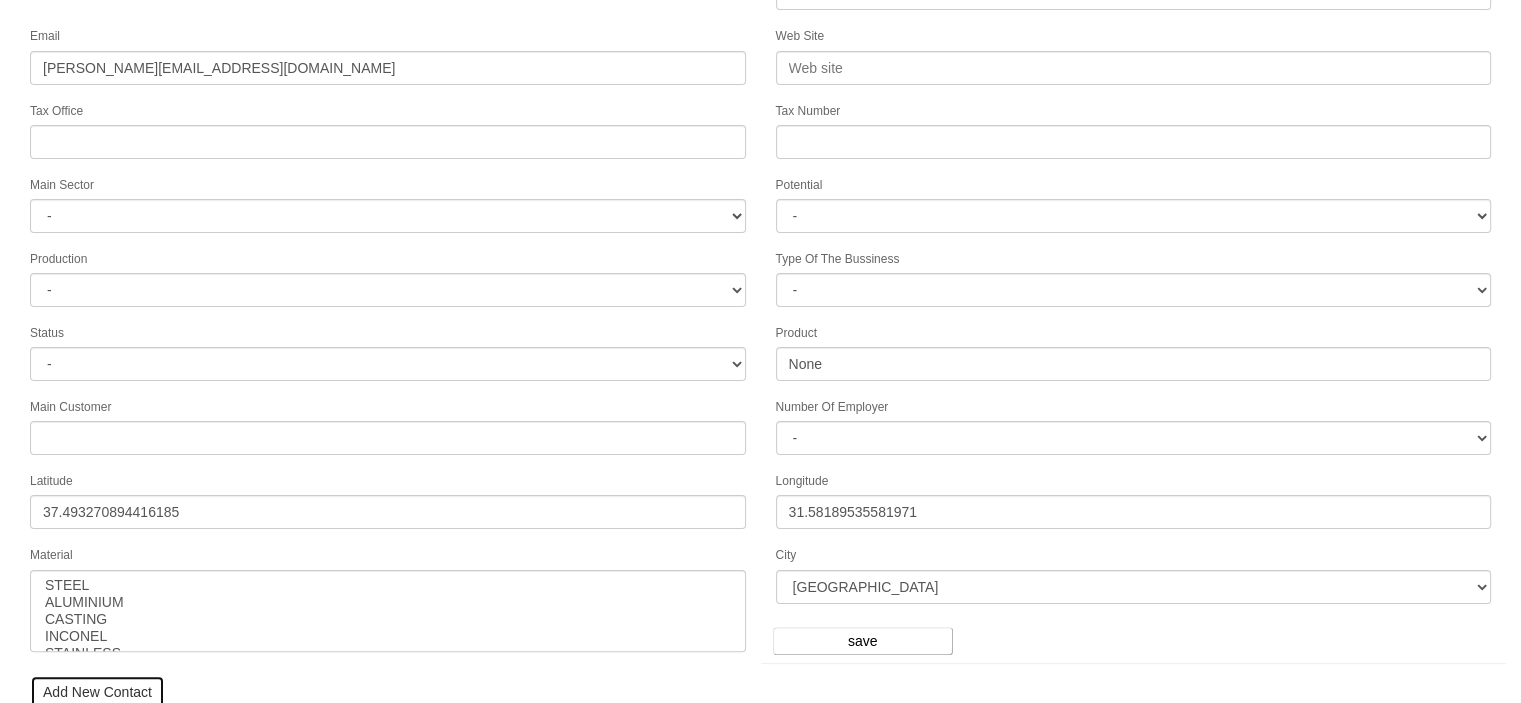 click on "Add New Contact" at bounding box center (97, 692) 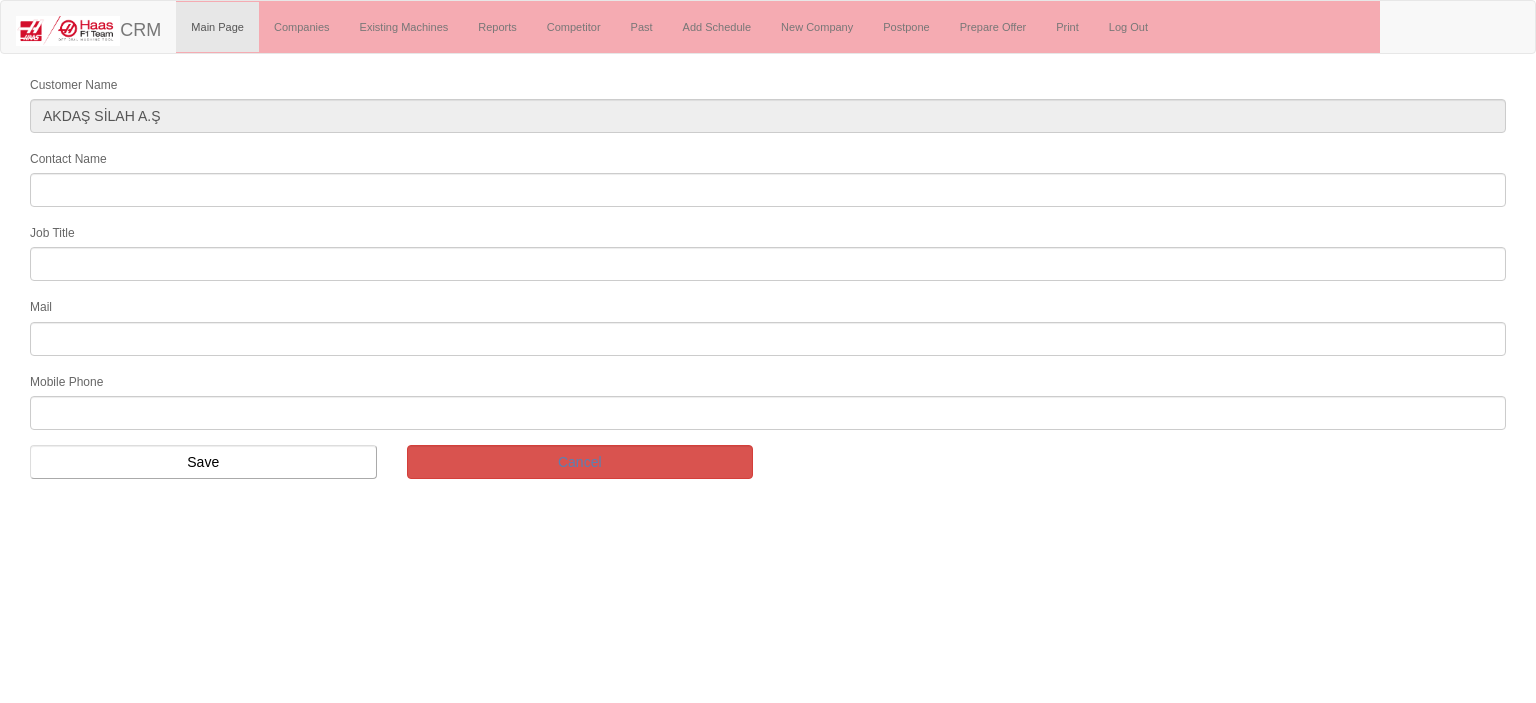 scroll, scrollTop: 0, scrollLeft: 0, axis: both 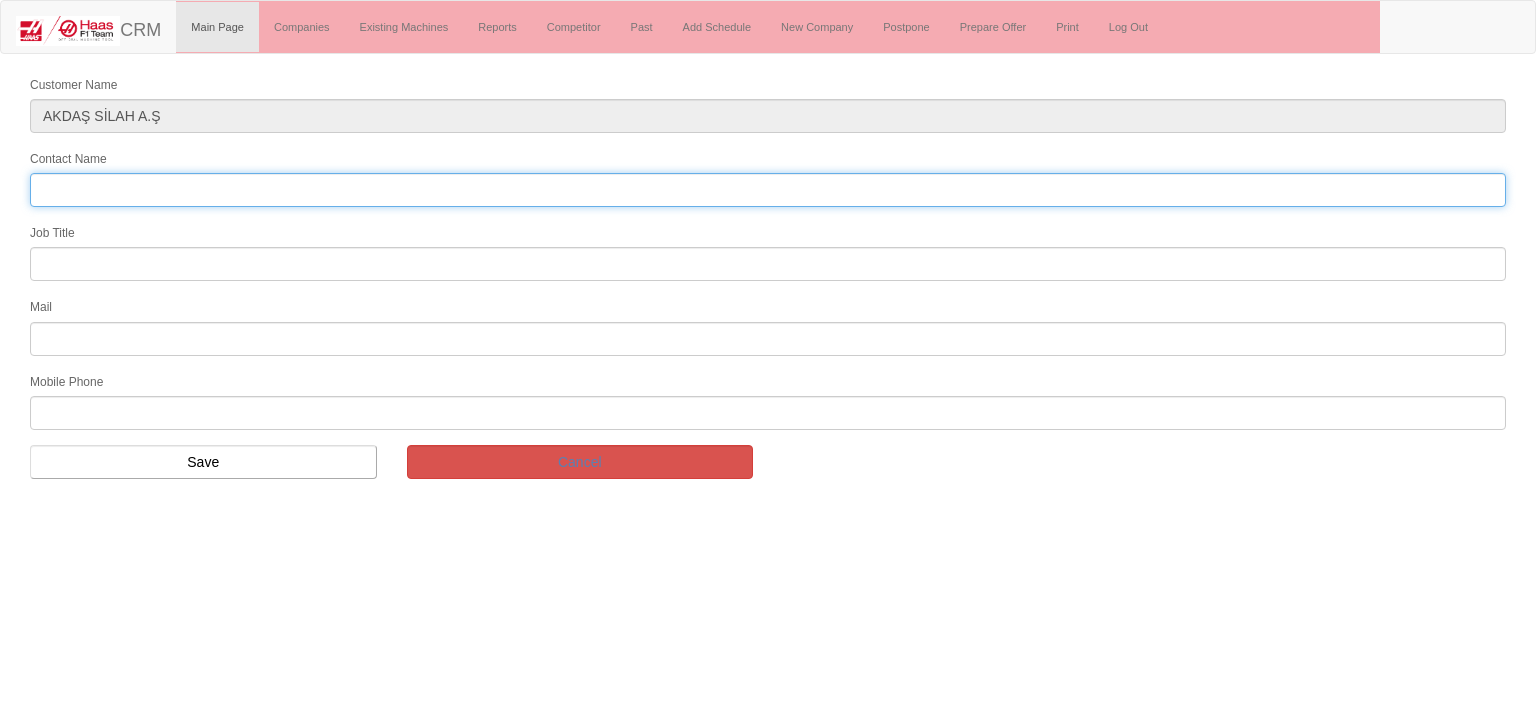click on "Contact Name" at bounding box center (768, 190) 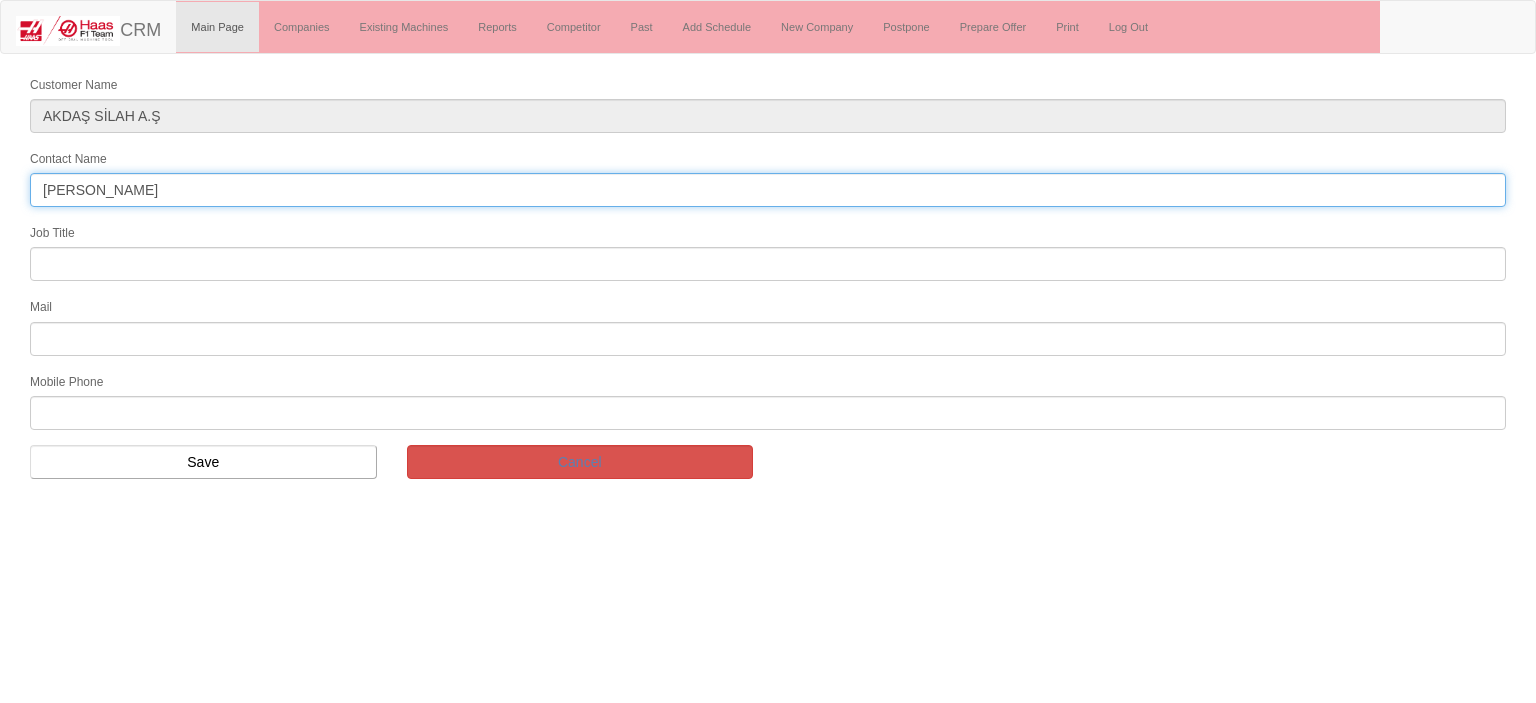 type on "SELİM AKDAŞ" 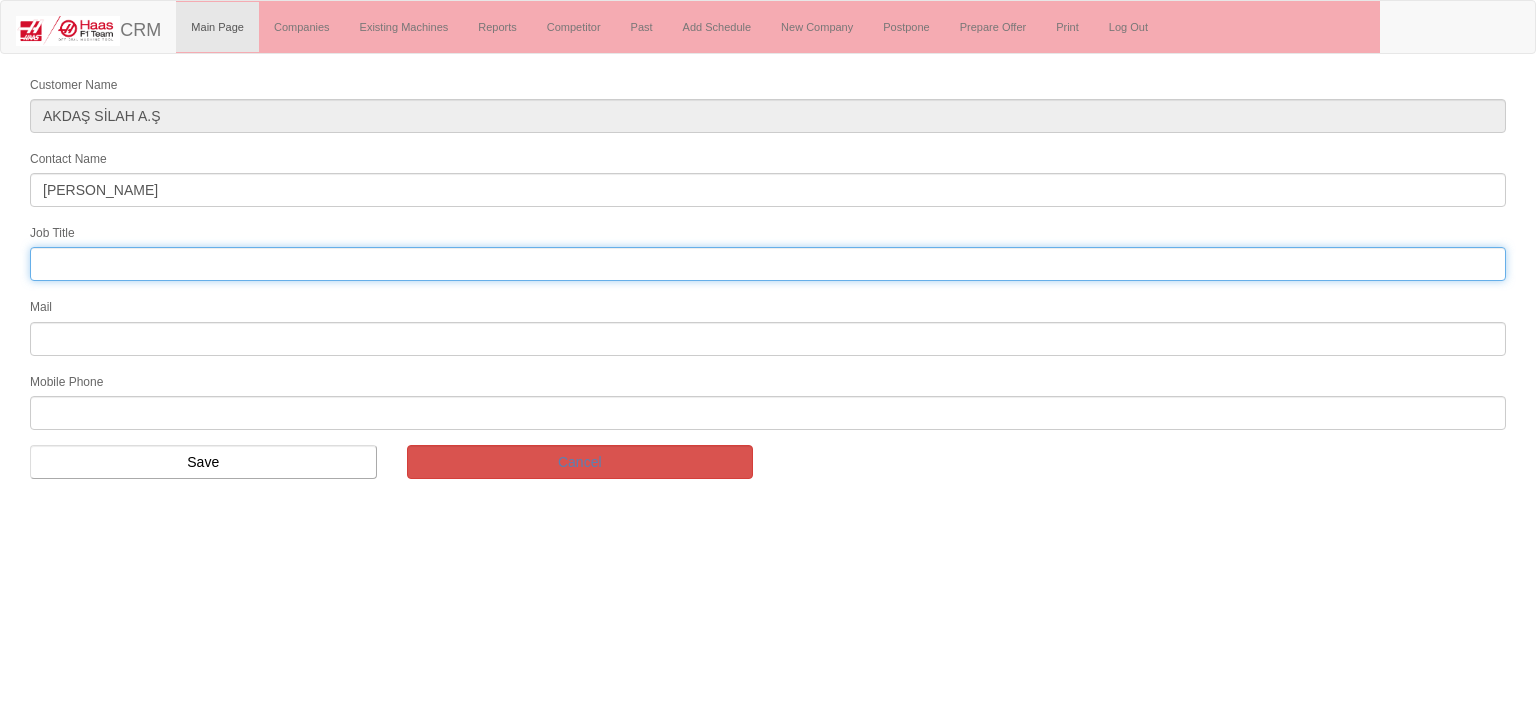 click at bounding box center (768, 264) 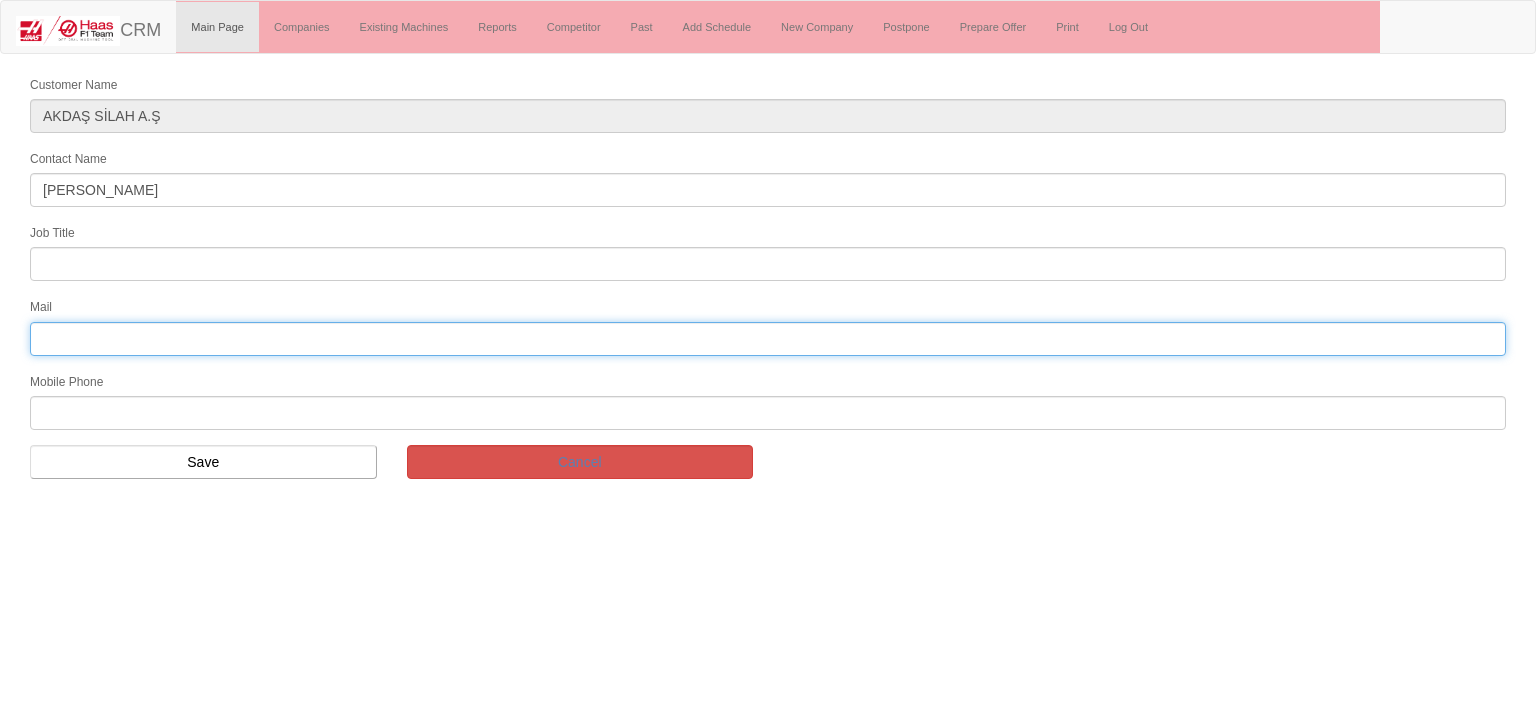 click at bounding box center [768, 339] 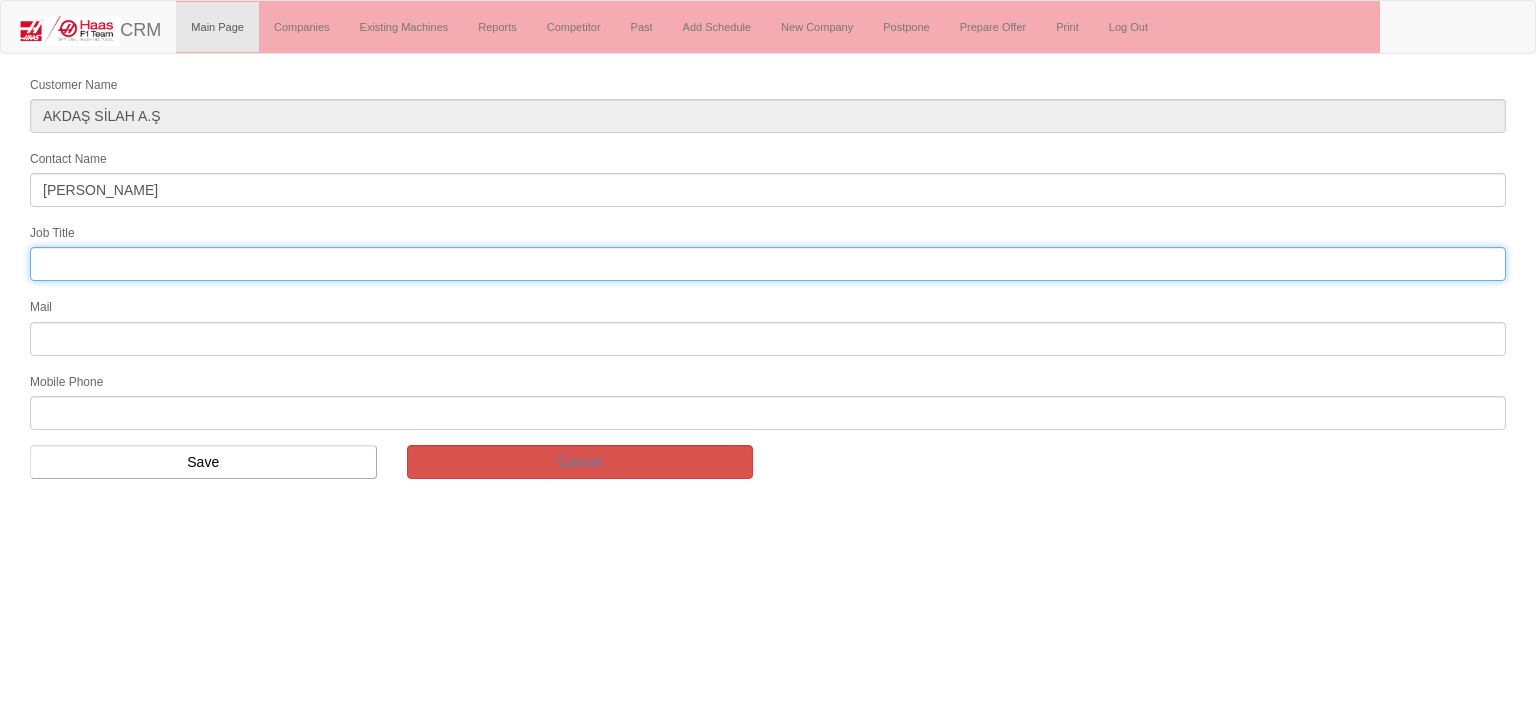 click at bounding box center [768, 264] 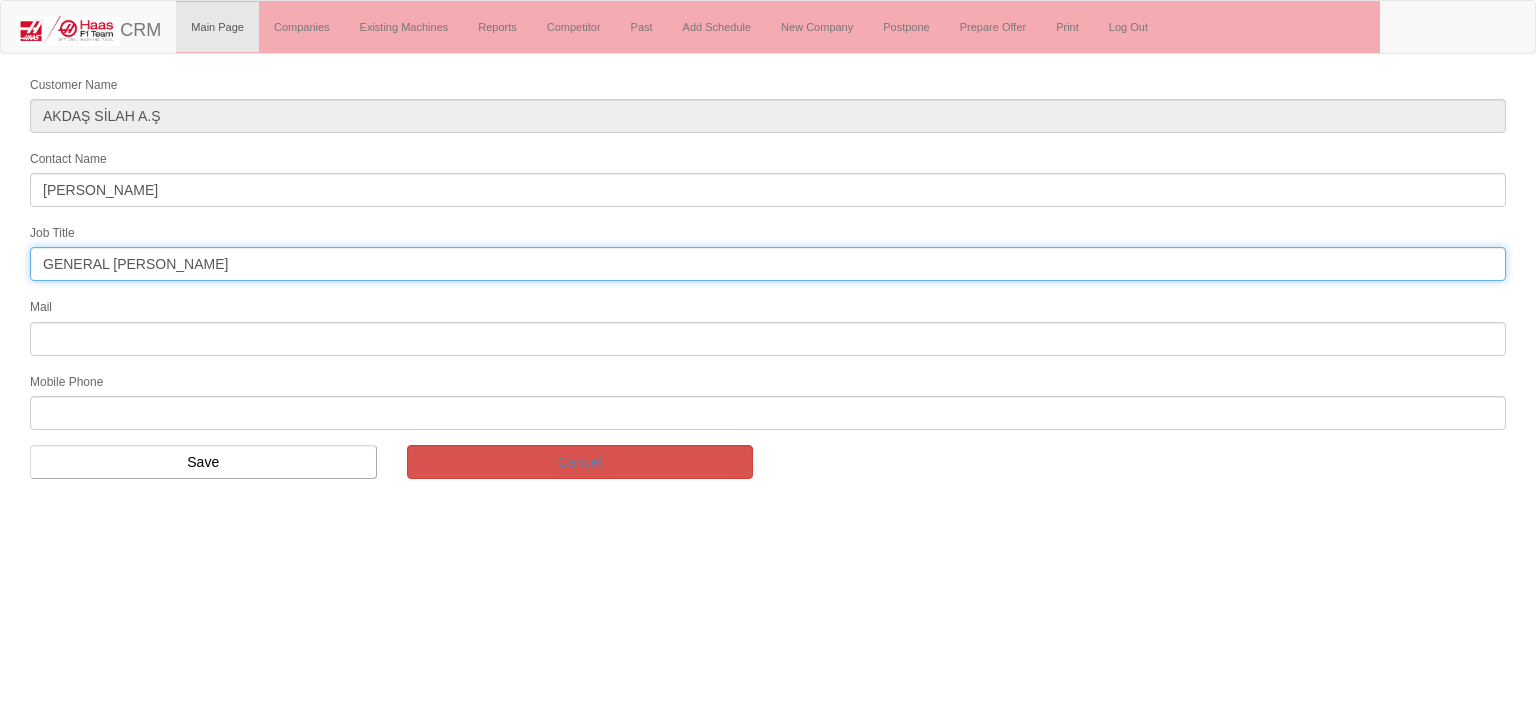 type on "GENERAL MENAGER" 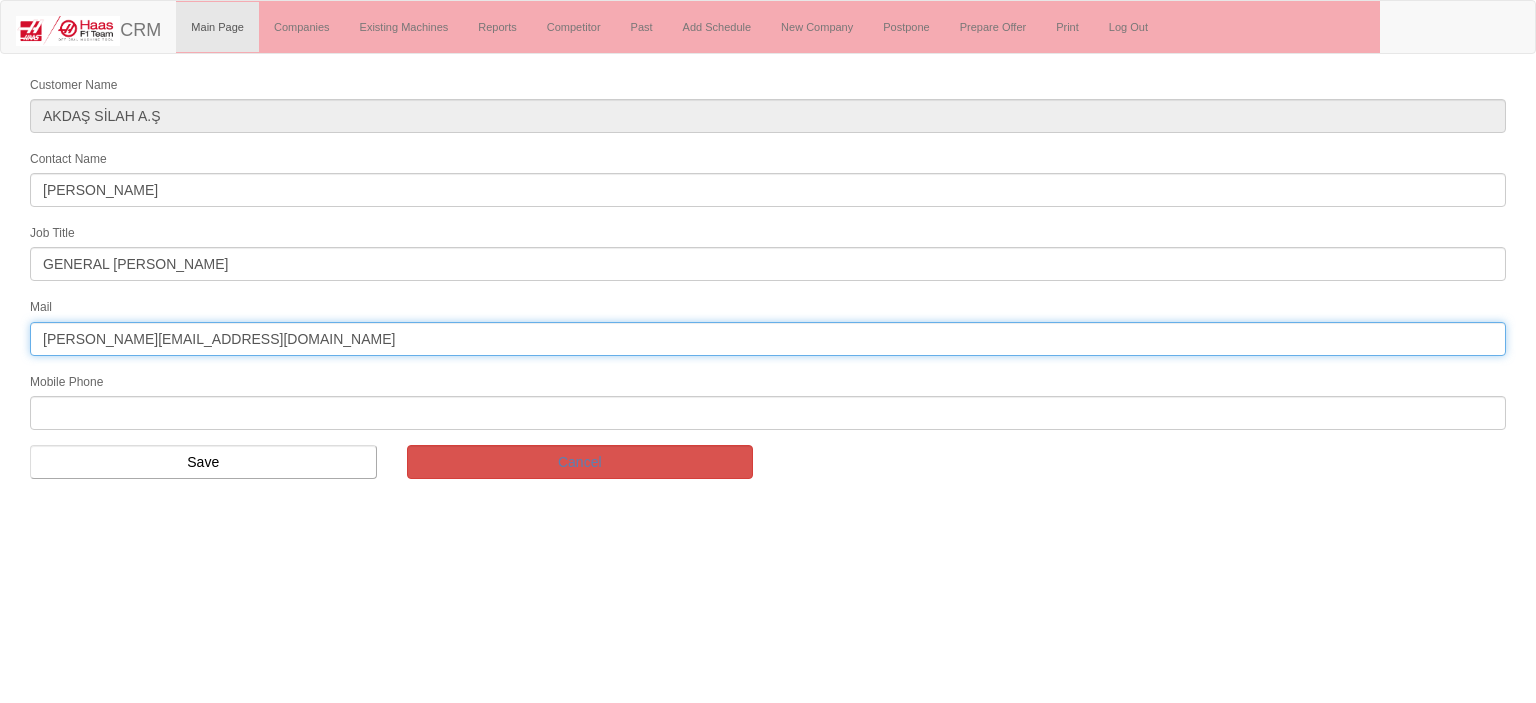 type on "selim@akdasco.com" 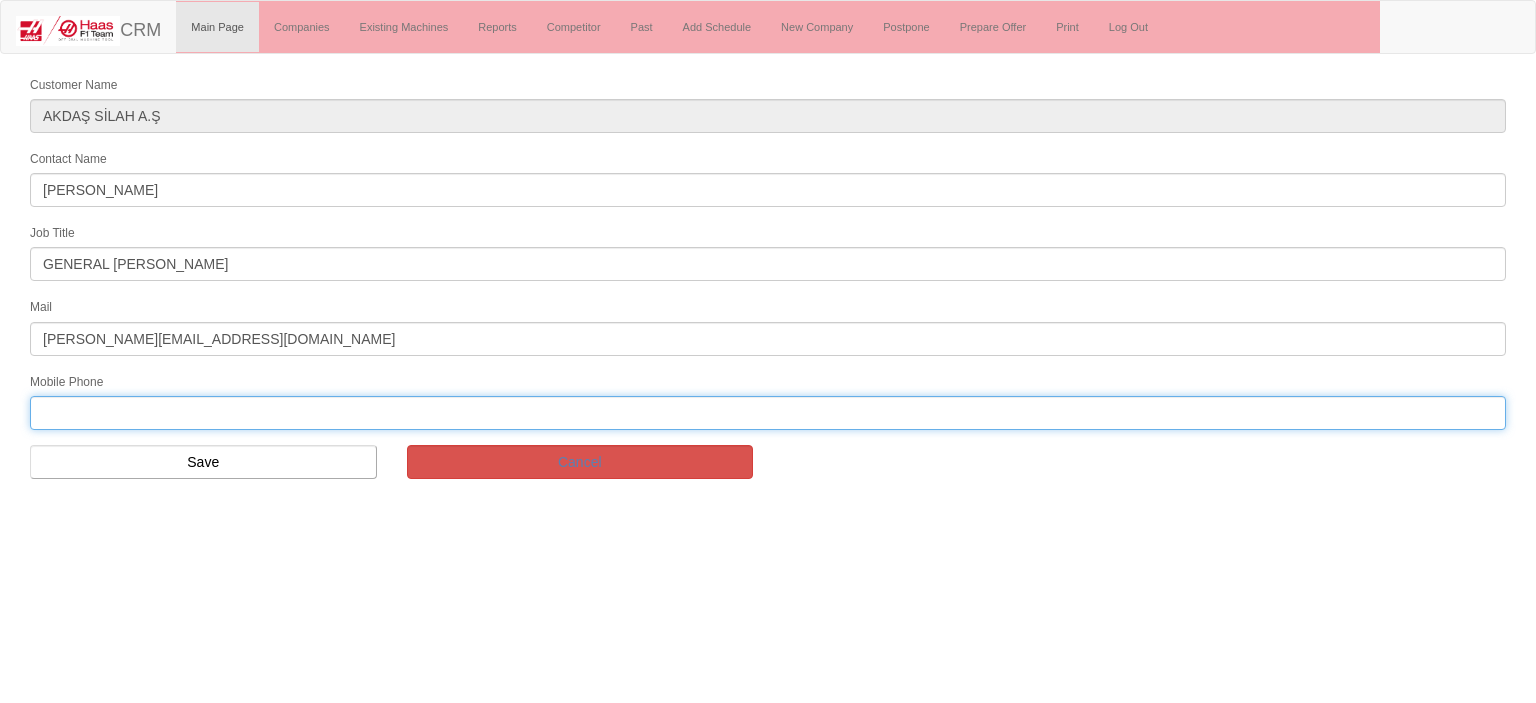 click at bounding box center (768, 413) 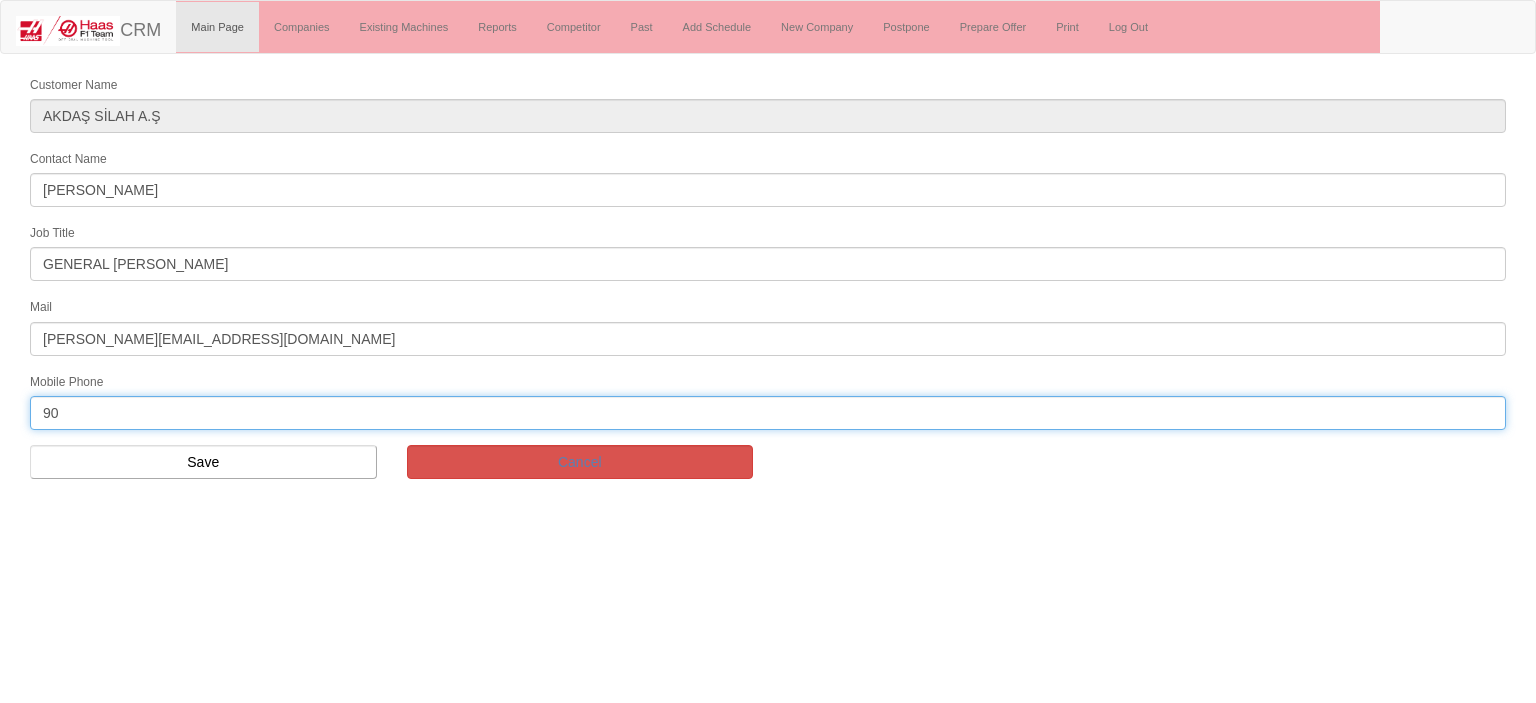 type on "9" 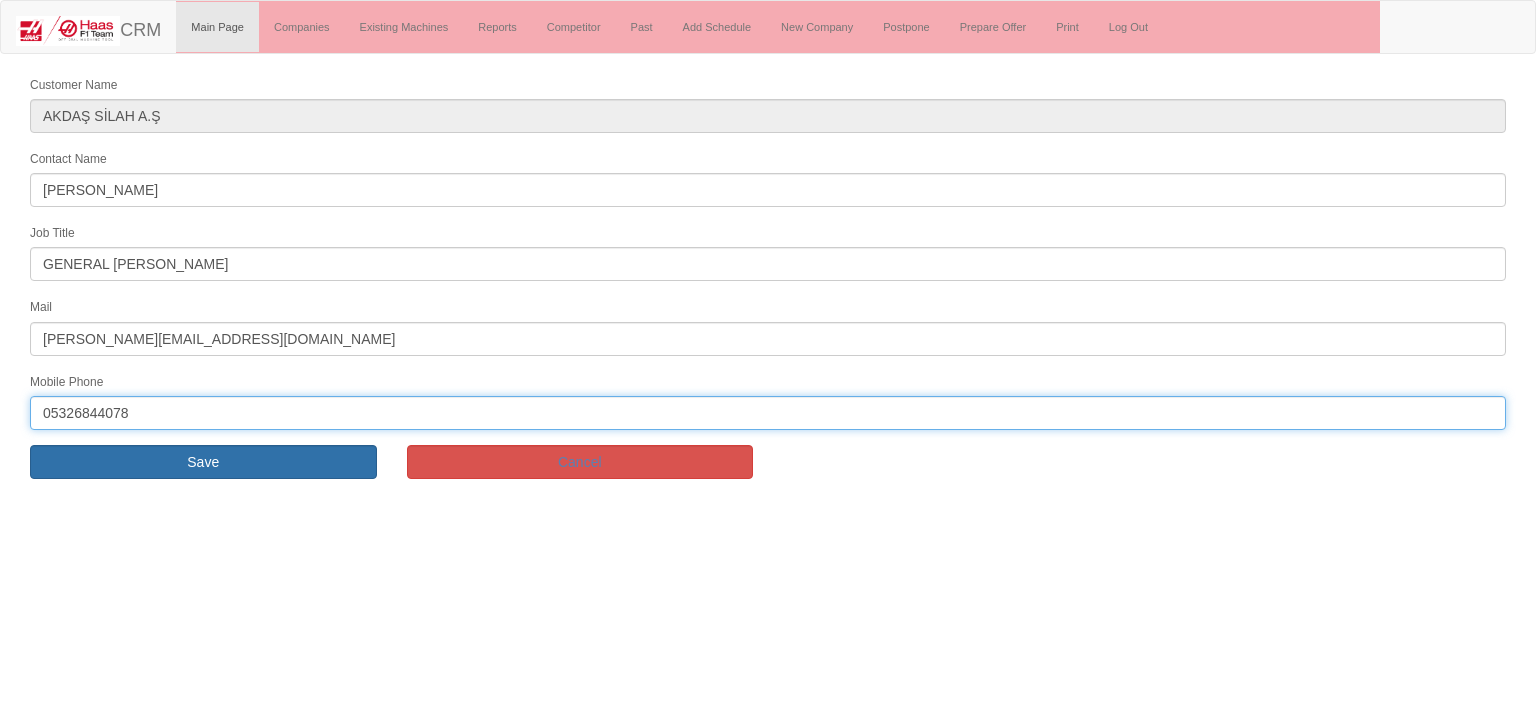 type on "05326844078" 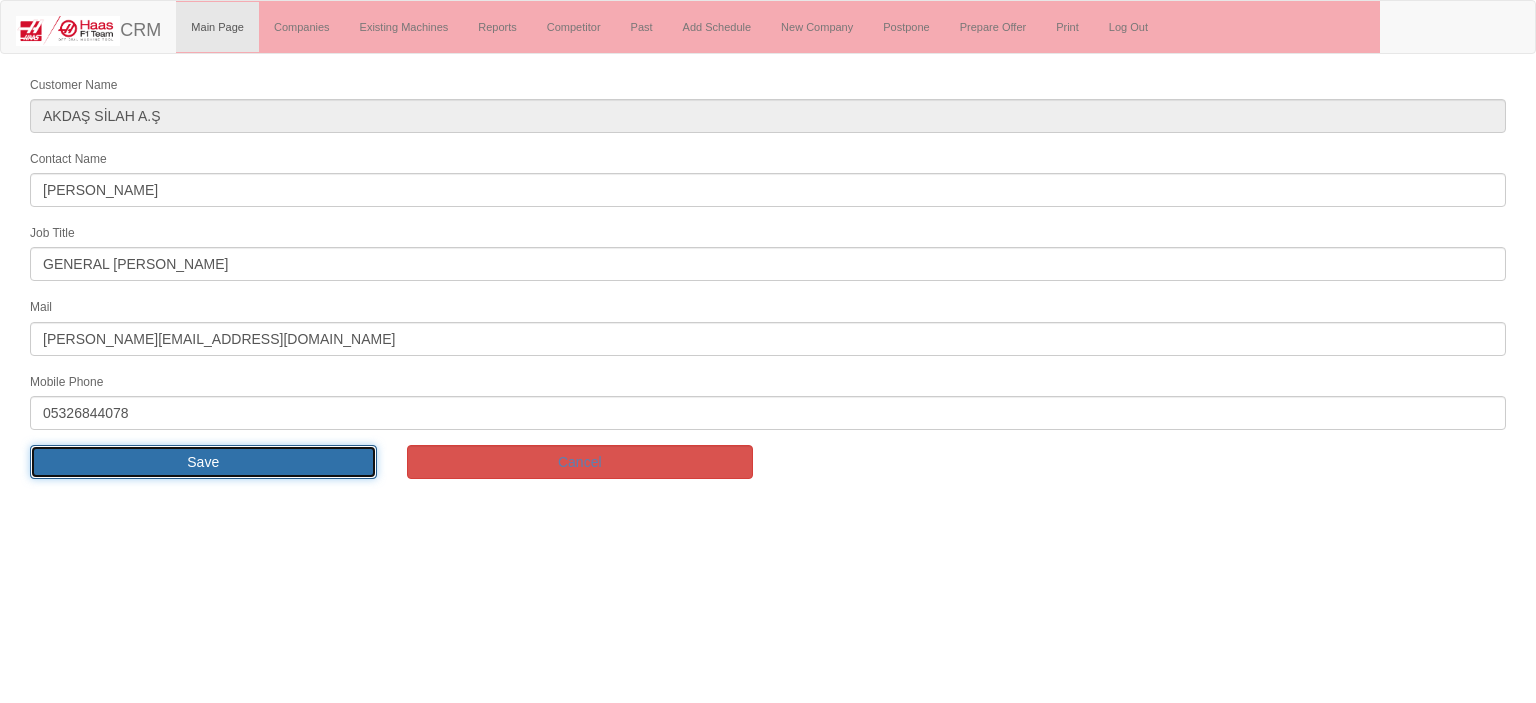 click on "Save" at bounding box center [203, 462] 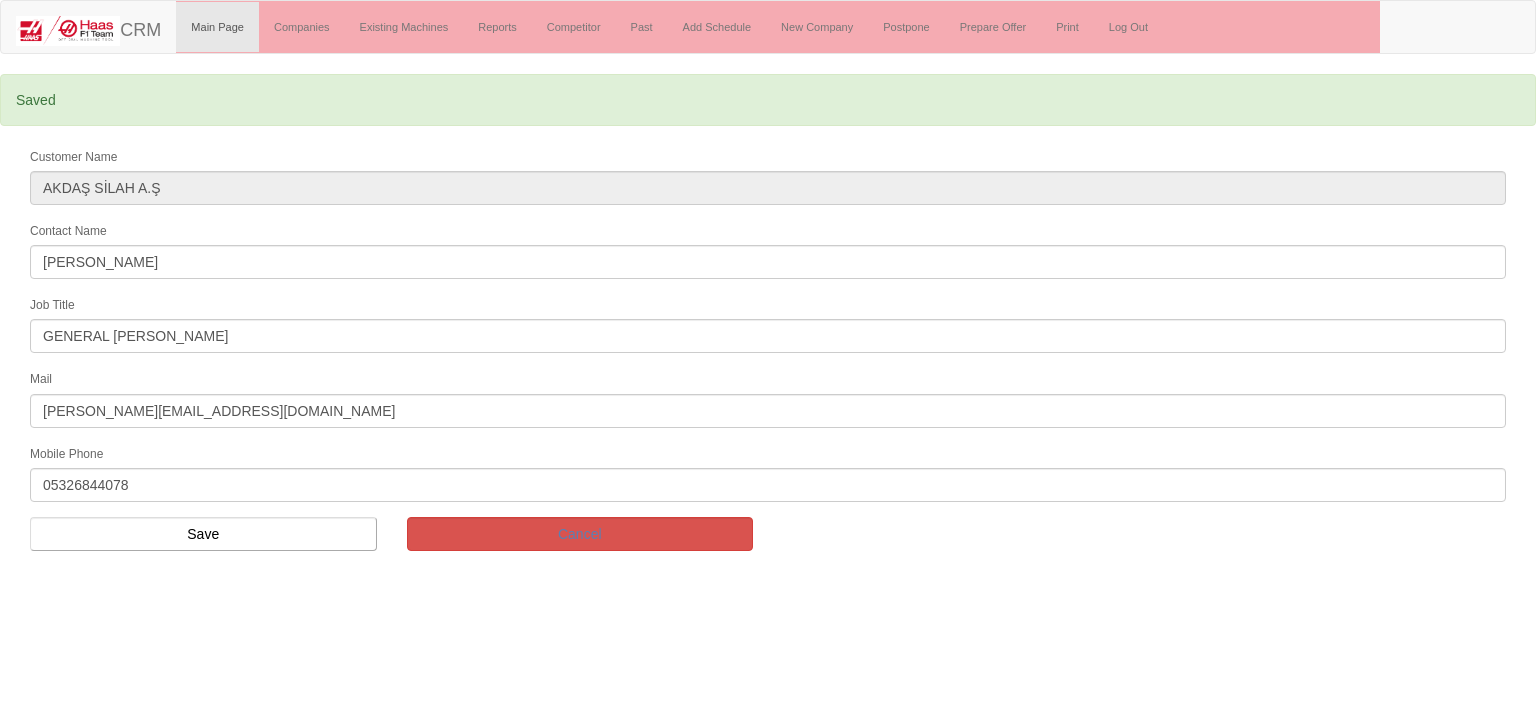 scroll, scrollTop: 0, scrollLeft: 0, axis: both 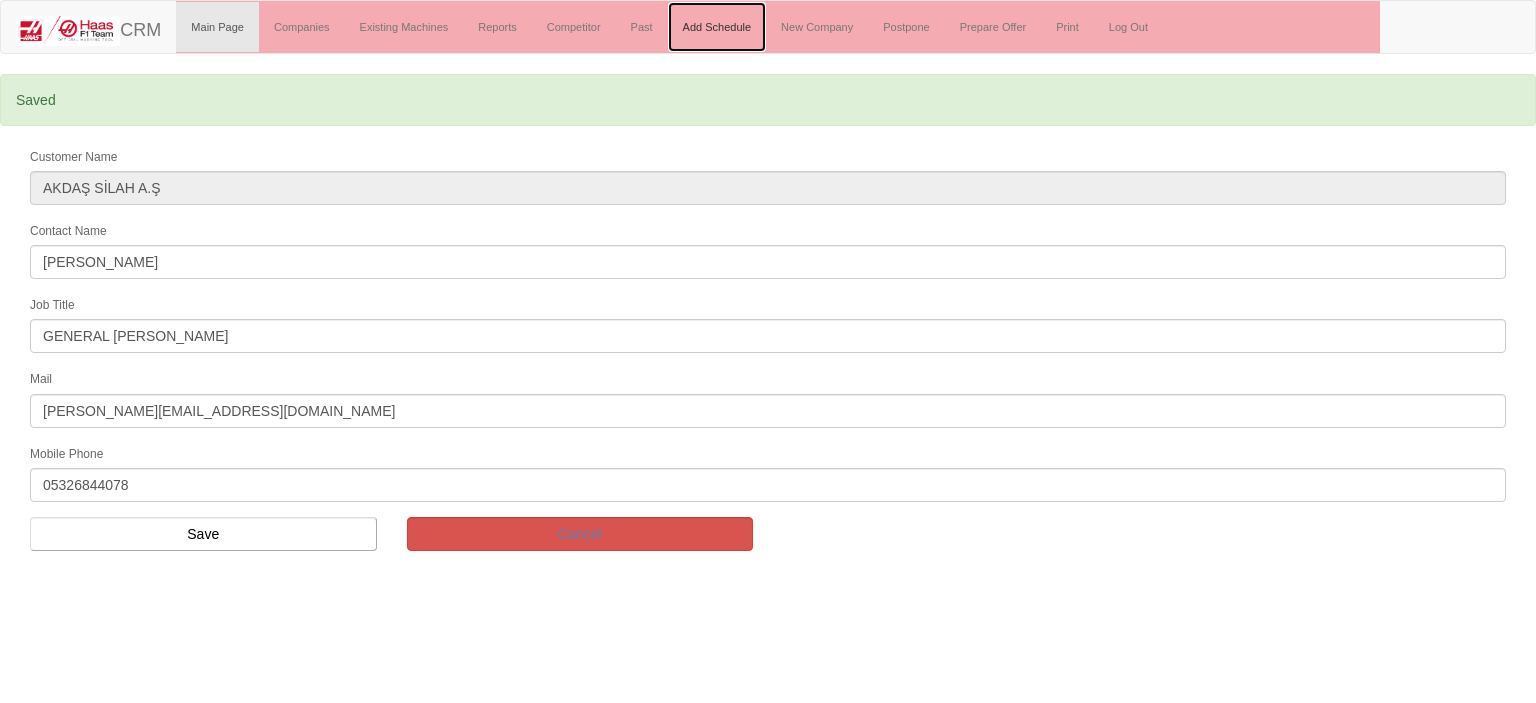 click on "Add Schedule" at bounding box center [717, 27] 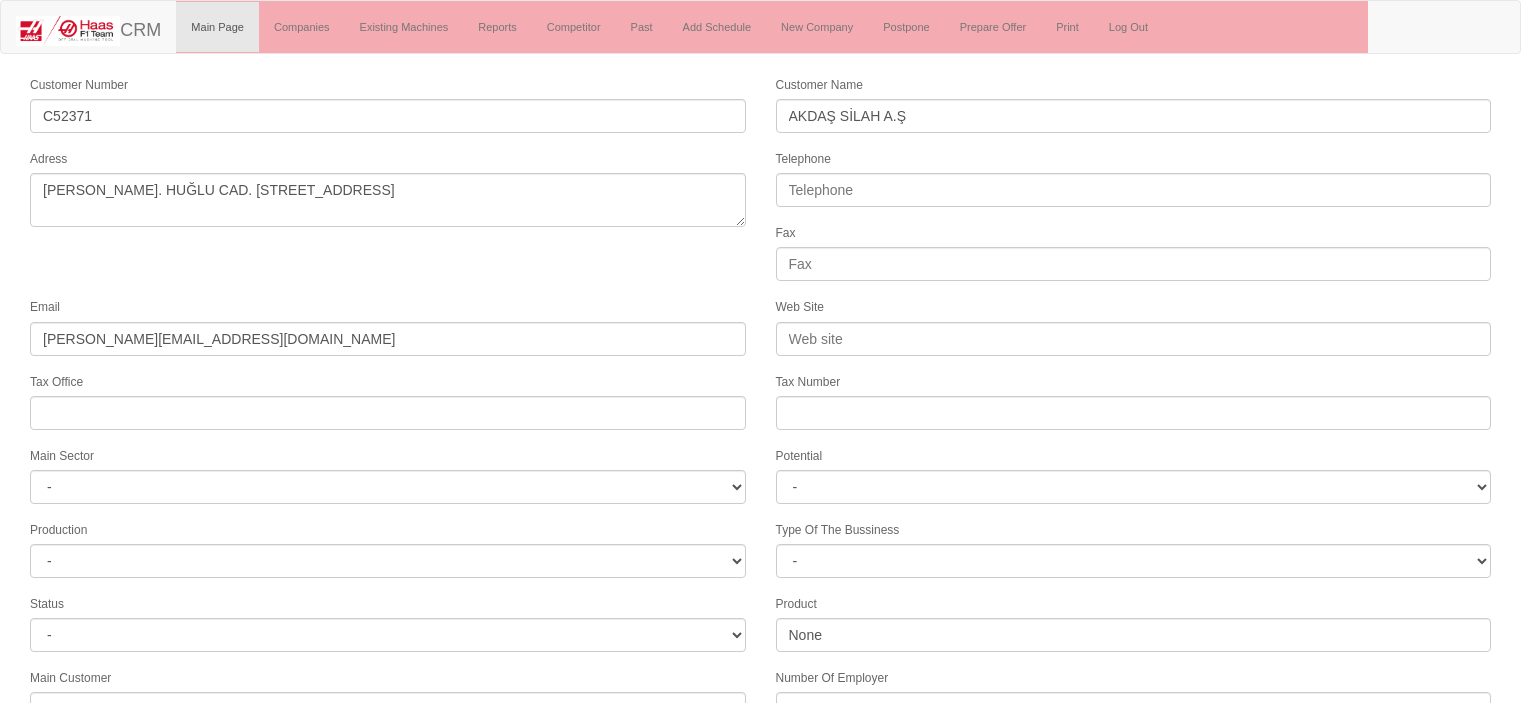 select 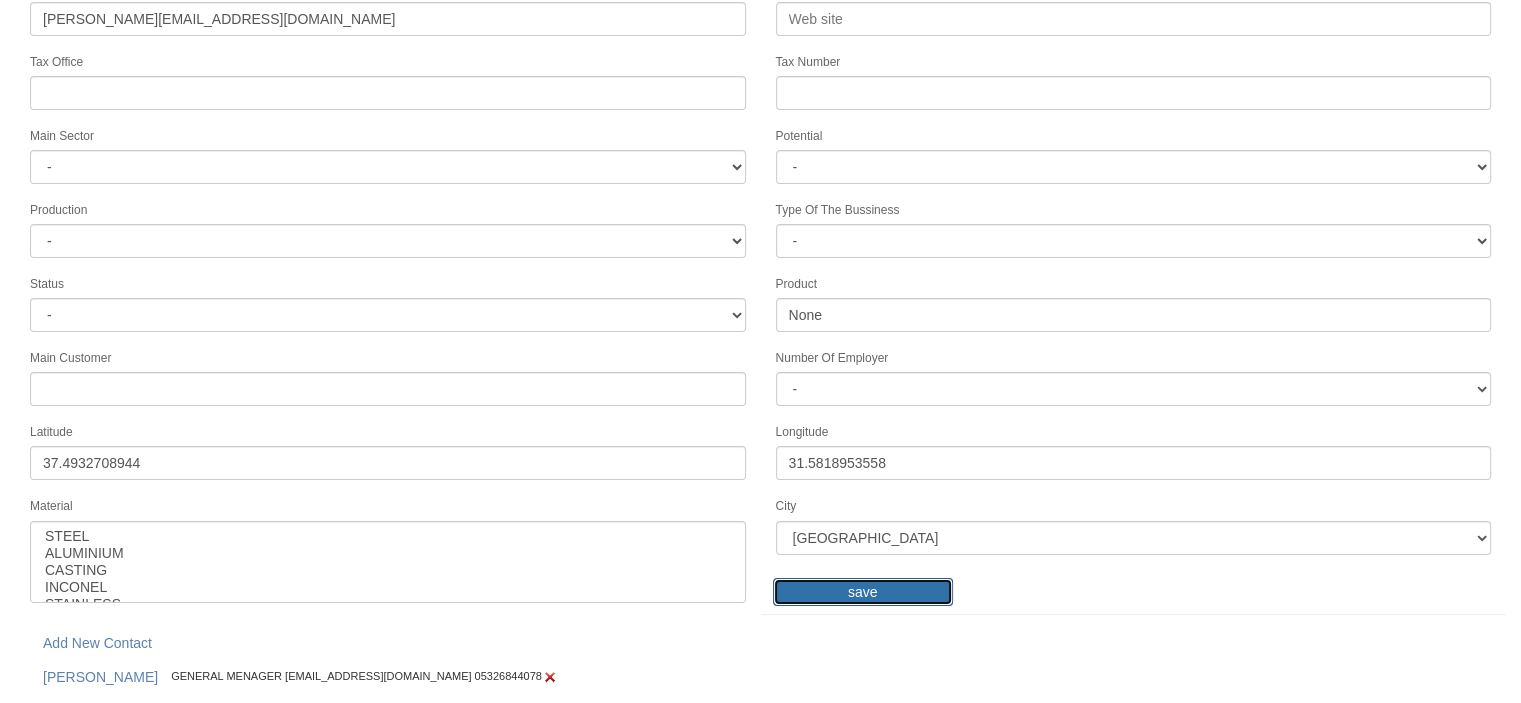 click on "save" at bounding box center (863, 592) 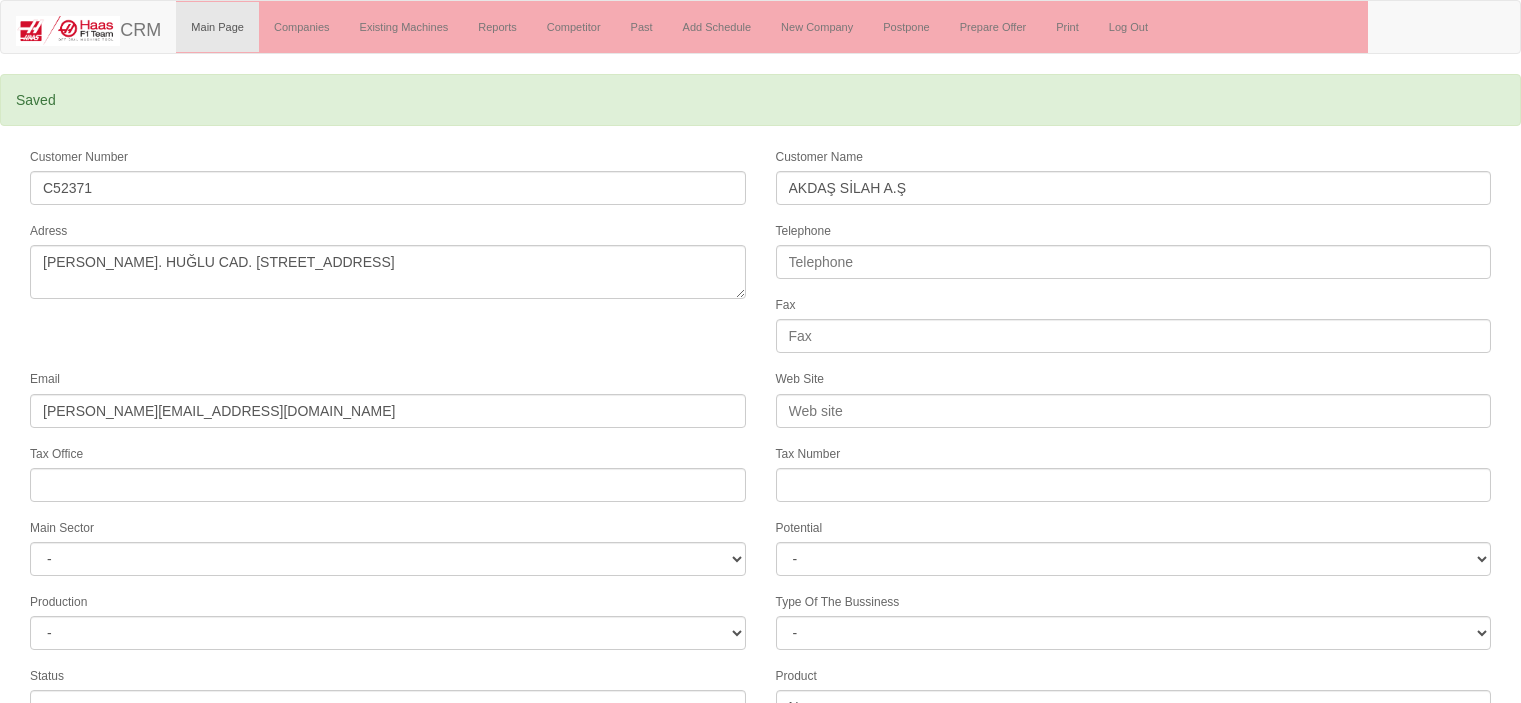 select 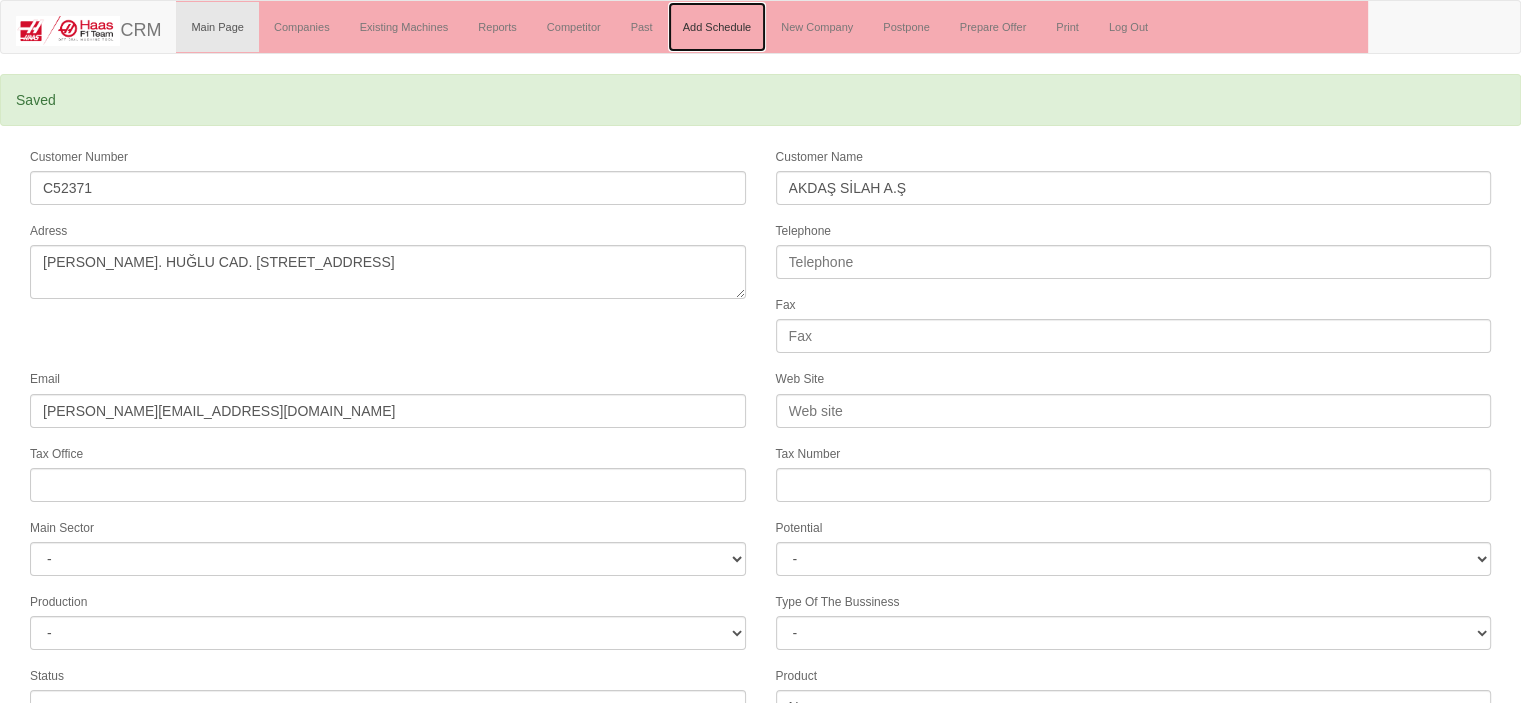 click on "Add Schedule" at bounding box center (717, 27) 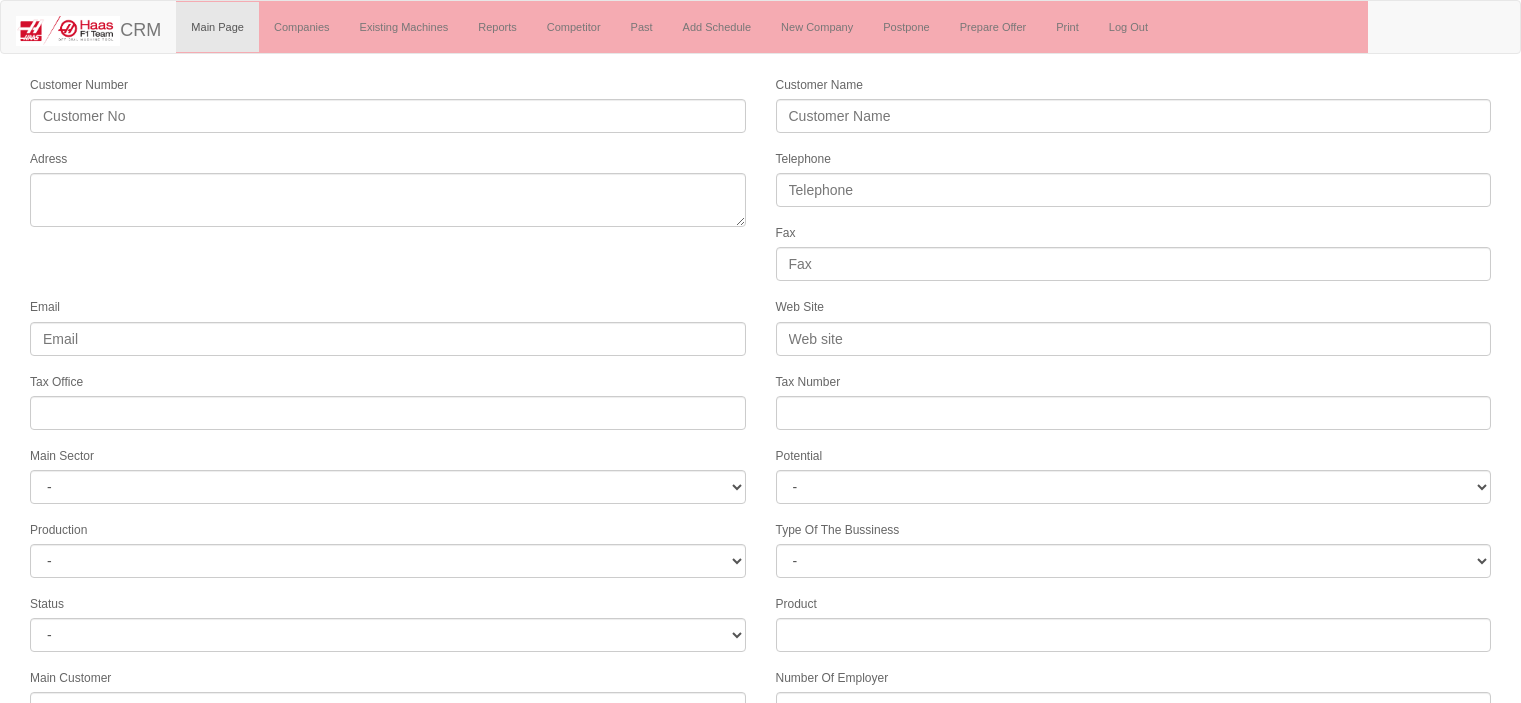 select 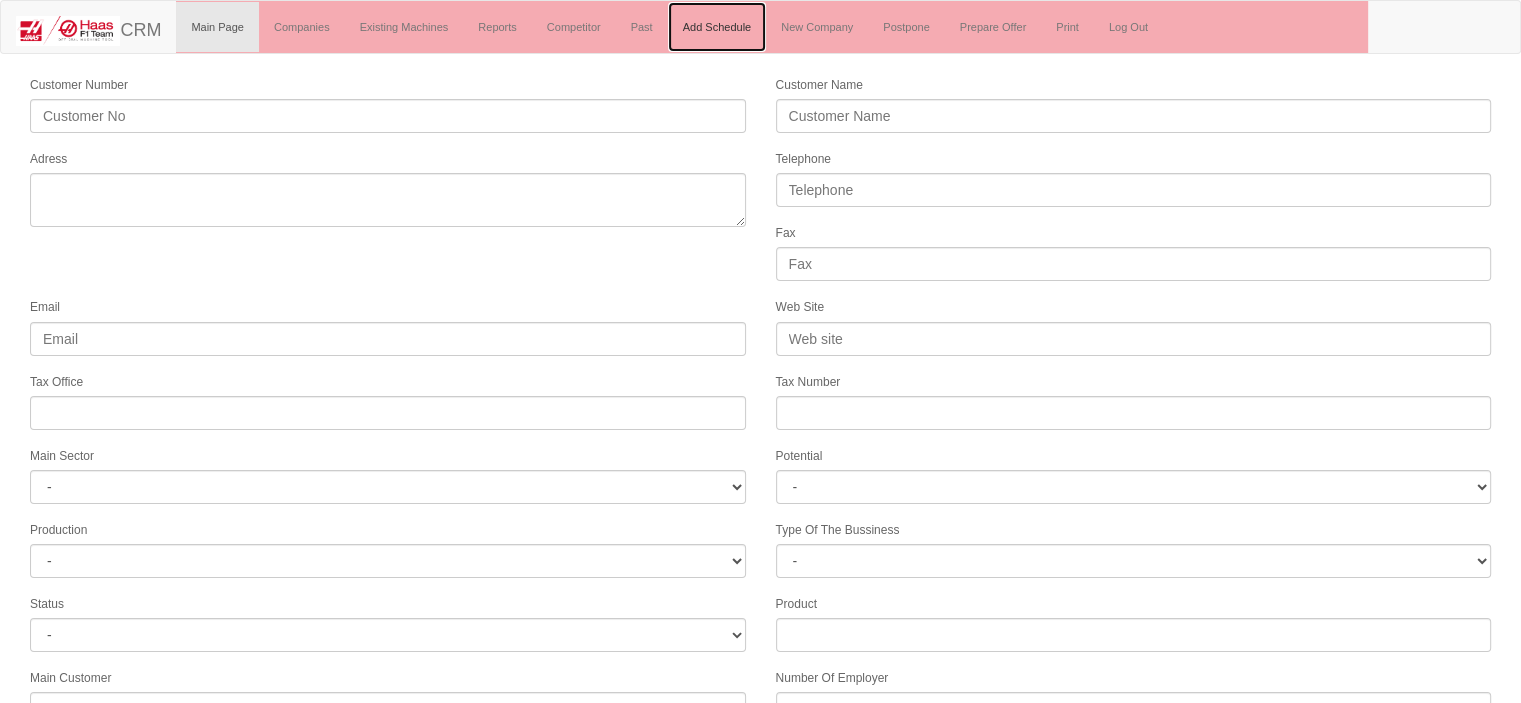 click on "Add Schedule" at bounding box center (717, 27) 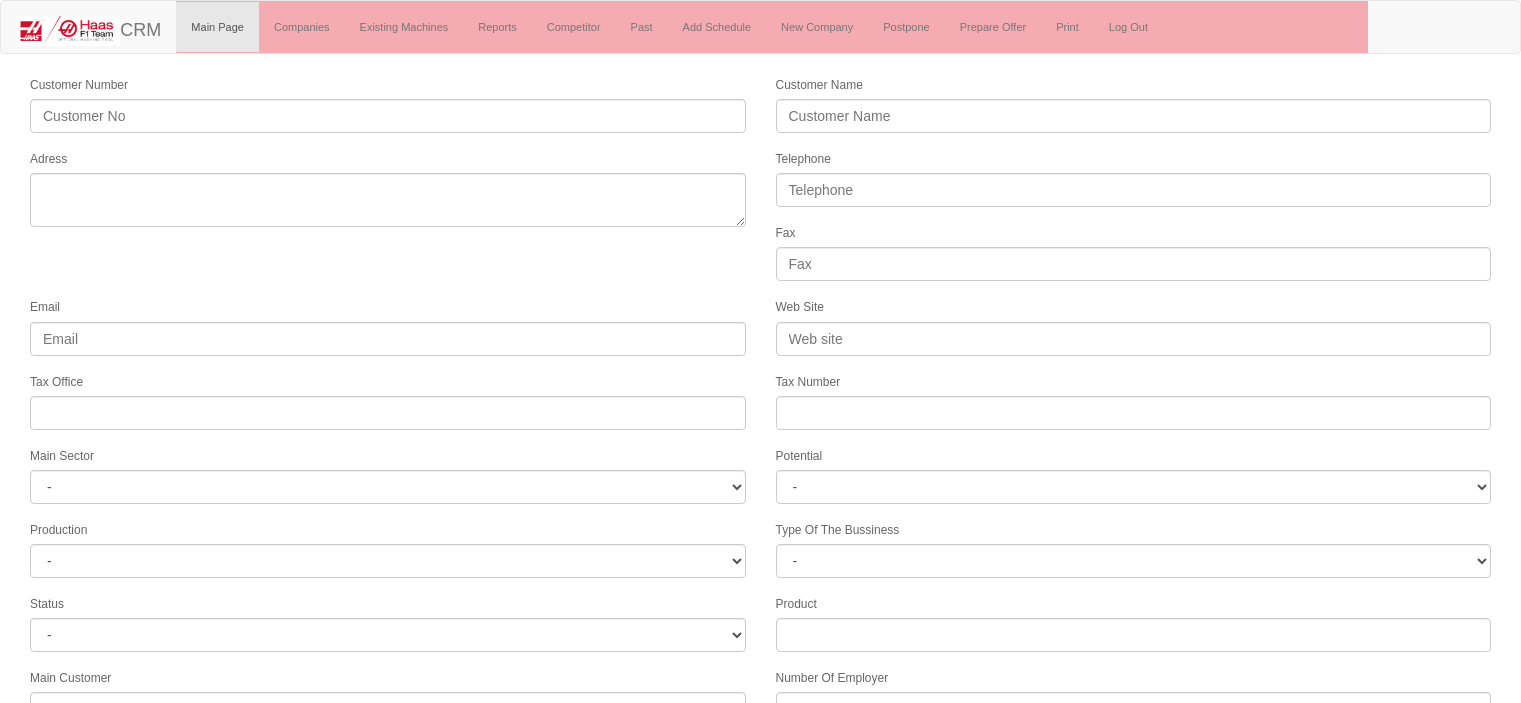 select 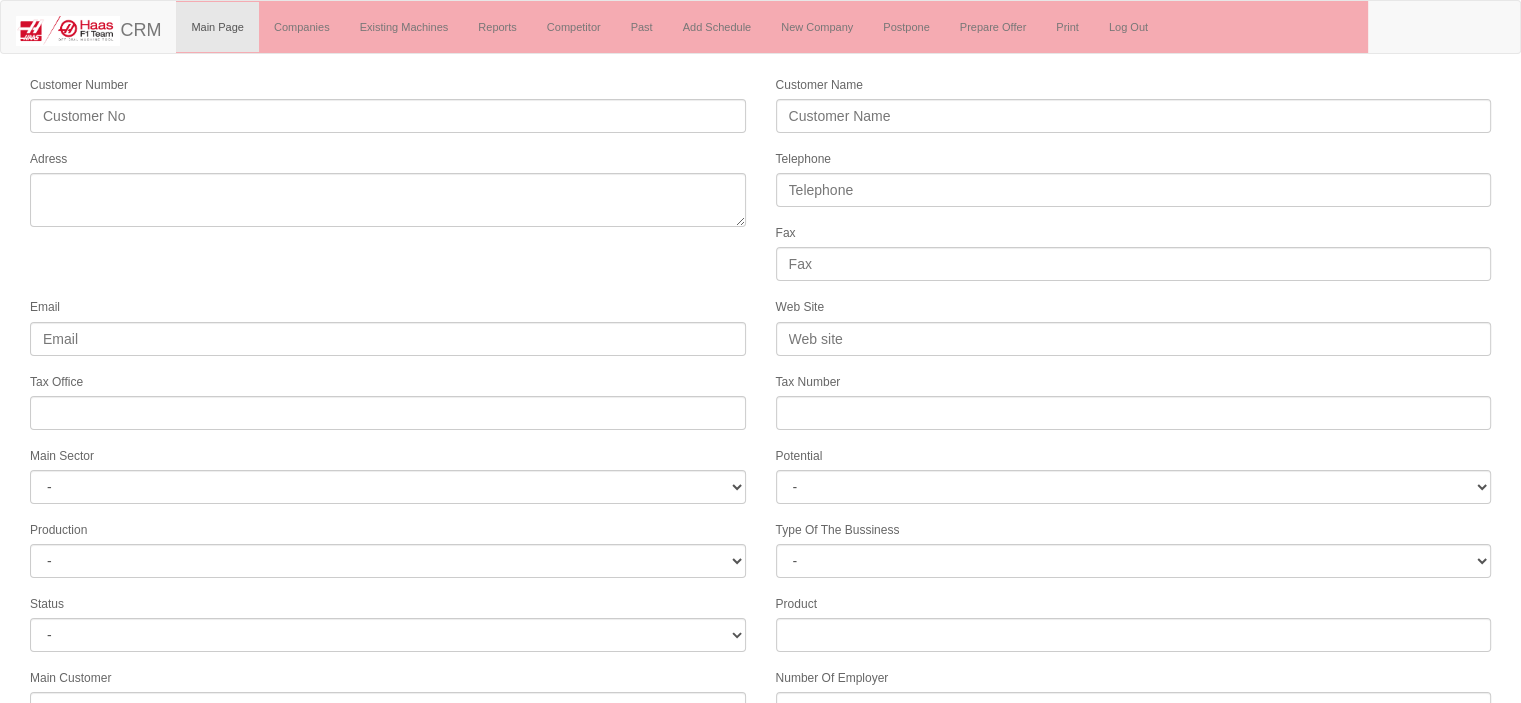 click on "Customer Number
Customer Name
Adress
Telephone
Fax
Email
Web Site
Tax Office
Tax Number
Main Sector
-
DIE MOLD
MACHINERY
DEFENCE & AEROSPACE
ELECTRICAL COMPONENTS
MEDICAL
TOOL MANUFACTURING
JEWELERY
AGRICULTURE
AUTOMOTIVE
WHITE GOODS
HYDRAULIC & PNEUMATIC
CASTING
STAMPING DIE
CONSTRUCTION MAC.
GEN. PART. MAN.
EDUCATION
LASER POTENTIALS
FURNUTURE
Potential
-
A1
A2
A3
B1
B2
B3
C1
C2
C3
Production
-
HG
-" at bounding box center [760, 531] 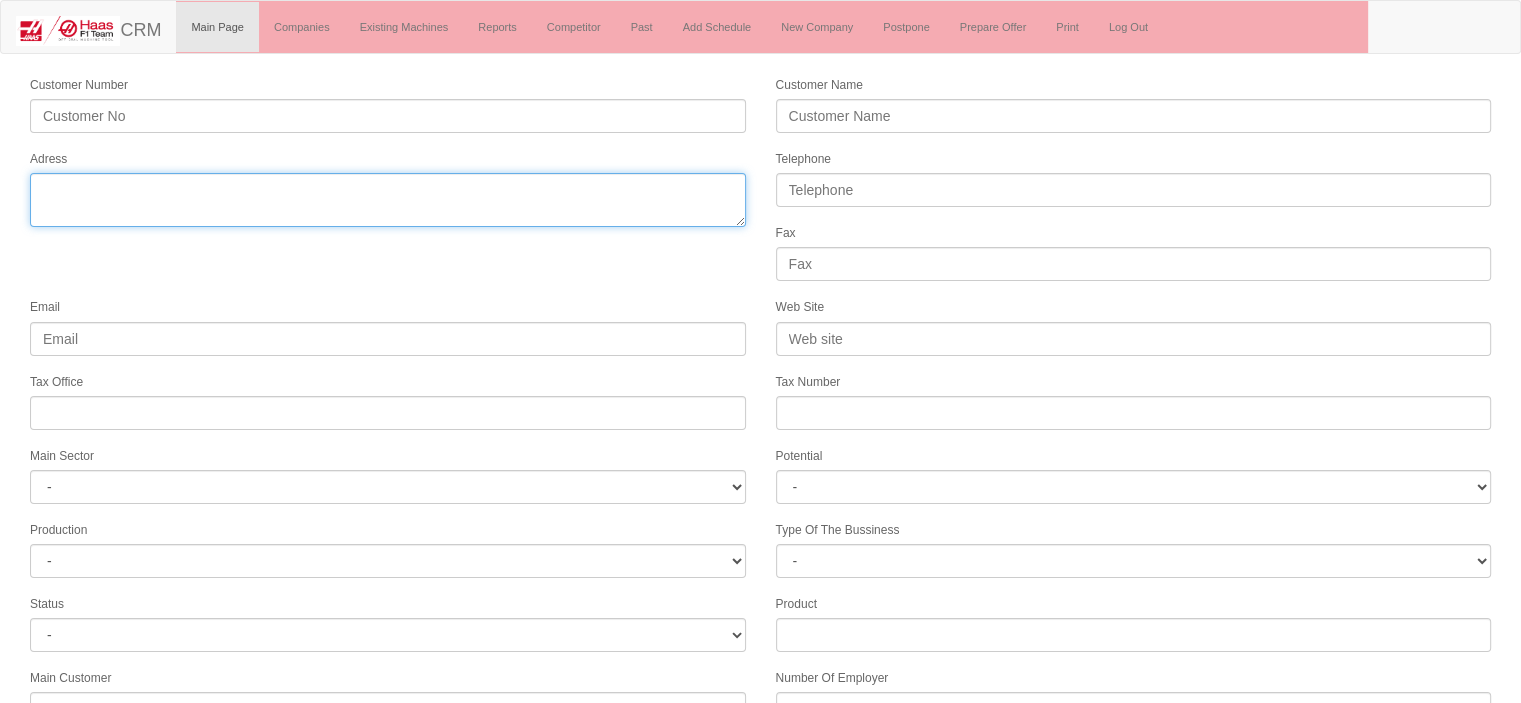 click on "Adress" at bounding box center (388, 200) 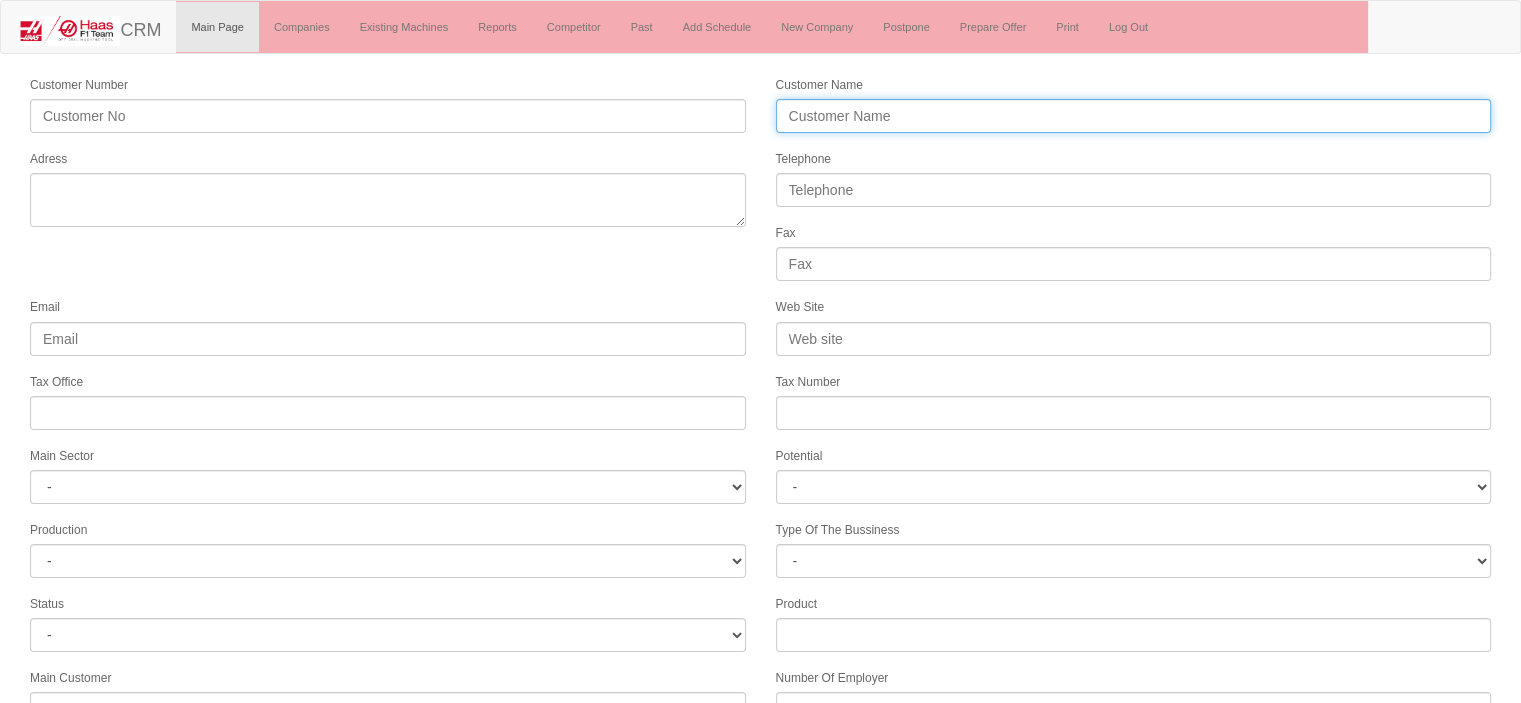 click on "Customer Name" at bounding box center [1134, 116] 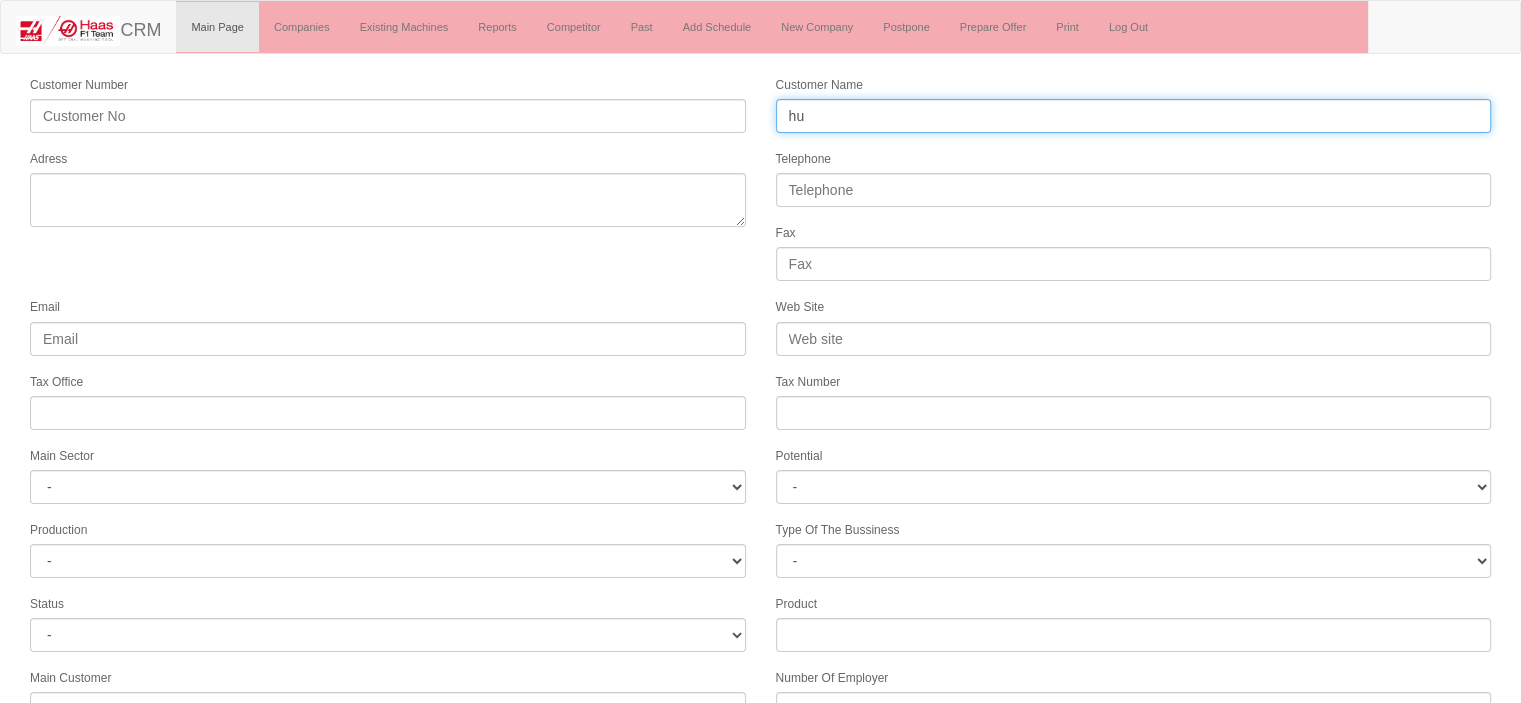 type on "h" 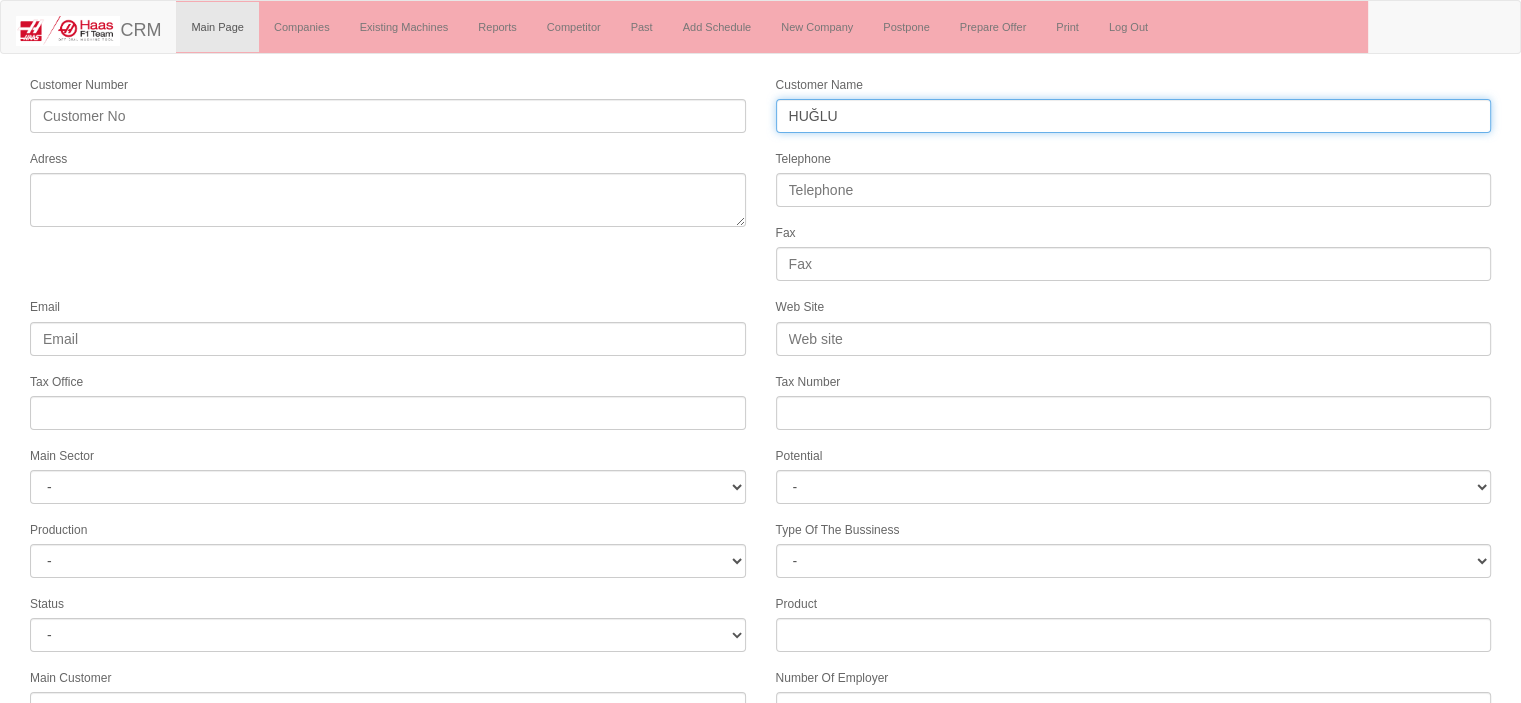 type on "HUĞLU" 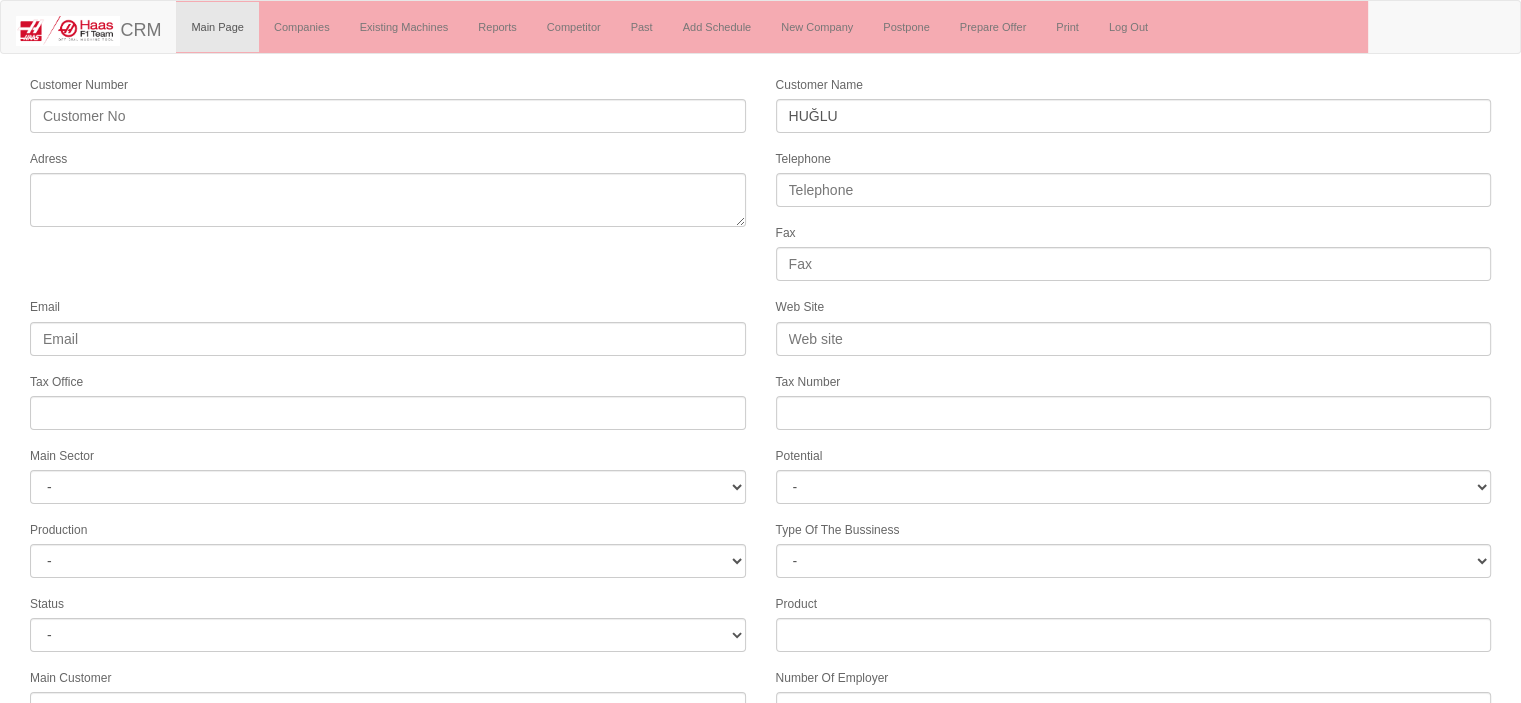 click on "Customer Name
[PERSON_NAME]" at bounding box center [1134, 103] 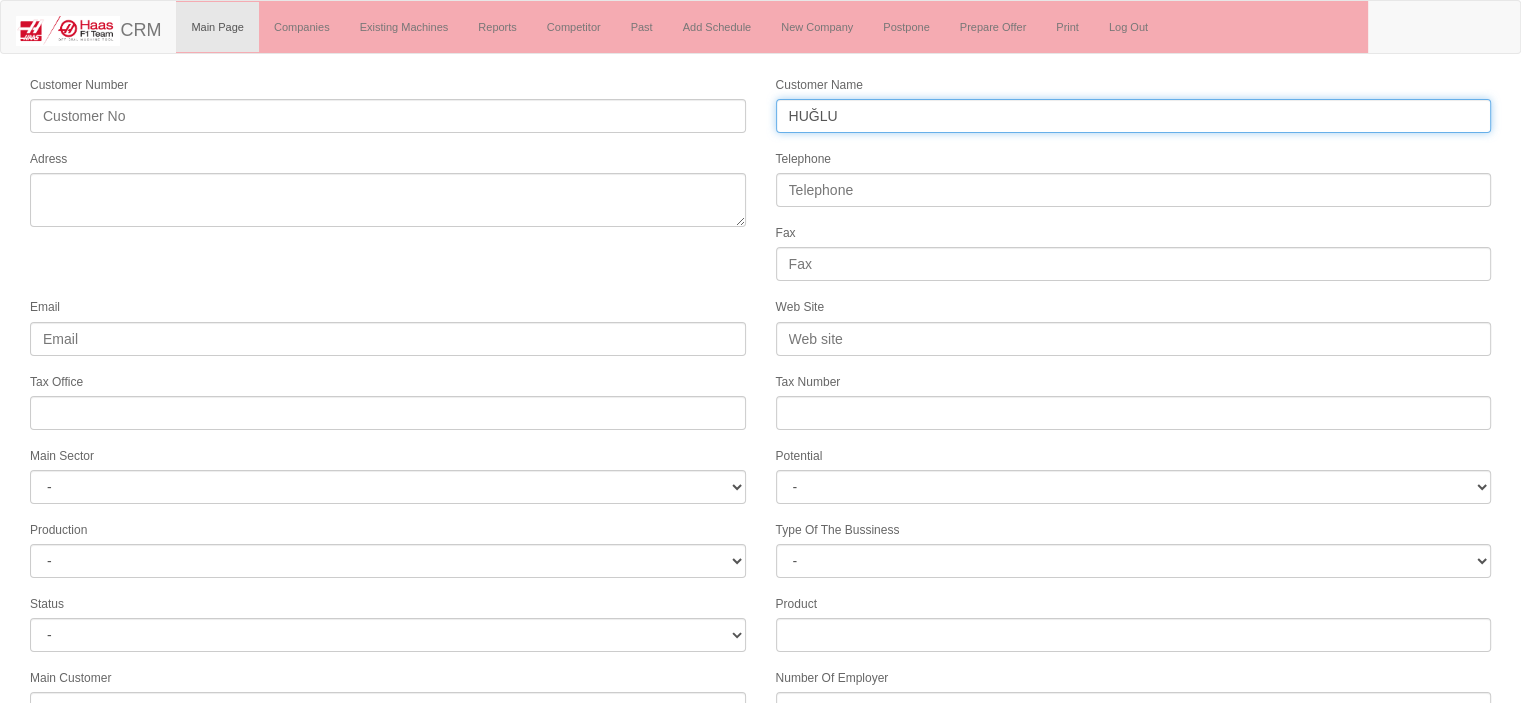 drag, startPoint x: 796, startPoint y: 117, endPoint x: 770, endPoint y: 122, distance: 26.476404 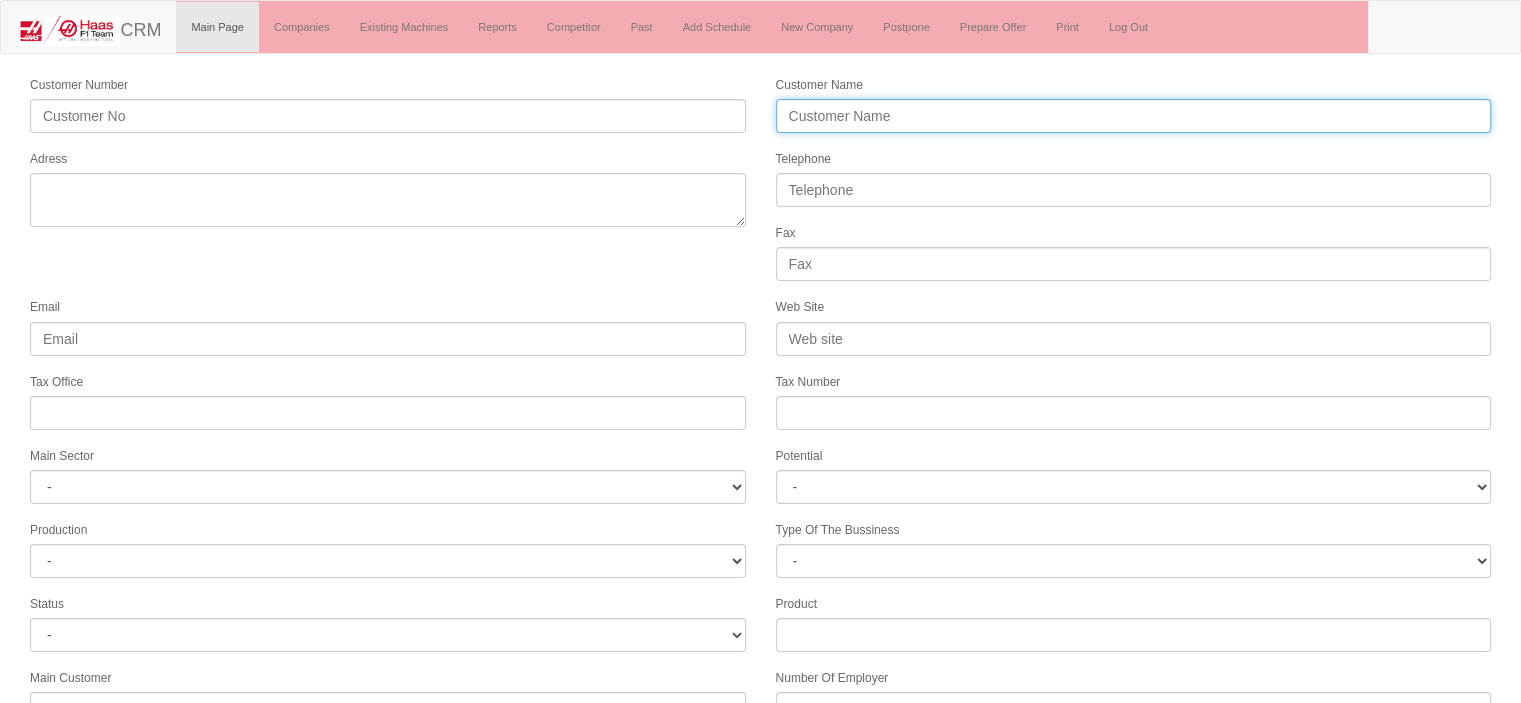 type 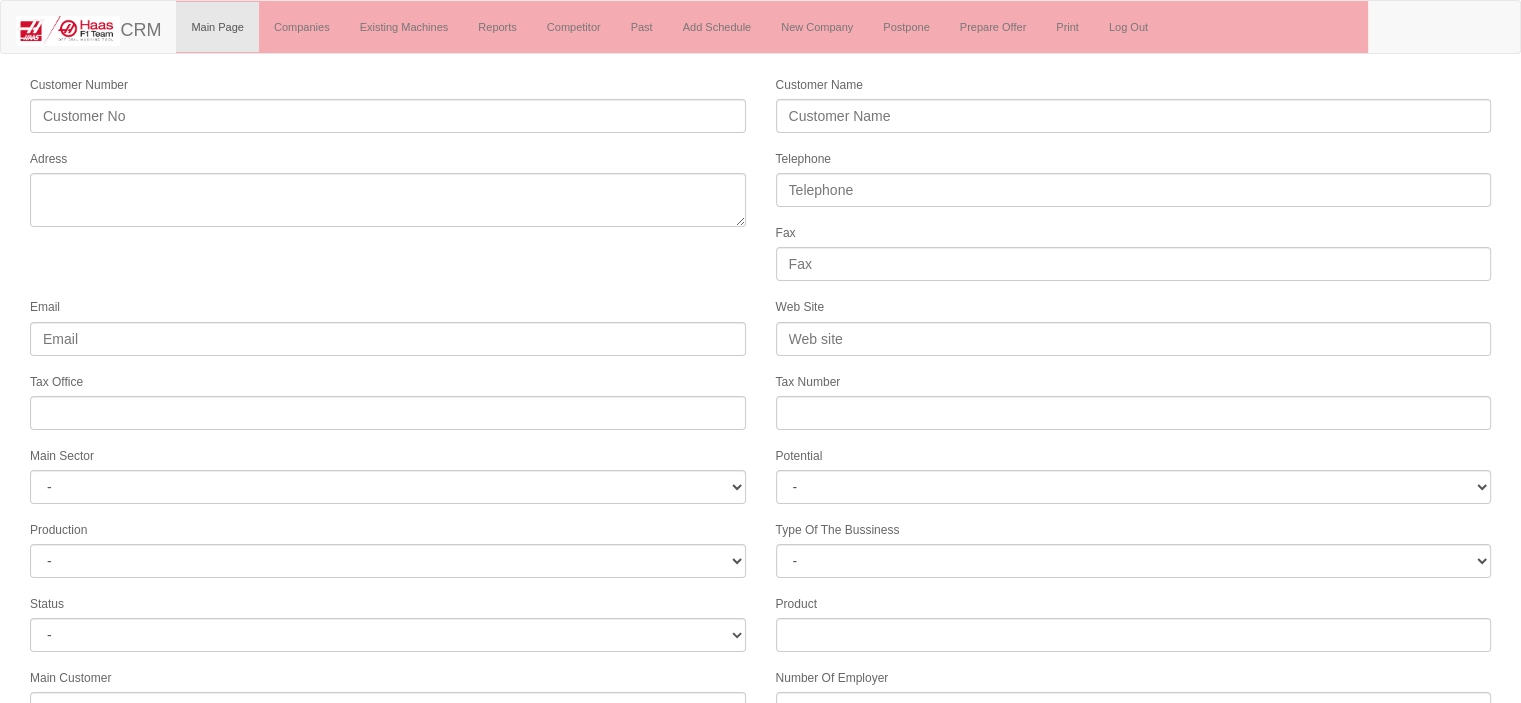click on "Customer Name" at bounding box center [819, 85] 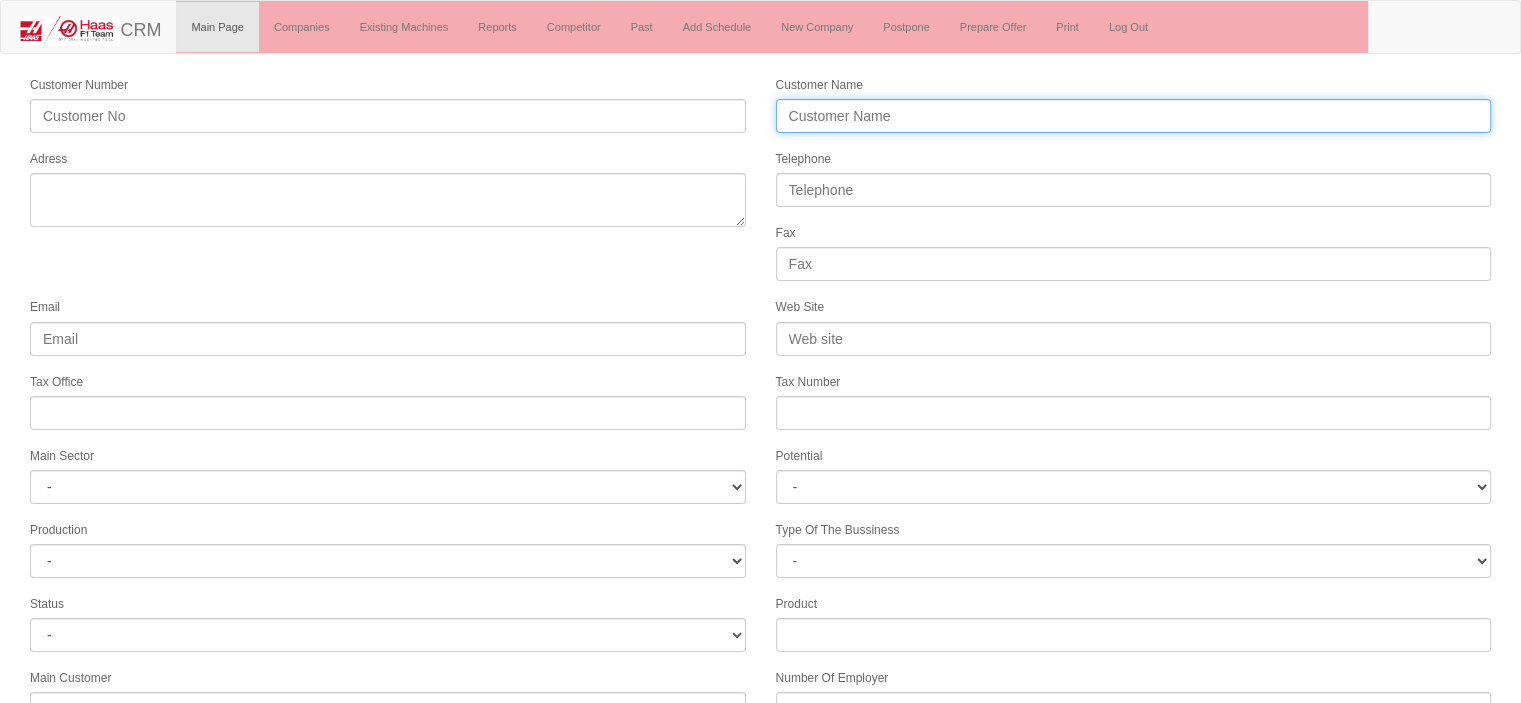 click on "Customer Name" at bounding box center [1134, 116] 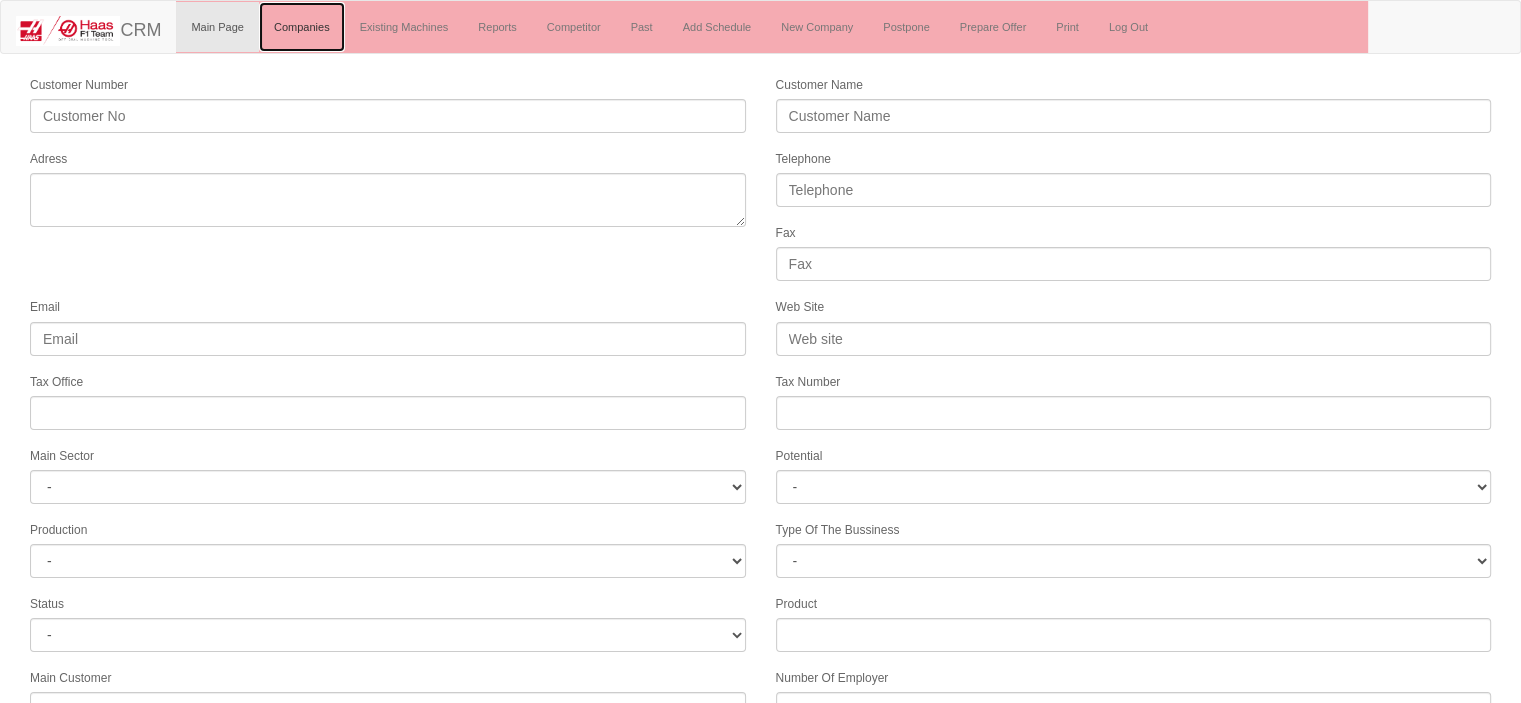 click on "Companies" at bounding box center [302, 27] 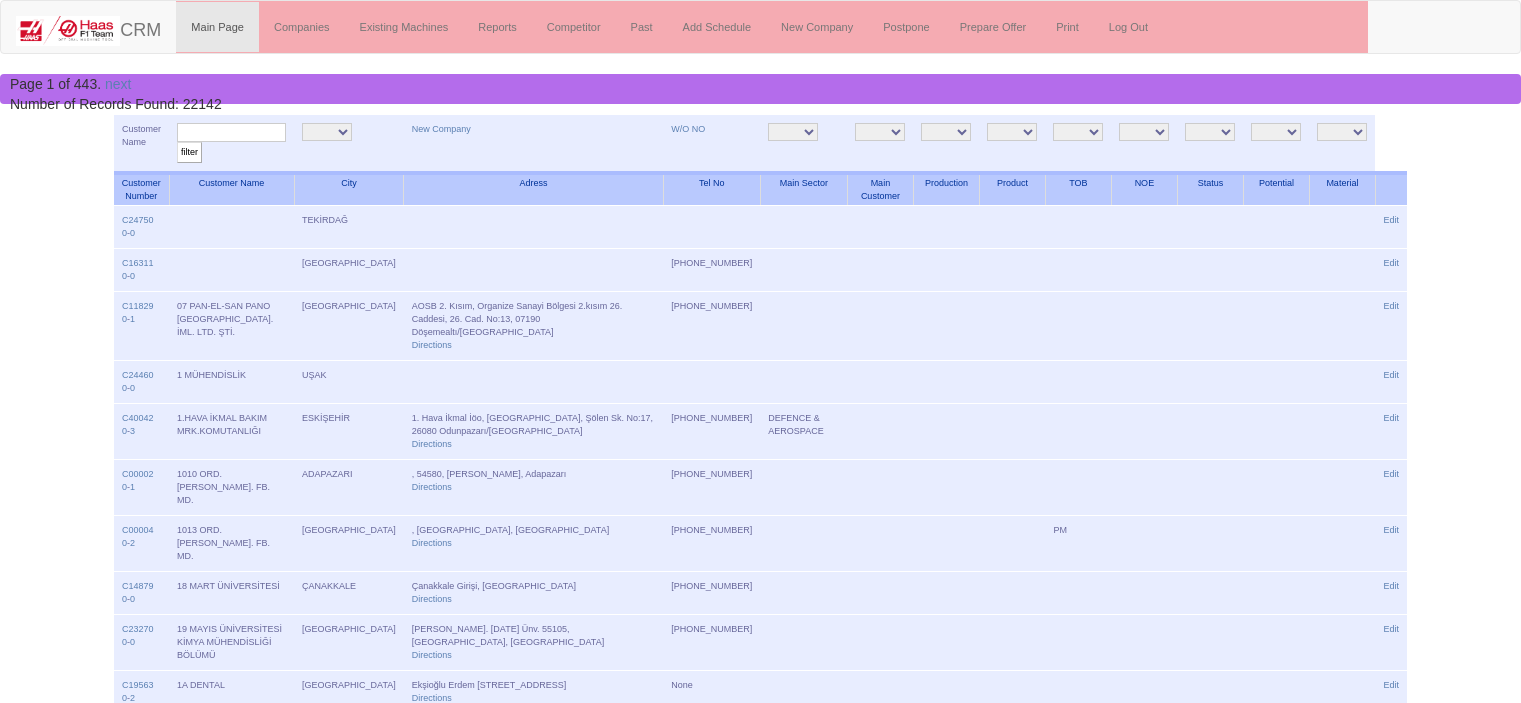 scroll, scrollTop: 0, scrollLeft: 0, axis: both 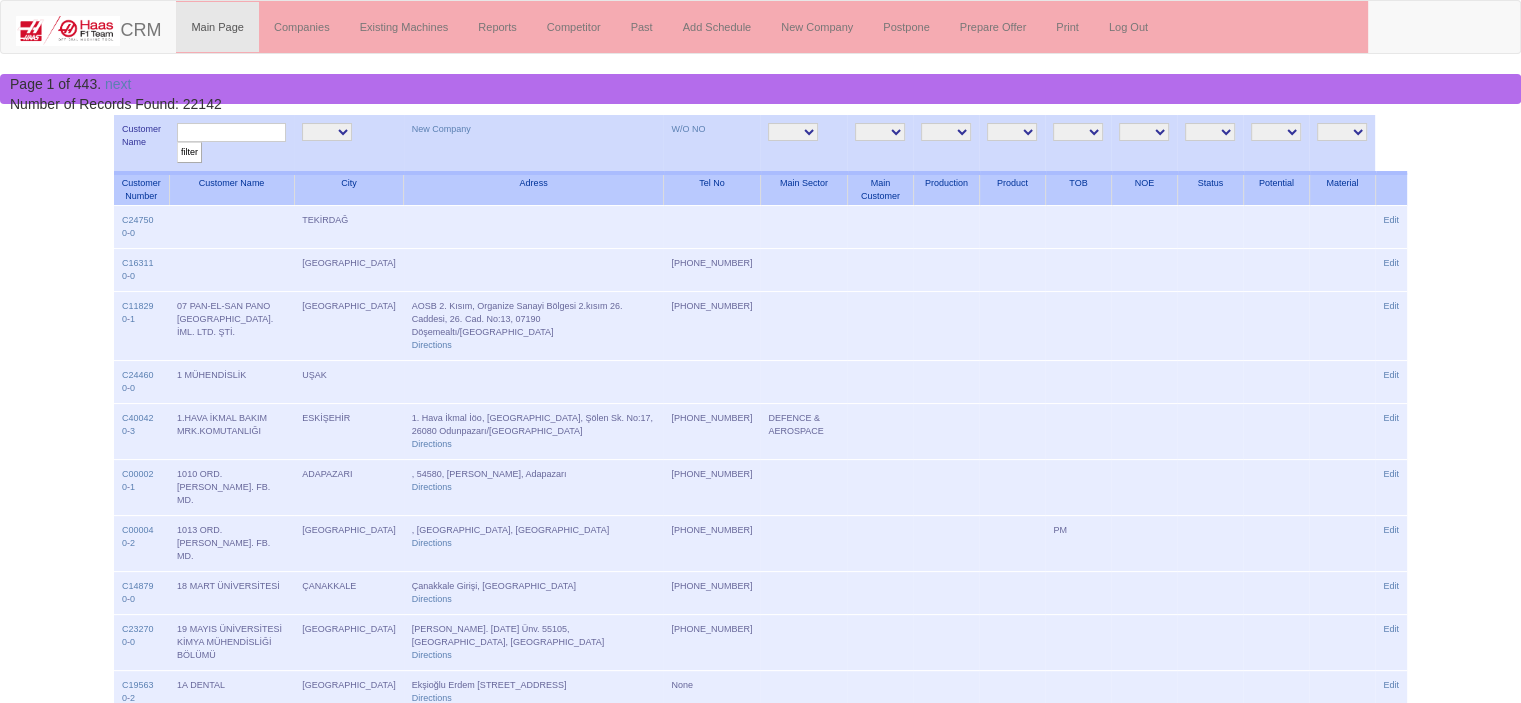 click on "filter" at bounding box center [231, 144] 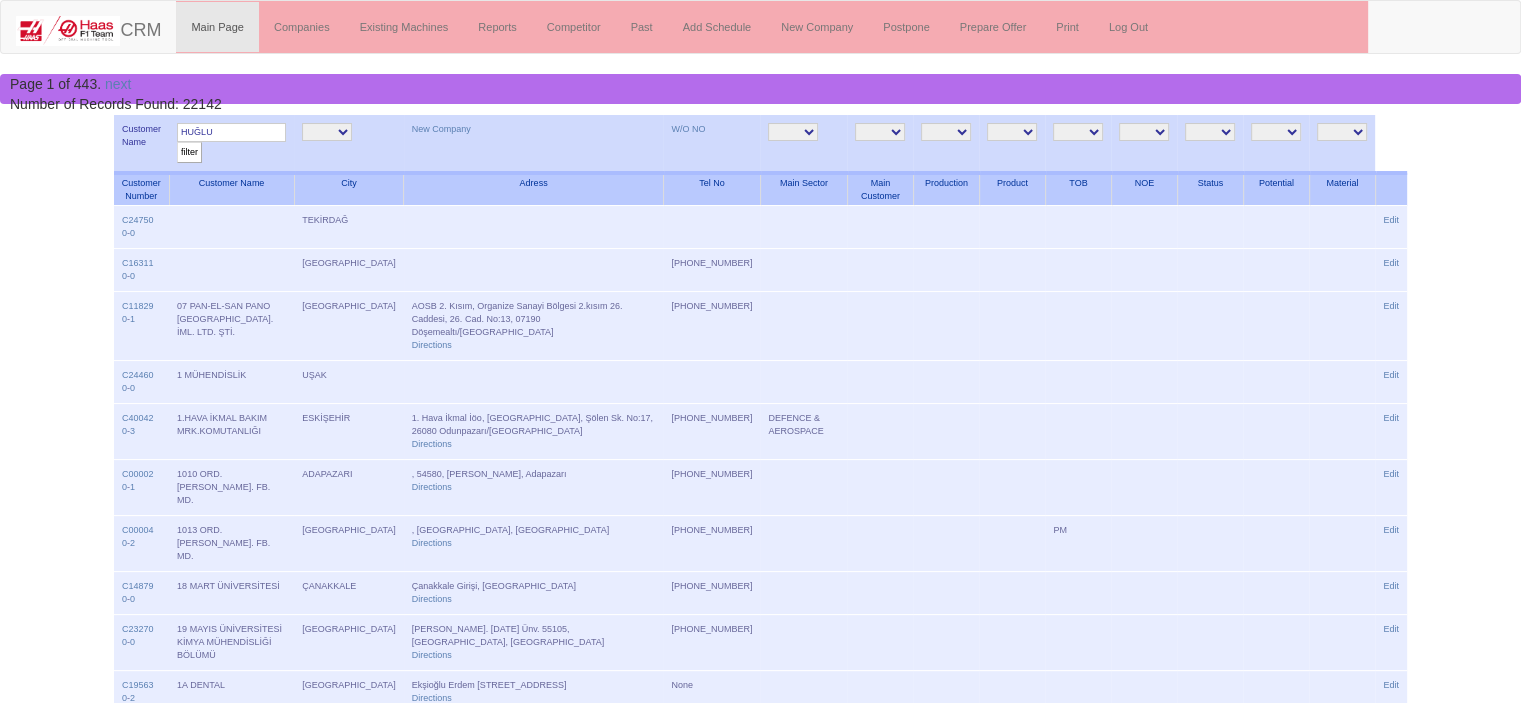 type on "HUĞLU" 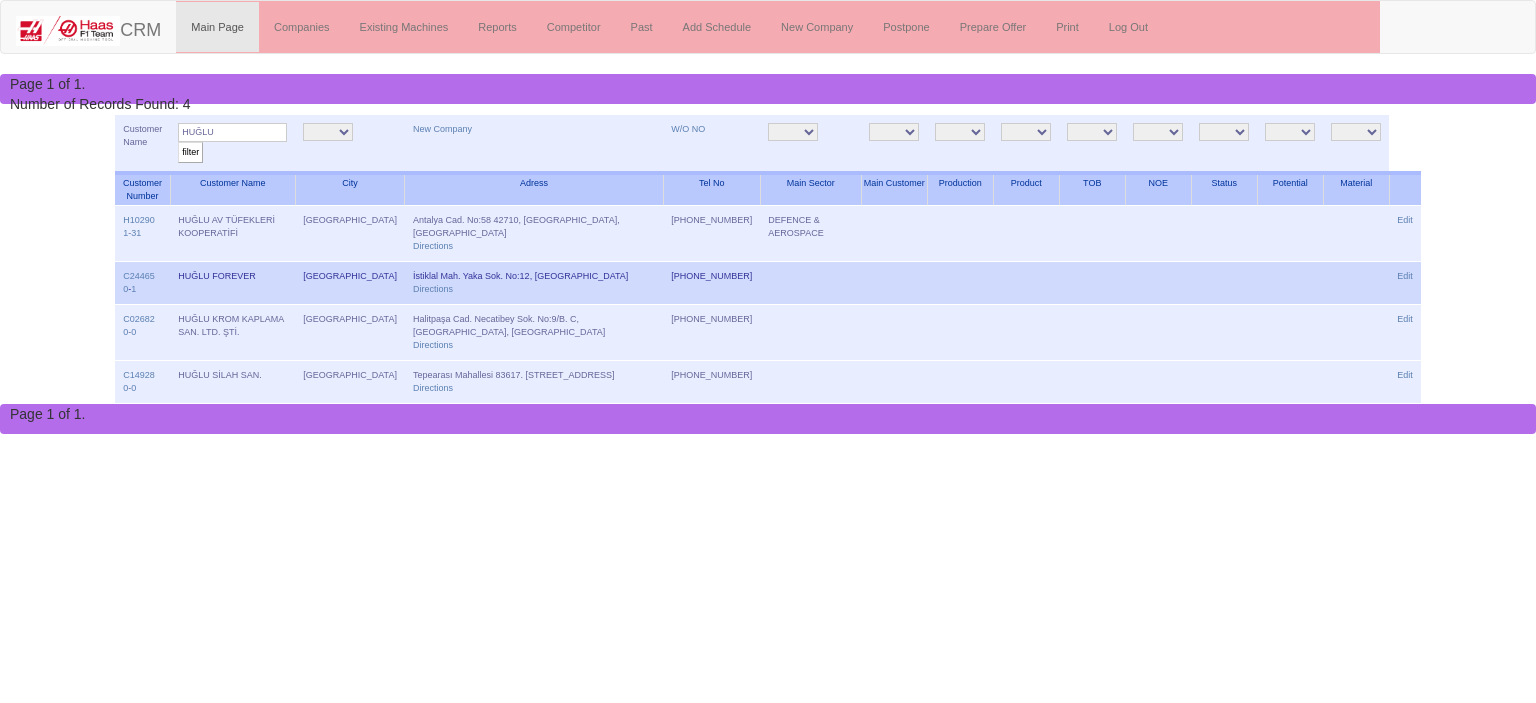 scroll, scrollTop: 0, scrollLeft: 0, axis: both 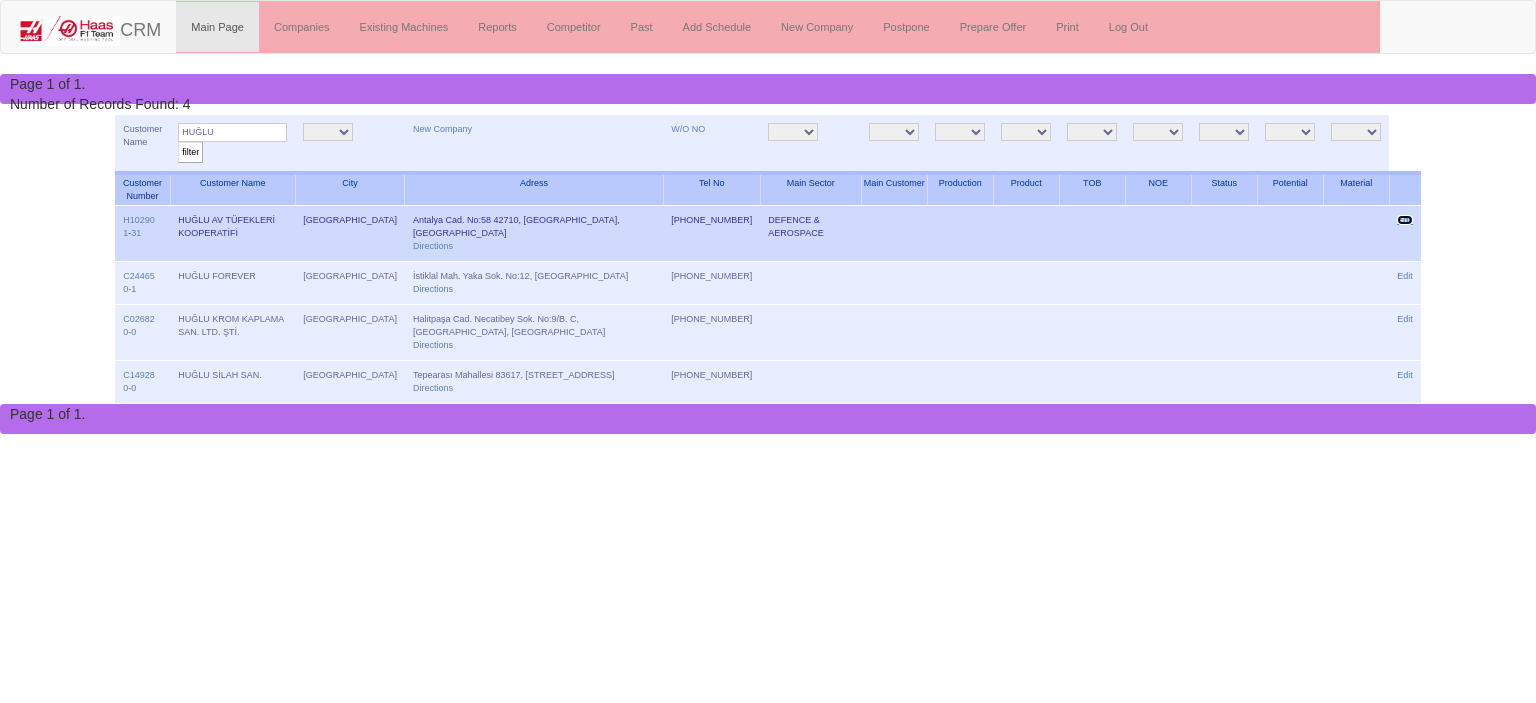 click on "Edit" at bounding box center [1405, 220] 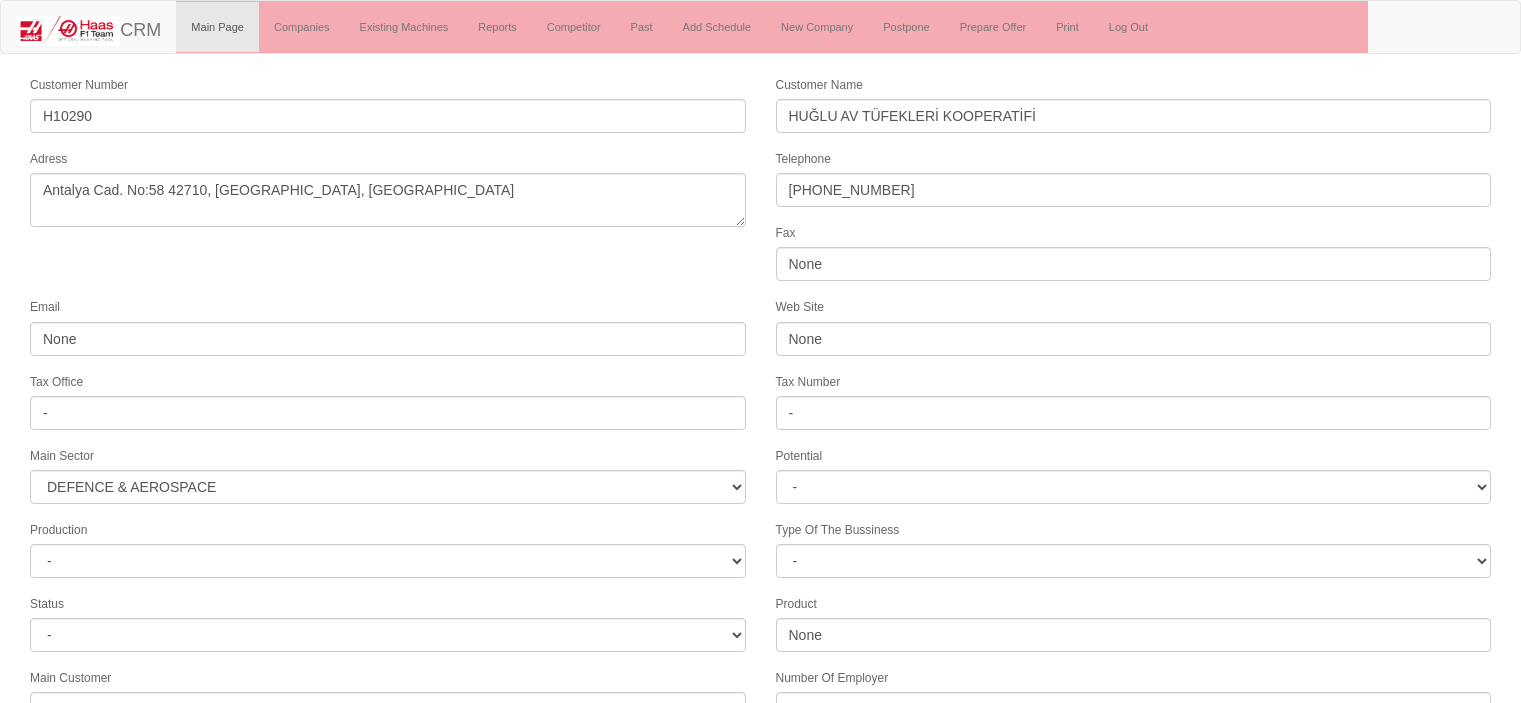 select on "364" 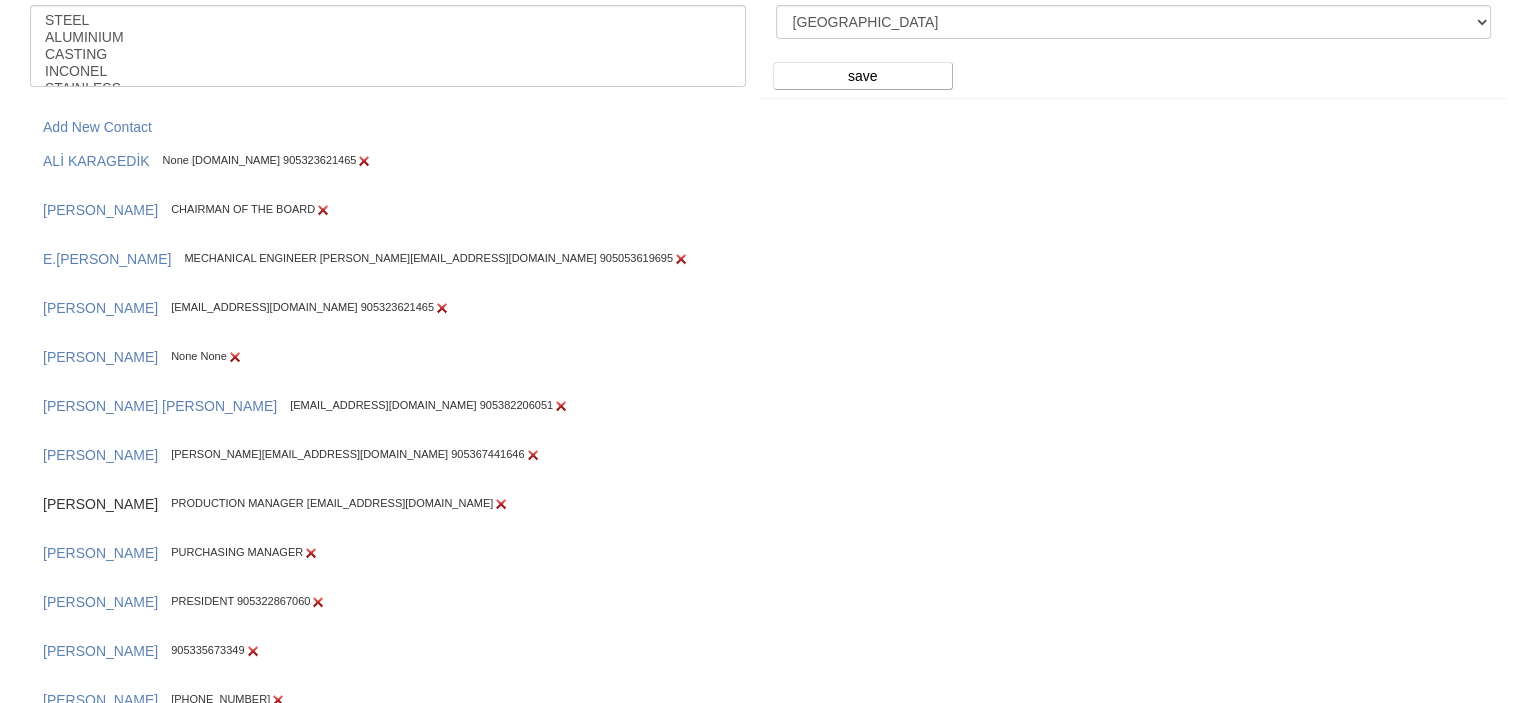 scroll, scrollTop: 855, scrollLeft: 0, axis: vertical 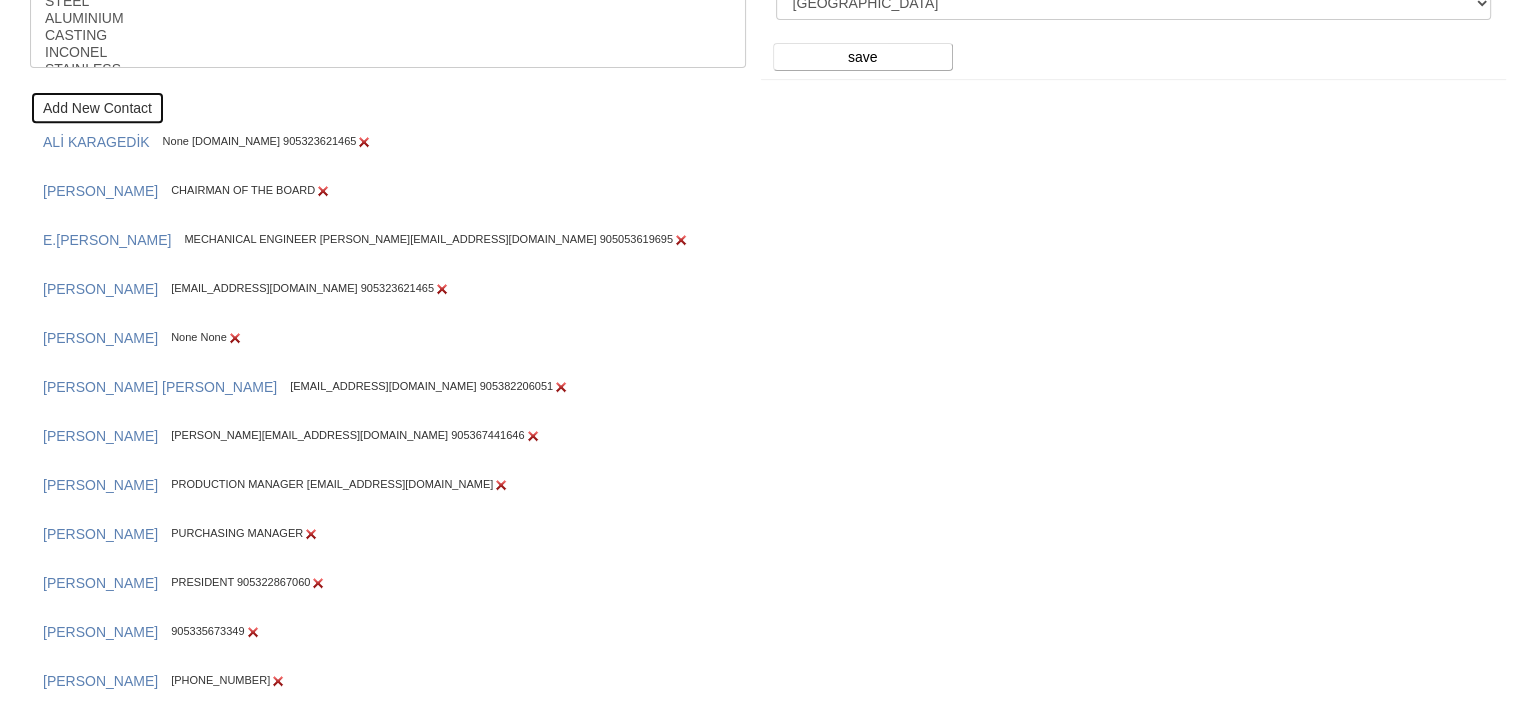 click on "Add New Contact" at bounding box center [97, 108] 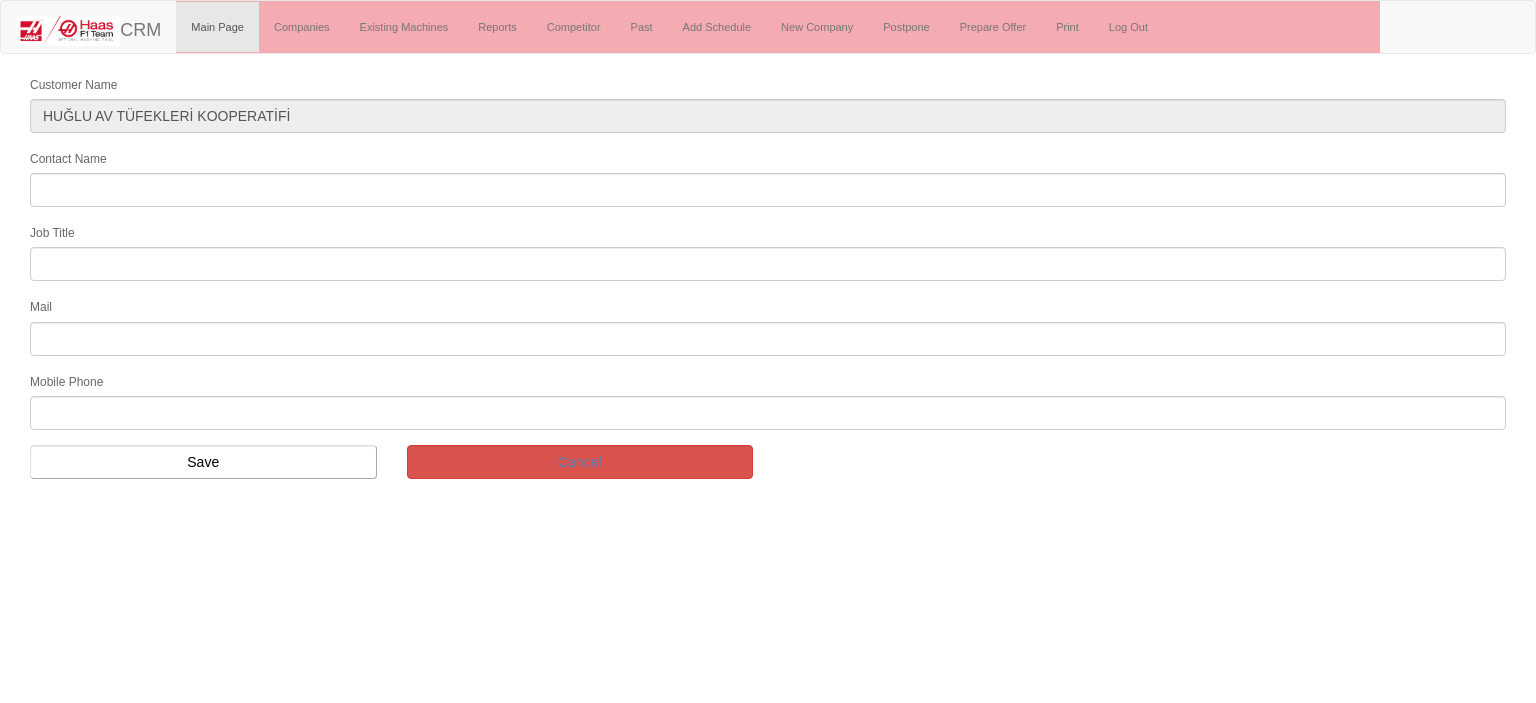 scroll, scrollTop: 0, scrollLeft: 0, axis: both 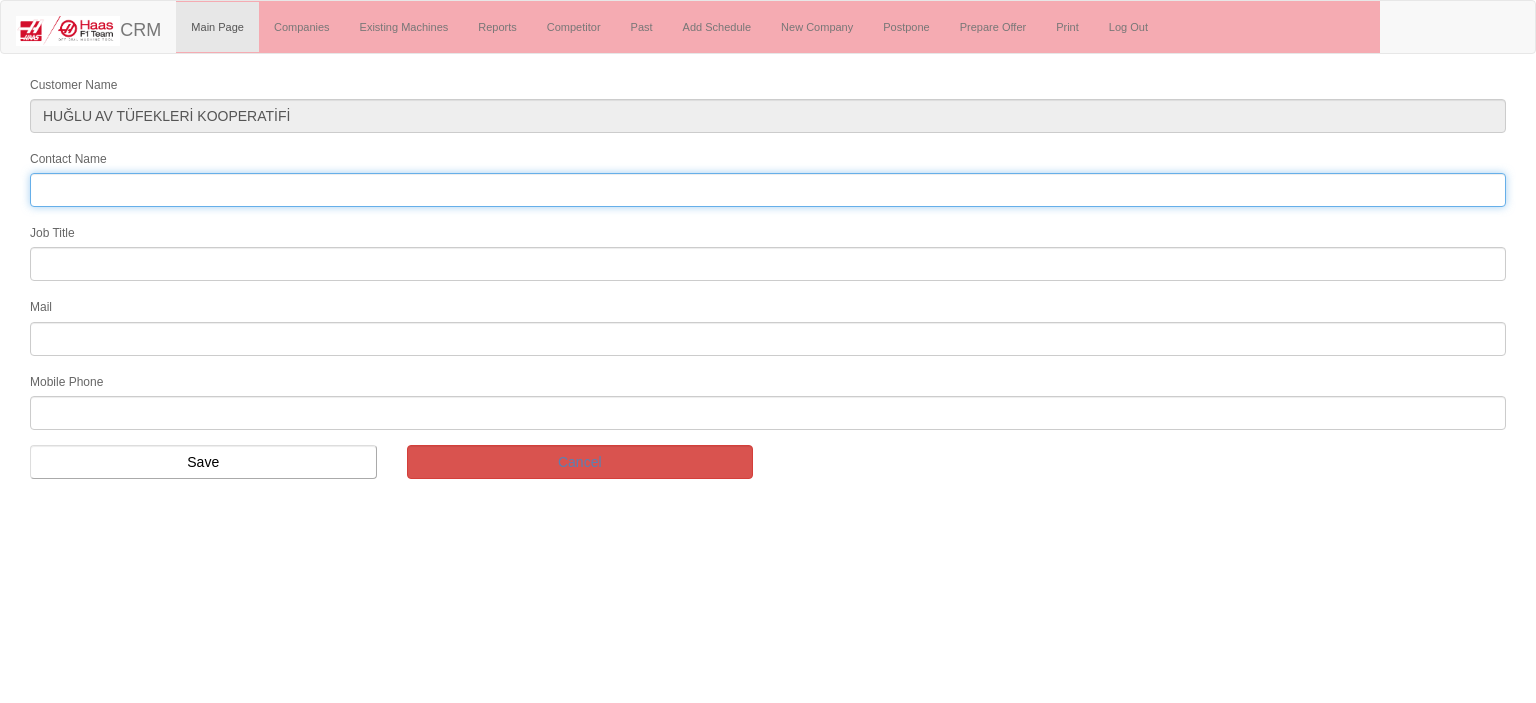 click on "Contact Name" at bounding box center (768, 190) 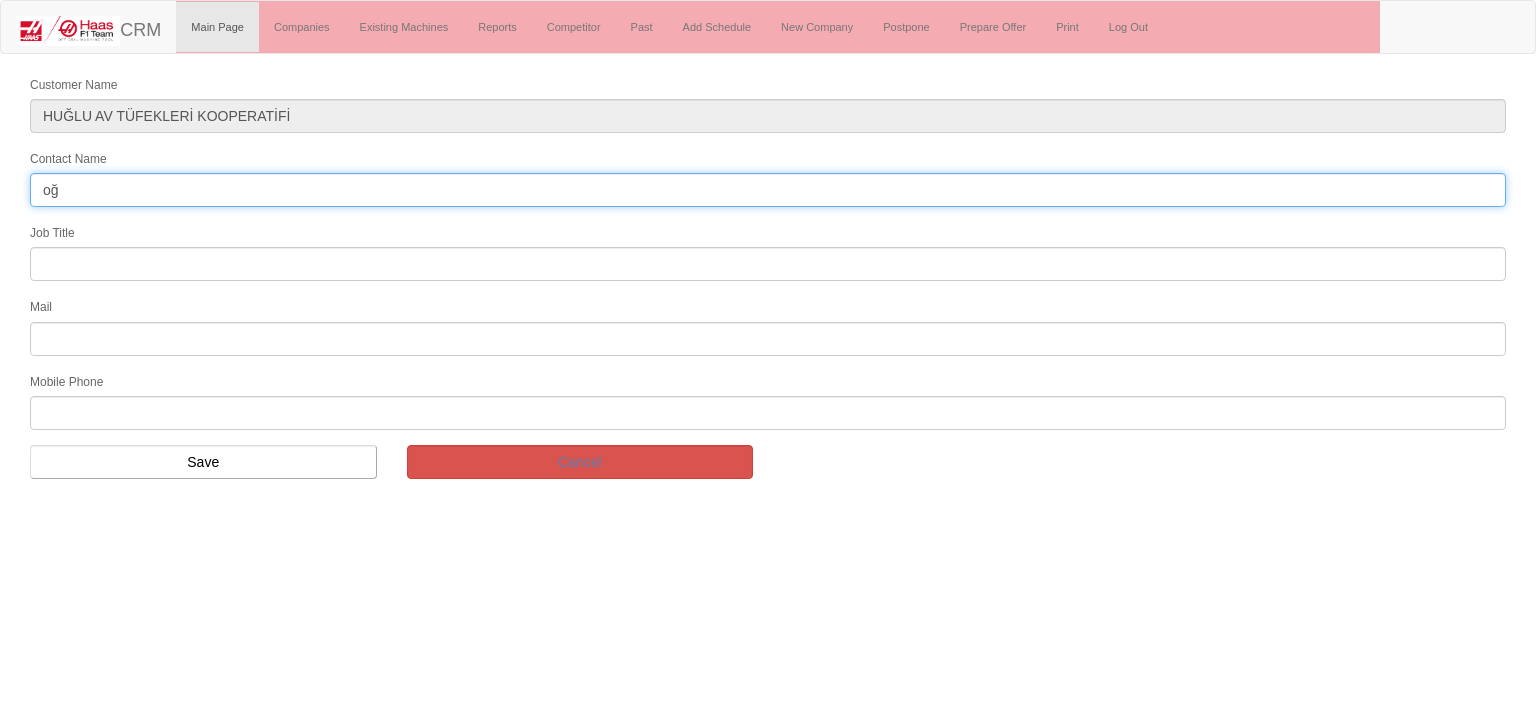 type on "o" 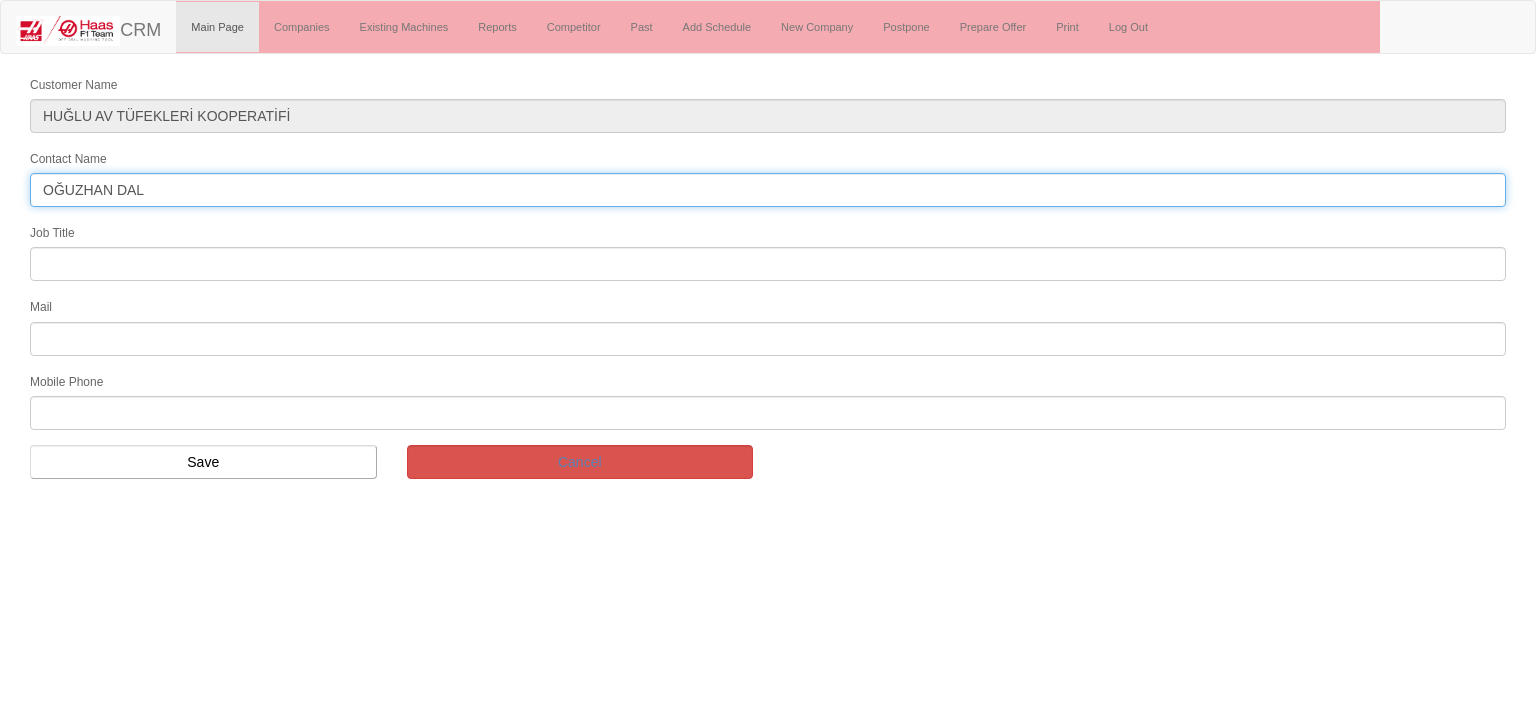 click on "OĞUZHAN DAL" at bounding box center [768, 190] 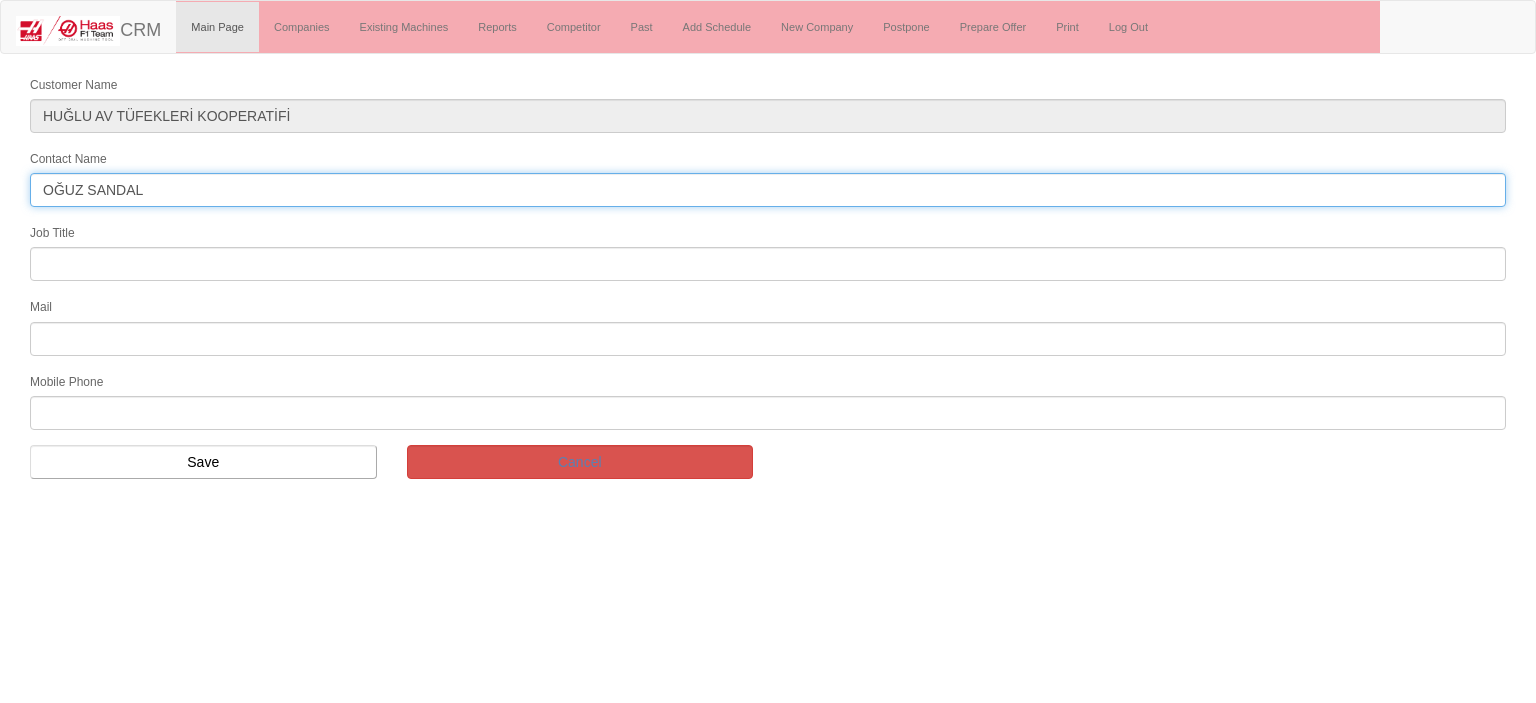 type on "OĞUZ SANDAL" 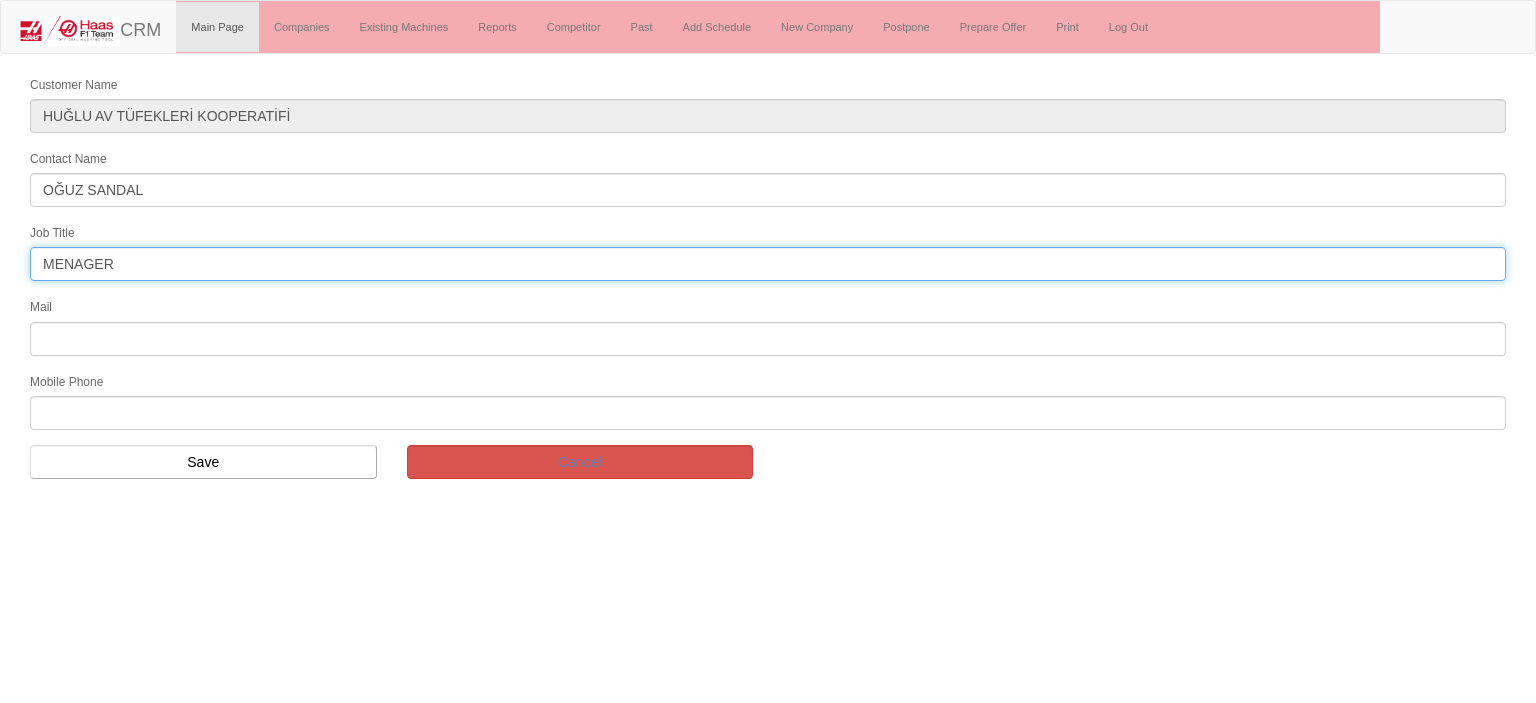 type on "MENAGER" 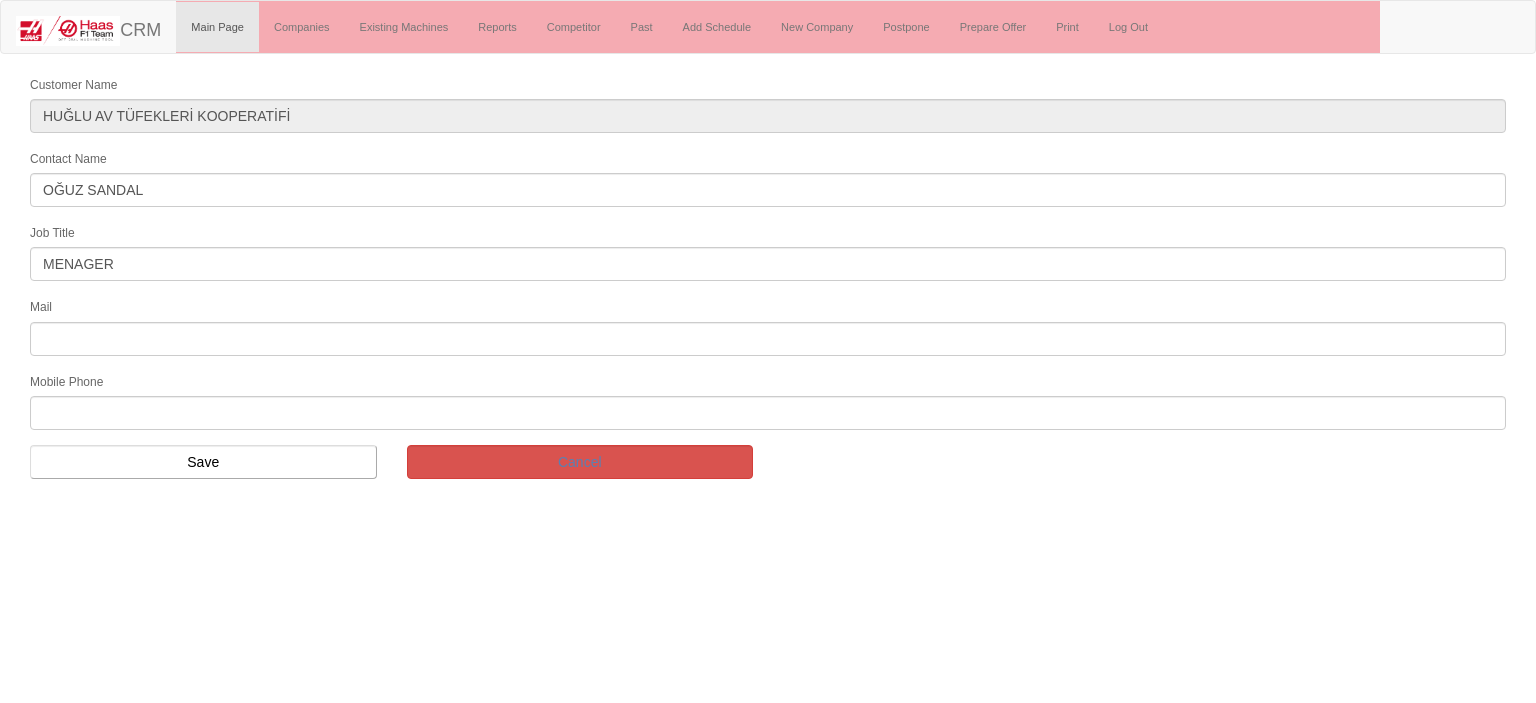 click on "Mail" at bounding box center (768, 325) 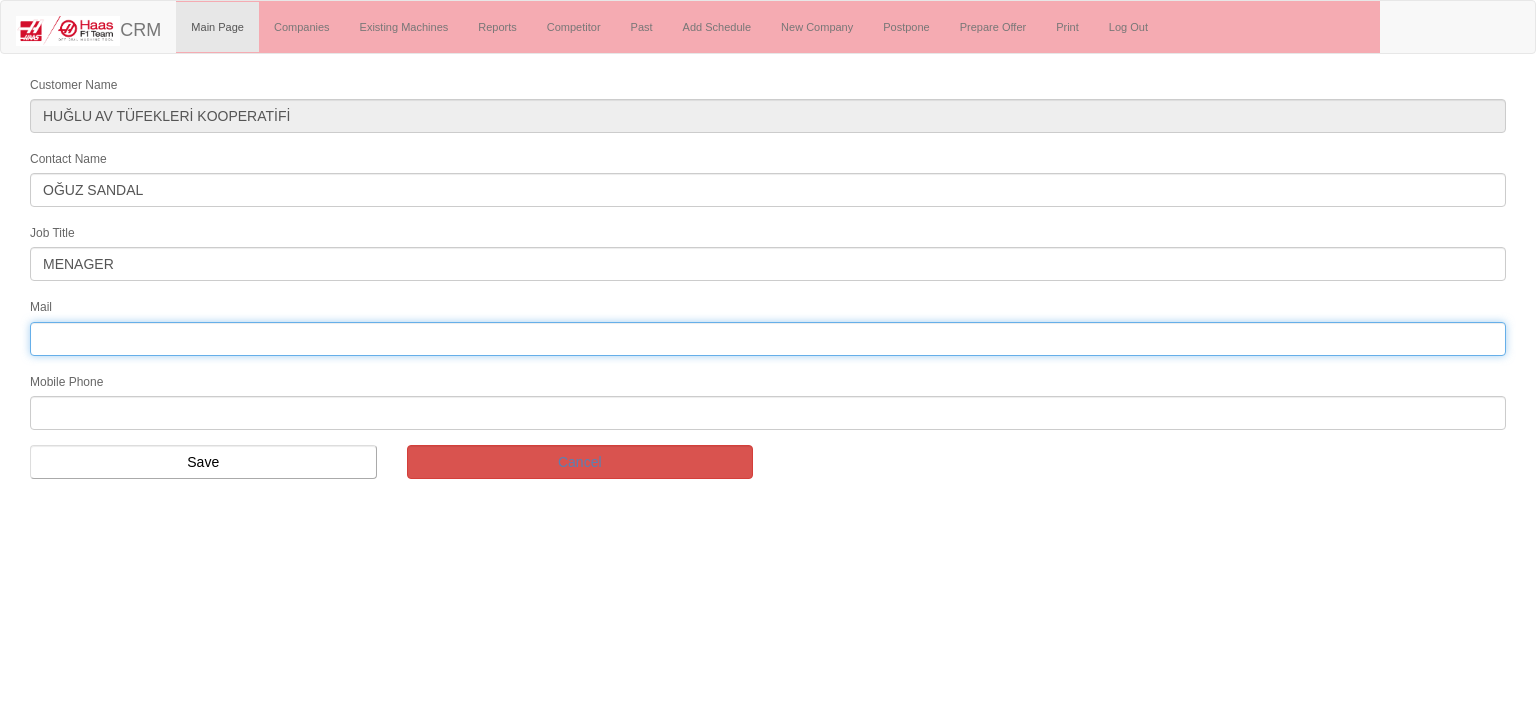 click at bounding box center (768, 339) 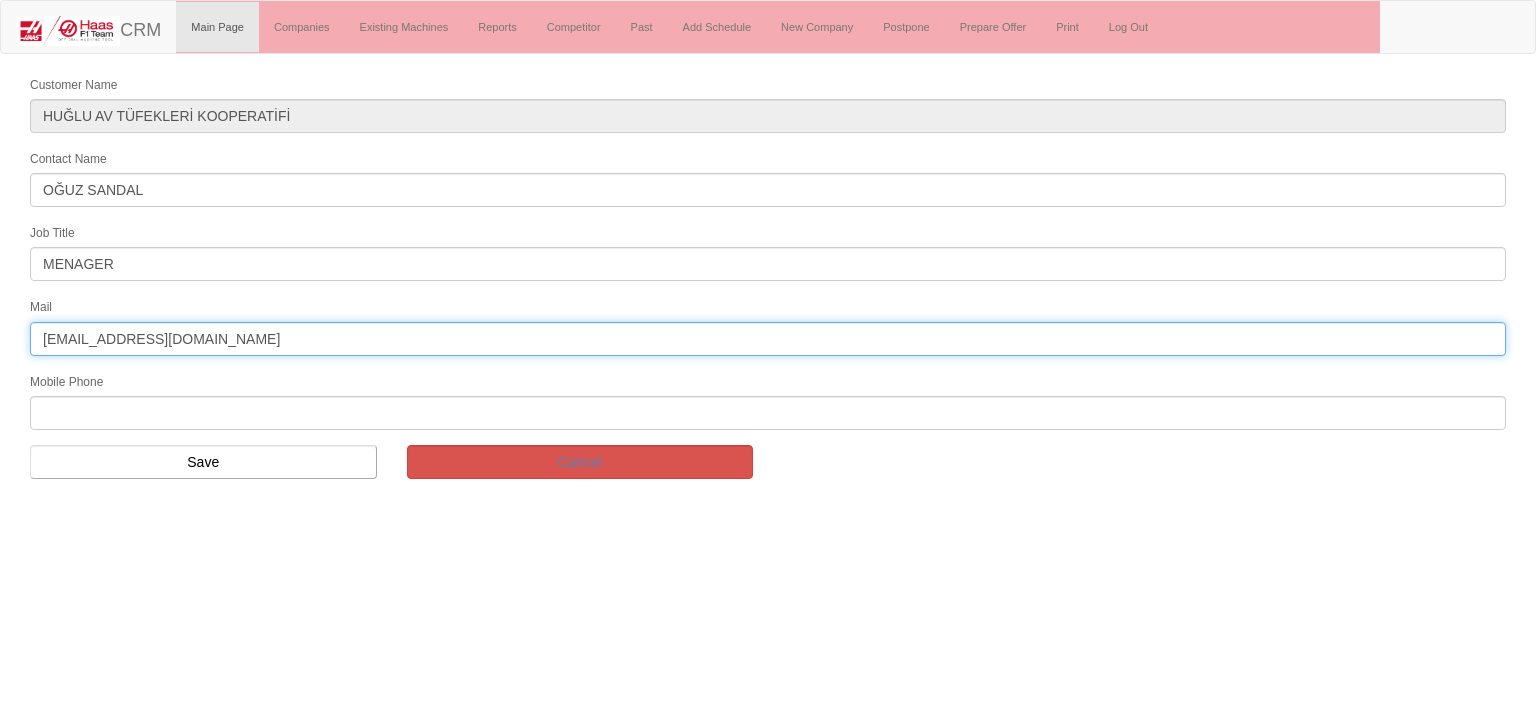 type on "[EMAIL_ADDRESS][DOMAIN_NAME]" 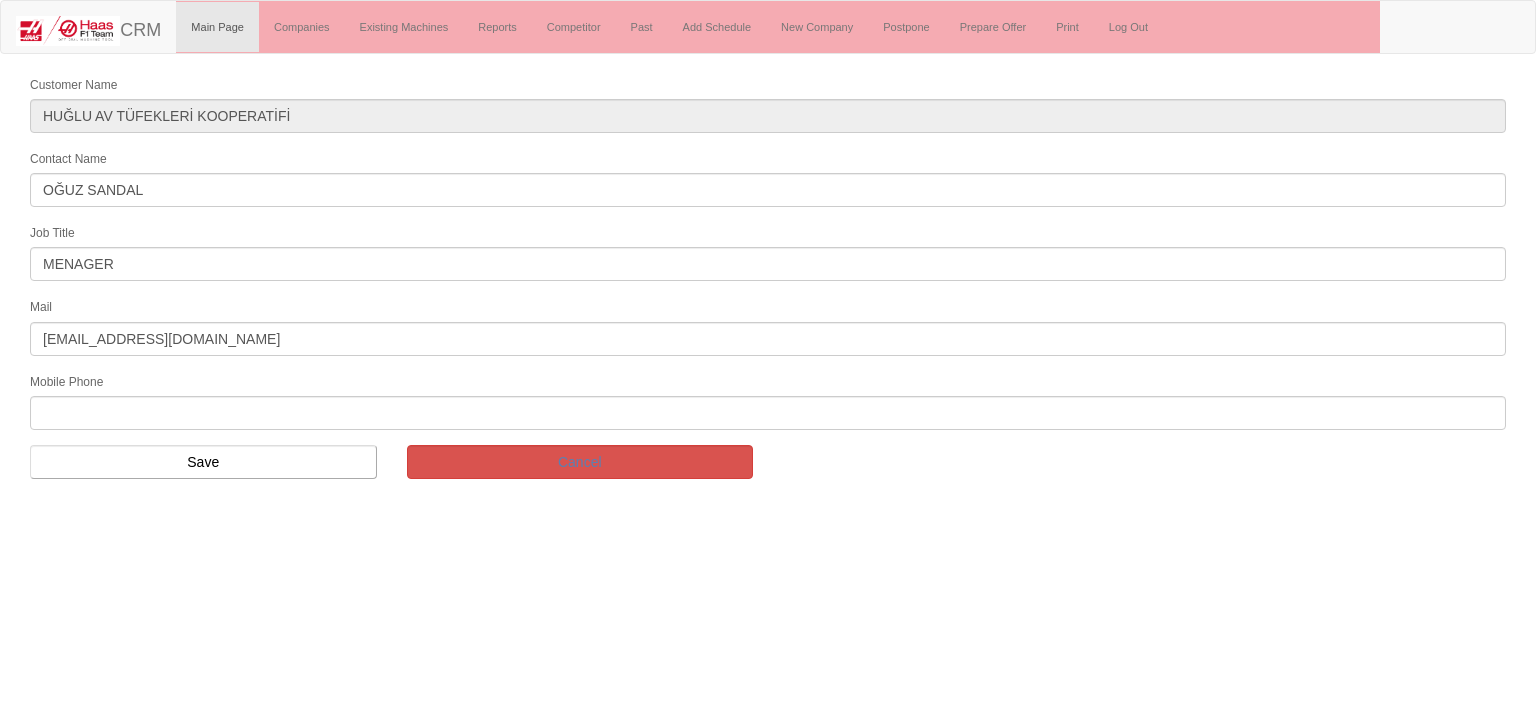 click on "Toggle navigation
CRM
Main Page
Companies
Existing Machines
Reports
Competitor
Past
Add Schedule
New Company
Postpone
Prepare Offer
Print
Log Out
Customer Name
HUĞLU AV TÜFEKLERİ KOOPERATİFİ
Contact Name
[PERSON_NAME]
Job Title
MENAGER
Mail
[EMAIL_ADDRESS][DOMAIN_NAME]
Mobile Phone
Save
Cancel" at bounding box center (768, 247) 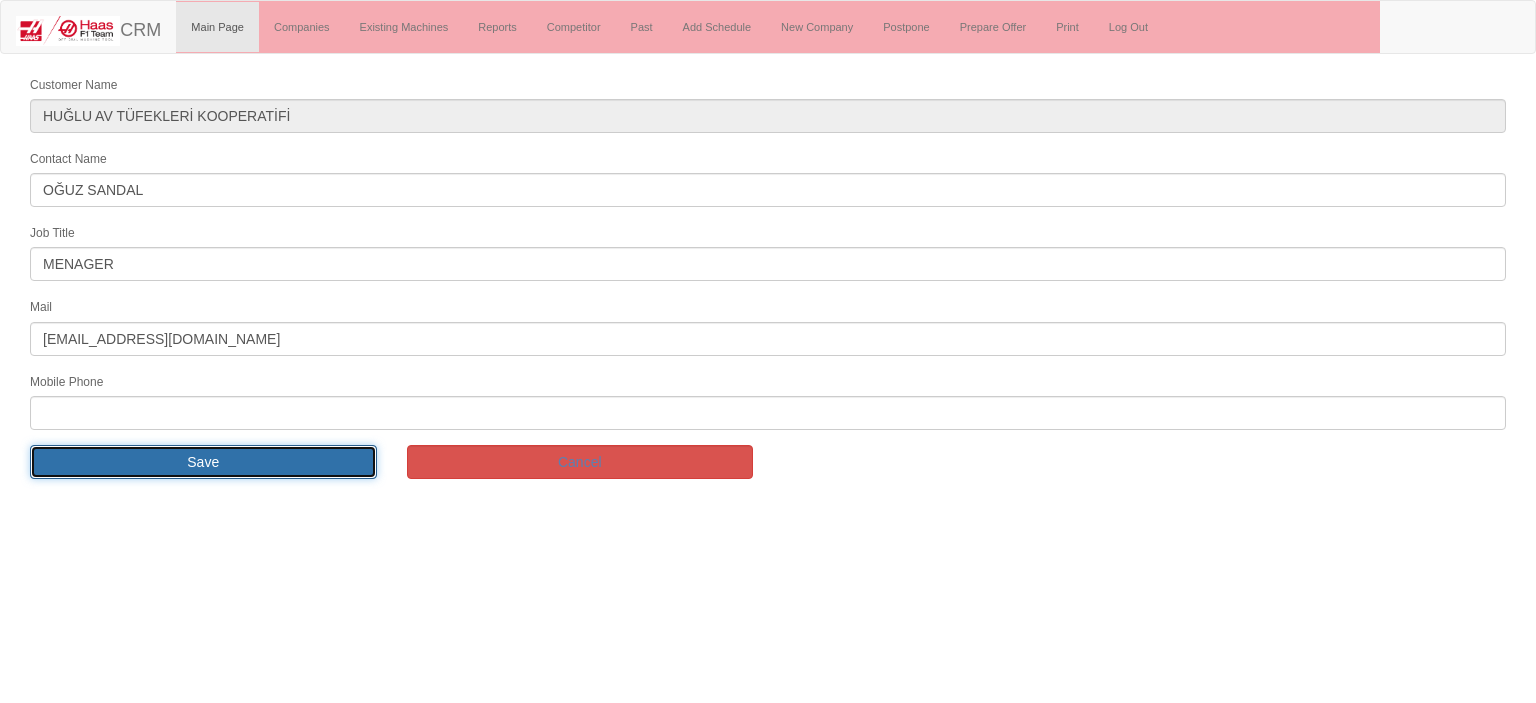 click on "Save" at bounding box center (203, 462) 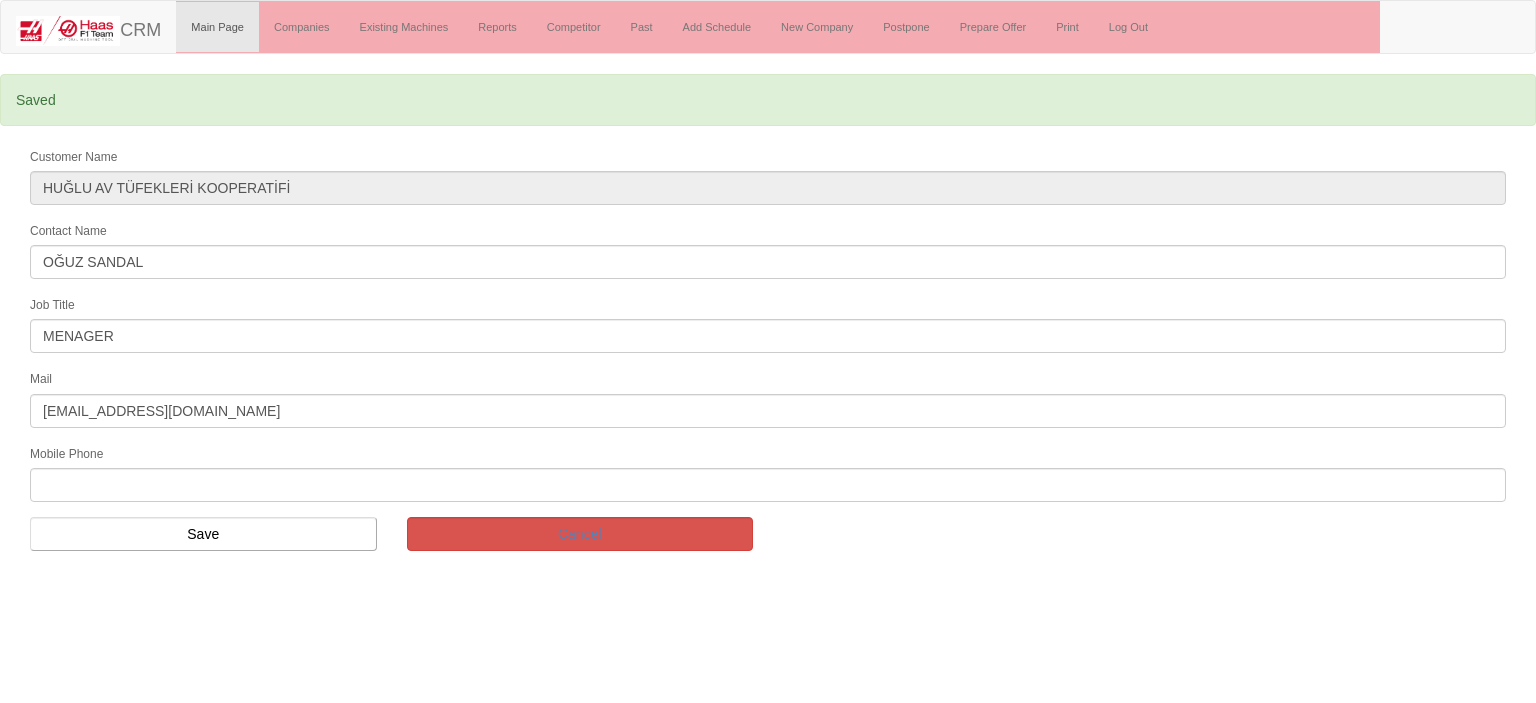 scroll, scrollTop: 0, scrollLeft: 0, axis: both 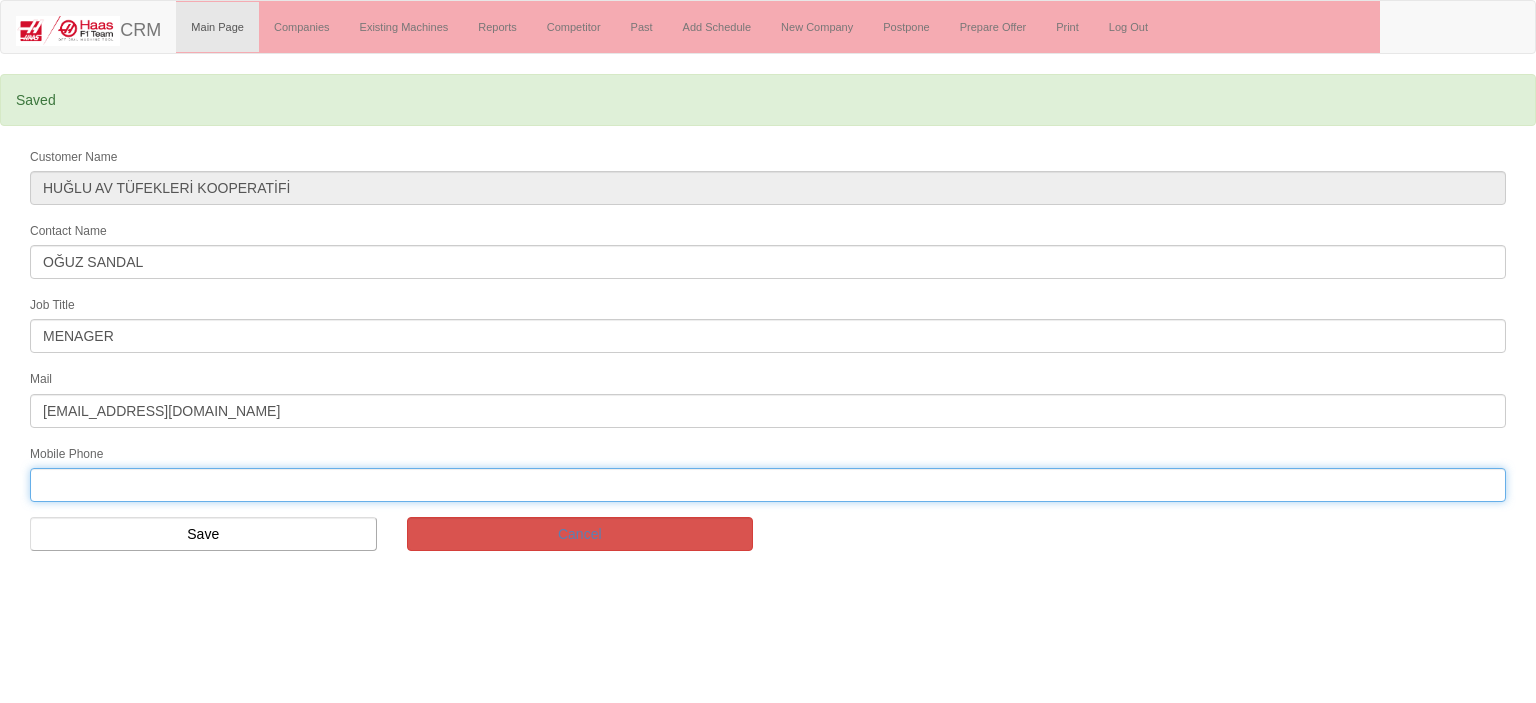 click at bounding box center (768, 485) 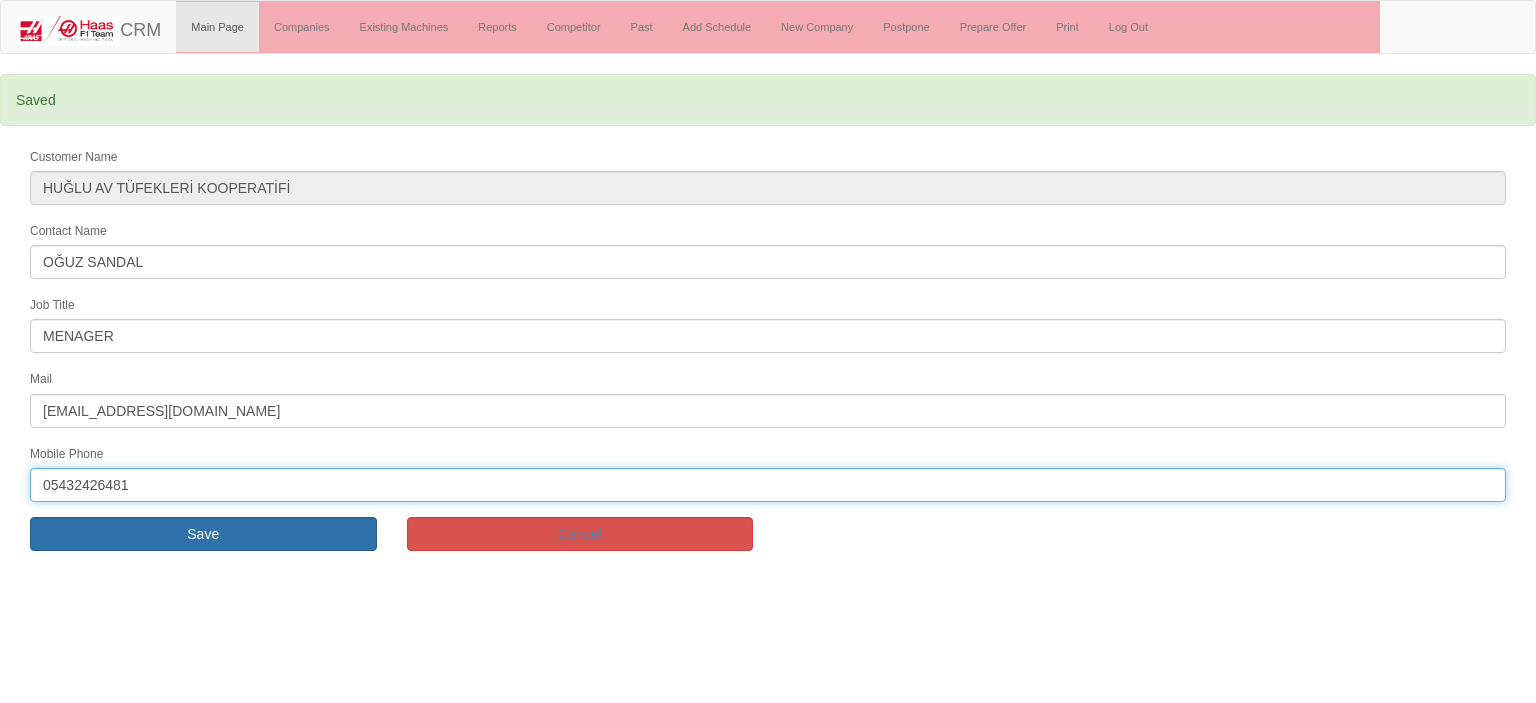 type on "05432426481" 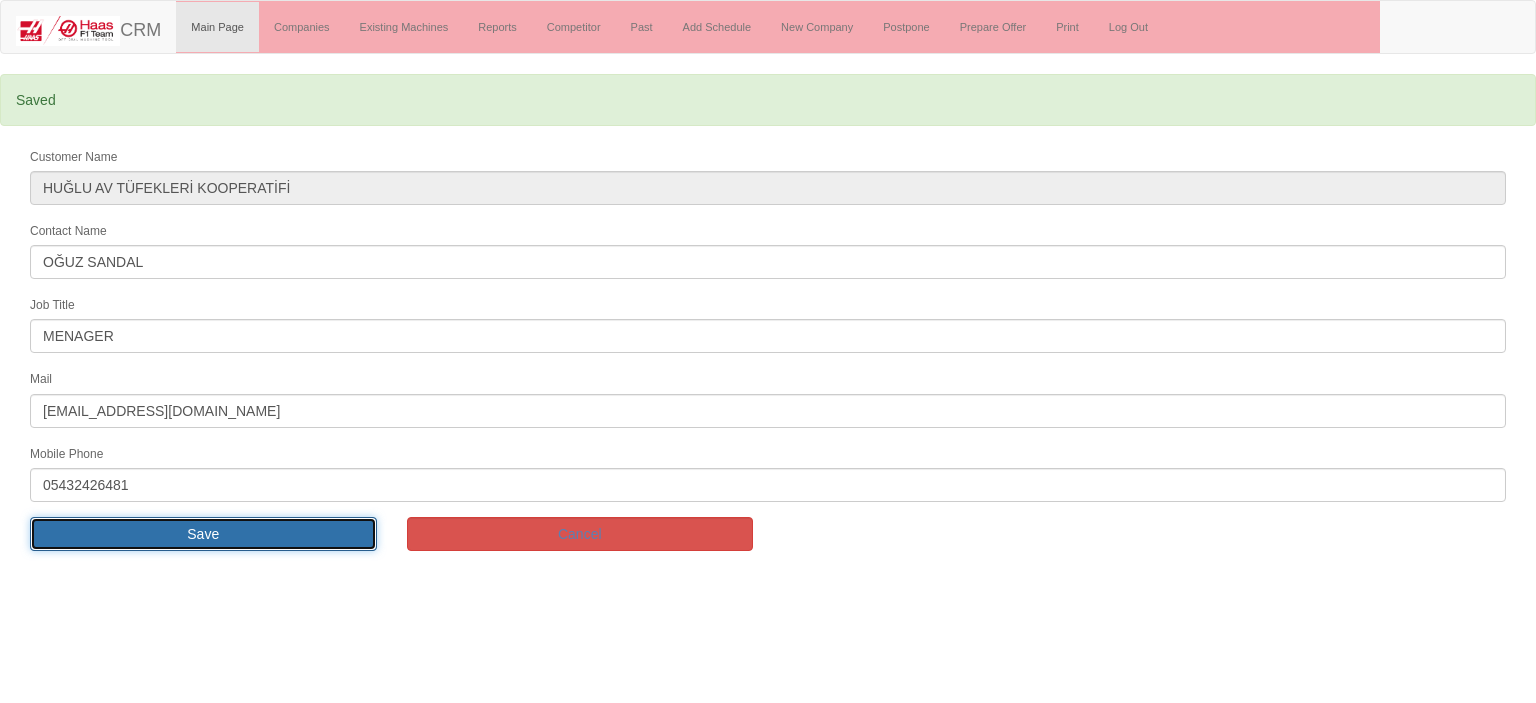 click on "Save" at bounding box center (203, 534) 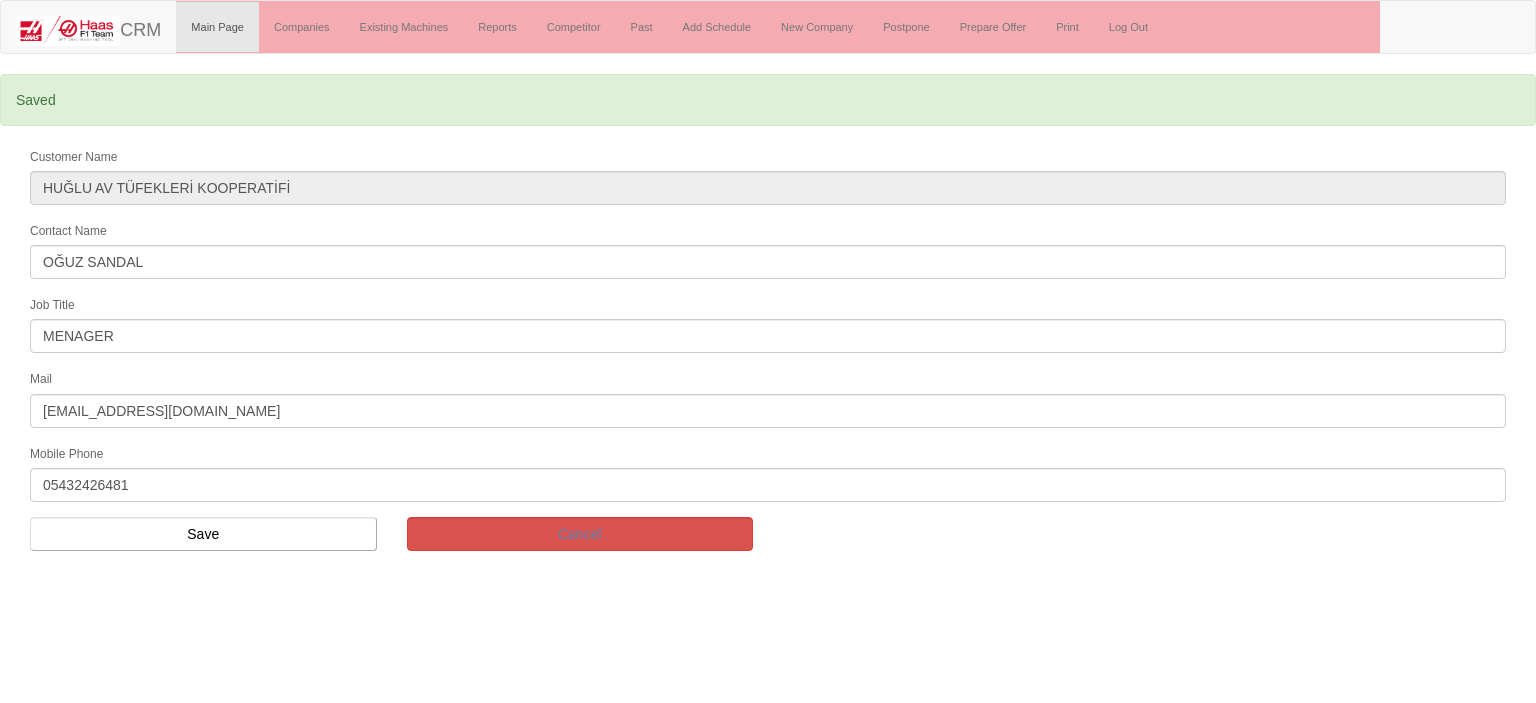 scroll, scrollTop: 0, scrollLeft: 0, axis: both 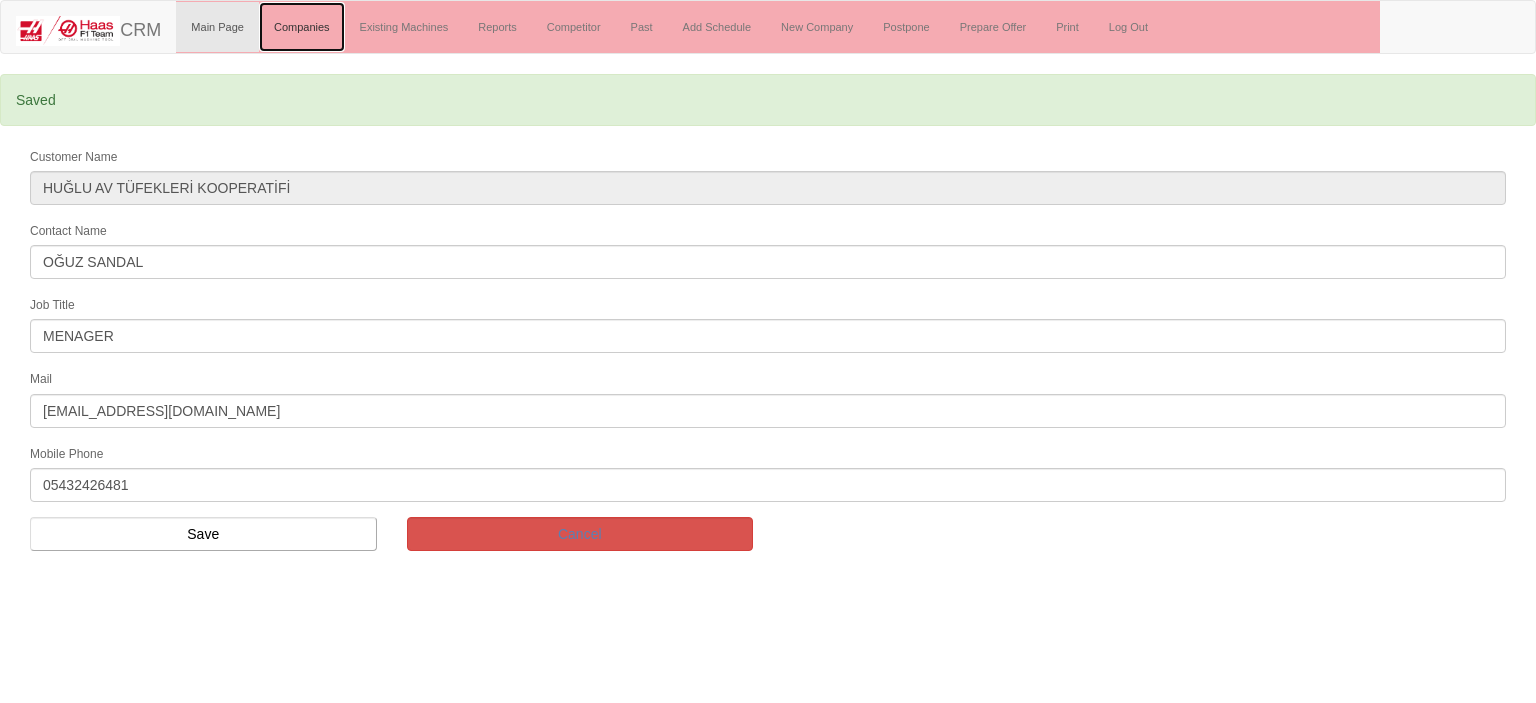 click on "Companies" at bounding box center [302, 27] 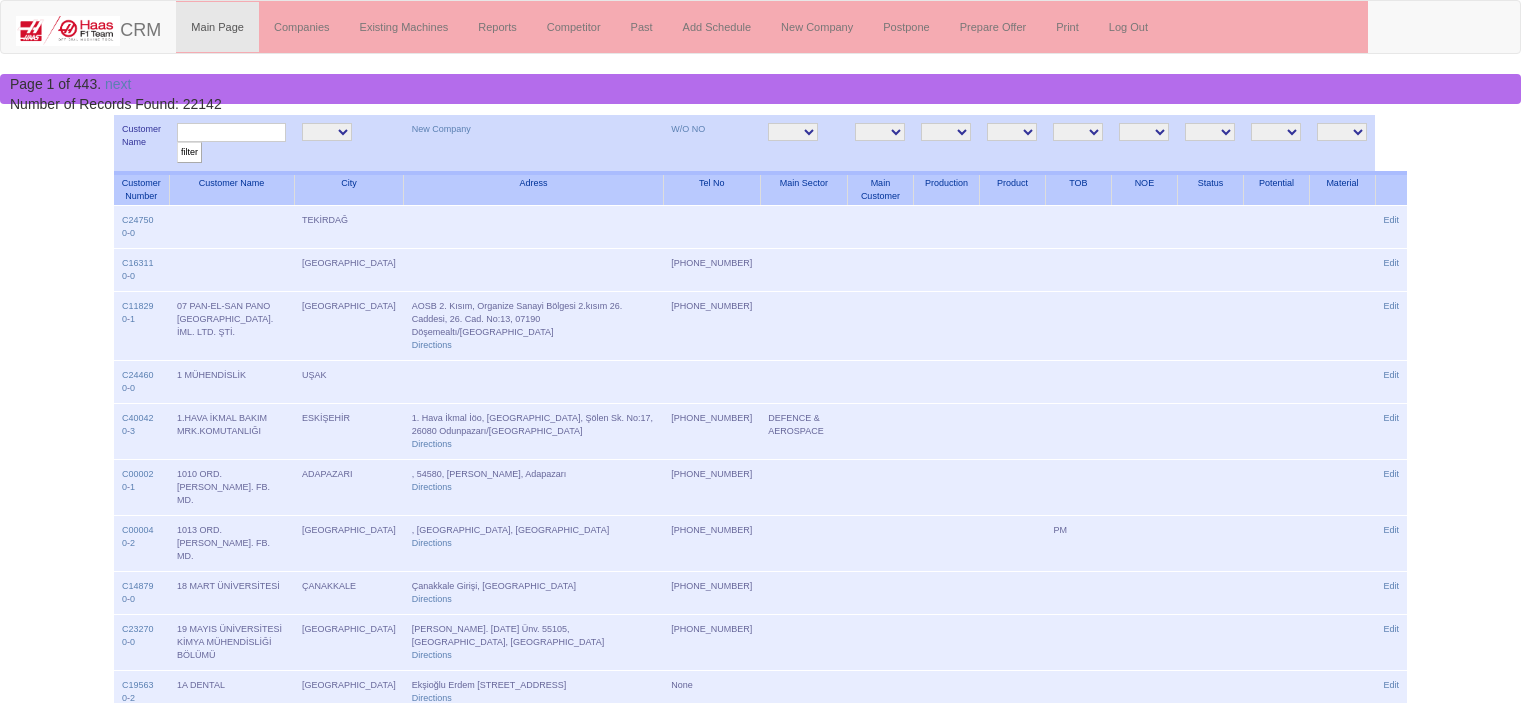scroll, scrollTop: 0, scrollLeft: 0, axis: both 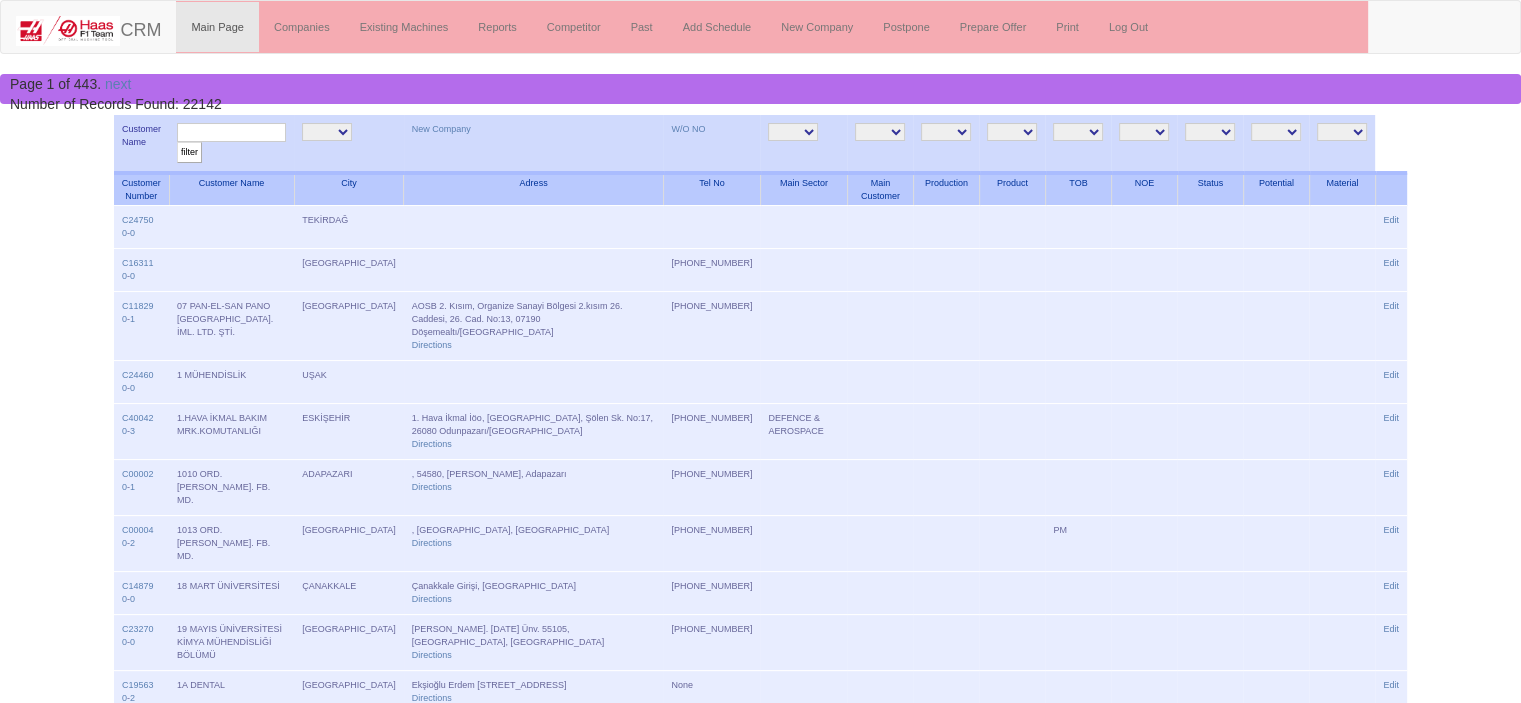 click at bounding box center [231, 132] 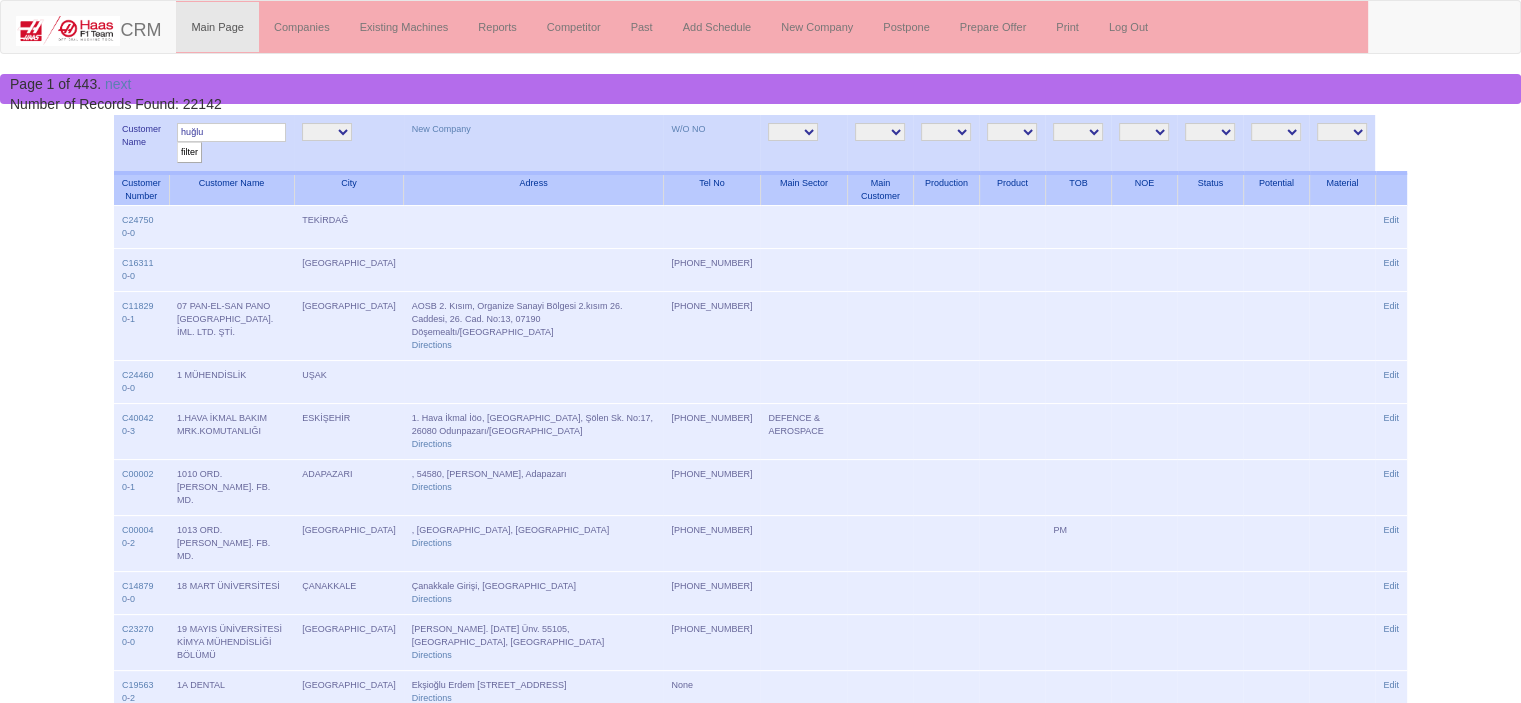 type on "huğlu" 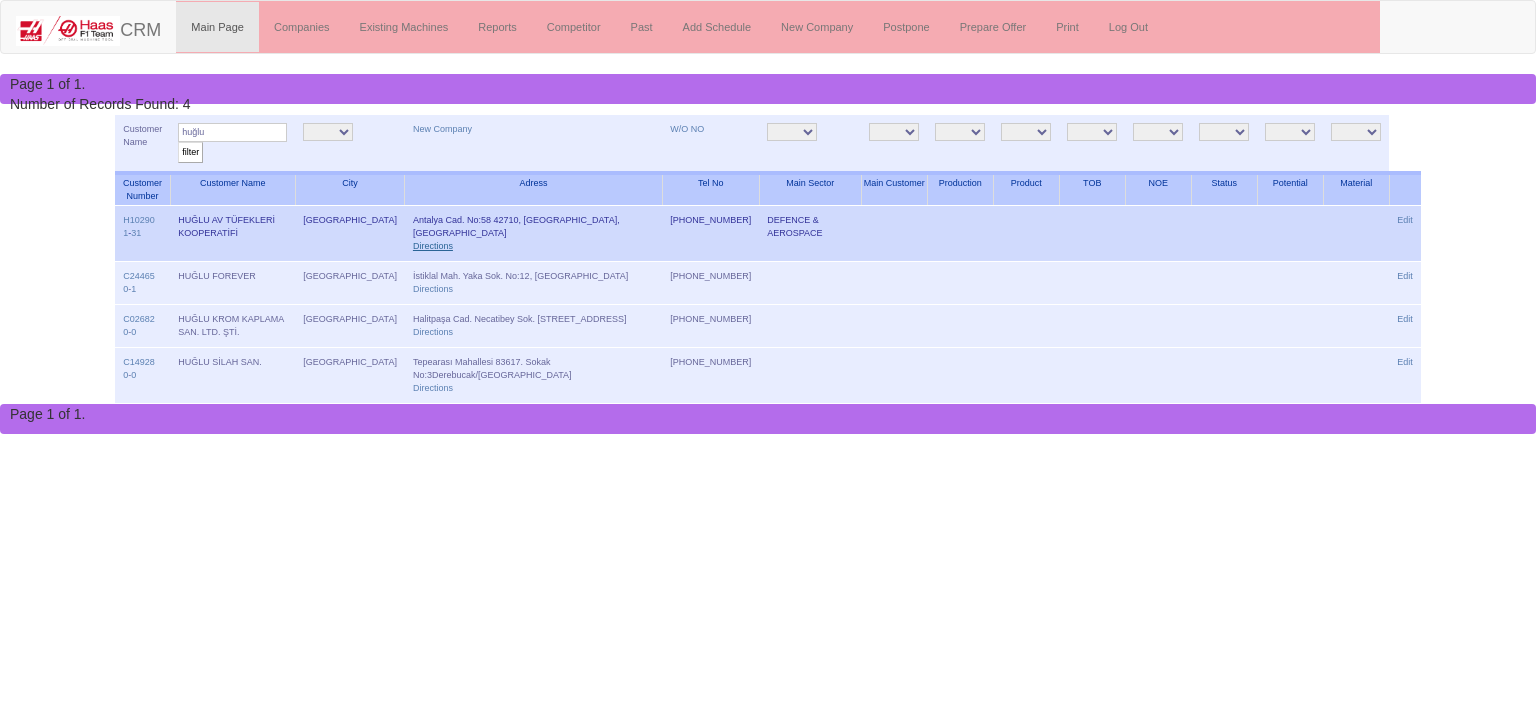 scroll, scrollTop: 0, scrollLeft: 0, axis: both 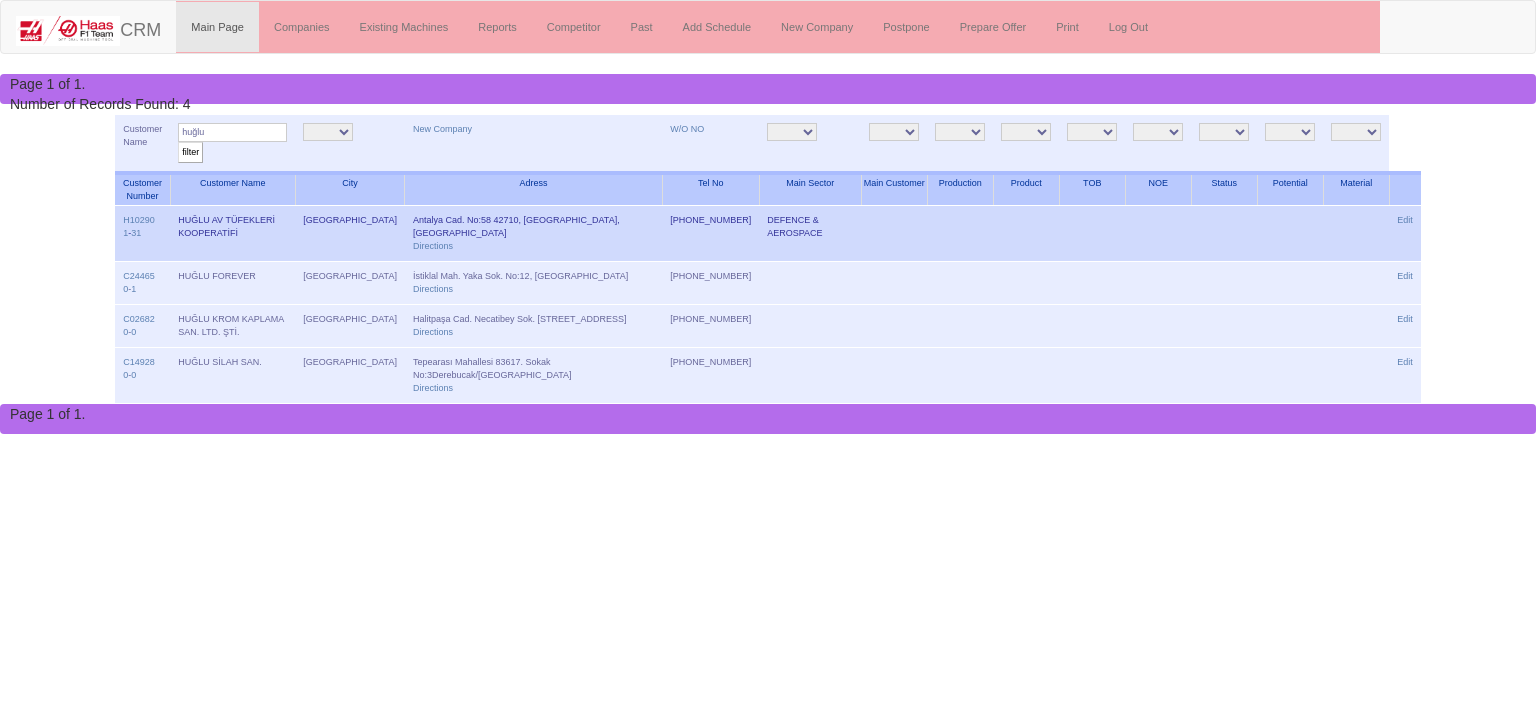 click on "Edit" at bounding box center (1405, 234) 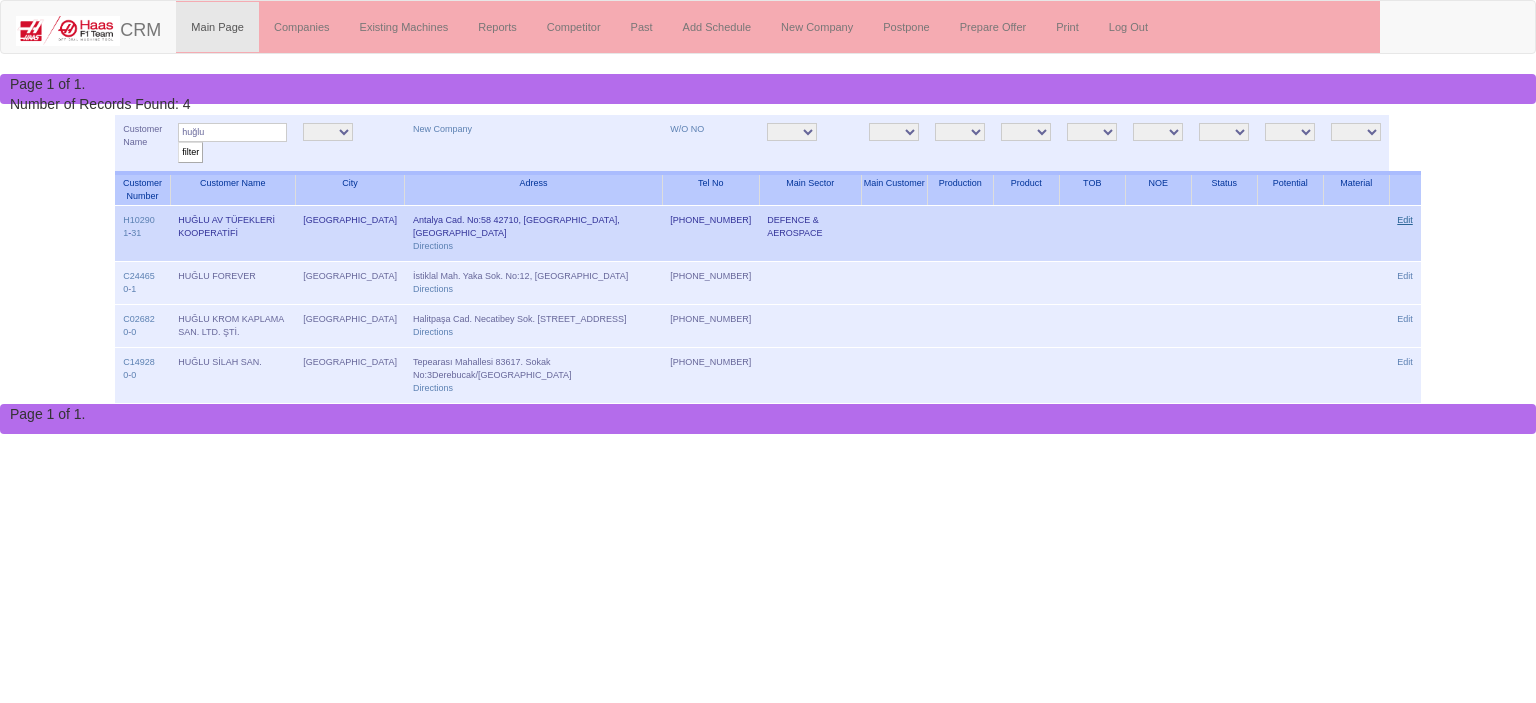click on "Edit" at bounding box center [1405, 234] 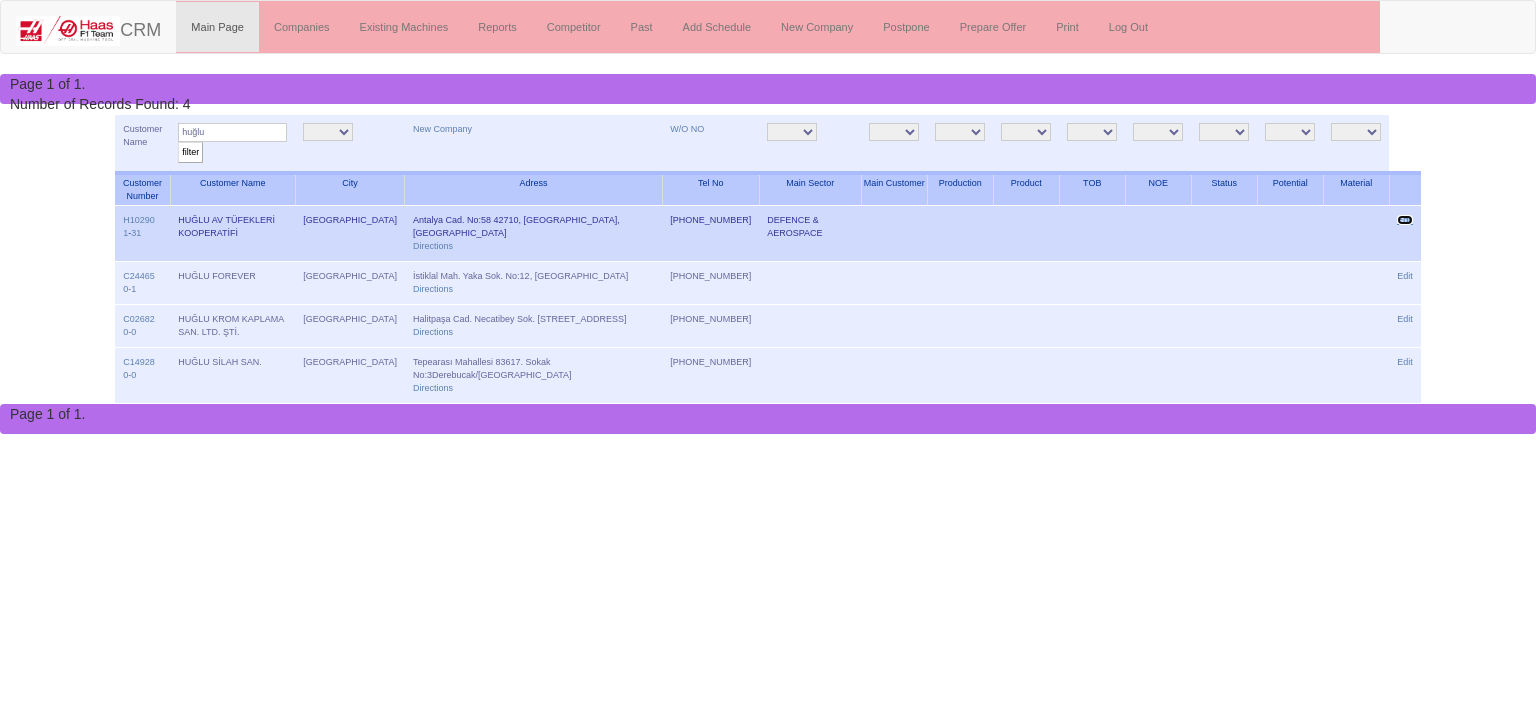 click on "Edit" at bounding box center [1405, 220] 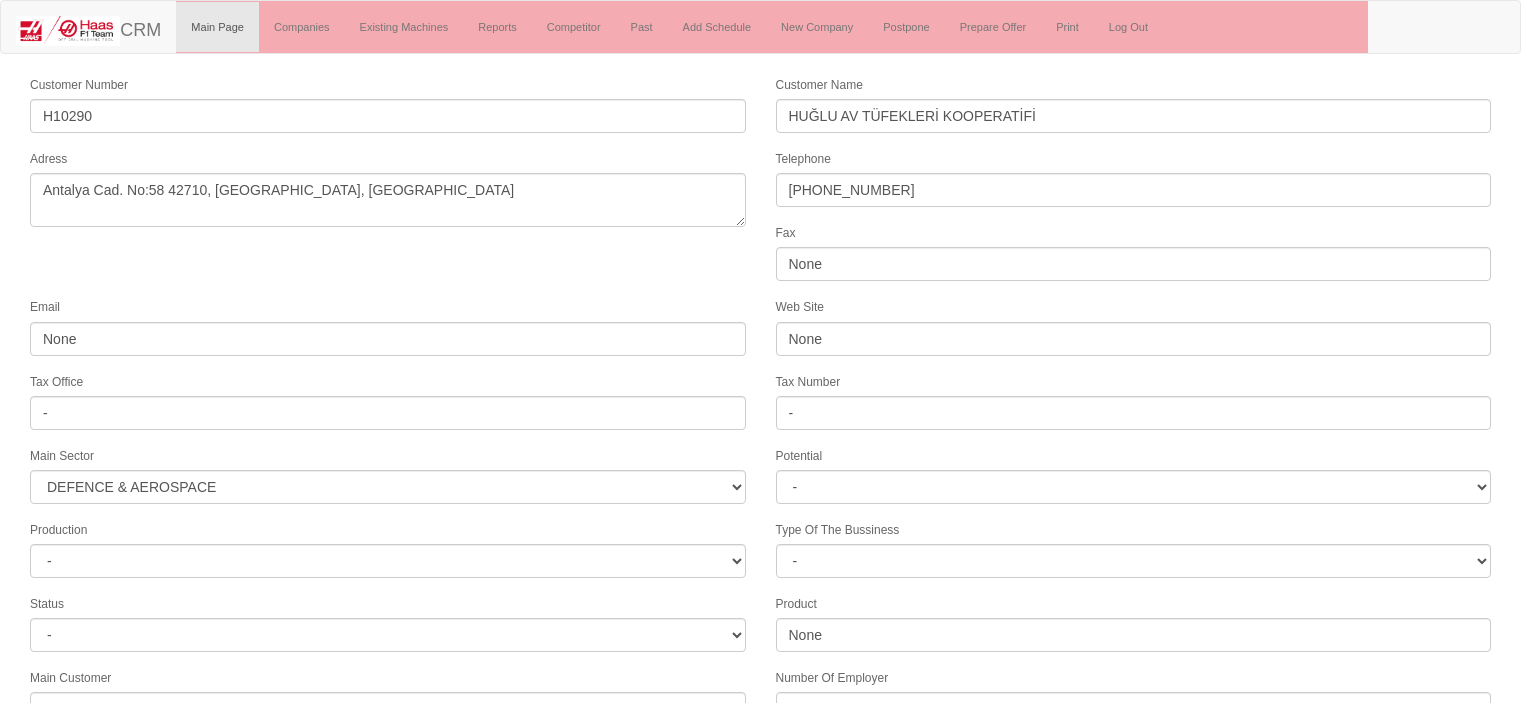 select on "364" 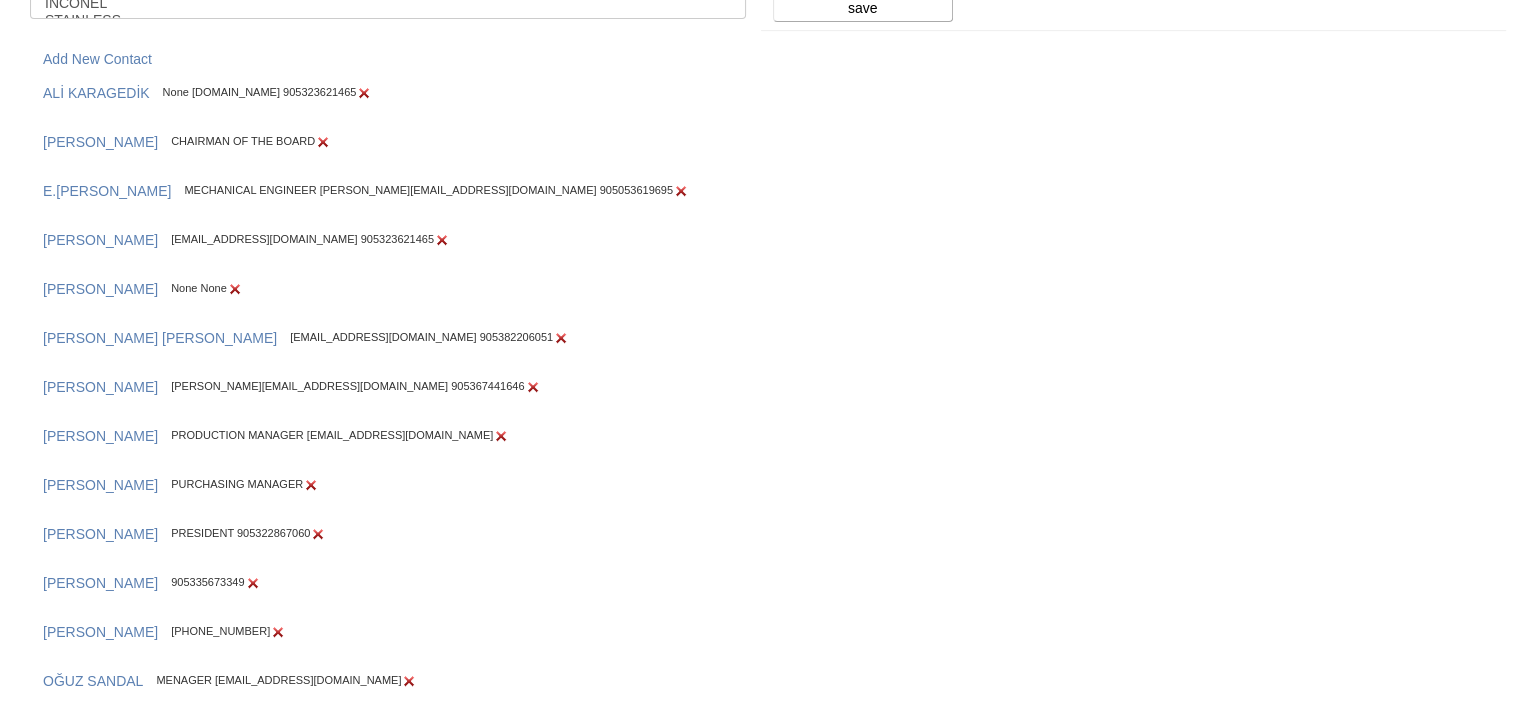 scroll, scrollTop: 952, scrollLeft: 0, axis: vertical 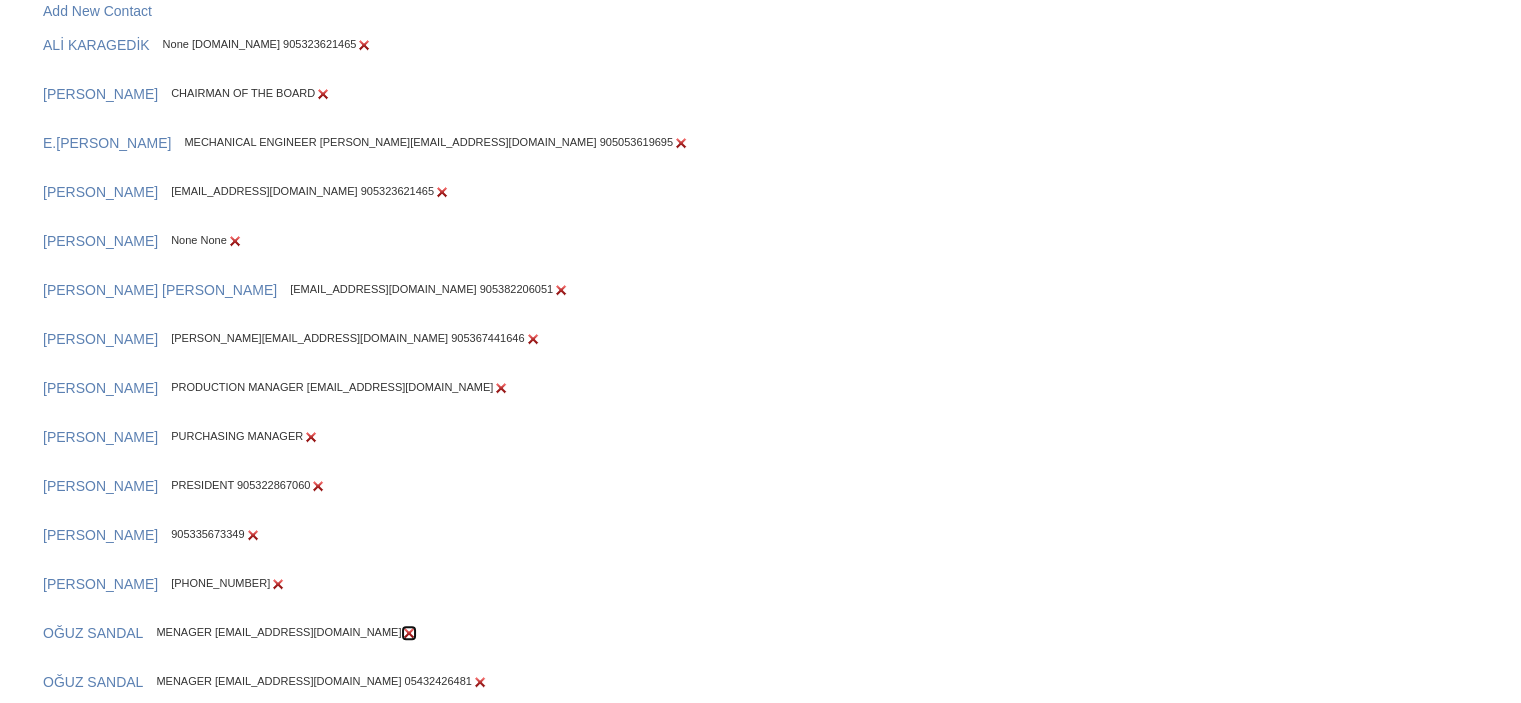 click at bounding box center (409, 633) 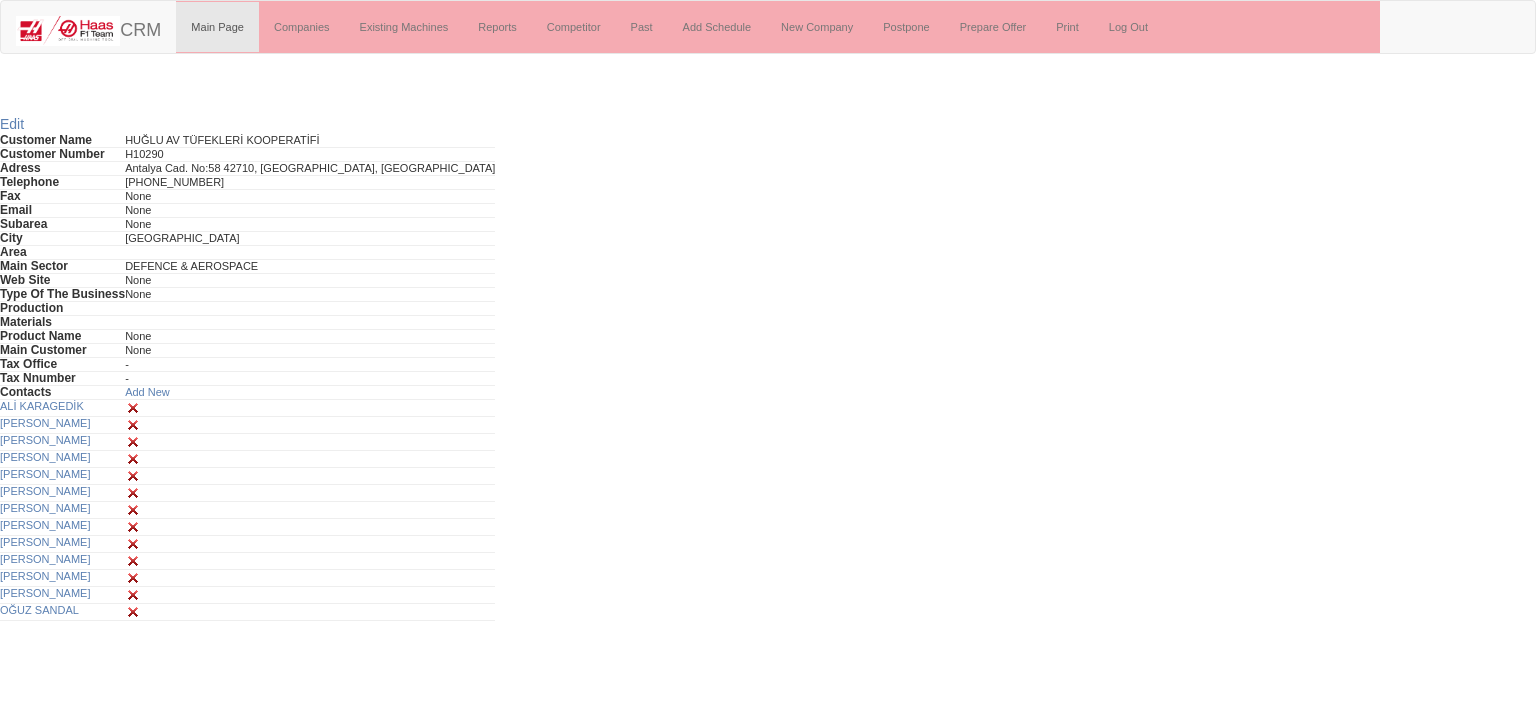 scroll, scrollTop: 0, scrollLeft: 0, axis: both 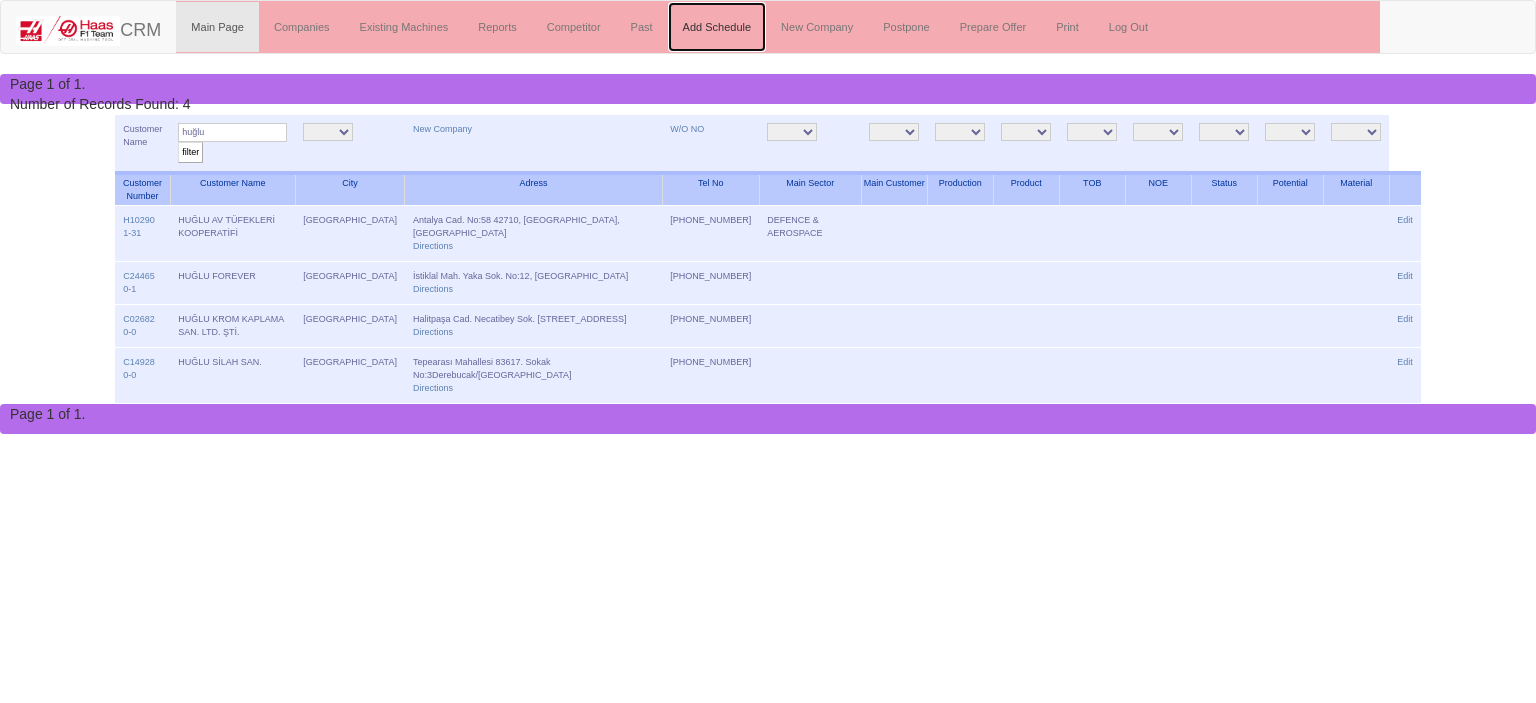 click on "Add Schedule" at bounding box center [717, 27] 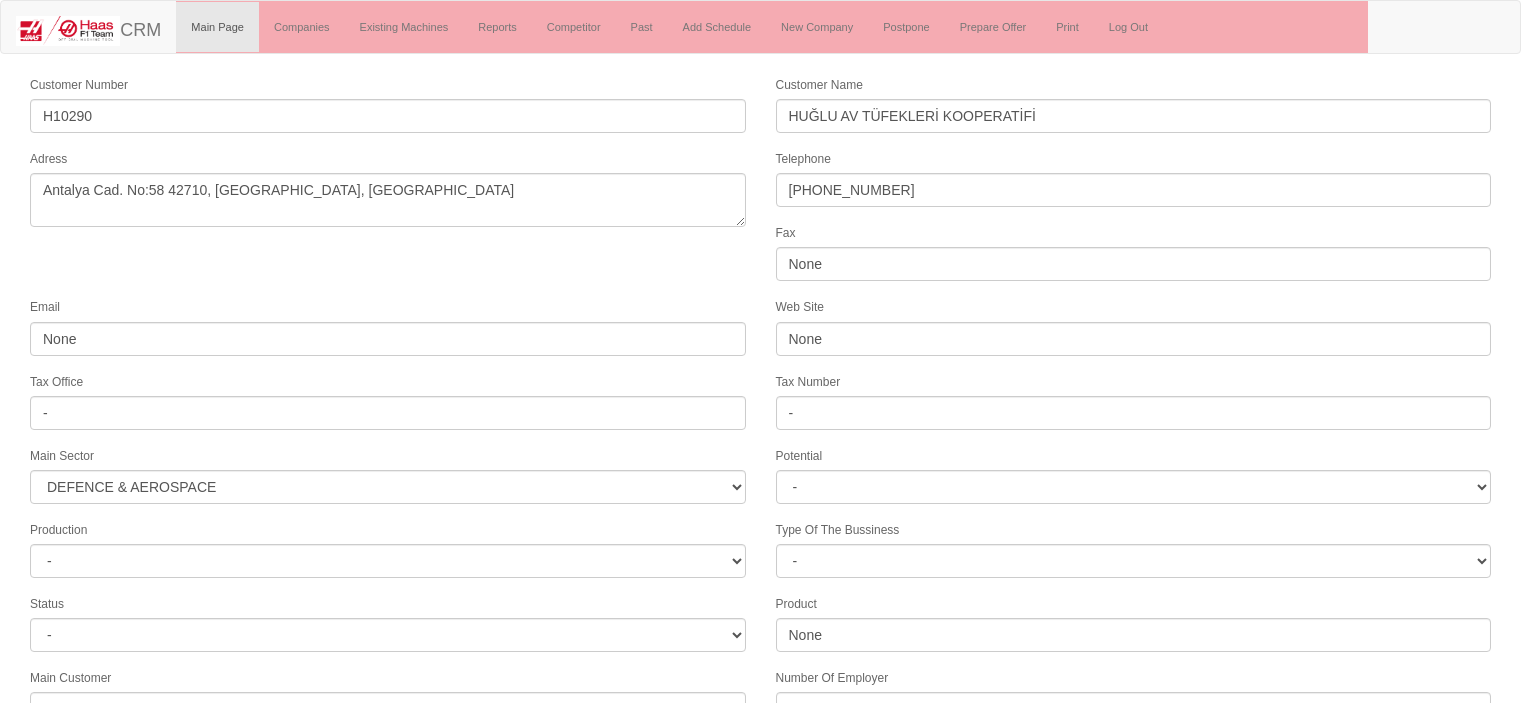 select on "364" 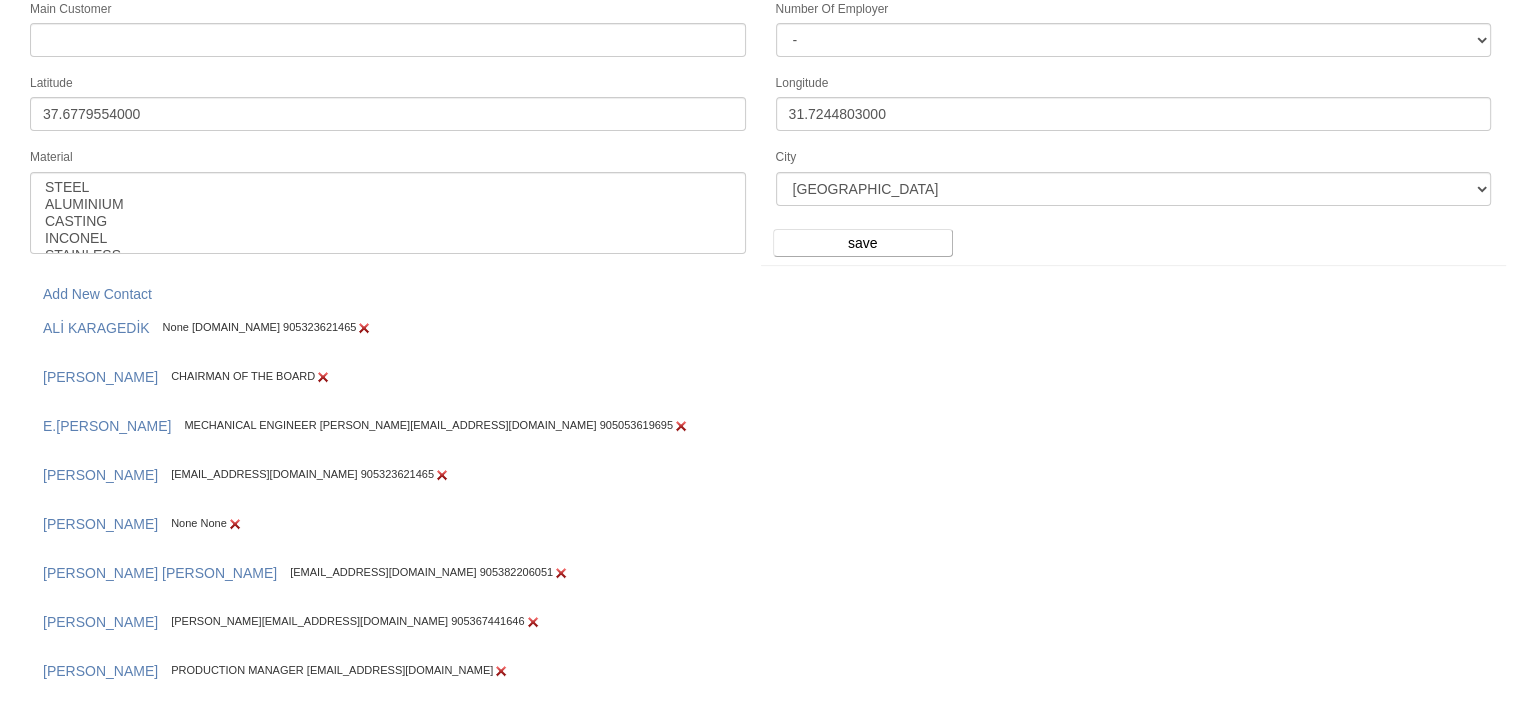 scroll, scrollTop: 603, scrollLeft: 0, axis: vertical 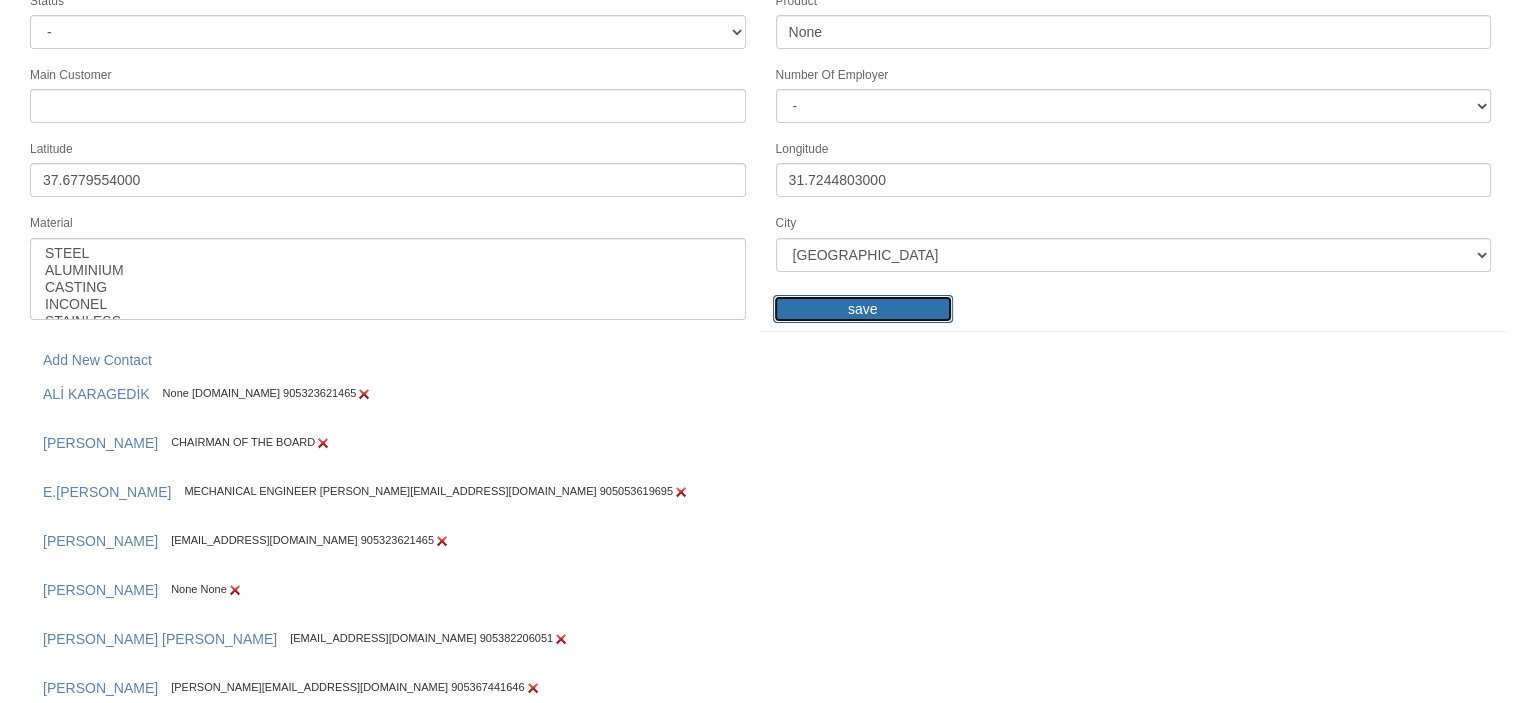 click on "save" at bounding box center (863, 309) 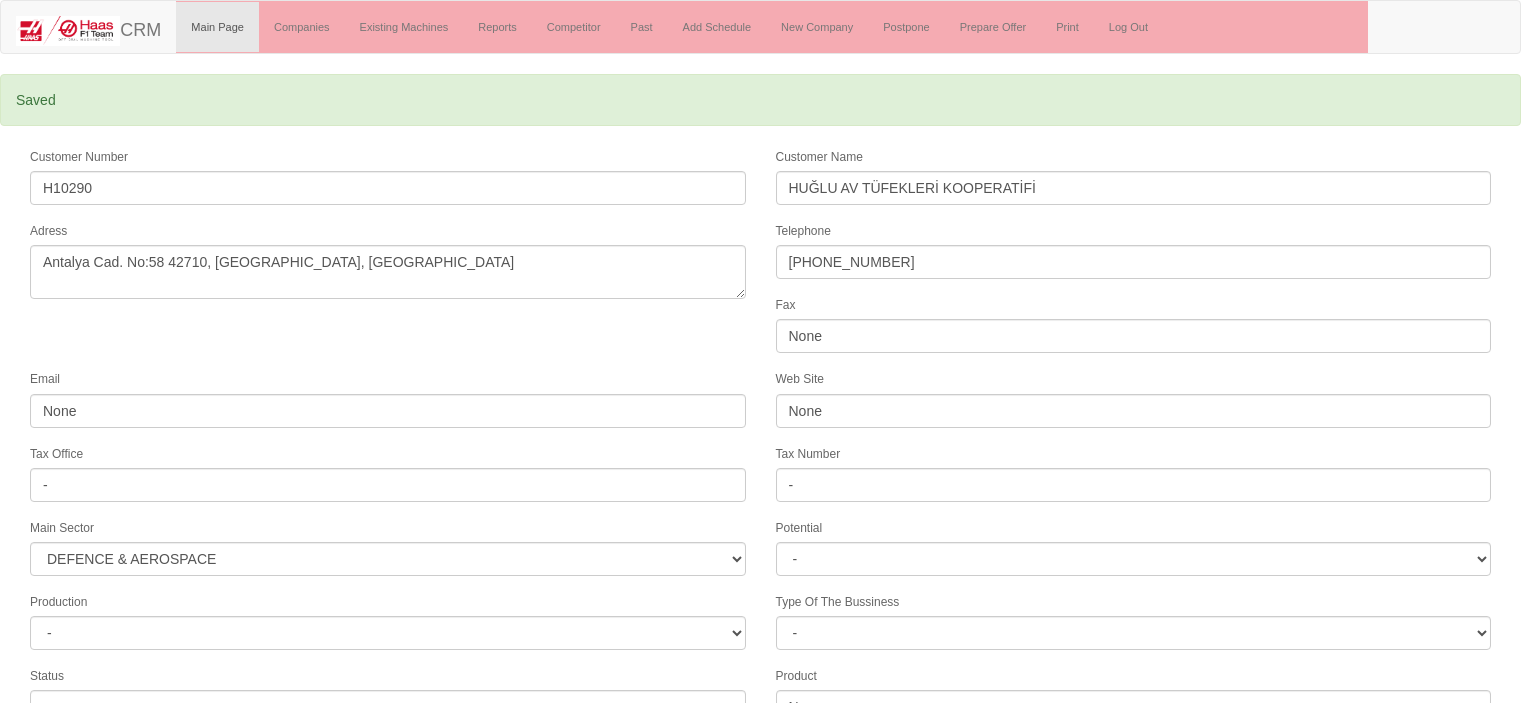 select on "364" 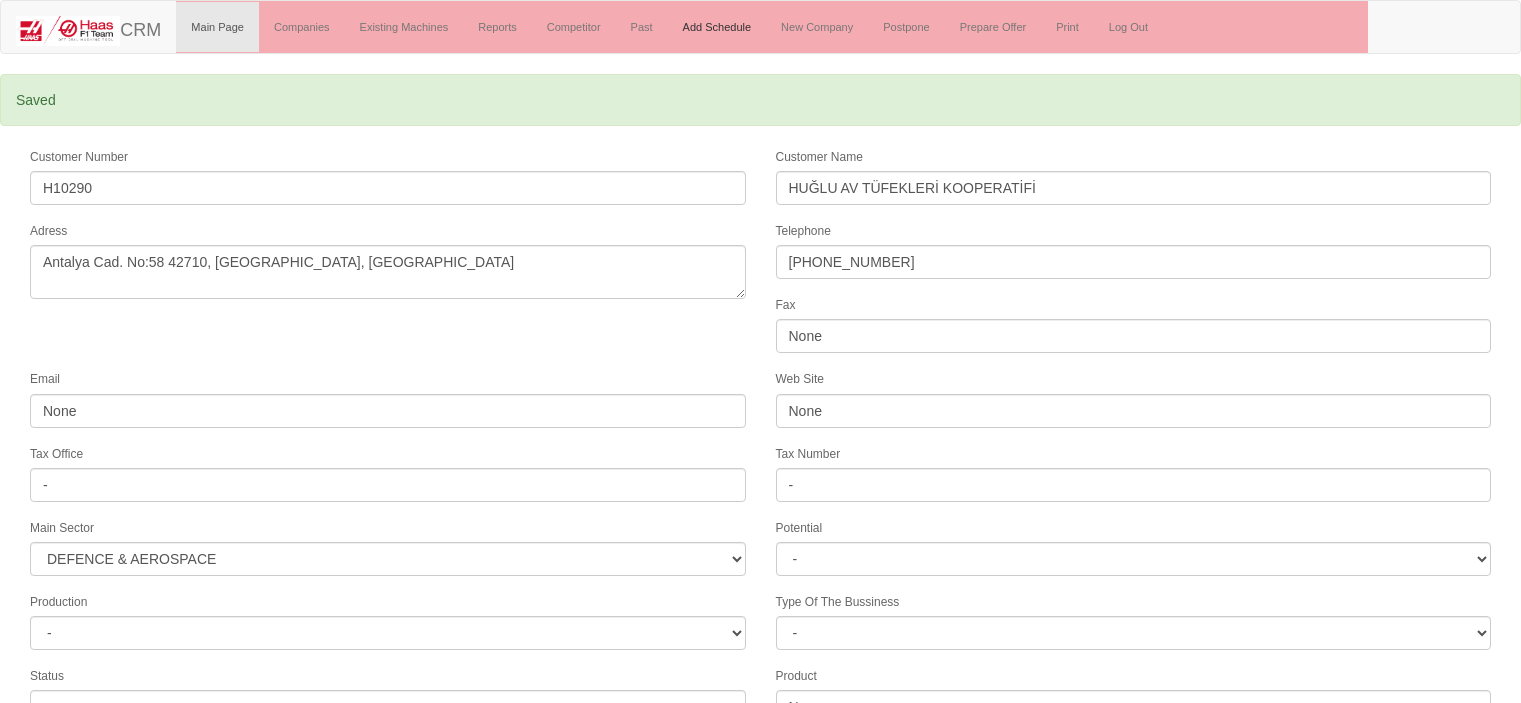 scroll, scrollTop: 0, scrollLeft: 0, axis: both 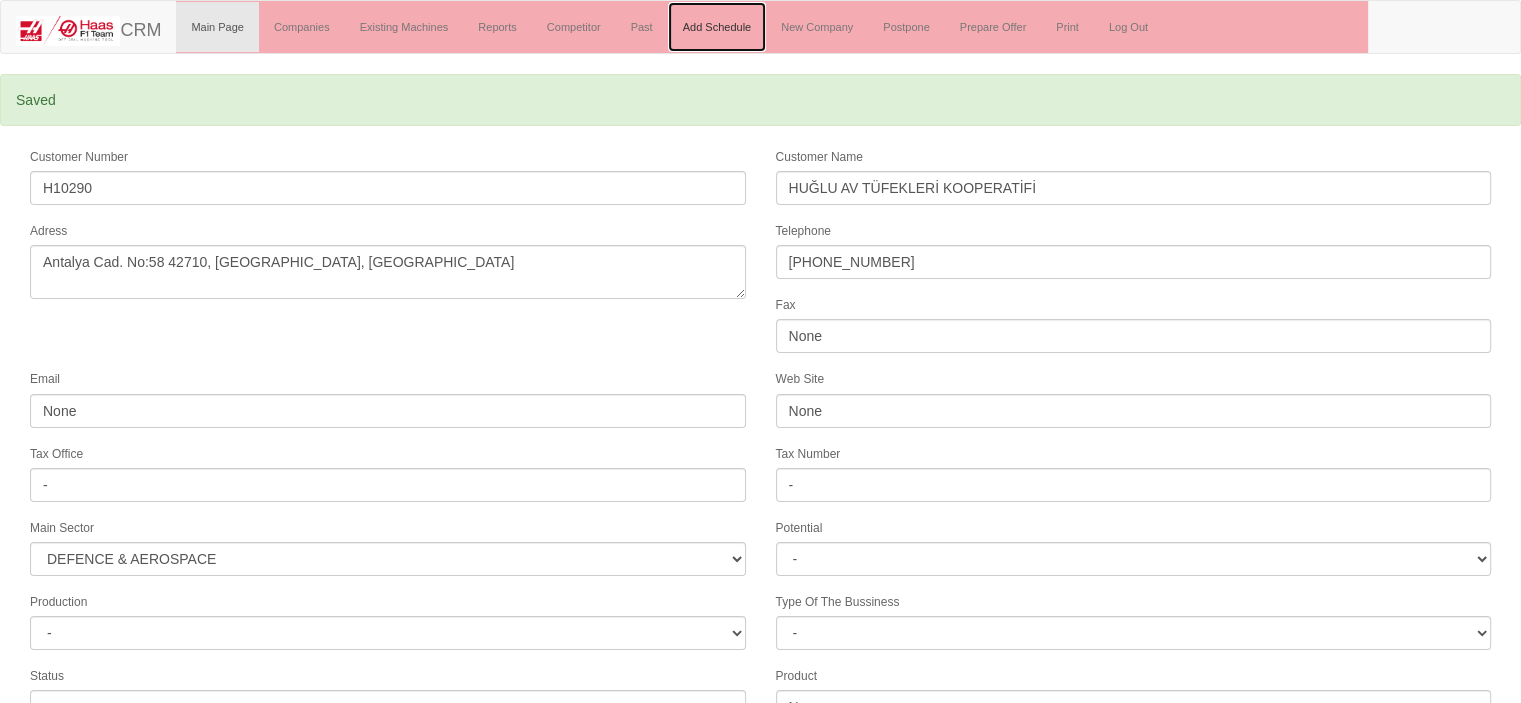 click on "Add Schedule" at bounding box center (717, 27) 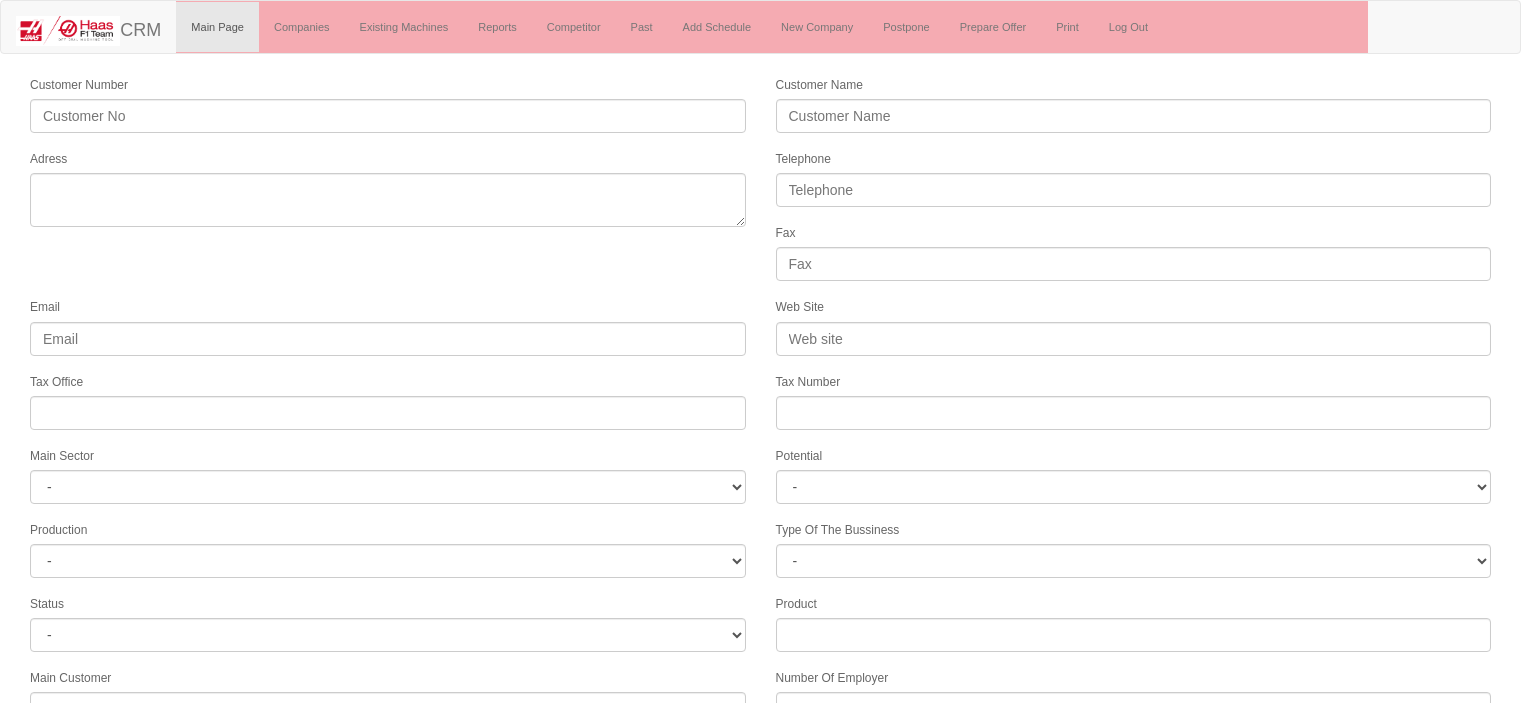 select 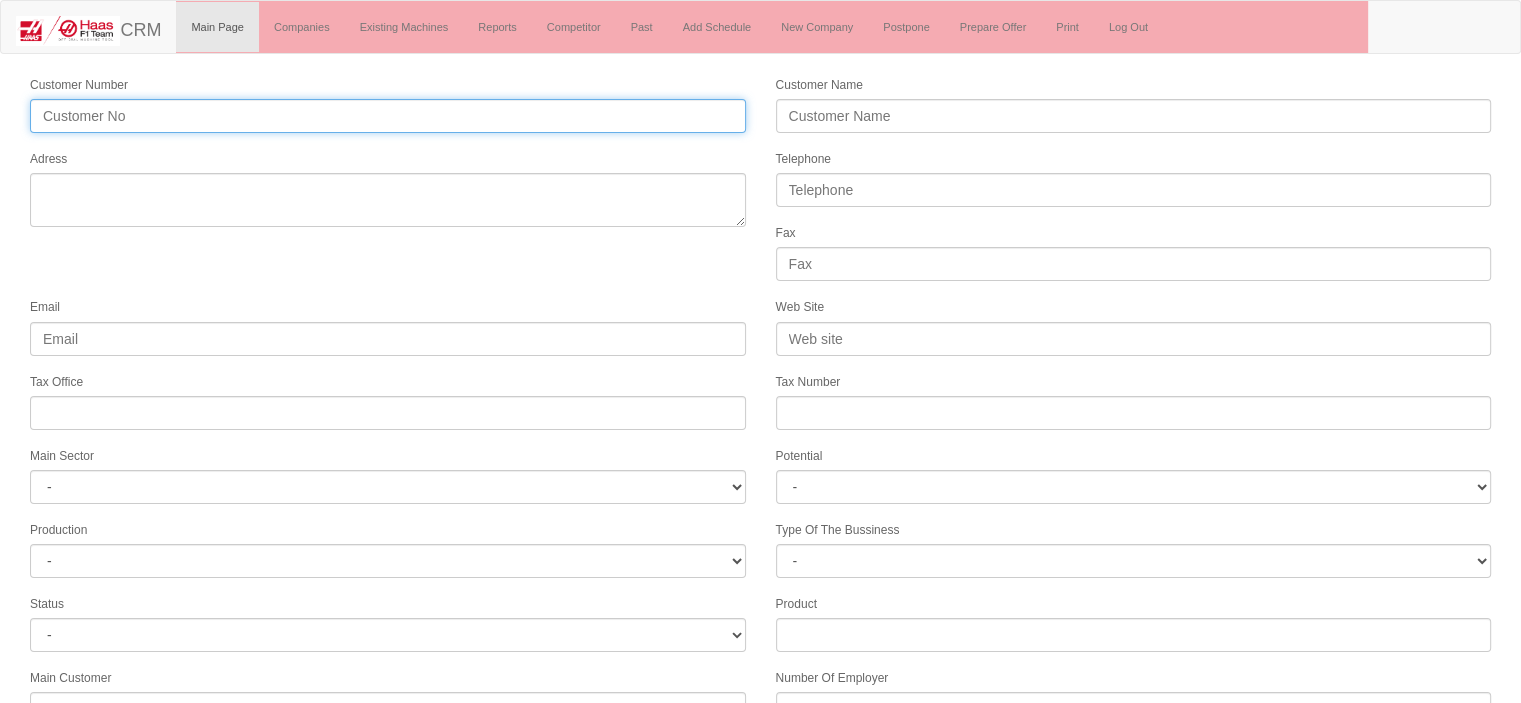 click on "Customer Number" at bounding box center (388, 116) 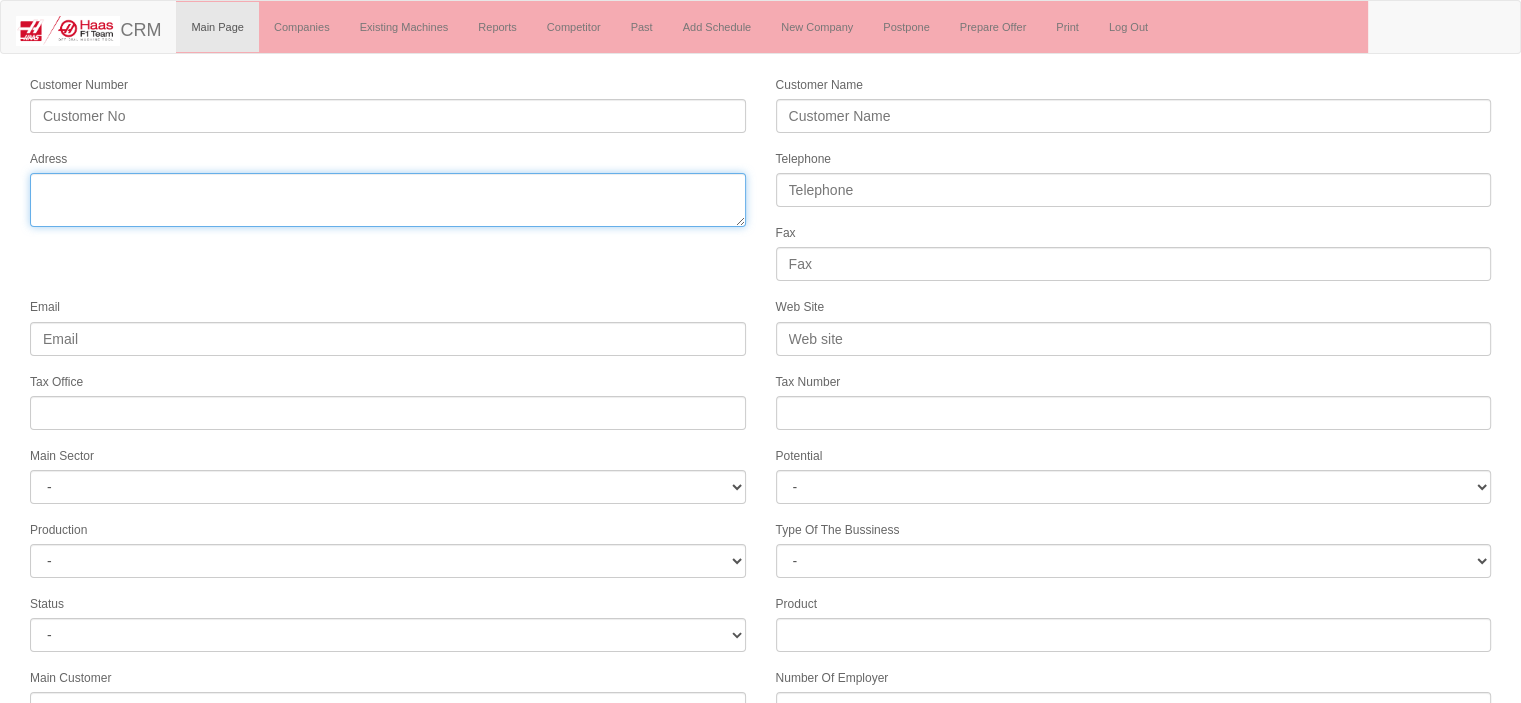 click on "Adress" at bounding box center (388, 200) 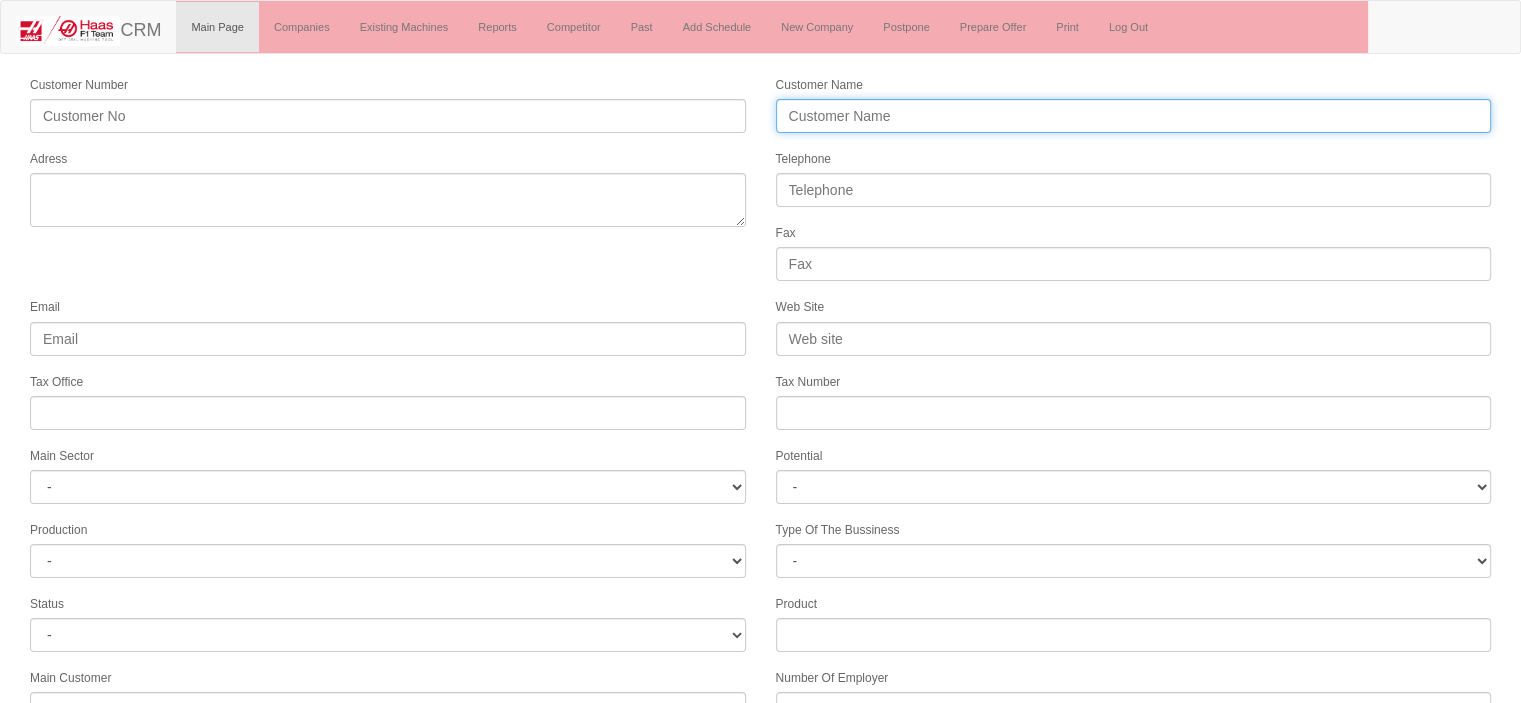 click on "Customer Name" at bounding box center [1134, 116] 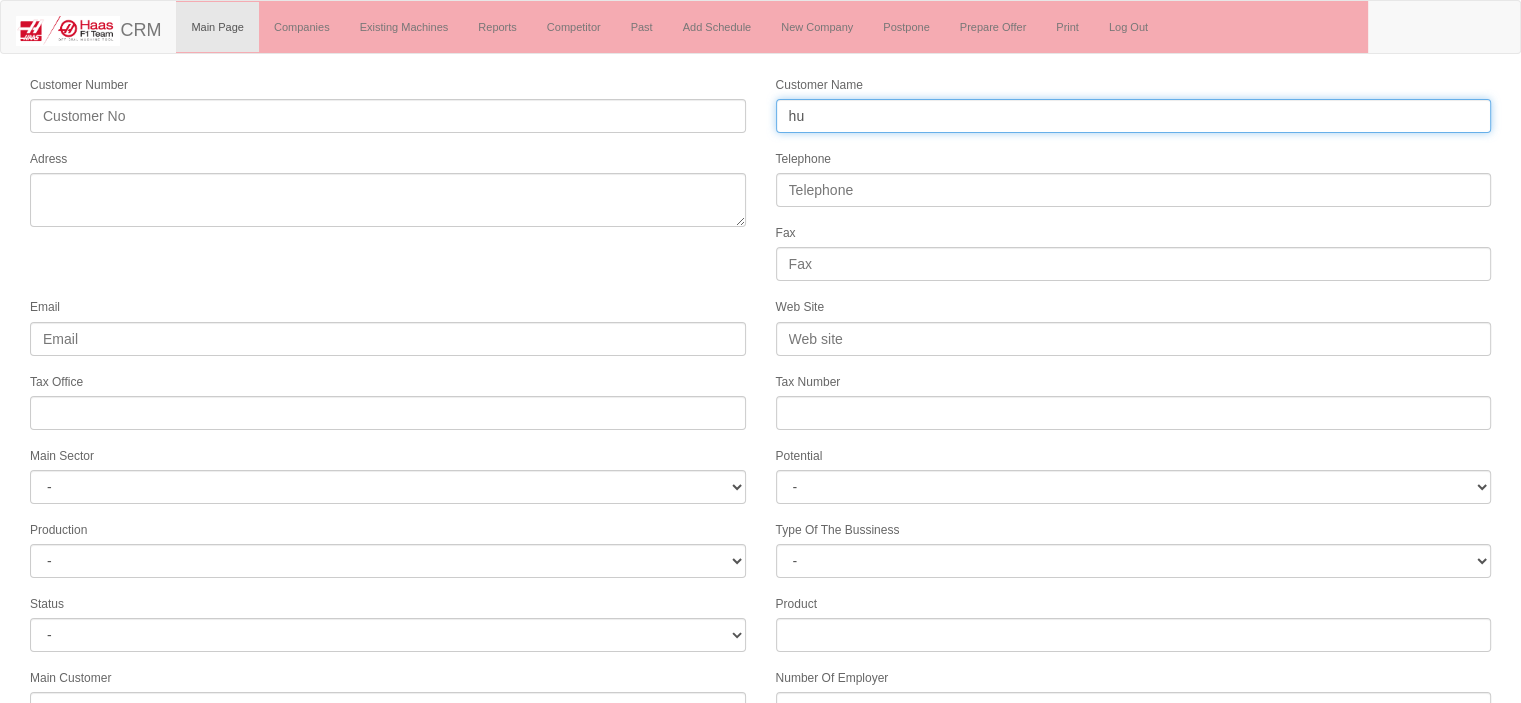 type on "h" 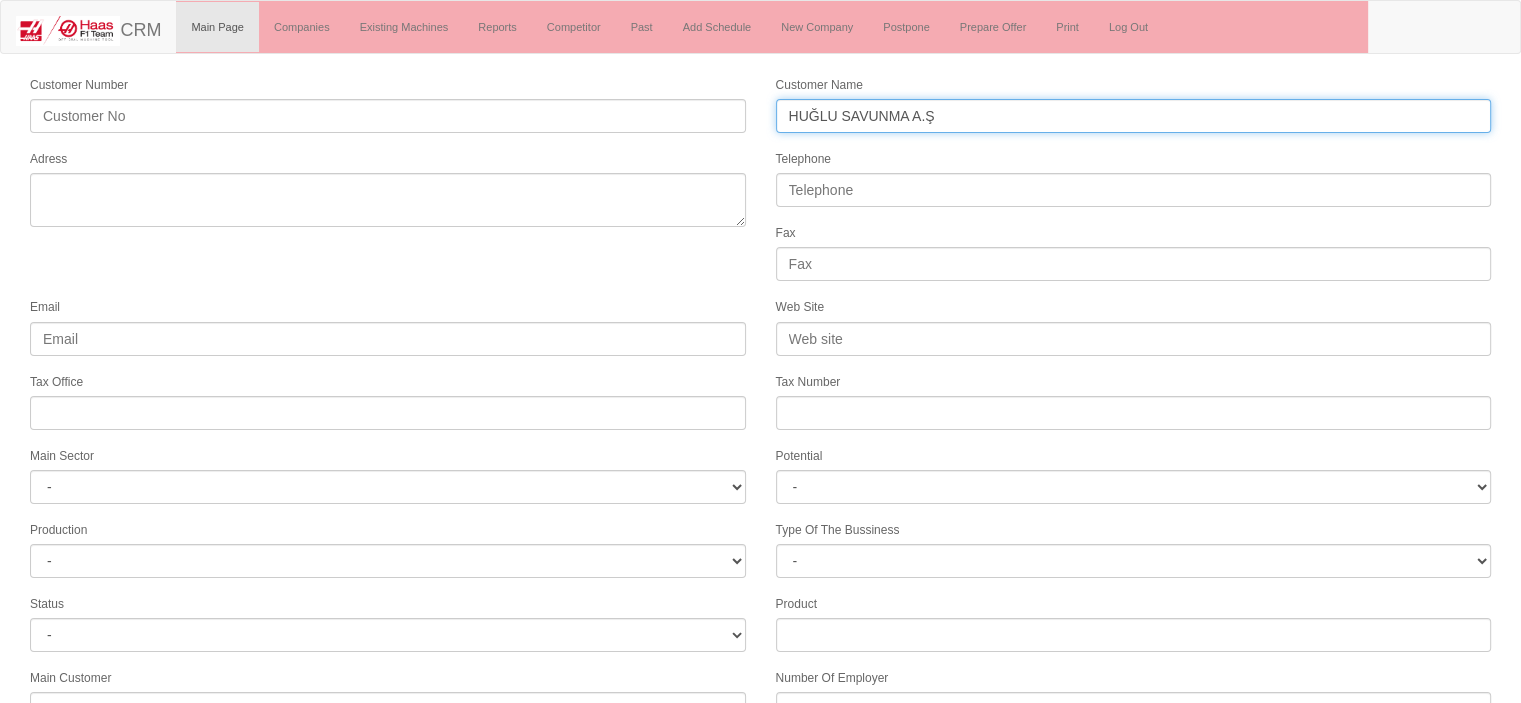 click on "HUĞLU SAVUNMA A.Ş" at bounding box center (1134, 116) 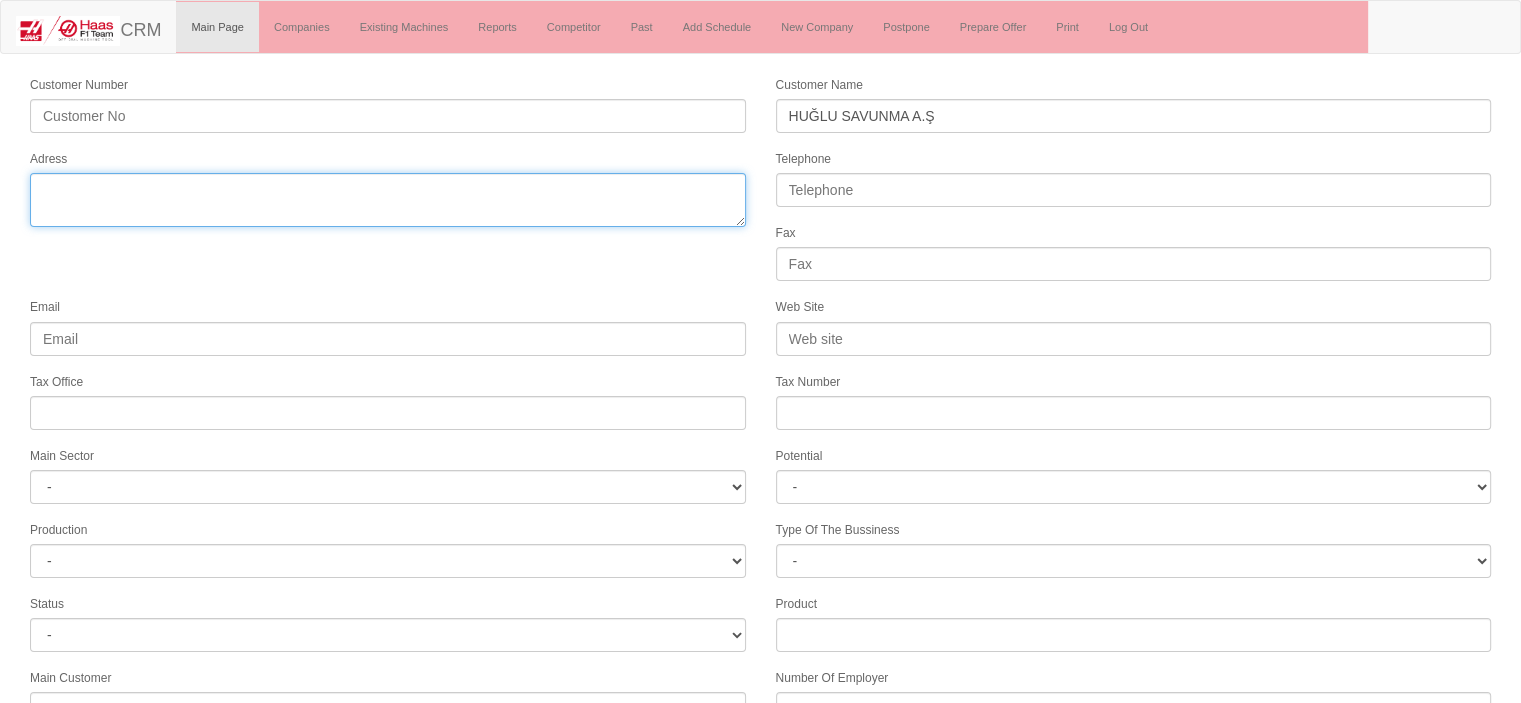 click on "Adress" at bounding box center (388, 200) 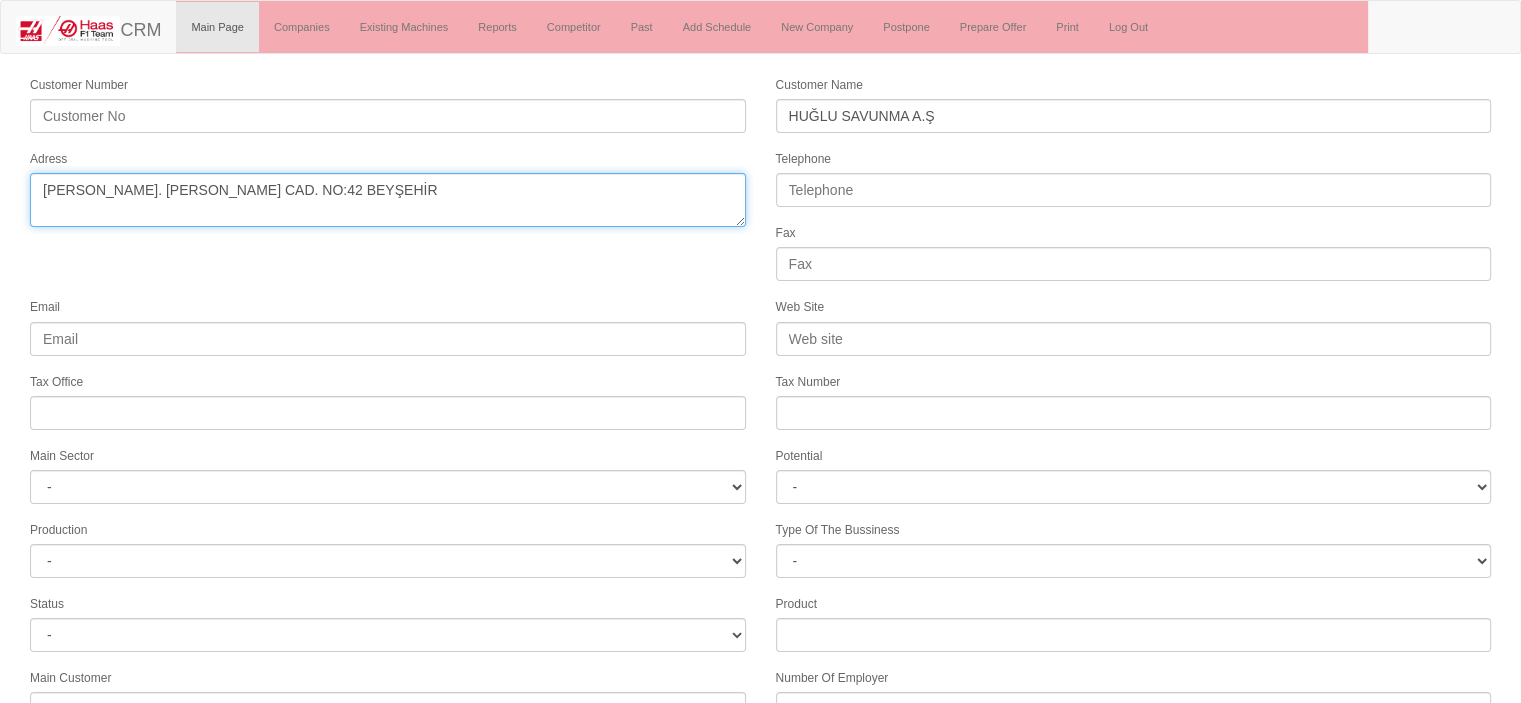type on "HUĞLU MAH. ÖZGÜRLÜK CAD. NO:42 BEYŞEHİR" 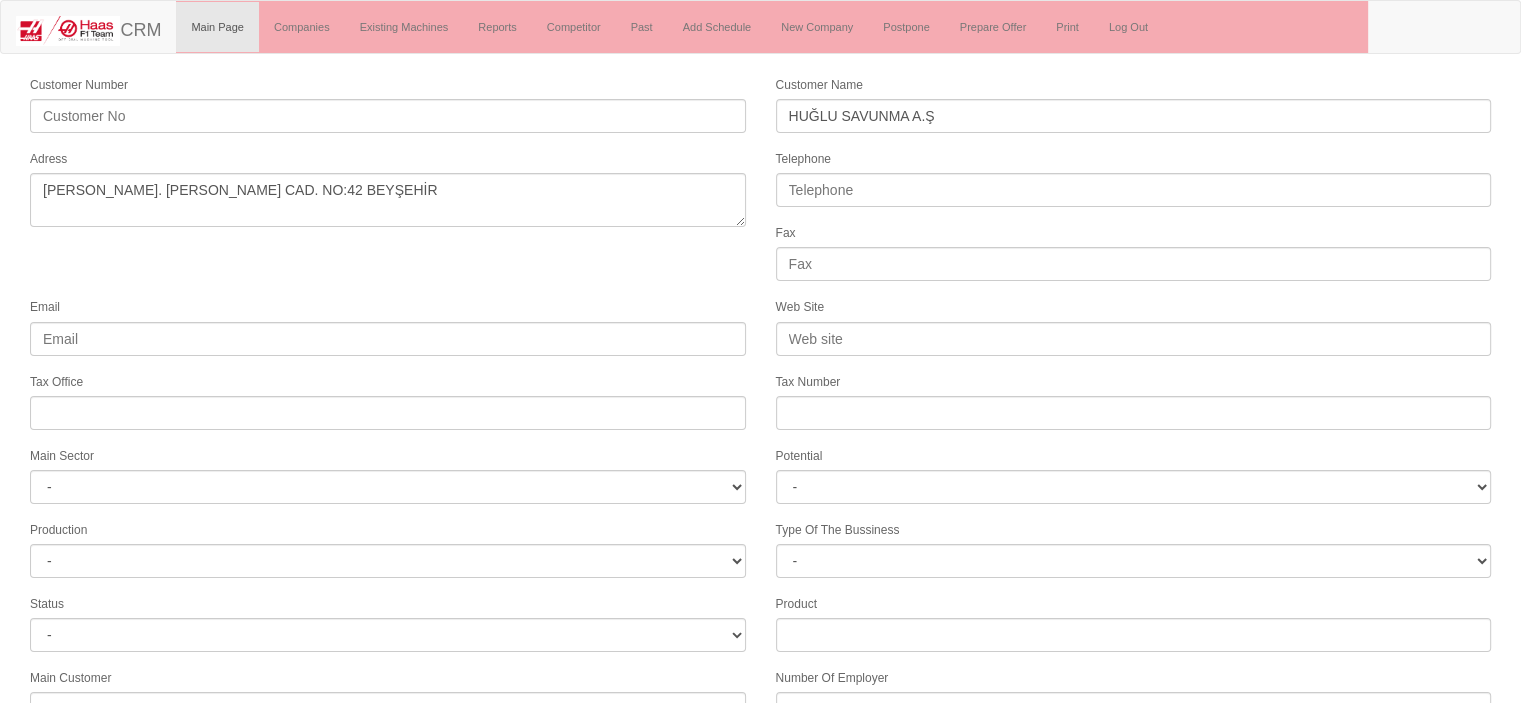 click on "Email" at bounding box center (388, 325) 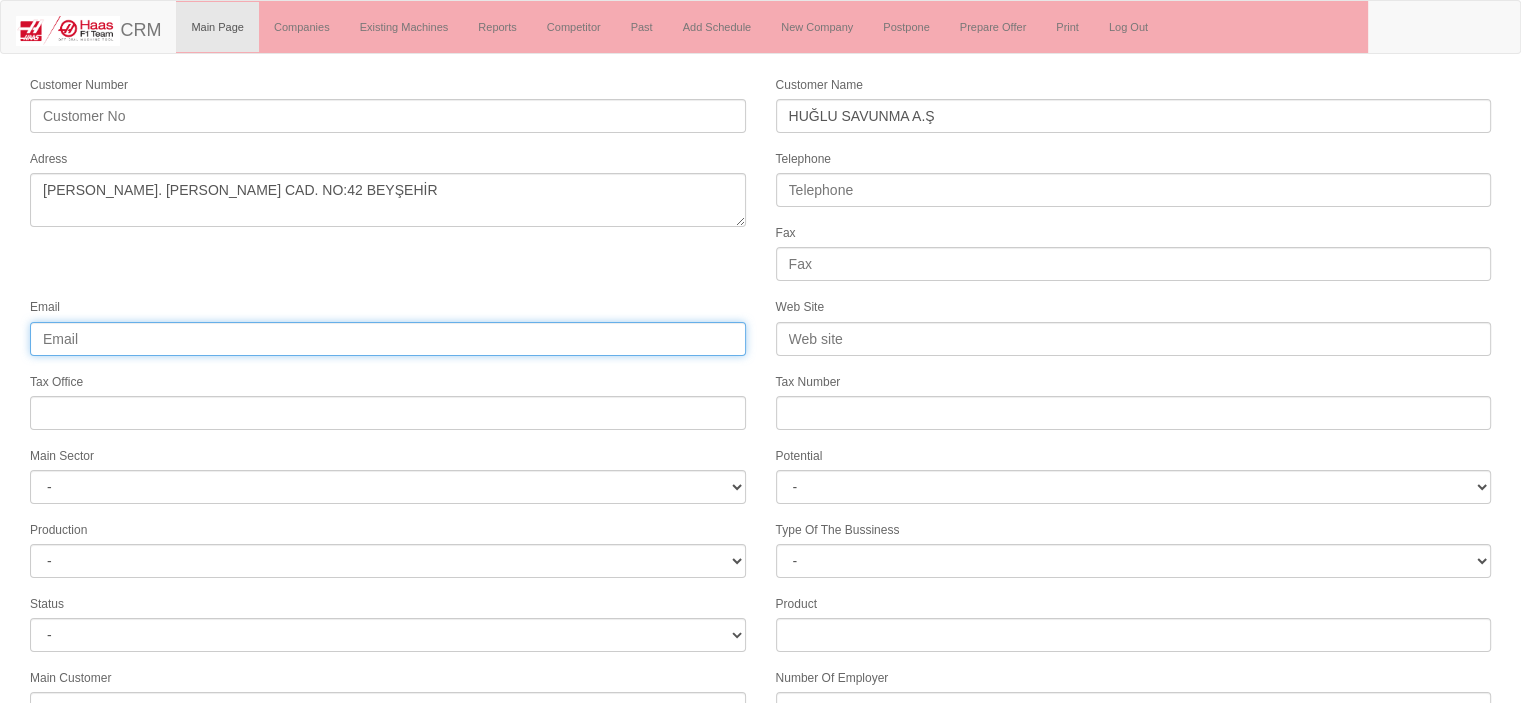 click on "Email" at bounding box center (388, 339) 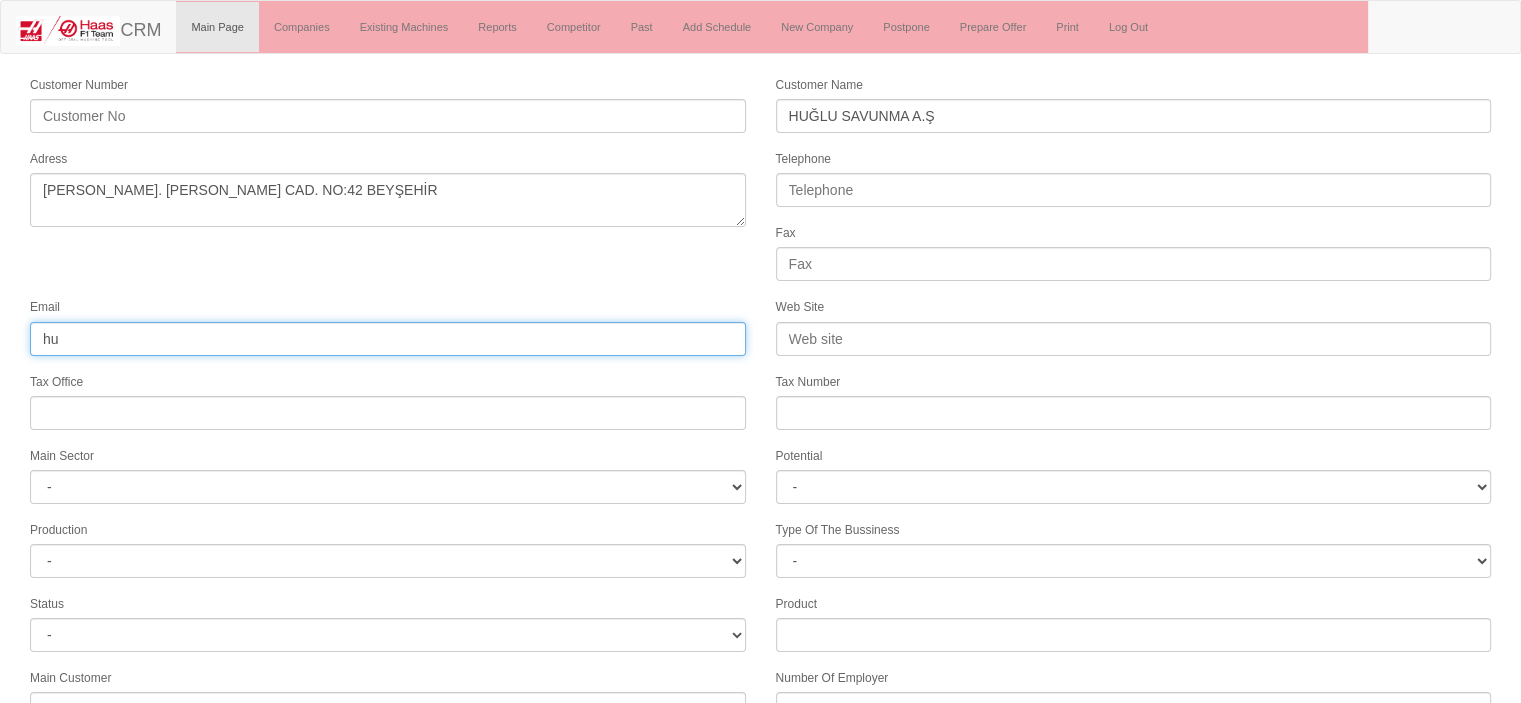 type on "h" 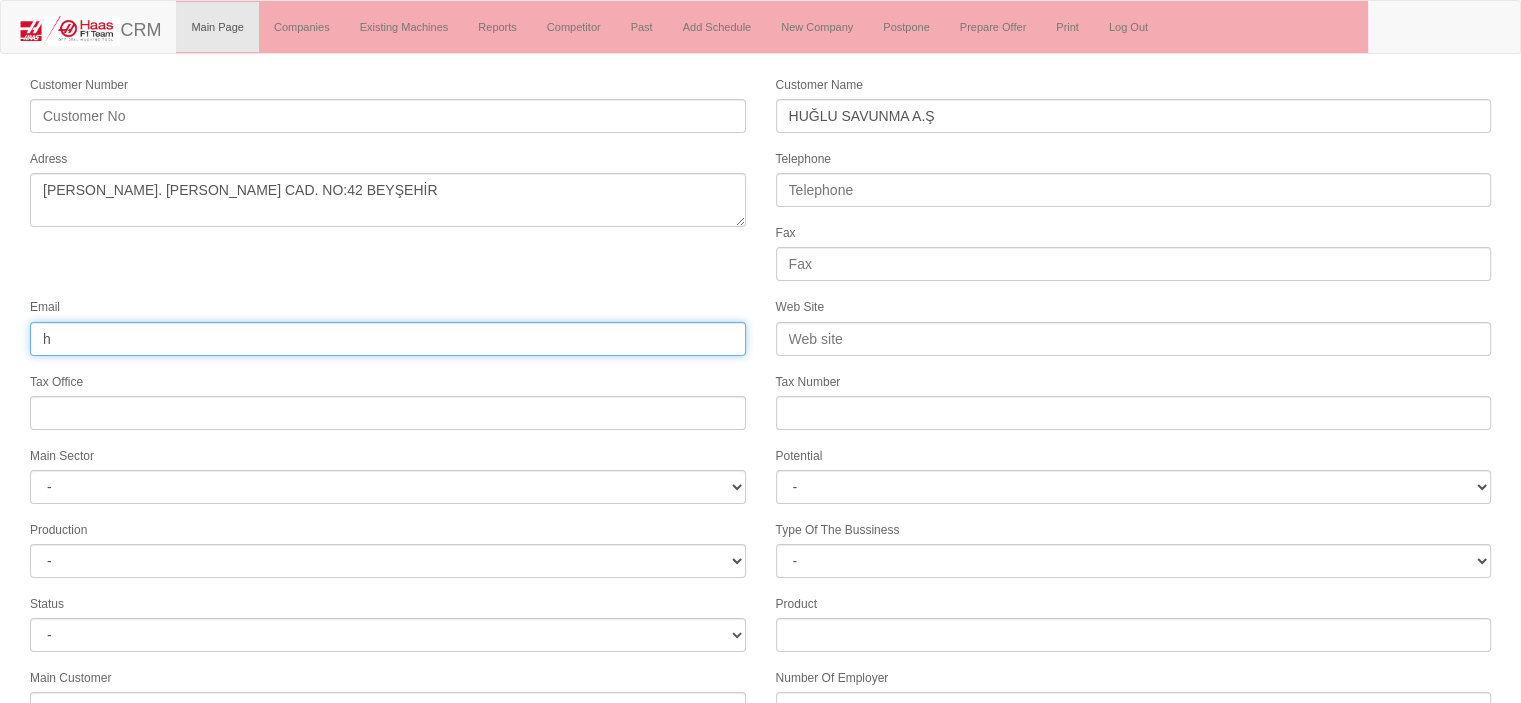 type 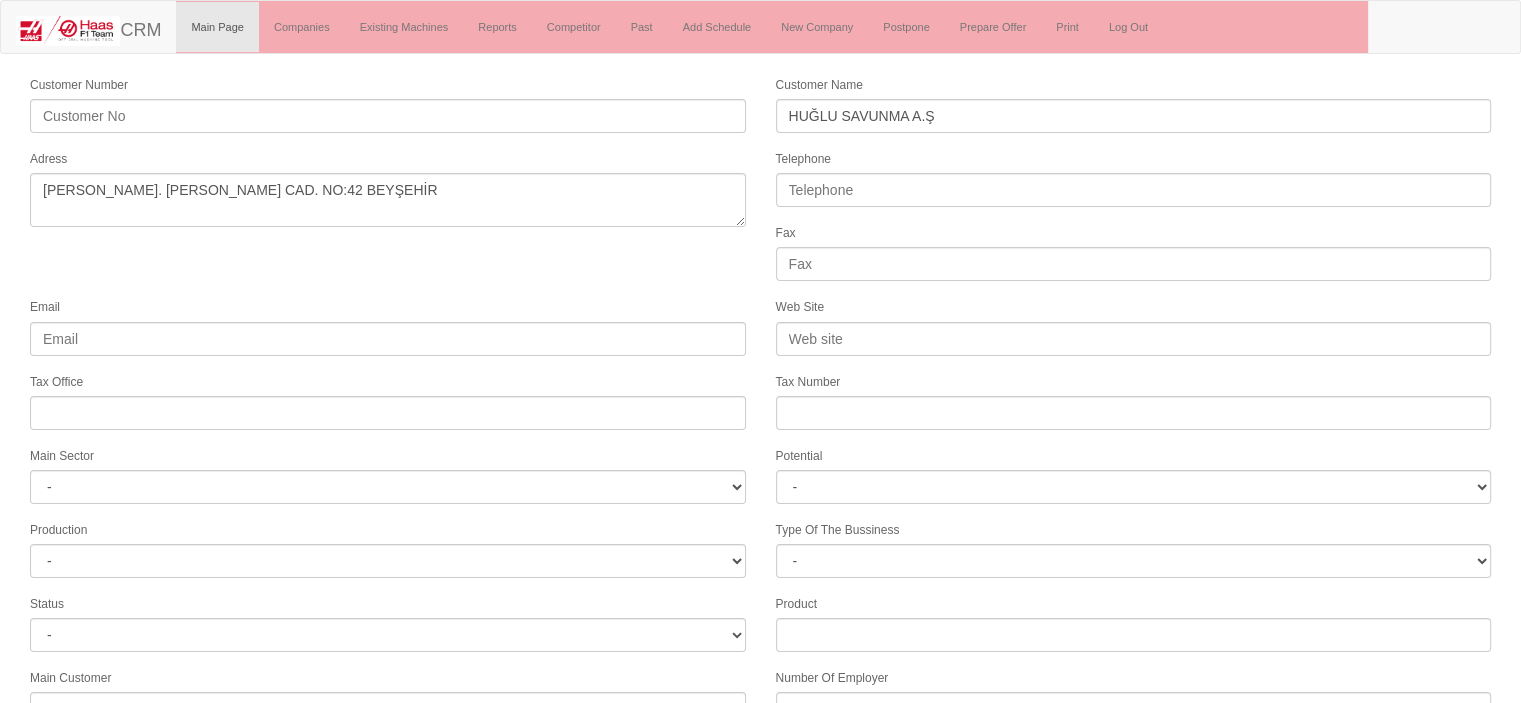 click on "Customer Number
Customer Name
HUĞLU SAVUNMA A.Ş
Adress
Telephone
Fax
Email
Web Site
Tax Office
Tax Number
Main Sector
-
DIE MOLD
MACHINERY
DEFENCE & AEROSPACE
ELECTRICAL COMPONENTS
MEDICAL
TOOL MANUFACTURING
JEWELERY
AGRICULTURE
AUTOMOTIVE
WHITE GOODS
HYDRAULIC & PNEUMATIC
CASTING
STAMPING DIE
CONSTRUCTION MAC.
GEN. PART. MAN.
EDUCATION
LASER POTENTIALS
FURNUTURE
Potential
-
A1
A2
A3
B1
B2
B3
C1
C2
C3
Production
-
HG
-" at bounding box center [760, 531] 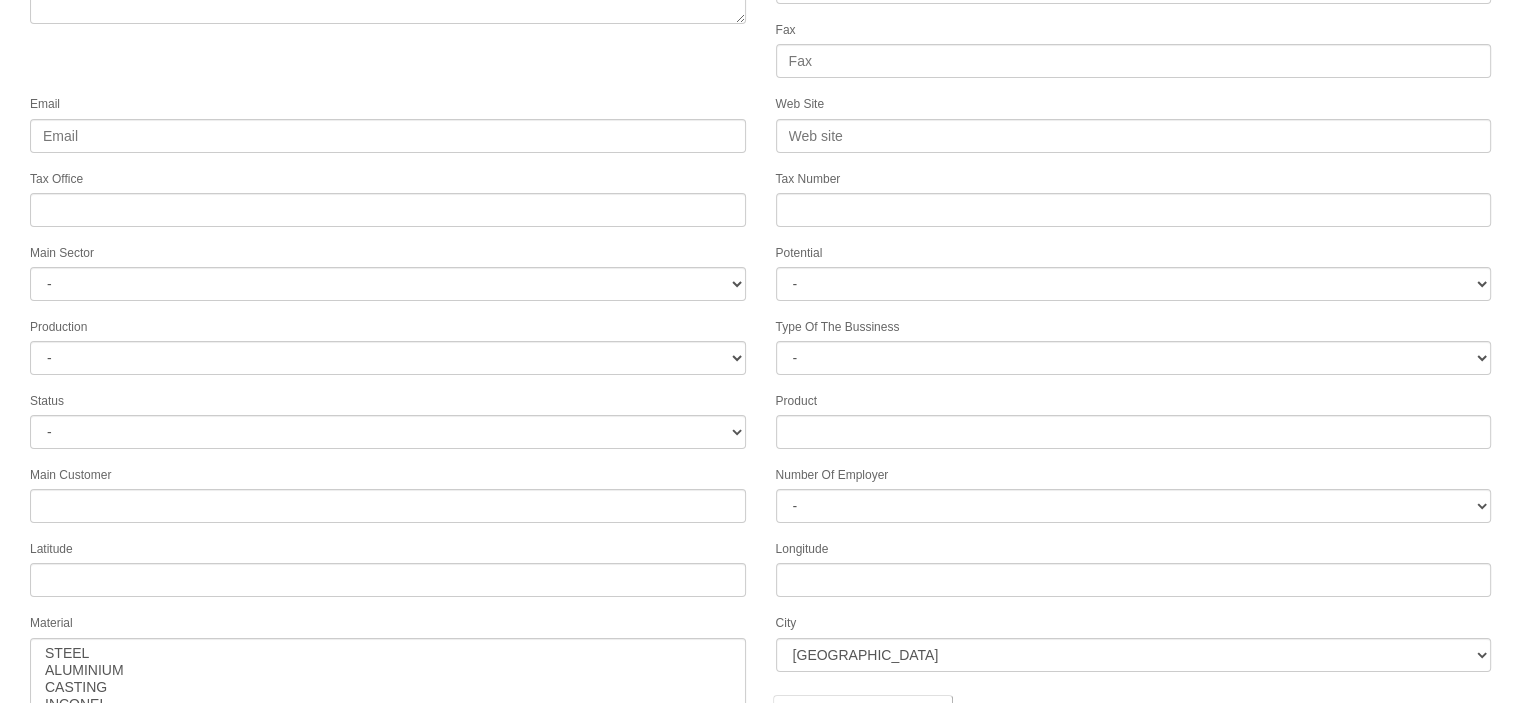 scroll, scrollTop: 272, scrollLeft: 0, axis: vertical 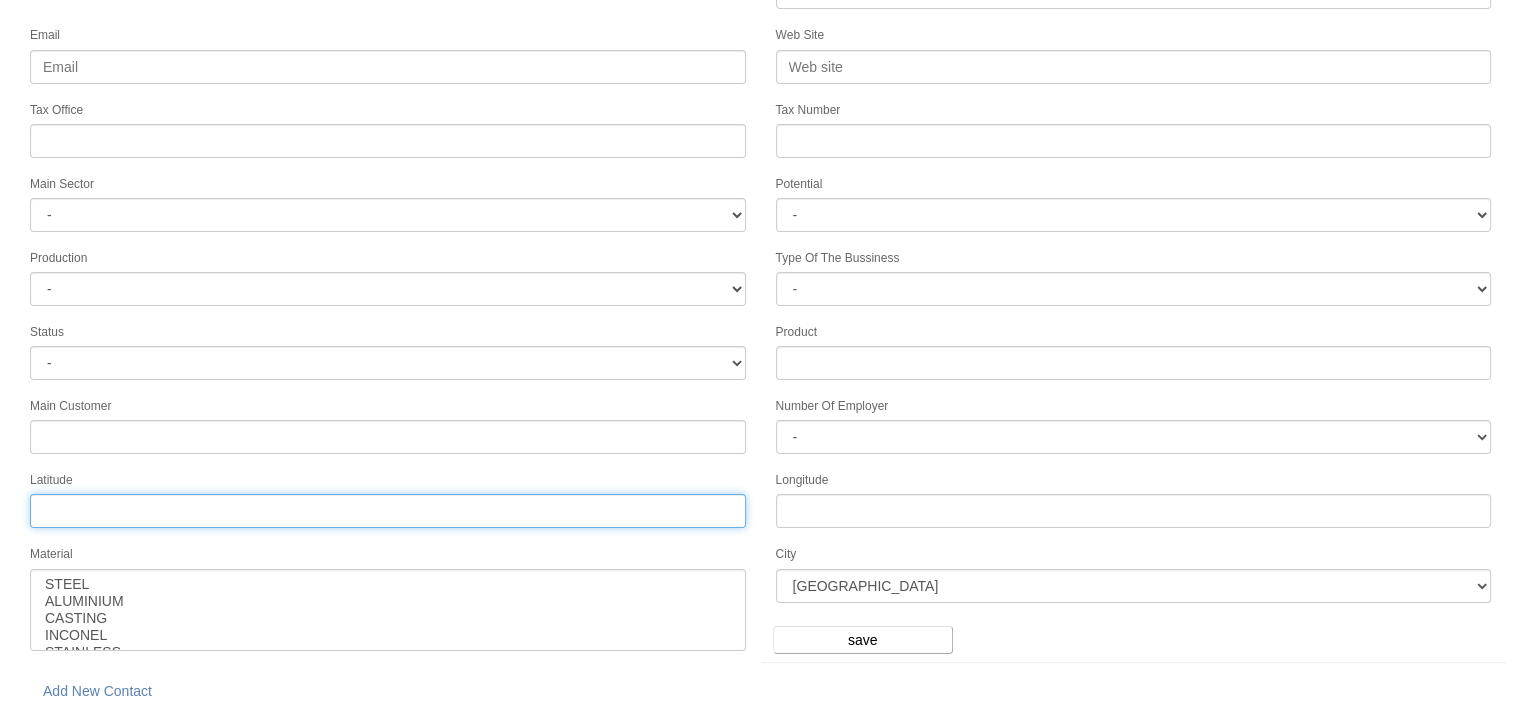 drag, startPoint x: 101, startPoint y: 495, endPoint x: 63, endPoint y: 499, distance: 38.209946 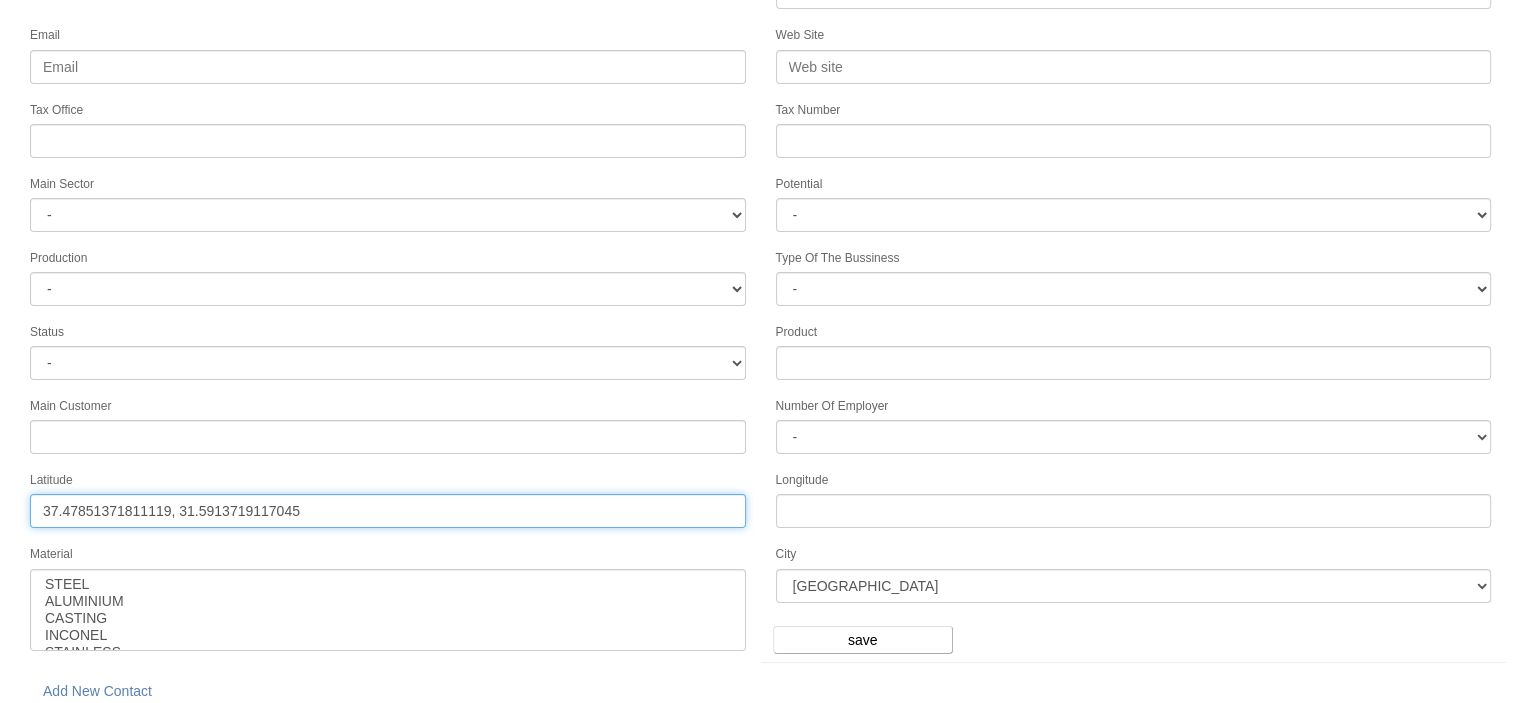 drag, startPoint x: 336, startPoint y: 503, endPoint x: 178, endPoint y: 514, distance: 158.38245 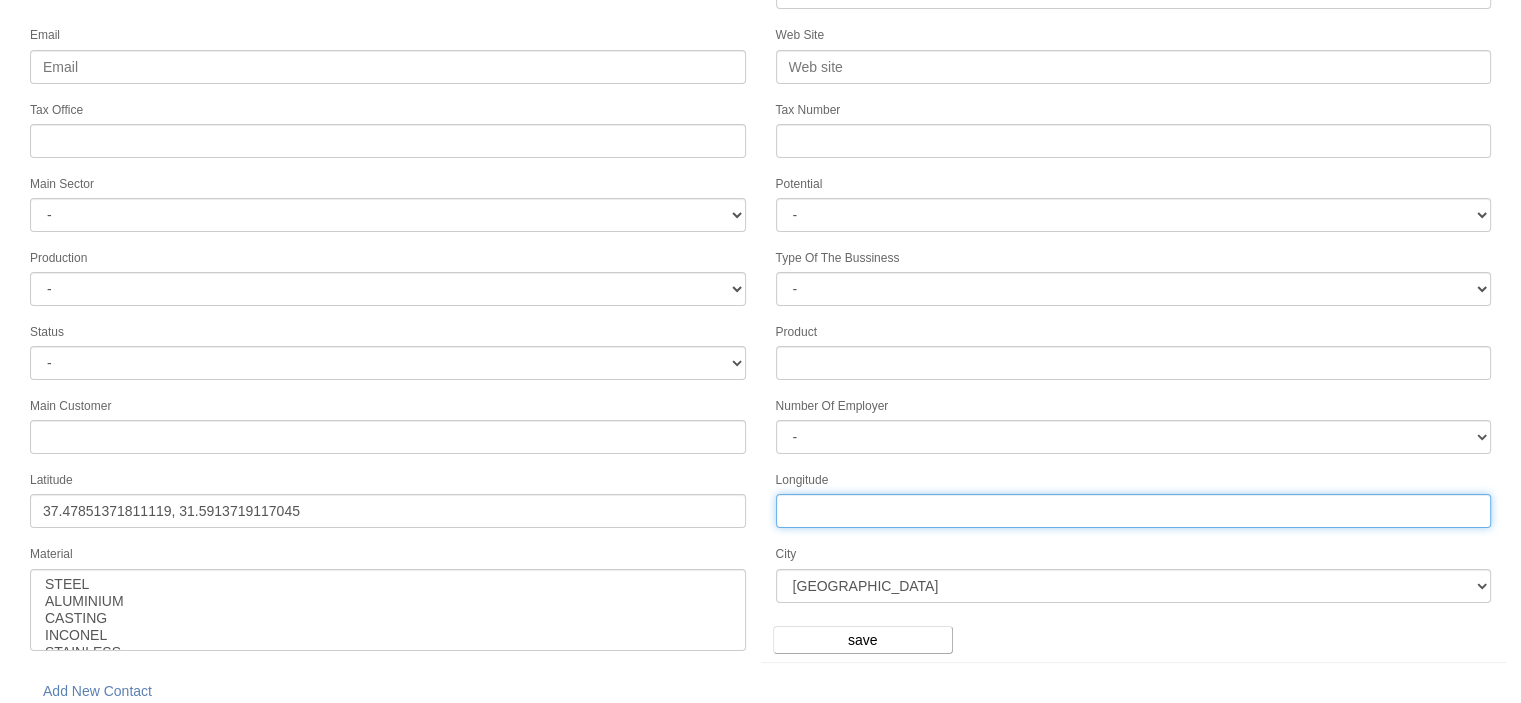 click on "Longitude" at bounding box center (1134, 511) 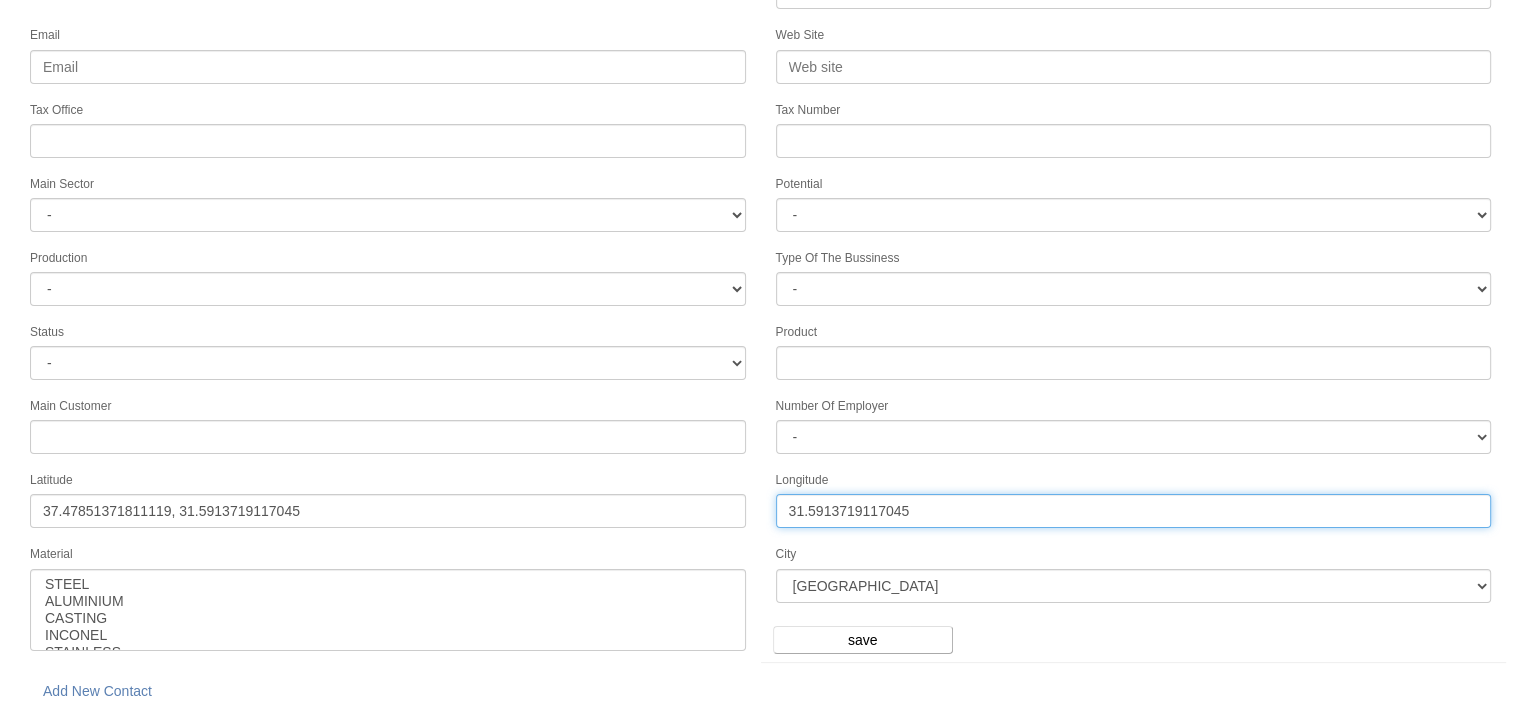type on "31.5913719117045" 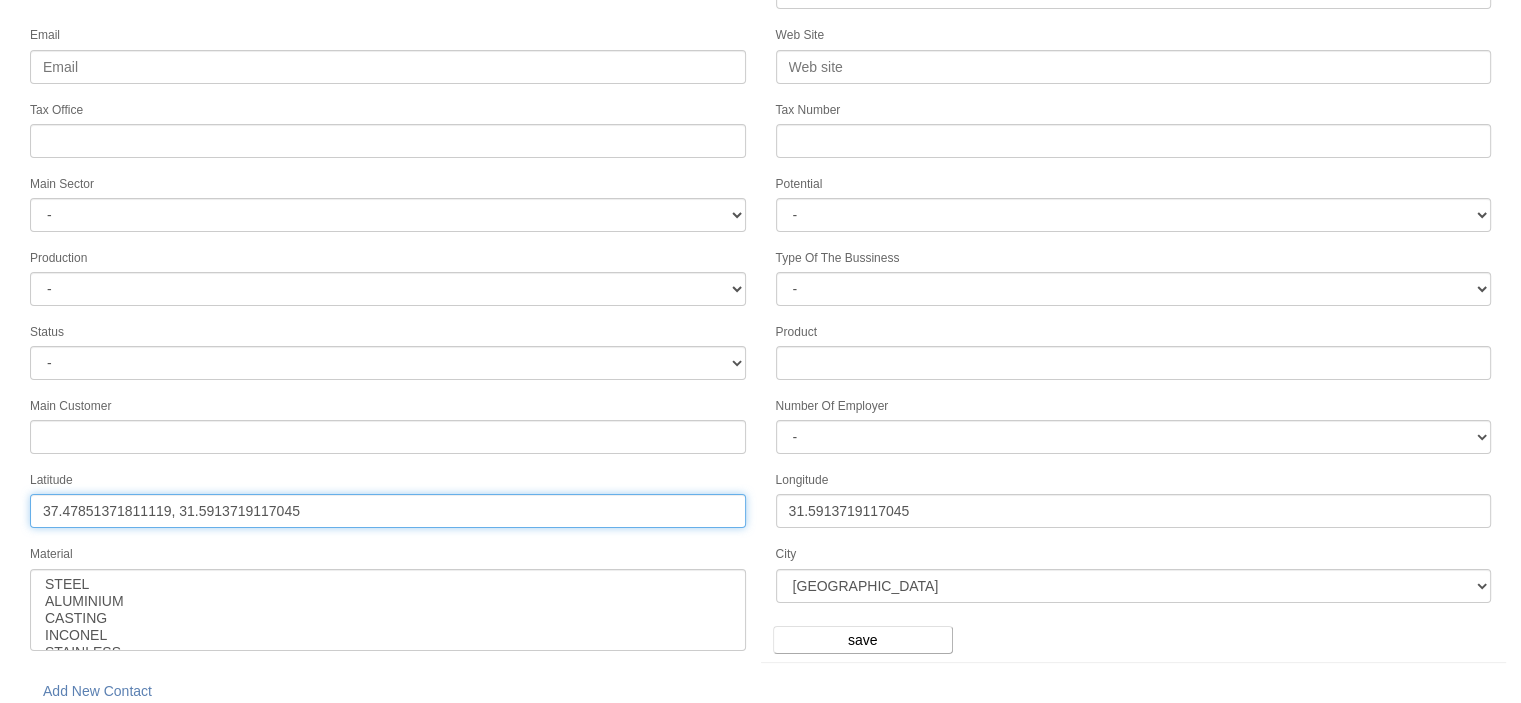 drag, startPoint x: 307, startPoint y: 507, endPoint x: 169, endPoint y: 532, distance: 140.24622 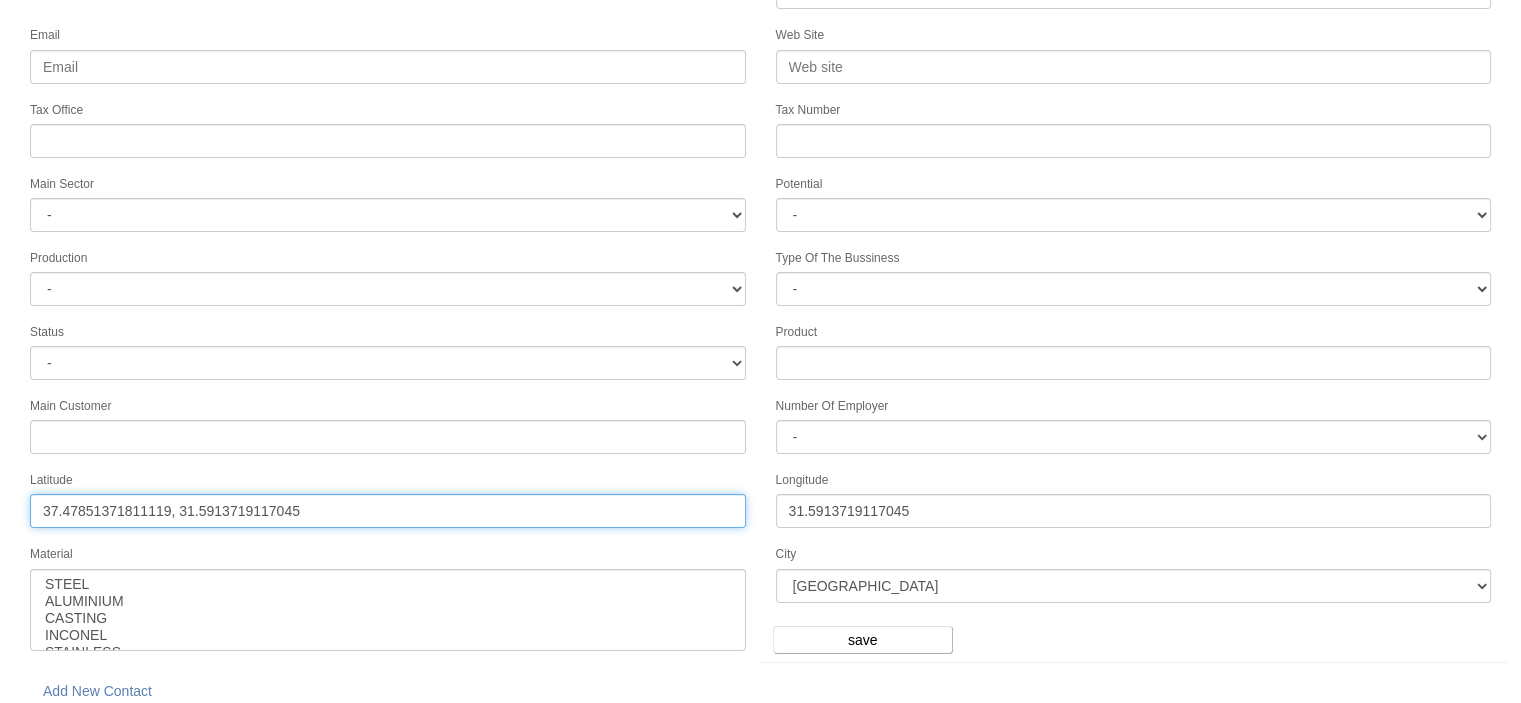 click on "Customer Number
Customer Name
HUĞLU SAVUNMA A.Ş
Adress
Telephone
Fax
Email
Web Site
Tax Office
Tax Number
Main Sector
-
DIE MOLD
MACHINERY
DEFENCE & AEROSPACE
ELECTRICAL COMPONENTS
MEDICAL
TOOL MANUFACTURING
JEWELERY
AGRICULTURE
AUTOMOTIVE
WHITE GOODS
HYDRAULIC & PNEUMATIC
CASTING
STAMPING DIE
CONSTRUCTION MAC.
GEN. PART. MAN.
EDUCATION
LASER POTENTIALS
FURNUTURE
Potential
-
A1
A2
A3
B1
B2
B3
C1
C2
C3
Production
-
HG
-" at bounding box center (760, 259) 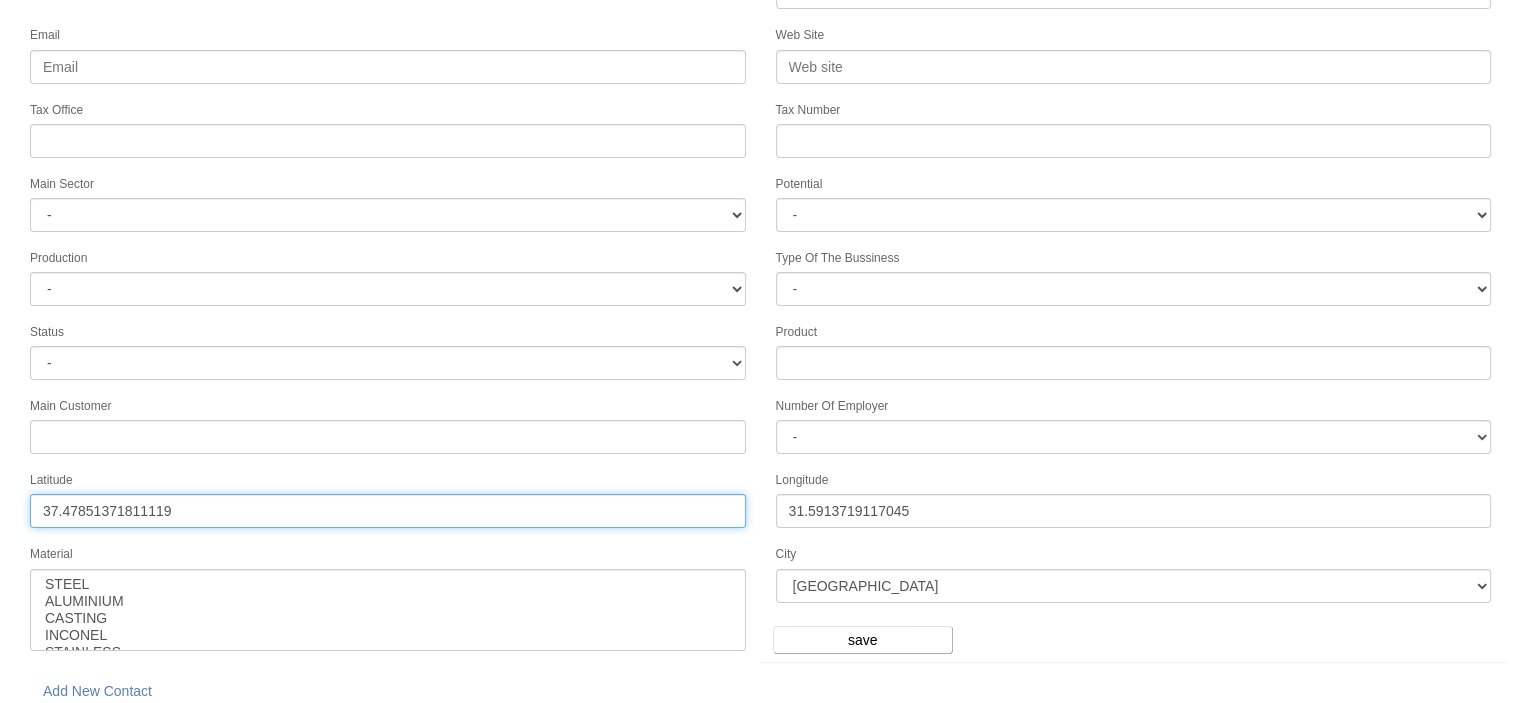 type on "37.47851371811119" 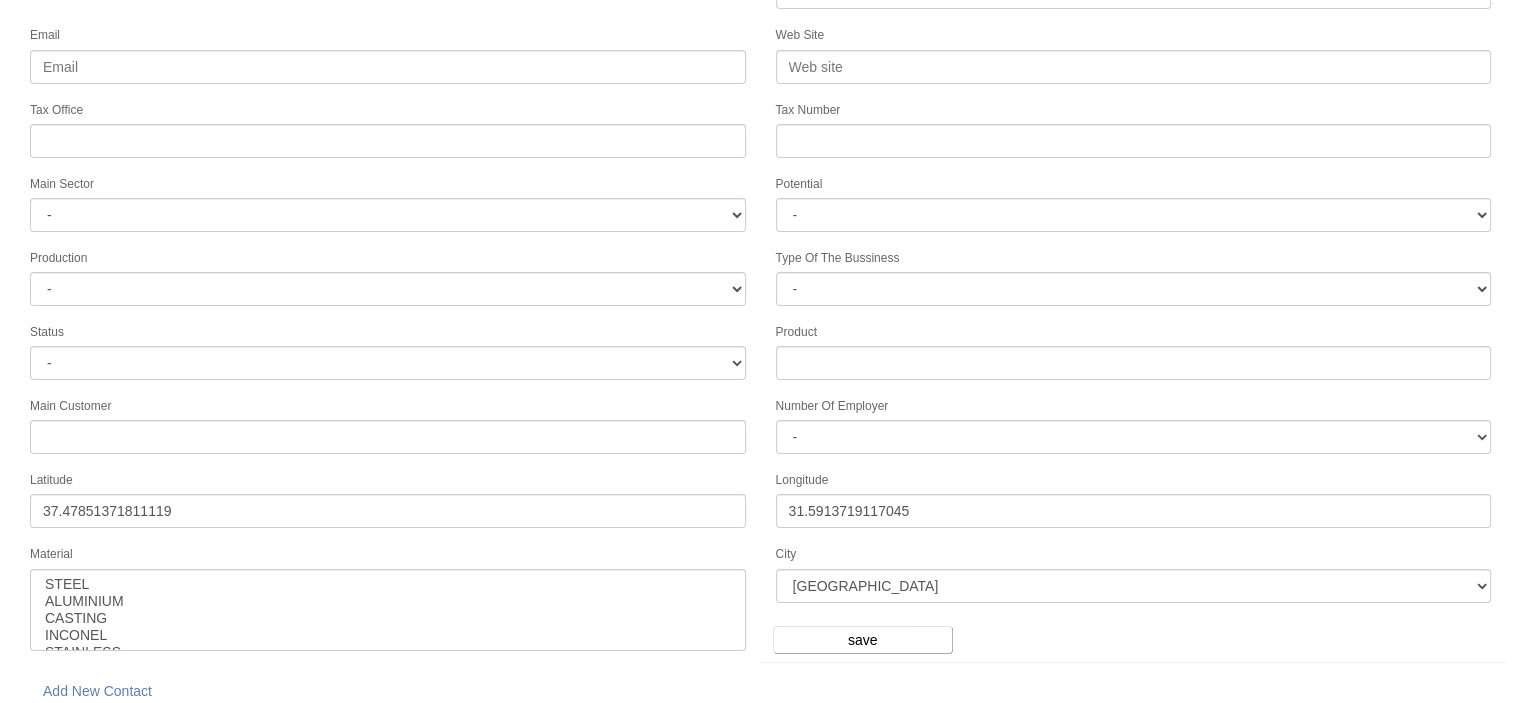 click on "Customer Number
Customer Name
HUĞLU SAVUNMA A.Ş
Adress
Telephone
Fax
Email
Web Site
Tax Office
Tax Number
Main Sector
-
DIE MOLD
MACHINERY
DEFENCE & AEROSPACE
ELECTRICAL COMPONENTS
MEDICAL
TOOL MANUFACTURING
JEWELERY
AGRICULTURE
AUTOMOTIVE
WHITE GOODS
HYDRAULIC & PNEUMATIC
CASTING
STAMPING DIE
CONSTRUCTION MAC.
GEN. PART. MAN.
EDUCATION
LASER POTENTIALS
FURNUTURE
Potential
-
A1
A2
A3
B1
B2
B3
C1
C2
C3
Production
-
HG
-" at bounding box center [760, 259] 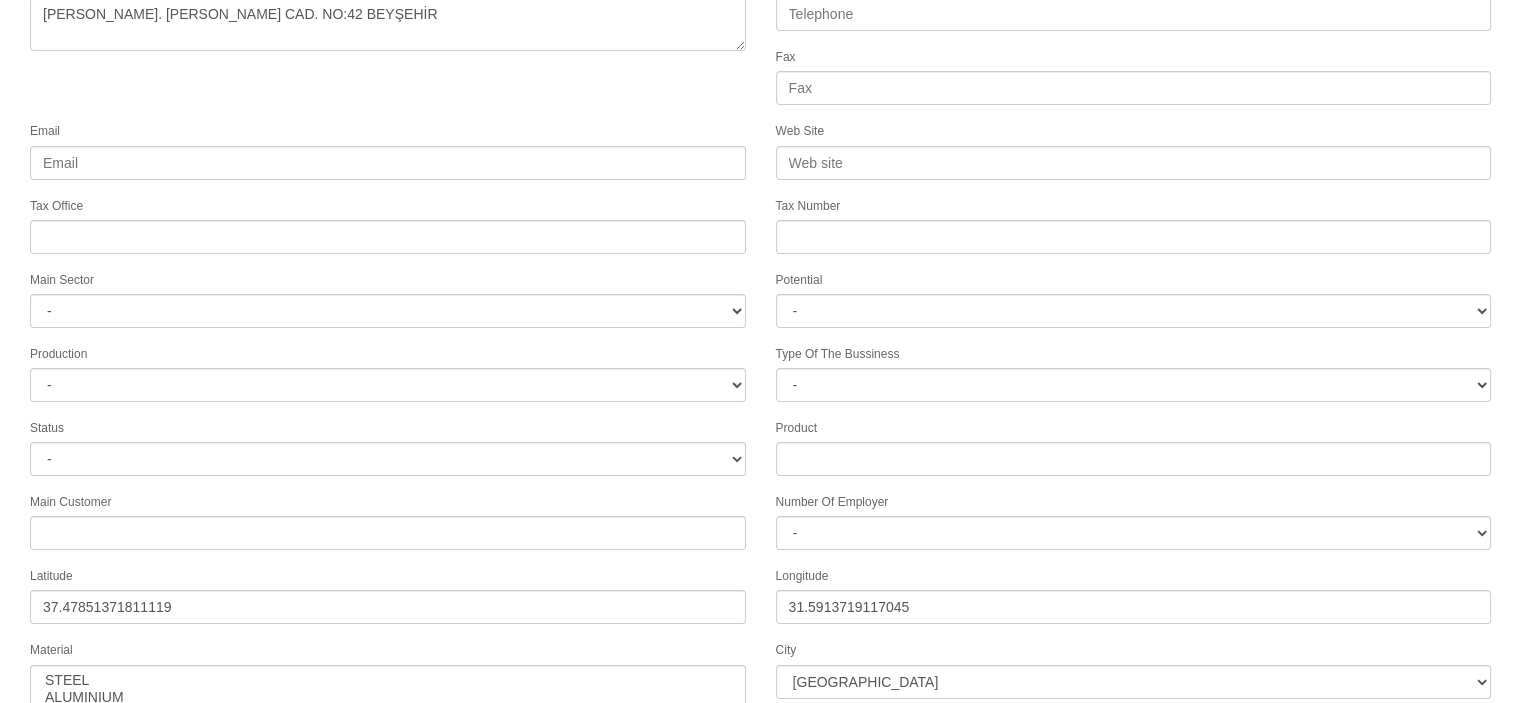 scroll, scrollTop: 272, scrollLeft: 0, axis: vertical 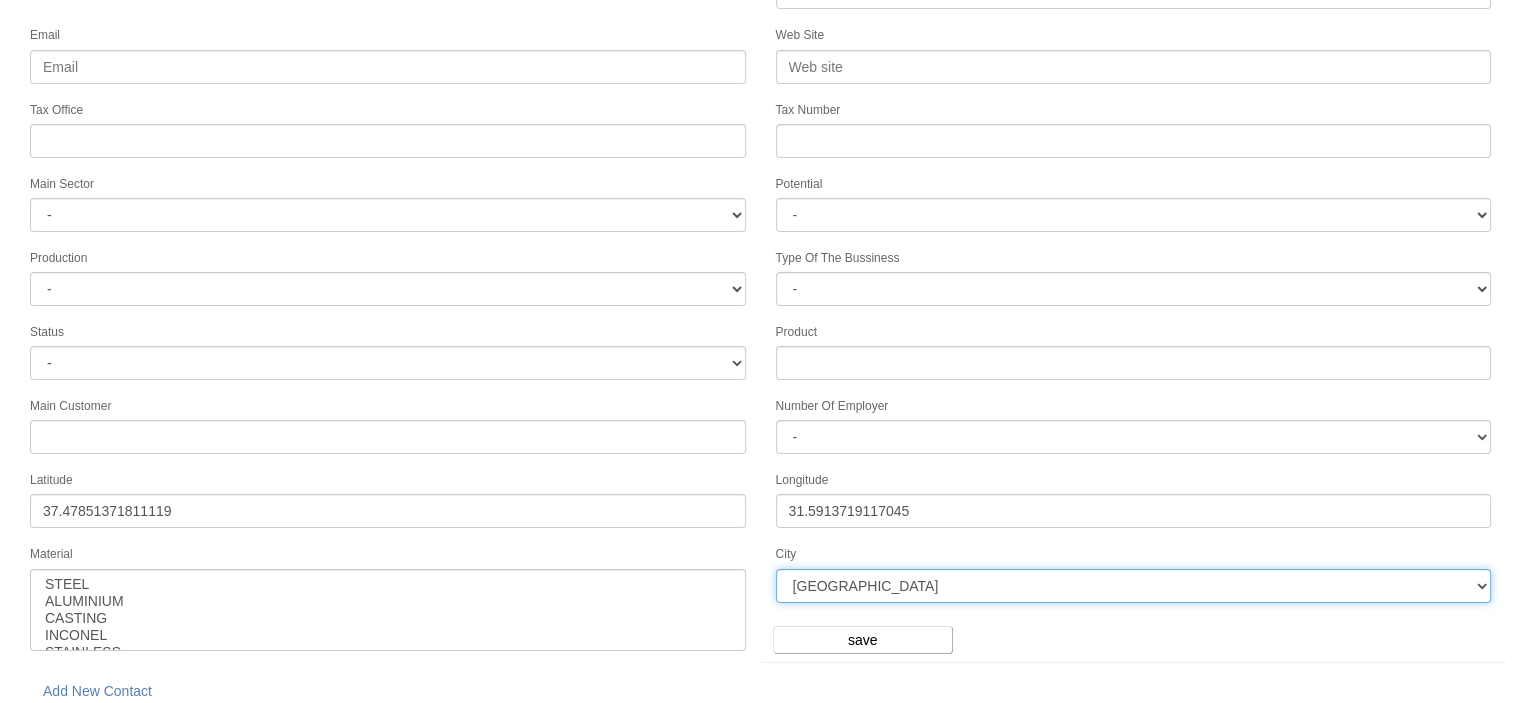 click on "ANKARA
İSTANBUL
ADANA
BOLU
AMASYA
MERSİN
KAHRAMANMARAŞ
NEVŞEHİR
TRABZON
AFYON
ORDU
ERZURUM
ADAPAZARI
GAZİANTEP
KÜTAHYA
KIRŞEHİR
ERZİNCAN
NİĞDE
MUĞLA
RİZE
OSMANİYE
DİYARBAKIR
EDİRNE
İSKENDERUN
ÇANAKKALE
KONYA
ÇORUM
KARAMAN
KAYSERİ
ISPARTA
BALIKESİR
SAMSUN
SİNOP
MARDİN
MANİSA
ZONGULDAK
TEKİRDAĞ
AYDIN
UŞAK
ŞANLIURFA
IĞDIR
KIRKLARELİ
AKSARAY
SİVAS
HATAY
BARTIN
VAN
ADIYAMAN
DENİZLİ
İZMİR
YALOVA
KARABÜK" at bounding box center (1134, 586) 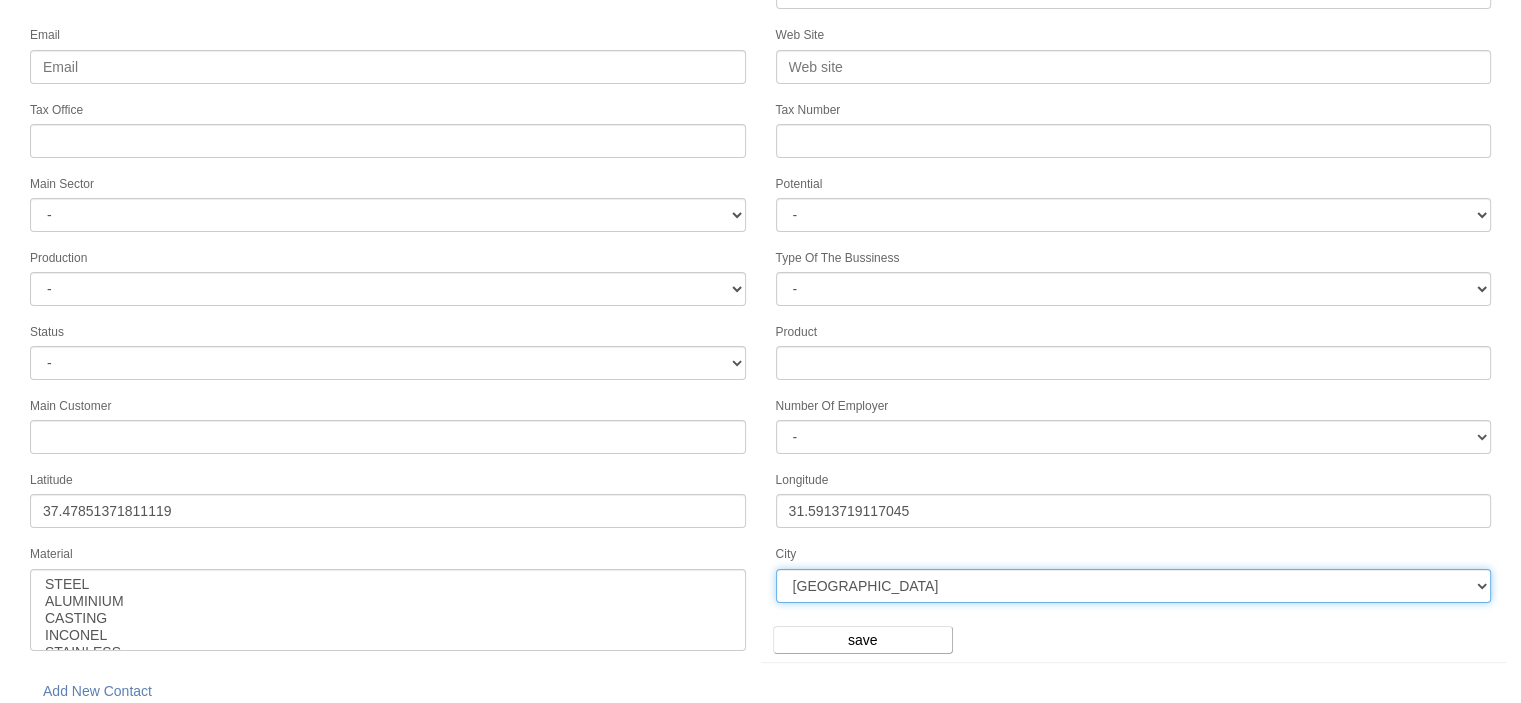 select on "1131" 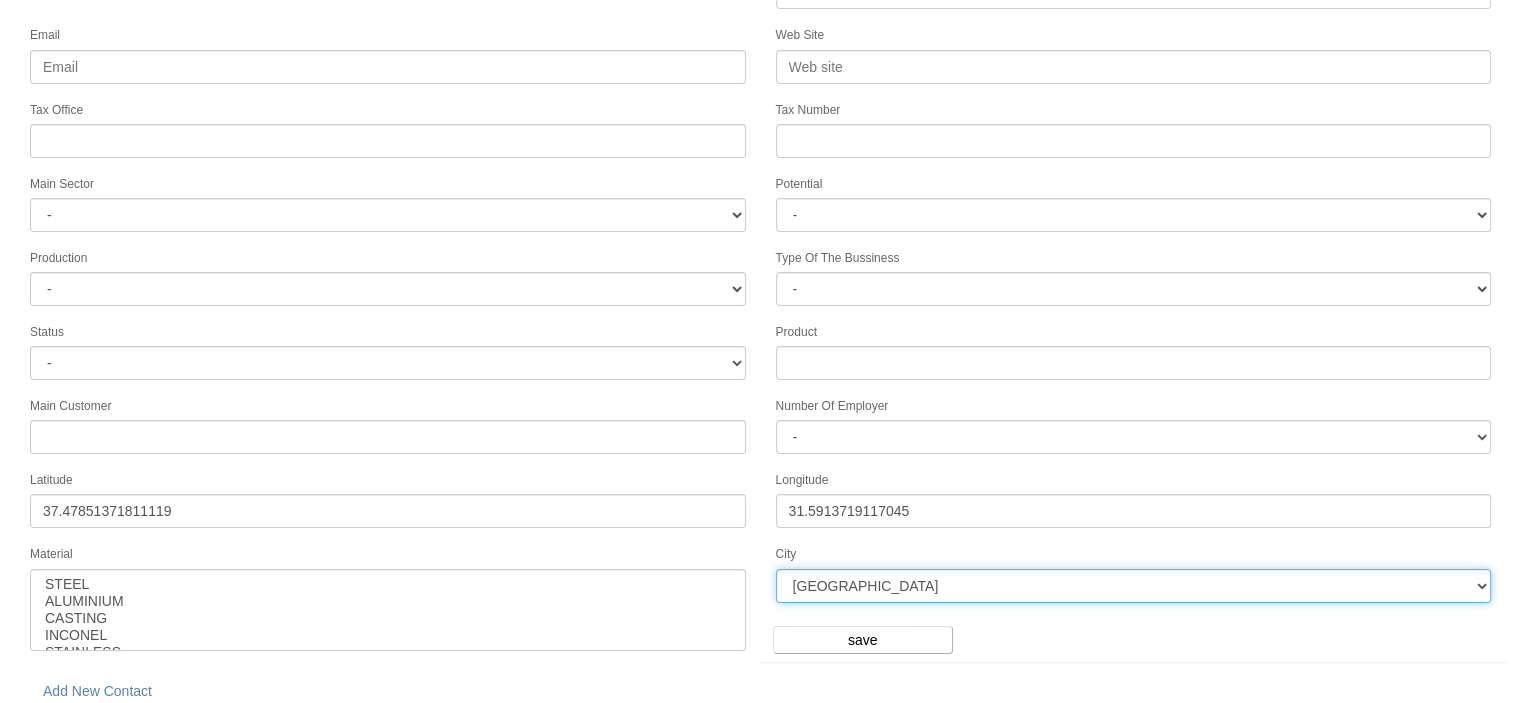click on "ANKARA
İSTANBUL
ADANA
BOLU
AMASYA
MERSİN
KAHRAMANMARAŞ
NEVŞEHİR
TRABZON
AFYON
ORDU
ERZURUM
ADAPAZARI
GAZİANTEP
KÜTAHYA
KIRŞEHİR
ERZİNCAN
NİĞDE
MUĞLA
RİZE
OSMANİYE
DİYARBAKIR
EDİRNE
İSKENDERUN
ÇANAKKALE
KONYA
ÇORUM
KARAMAN
KAYSERİ
ISPARTA
BALIKESİR
SAMSUN
SİNOP
MARDİN
MANİSA
ZONGULDAK
TEKİRDAĞ
AYDIN
UŞAK
ŞANLIURFA
IĞDIR
KIRKLARELİ
AKSARAY
SİVAS
HATAY
BARTIN
VAN
ADIYAMAN
DENİZLİ
İZMİR
YALOVA
KARABÜK" at bounding box center (1134, 586) 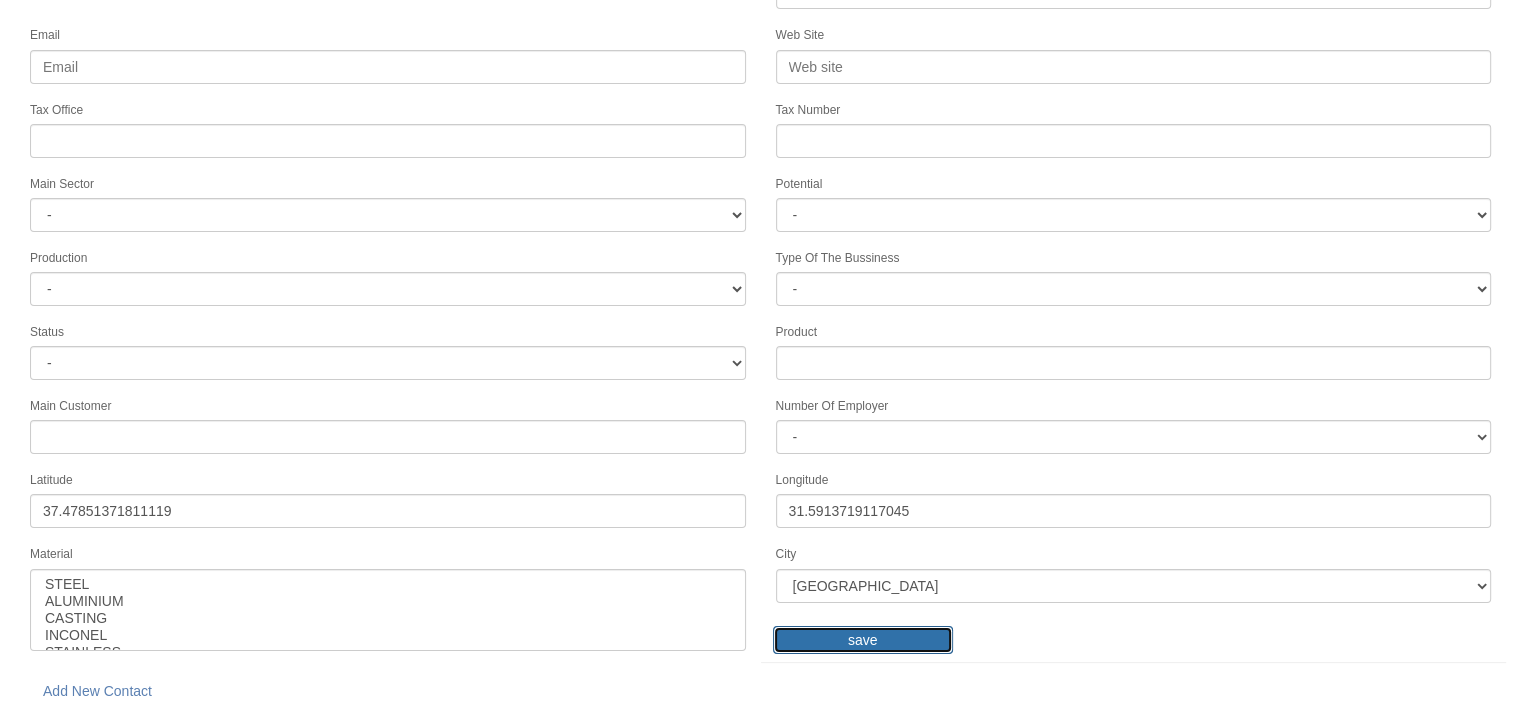 click on "save" at bounding box center (863, 640) 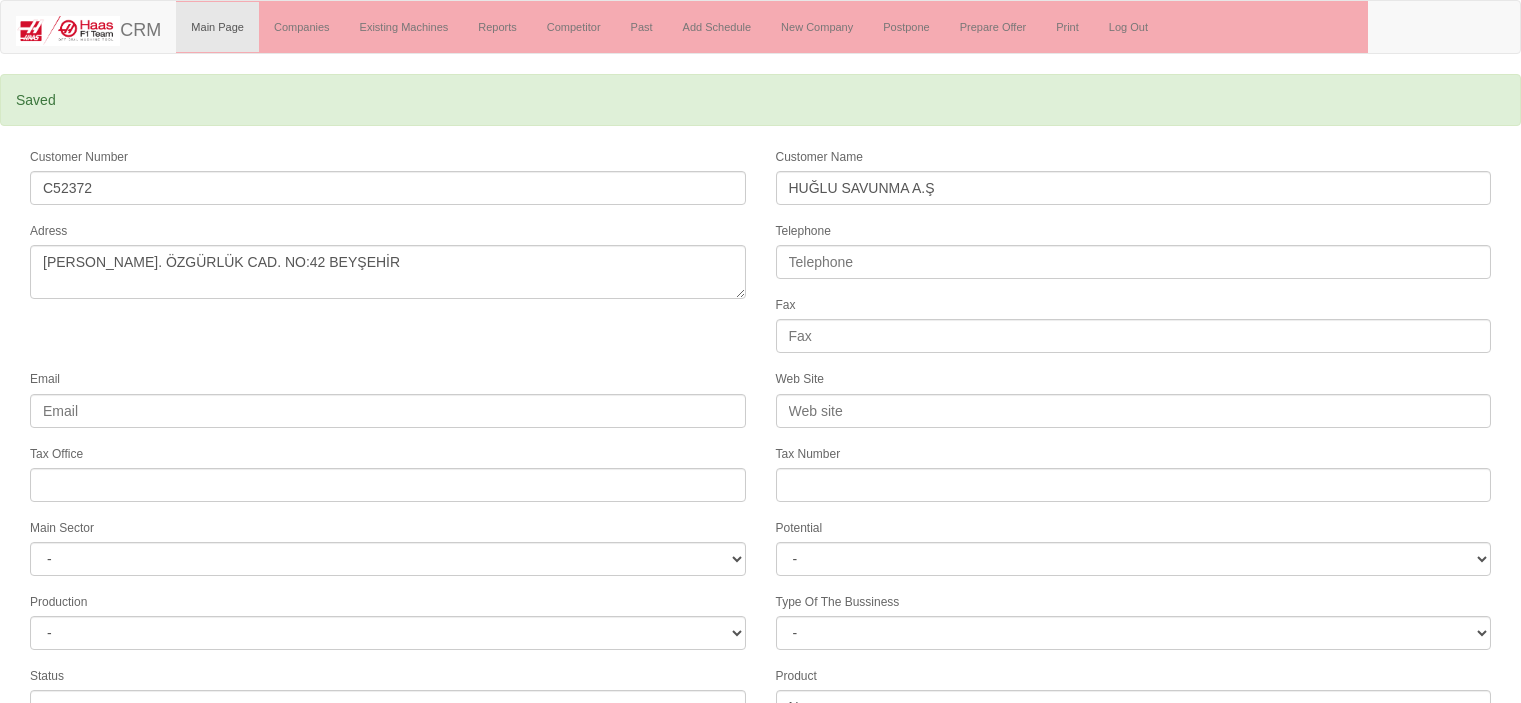 select 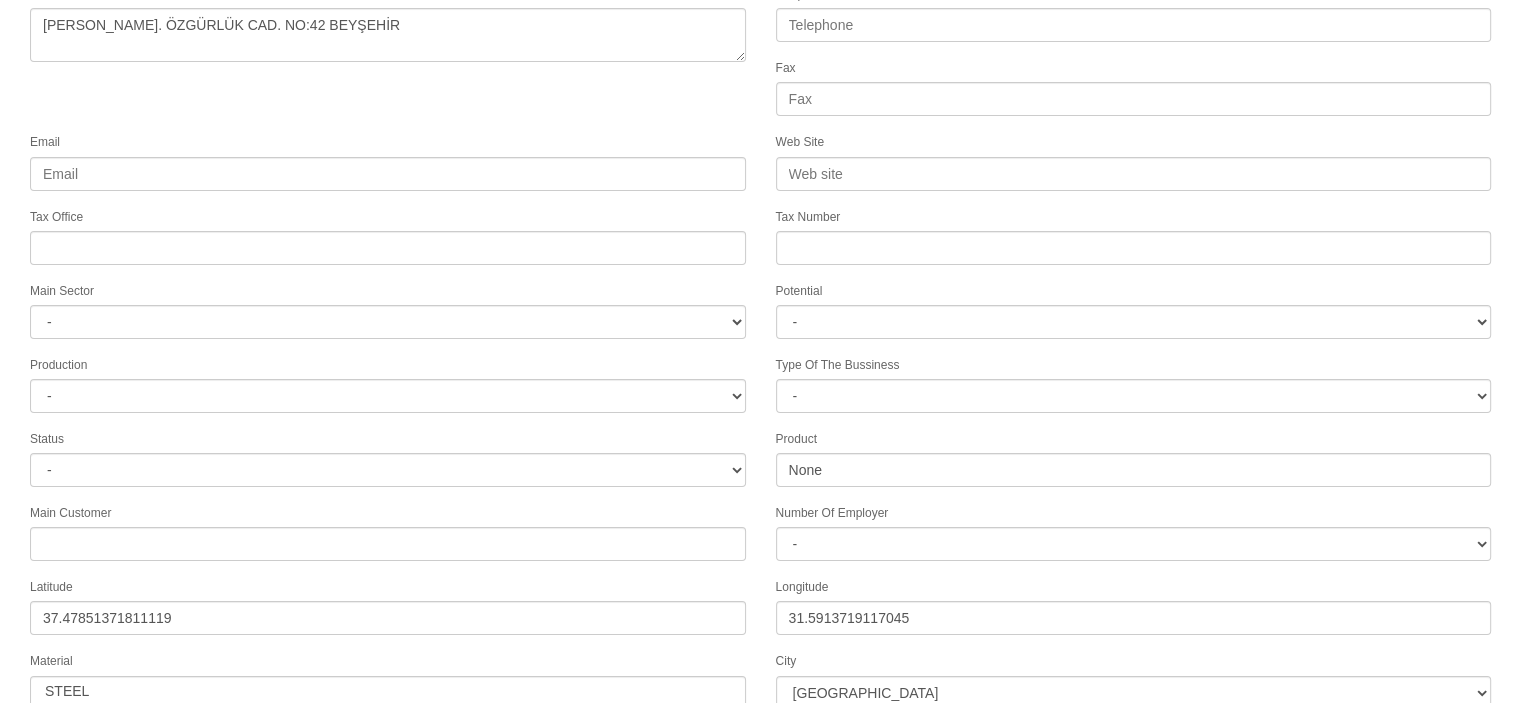 scroll, scrollTop: 343, scrollLeft: 0, axis: vertical 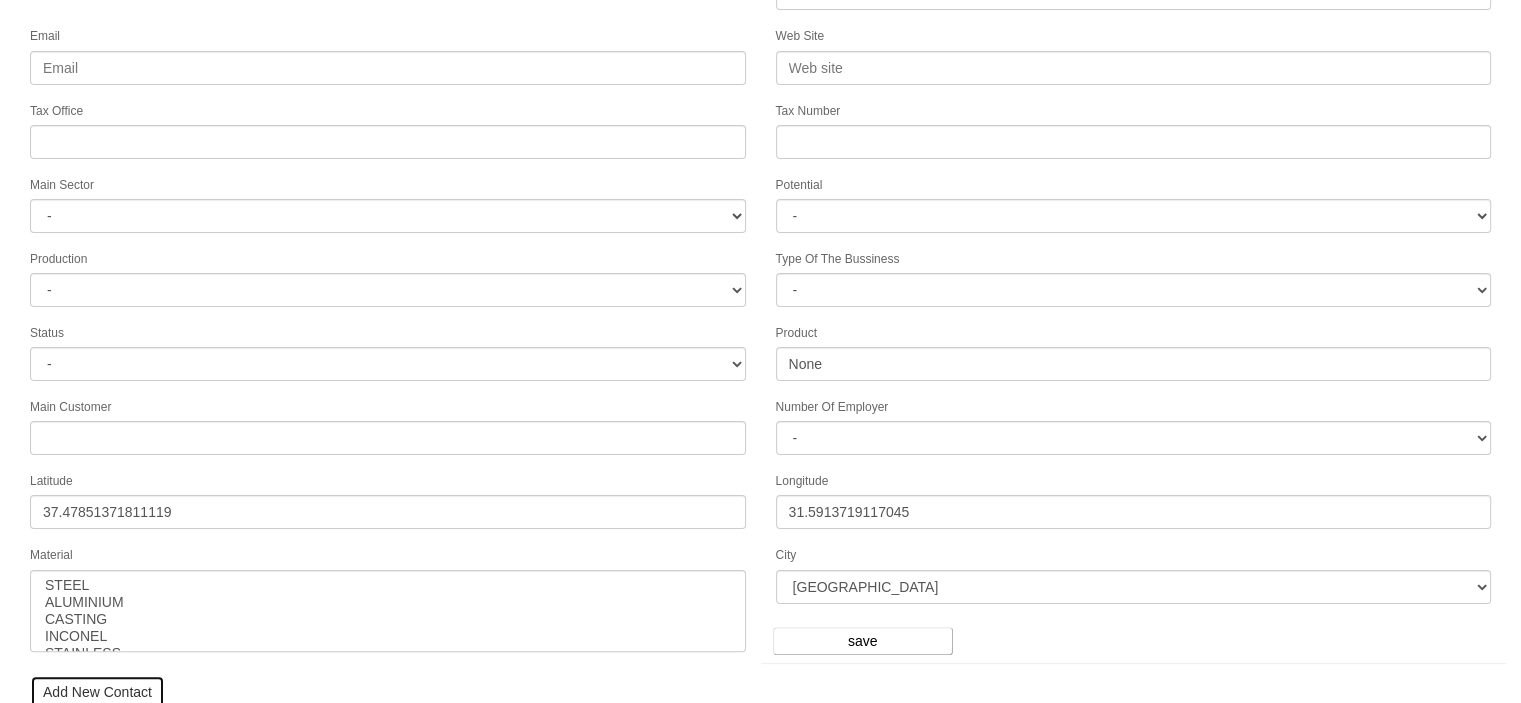 click on "Add New Contact" at bounding box center (97, 692) 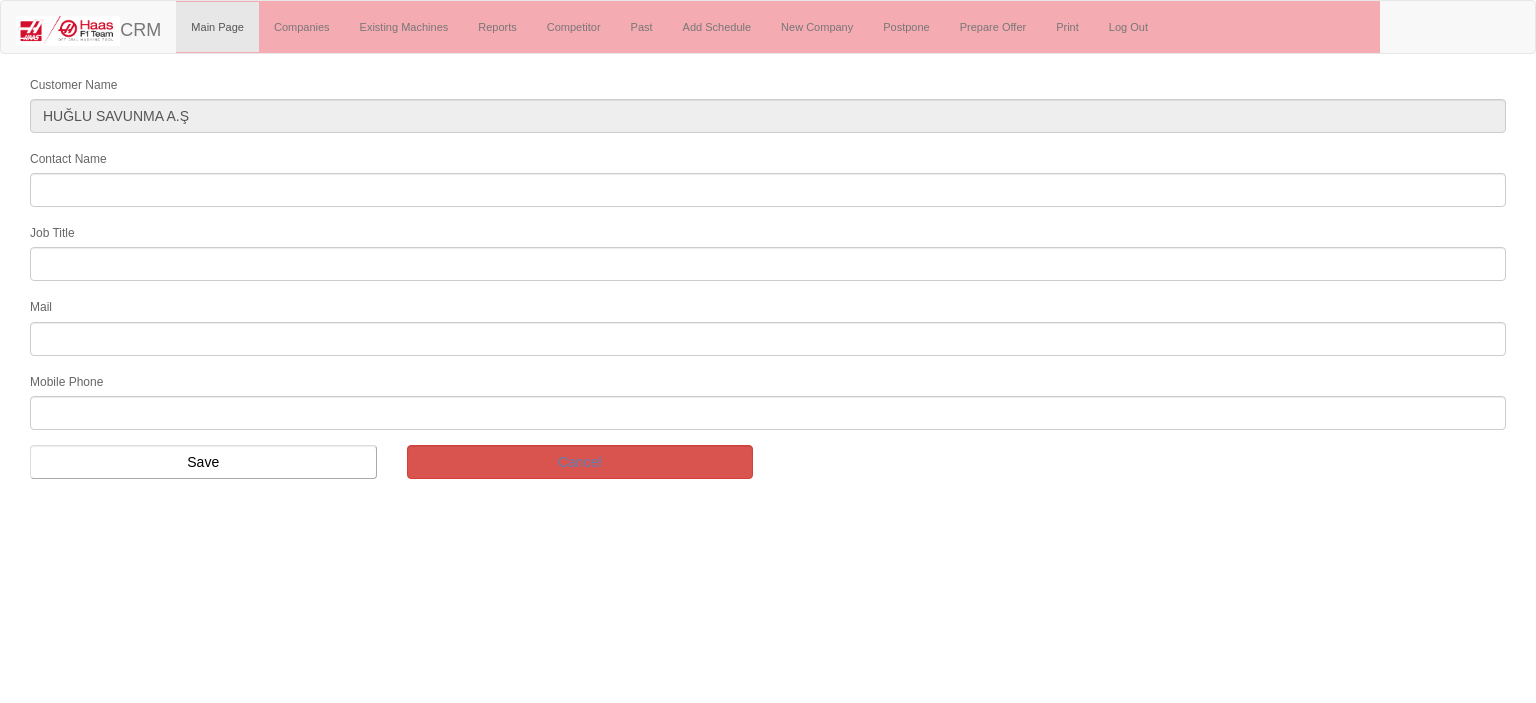 scroll, scrollTop: 0, scrollLeft: 0, axis: both 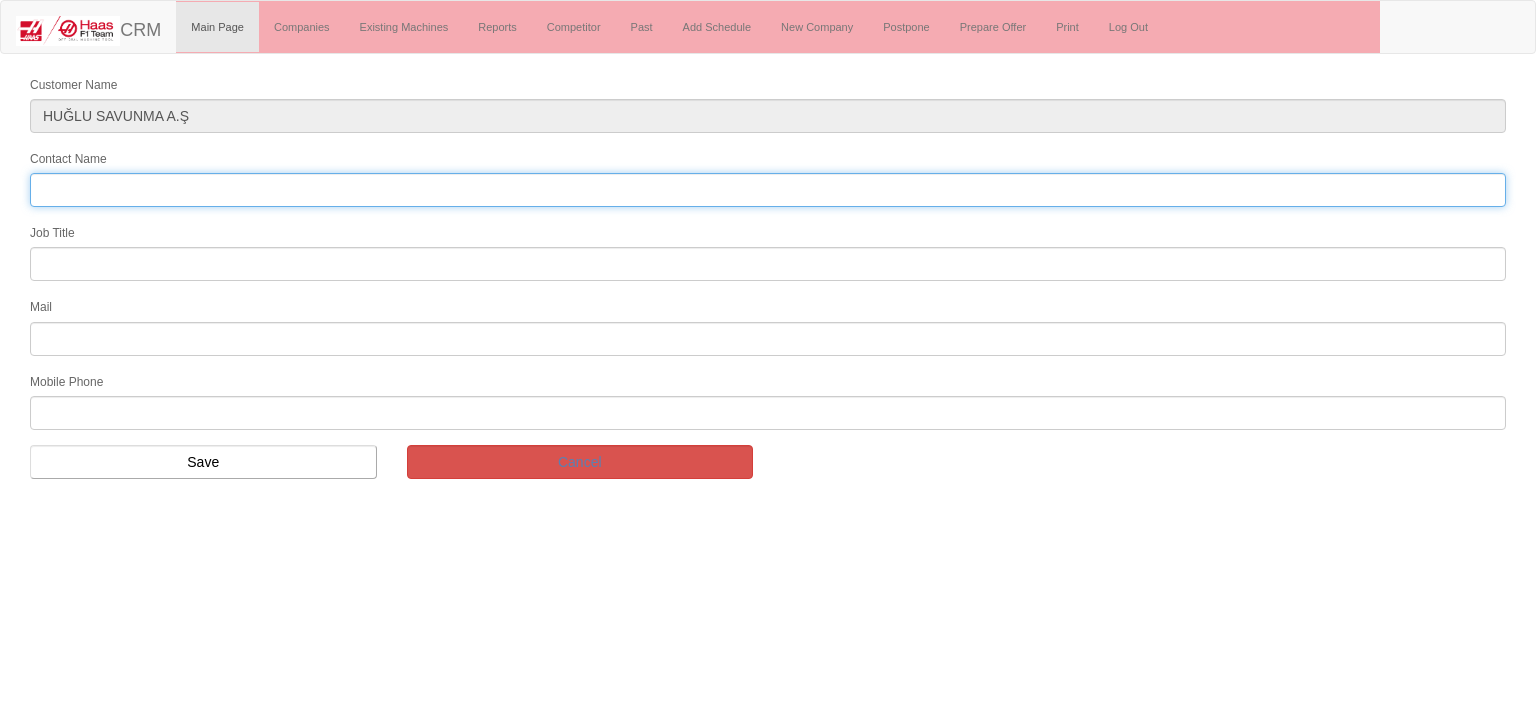 click on "Contact Name" at bounding box center (768, 190) 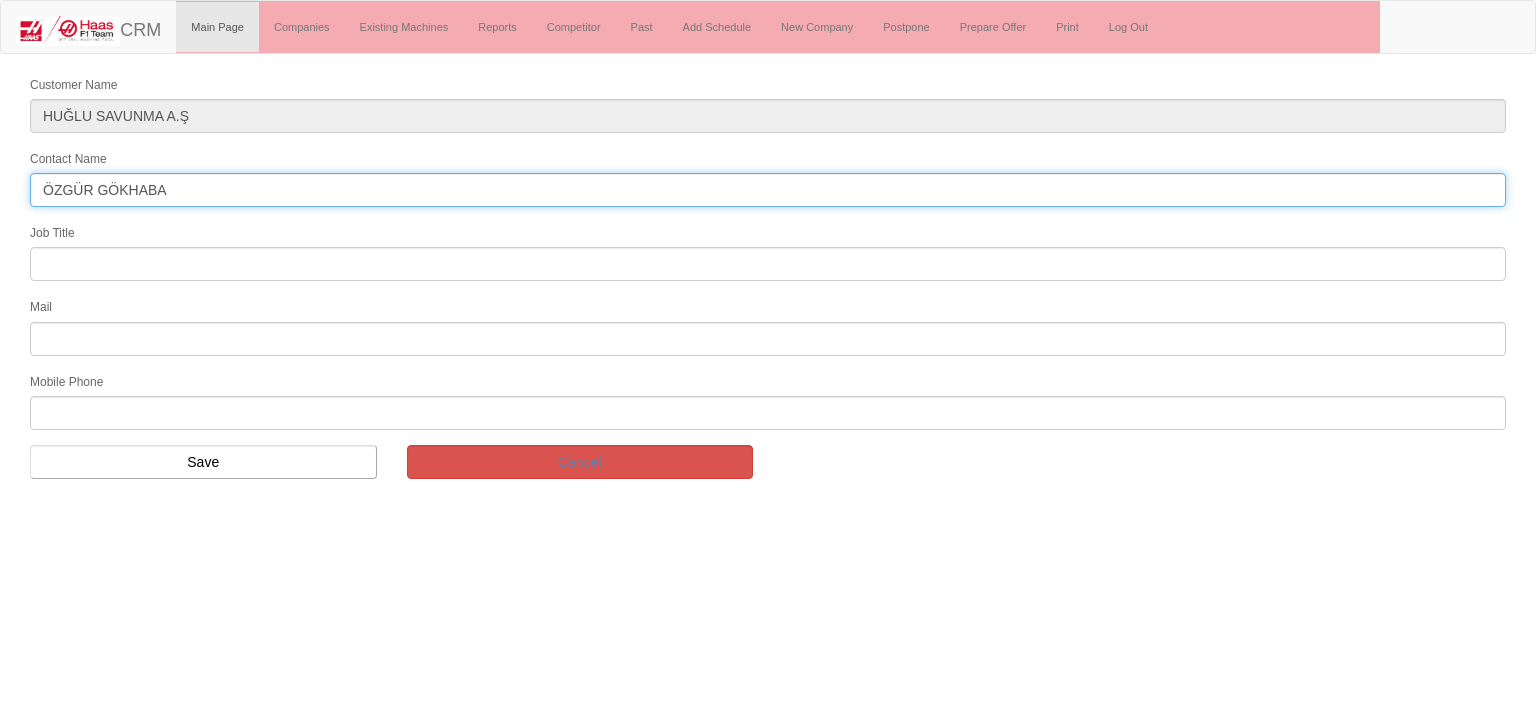 type on "ÖZGÜR GÖKHABA" 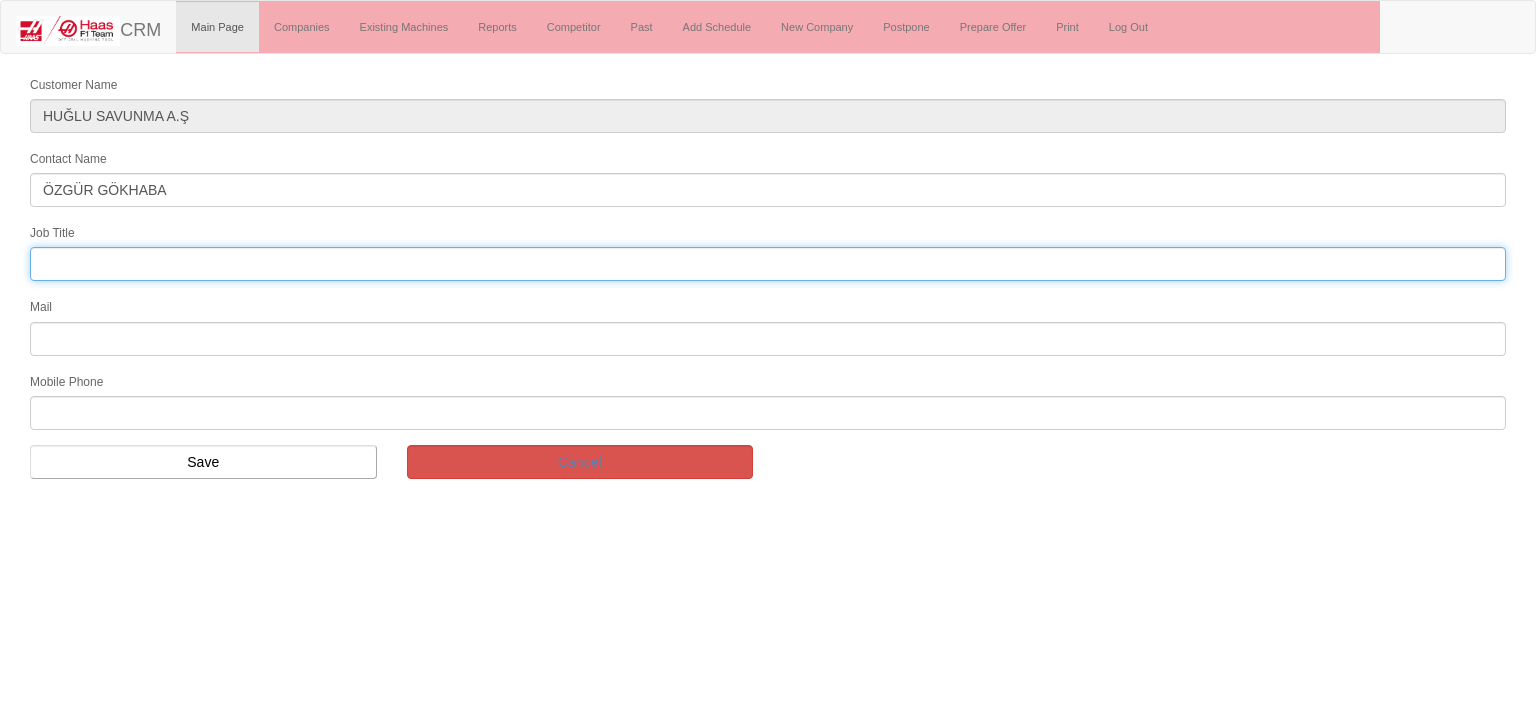 click at bounding box center (768, 264) 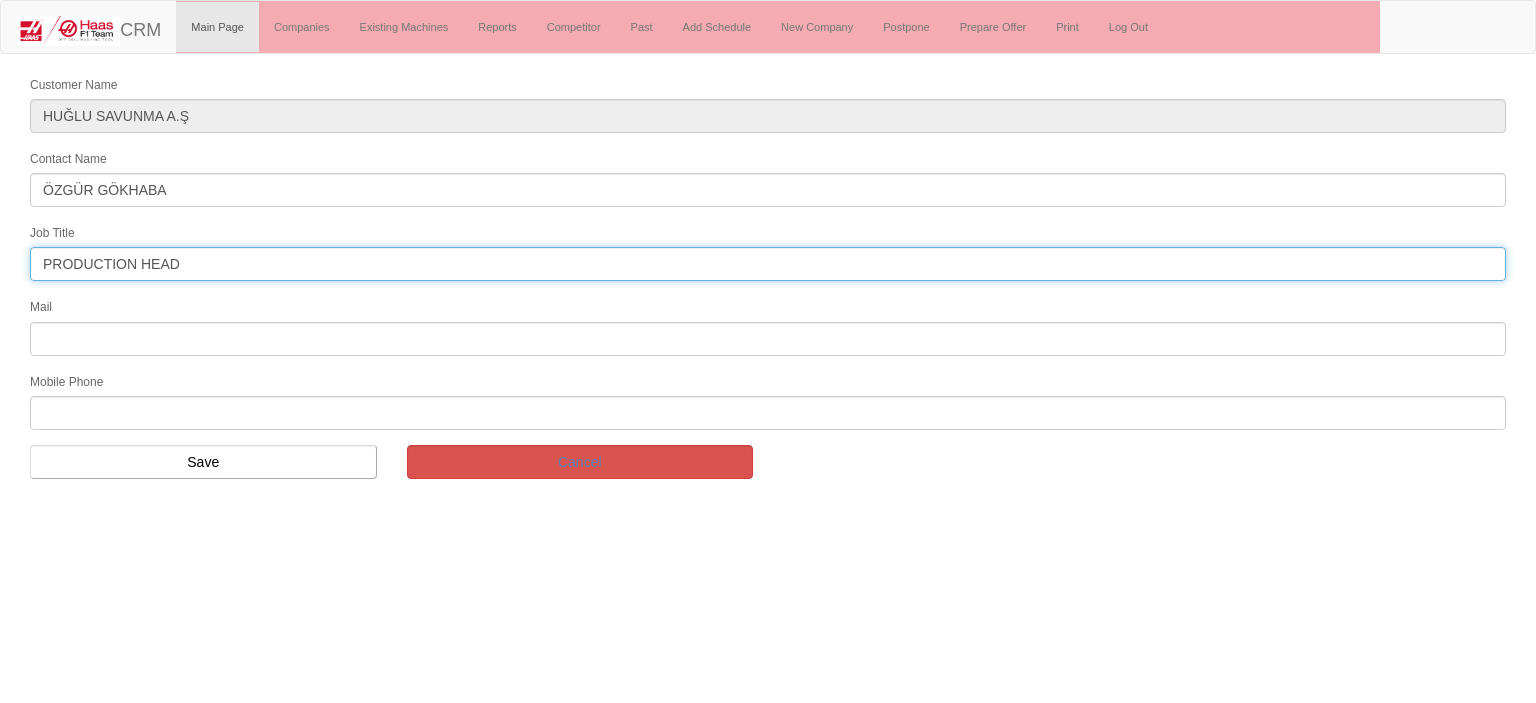 type on "PRODUCTION HEAD" 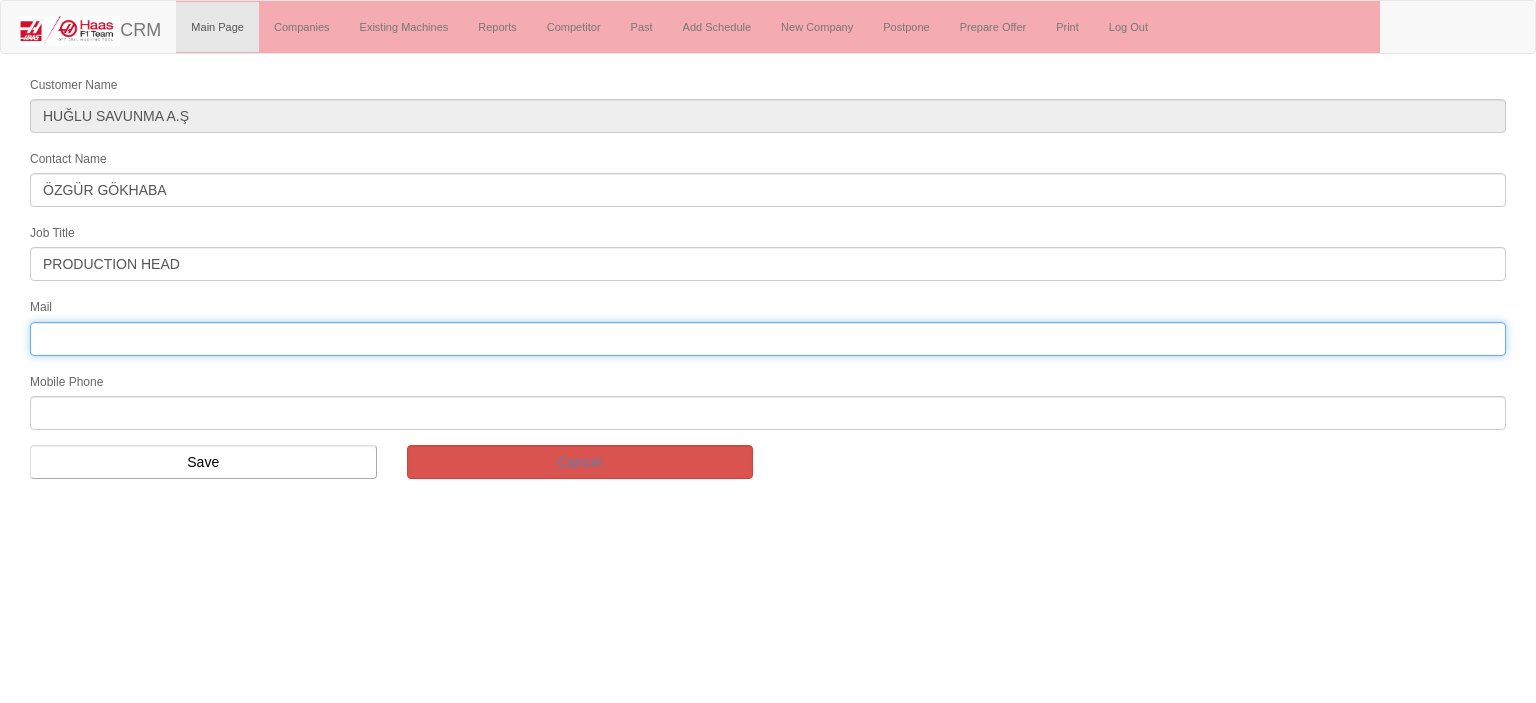 click at bounding box center [768, 339] 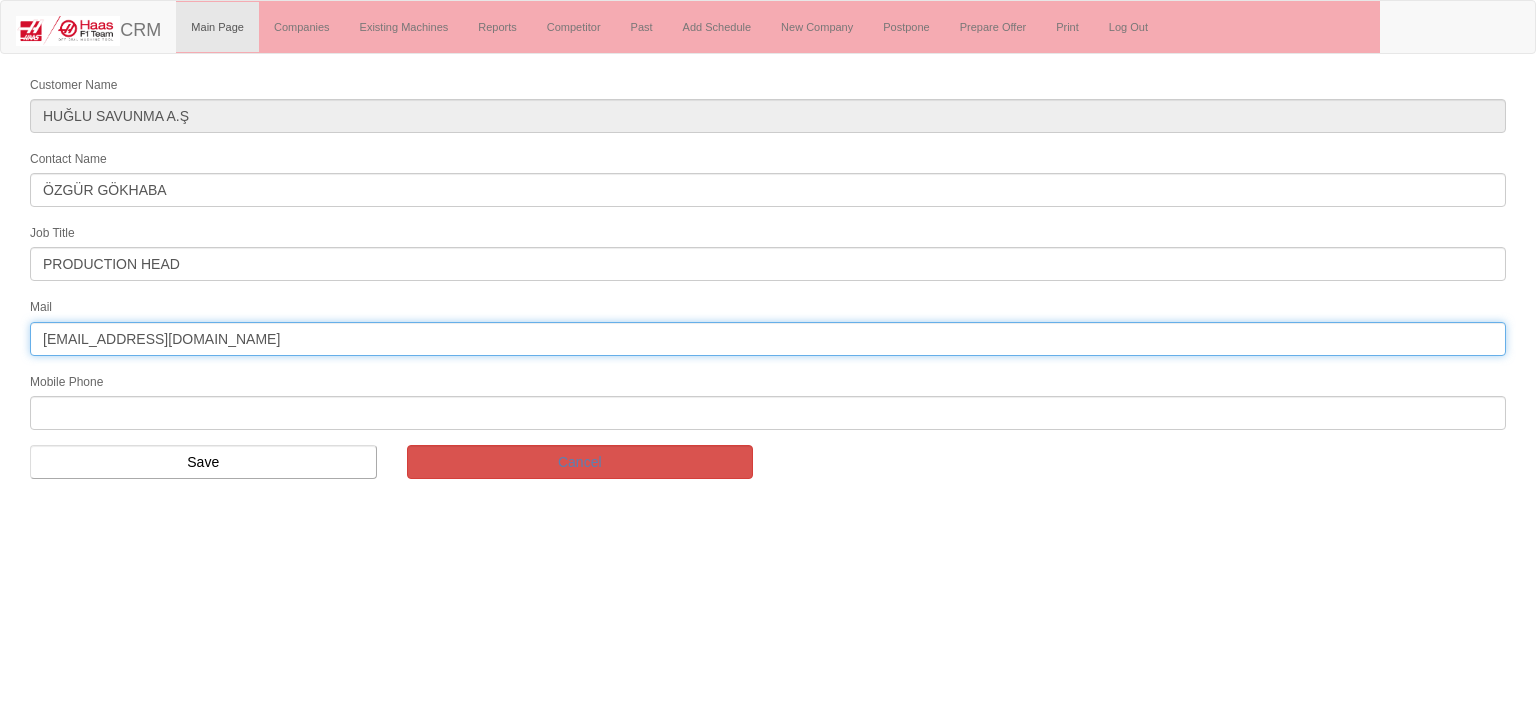 type on "[EMAIL_ADDRESS][DOMAIN_NAME]" 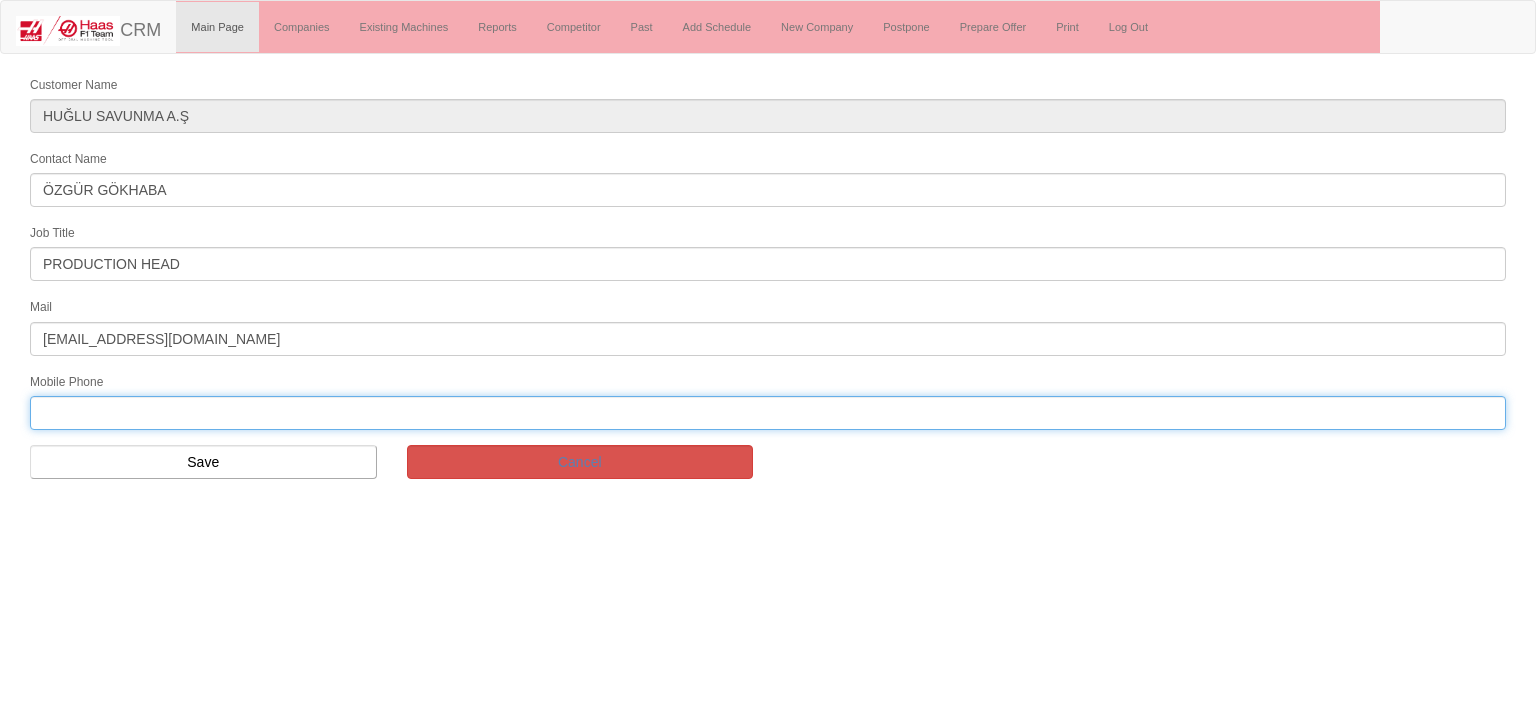 click at bounding box center [768, 413] 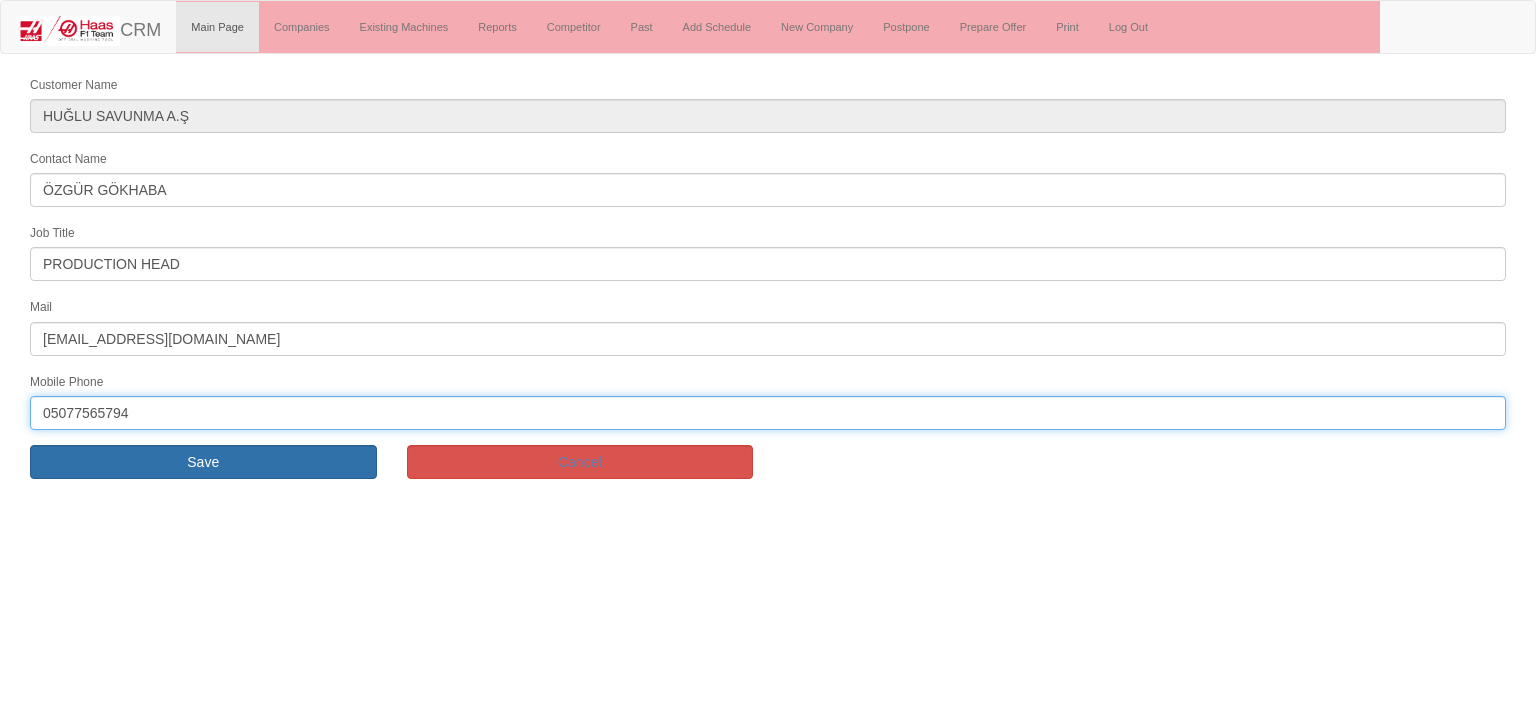 type on "05077565794" 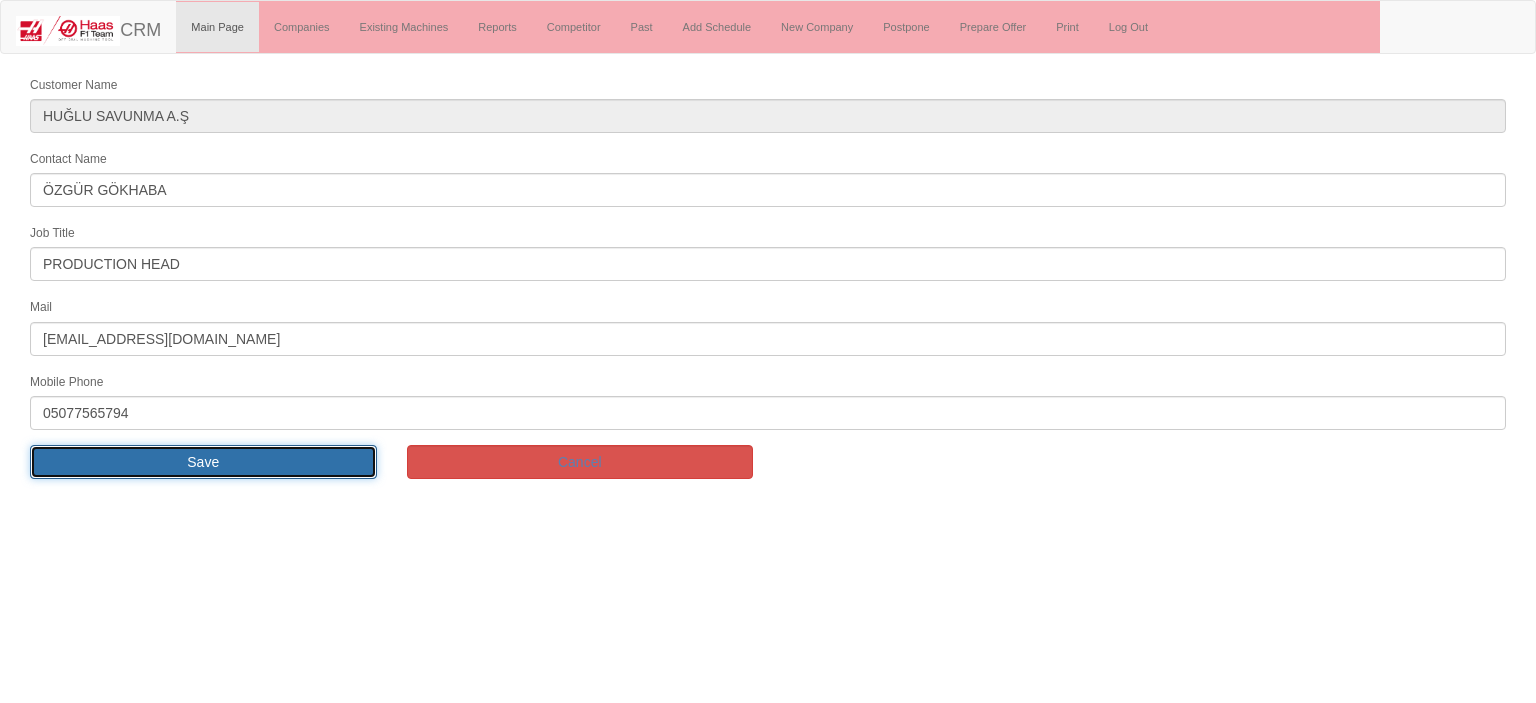 click on "Save" at bounding box center [203, 462] 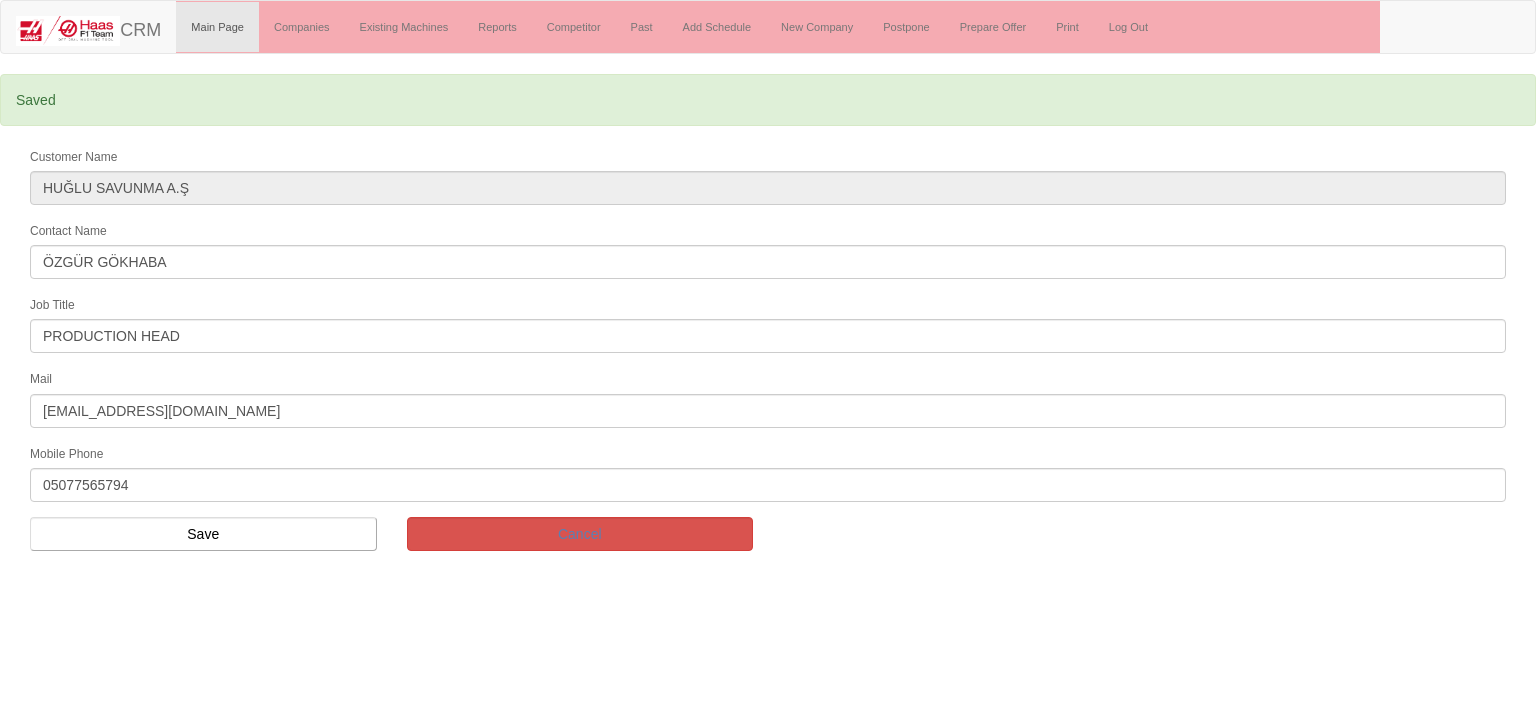 scroll, scrollTop: 0, scrollLeft: 0, axis: both 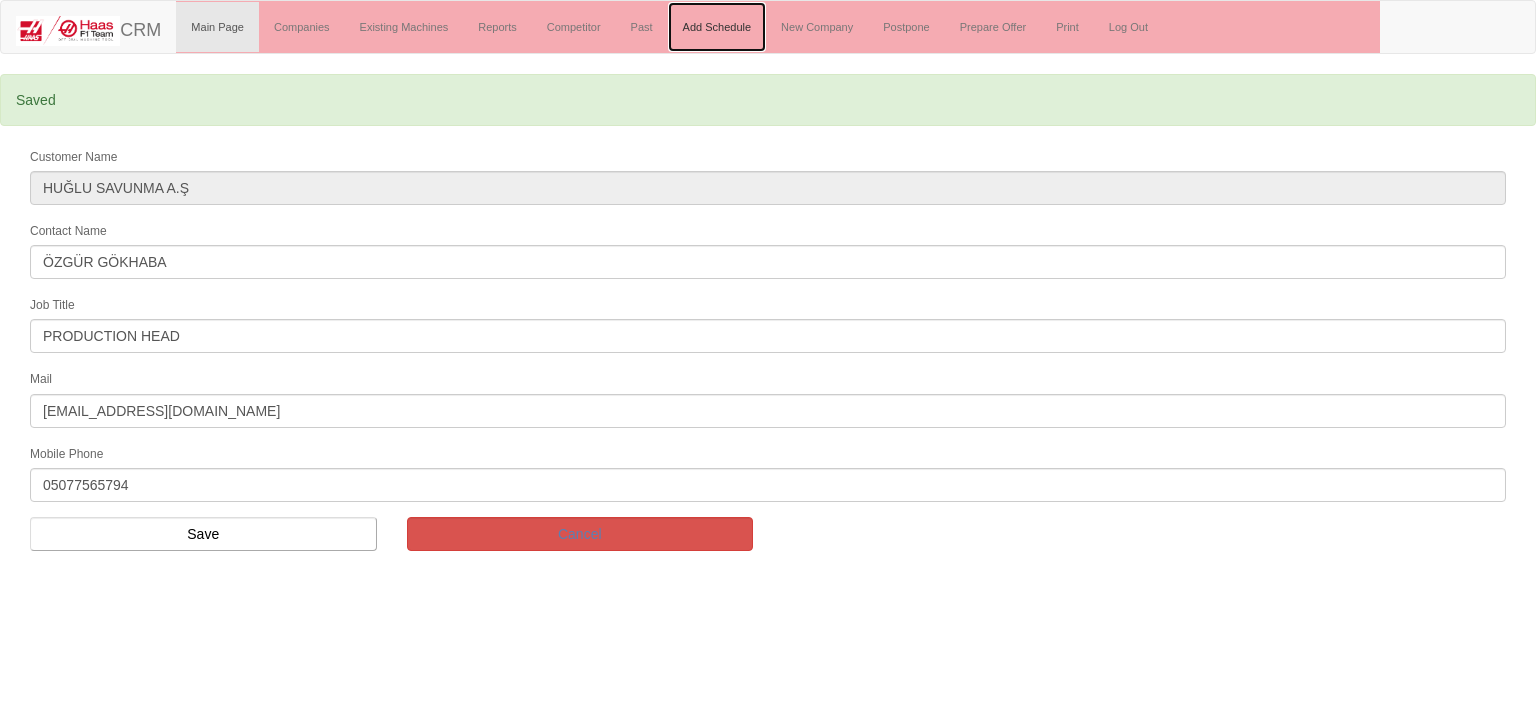 click on "Add Schedule" at bounding box center [717, 27] 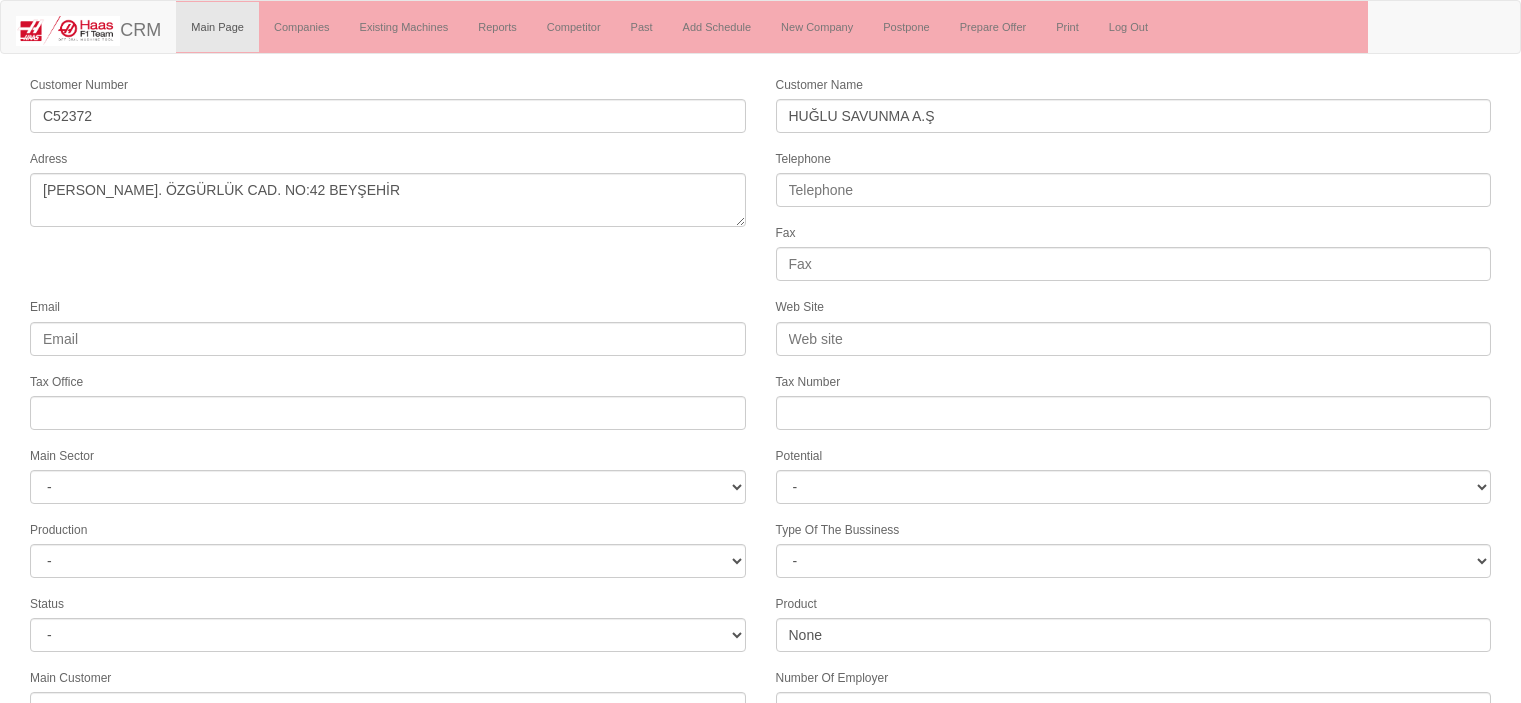select 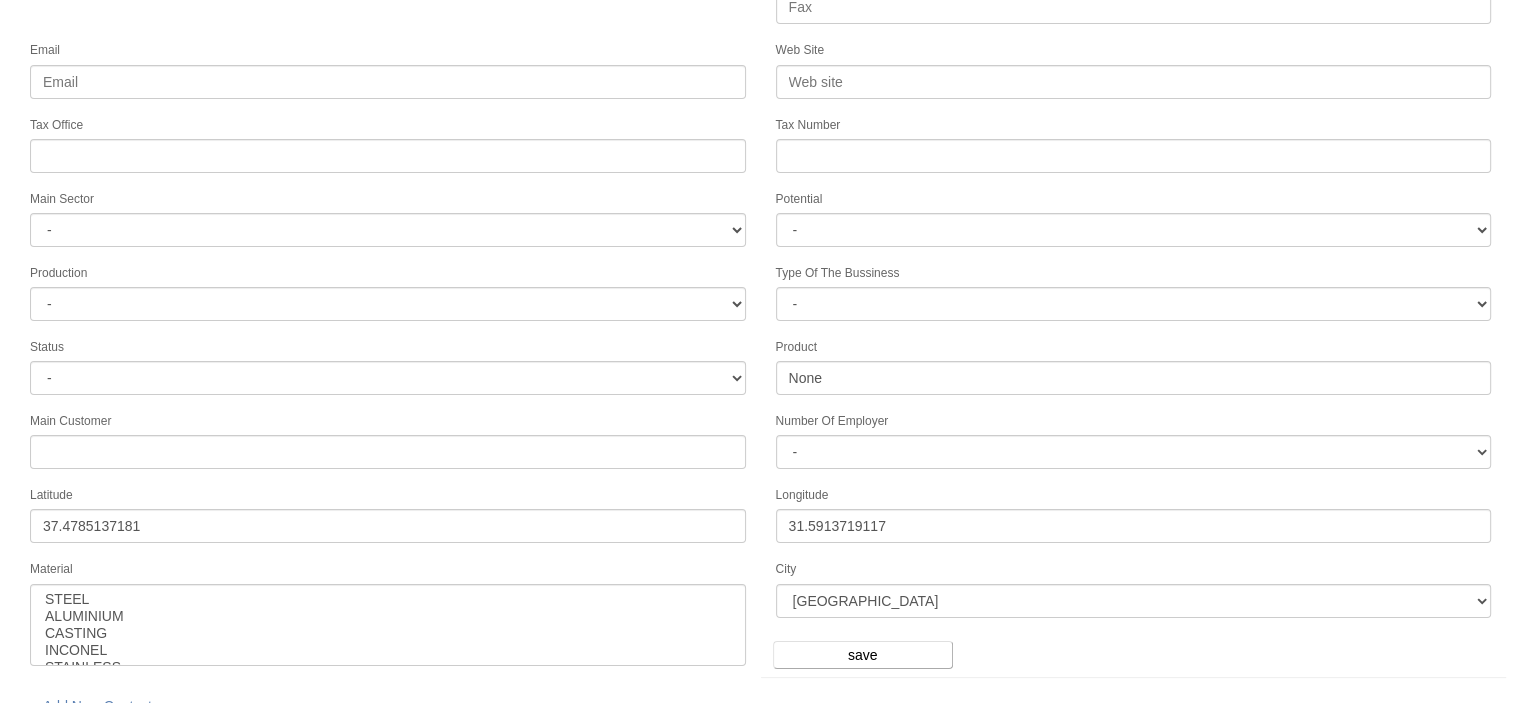 scroll, scrollTop: 320, scrollLeft: 0, axis: vertical 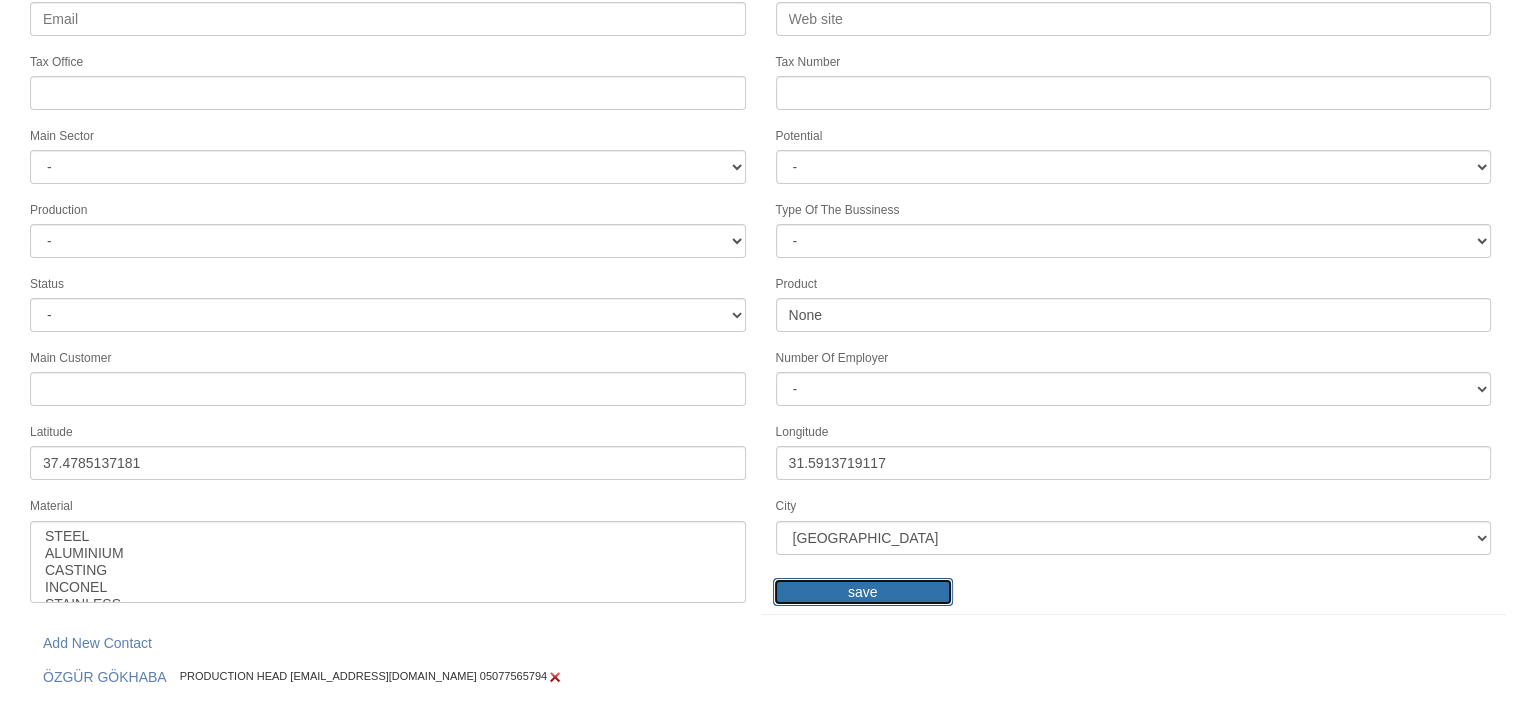 click on "save" at bounding box center (863, 592) 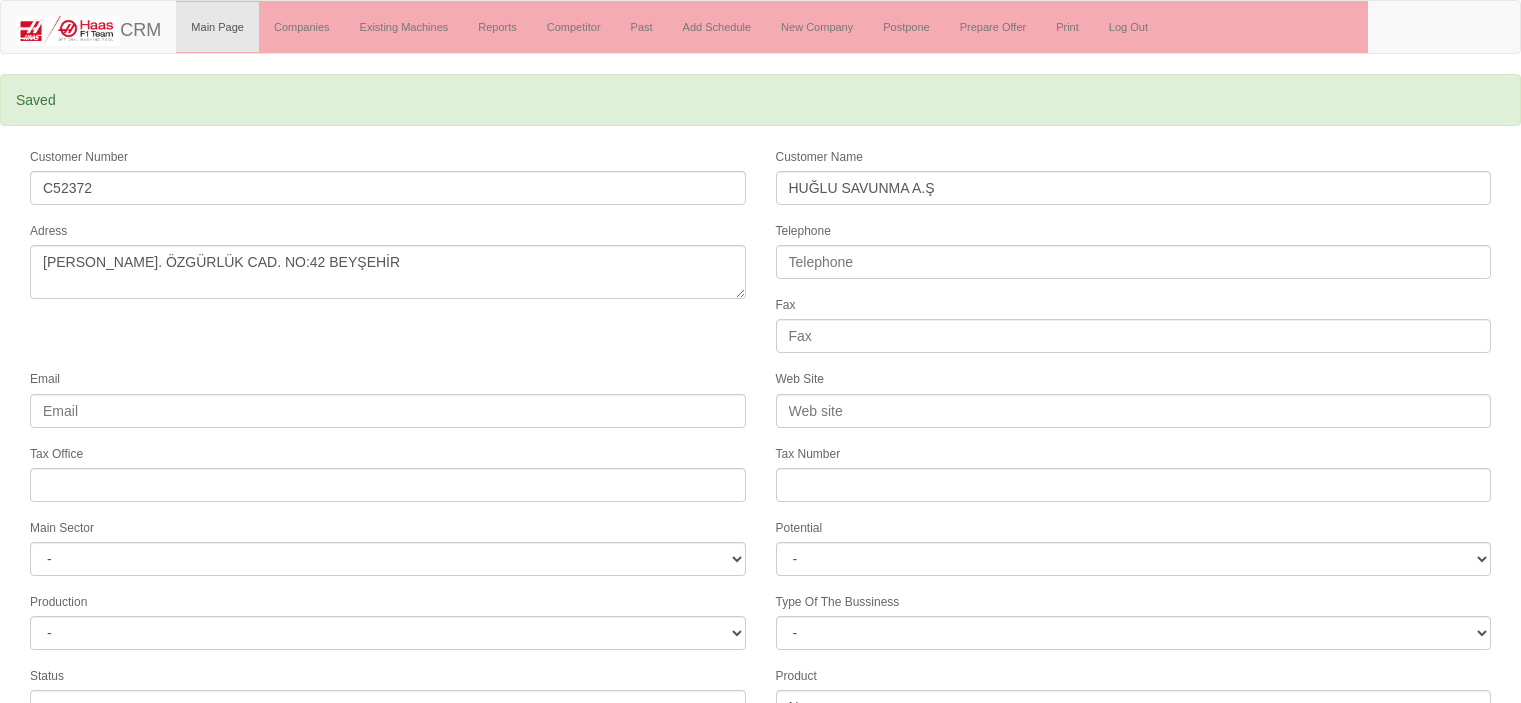 select 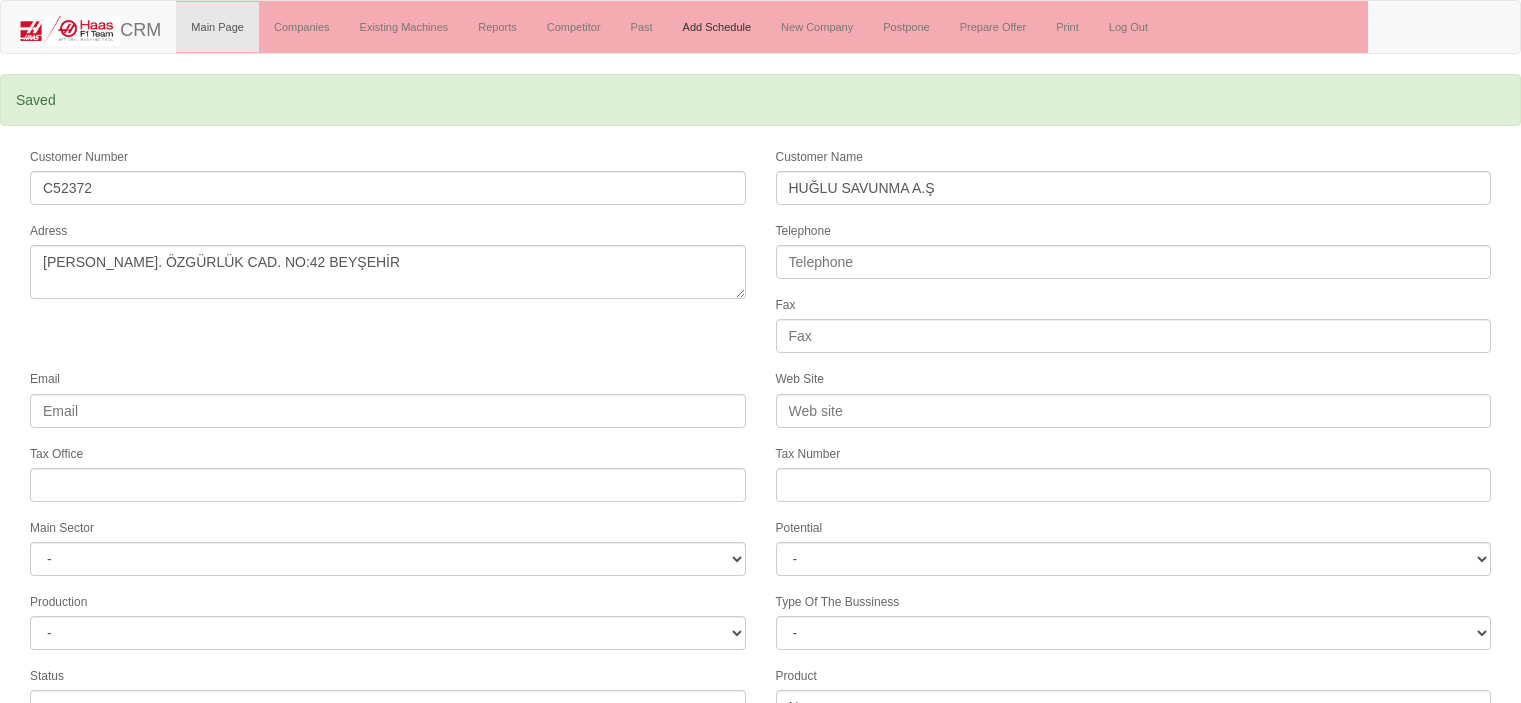 scroll, scrollTop: 0, scrollLeft: 0, axis: both 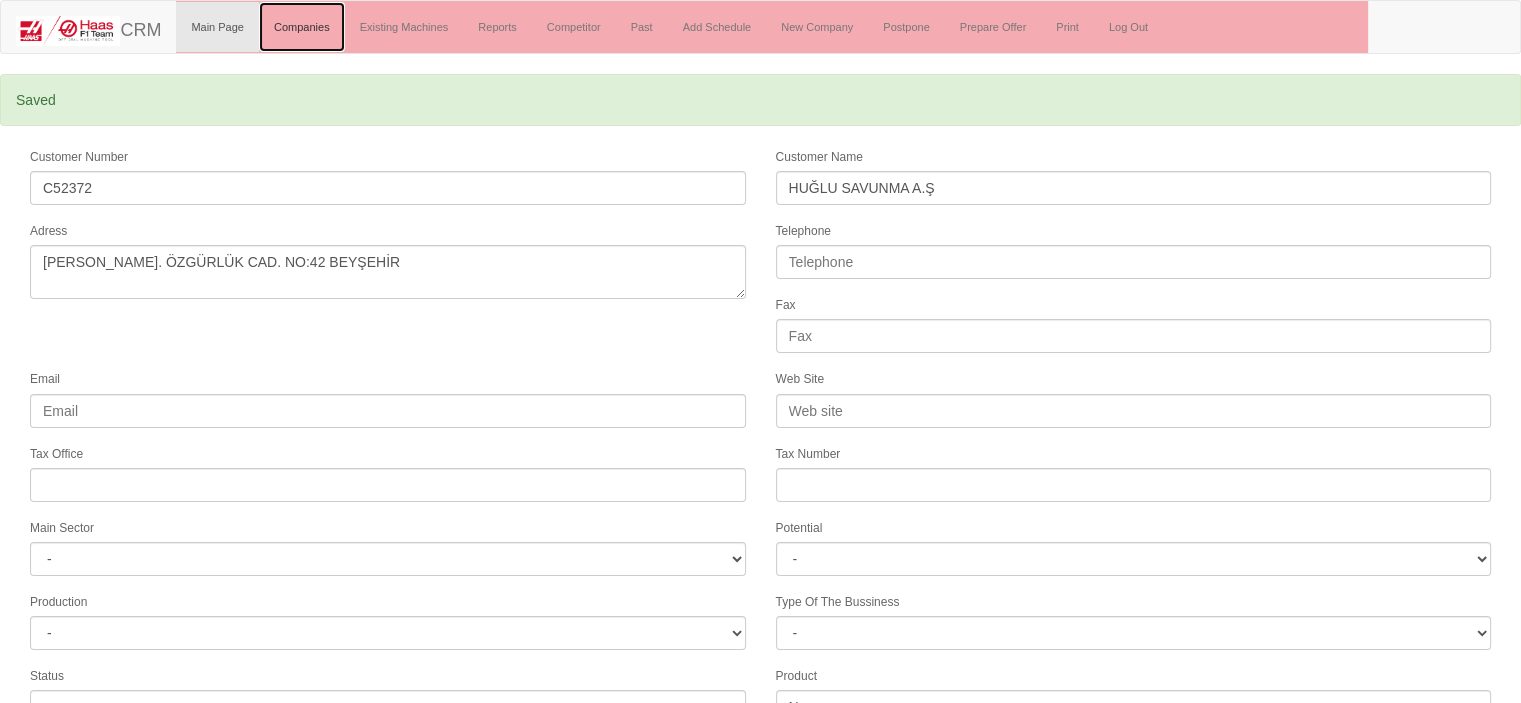 click on "Companies" at bounding box center [302, 27] 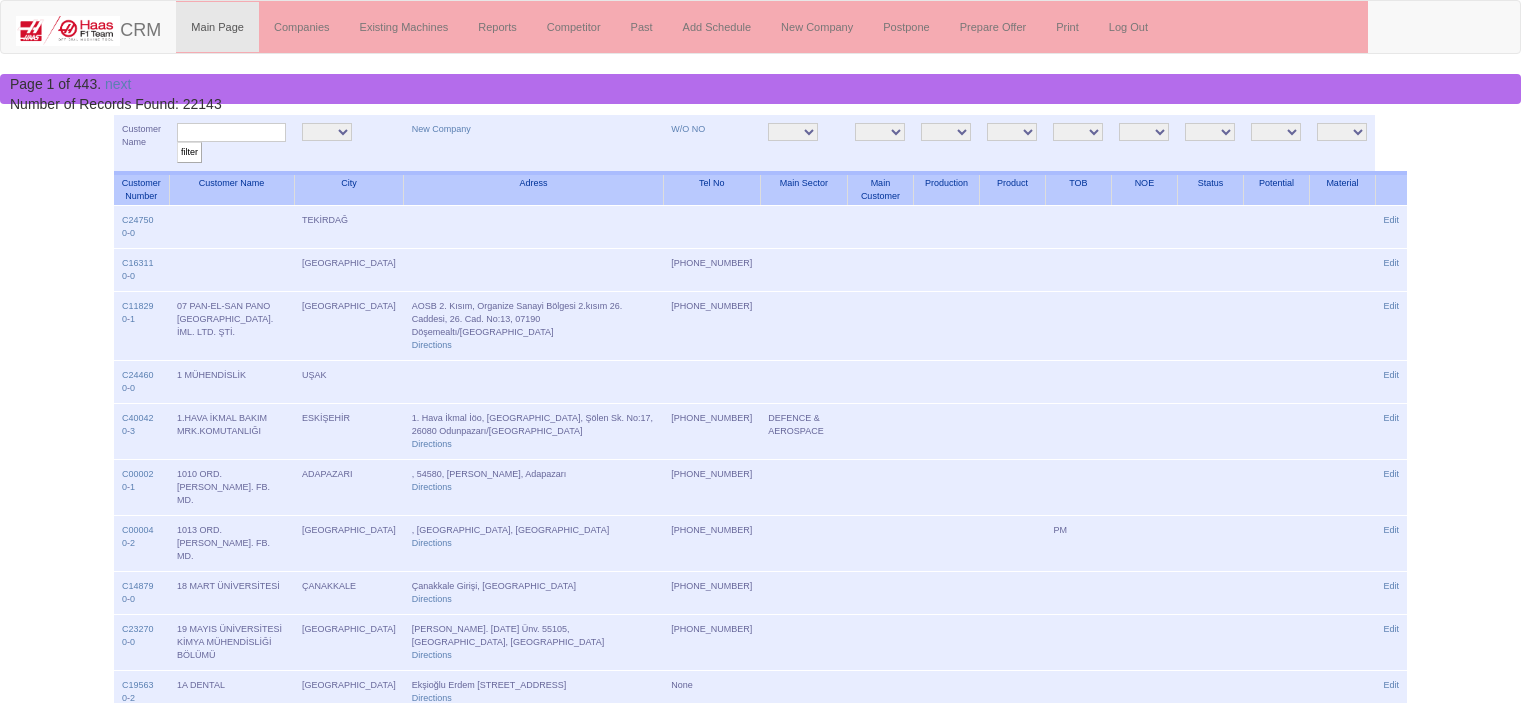 scroll, scrollTop: 0, scrollLeft: 0, axis: both 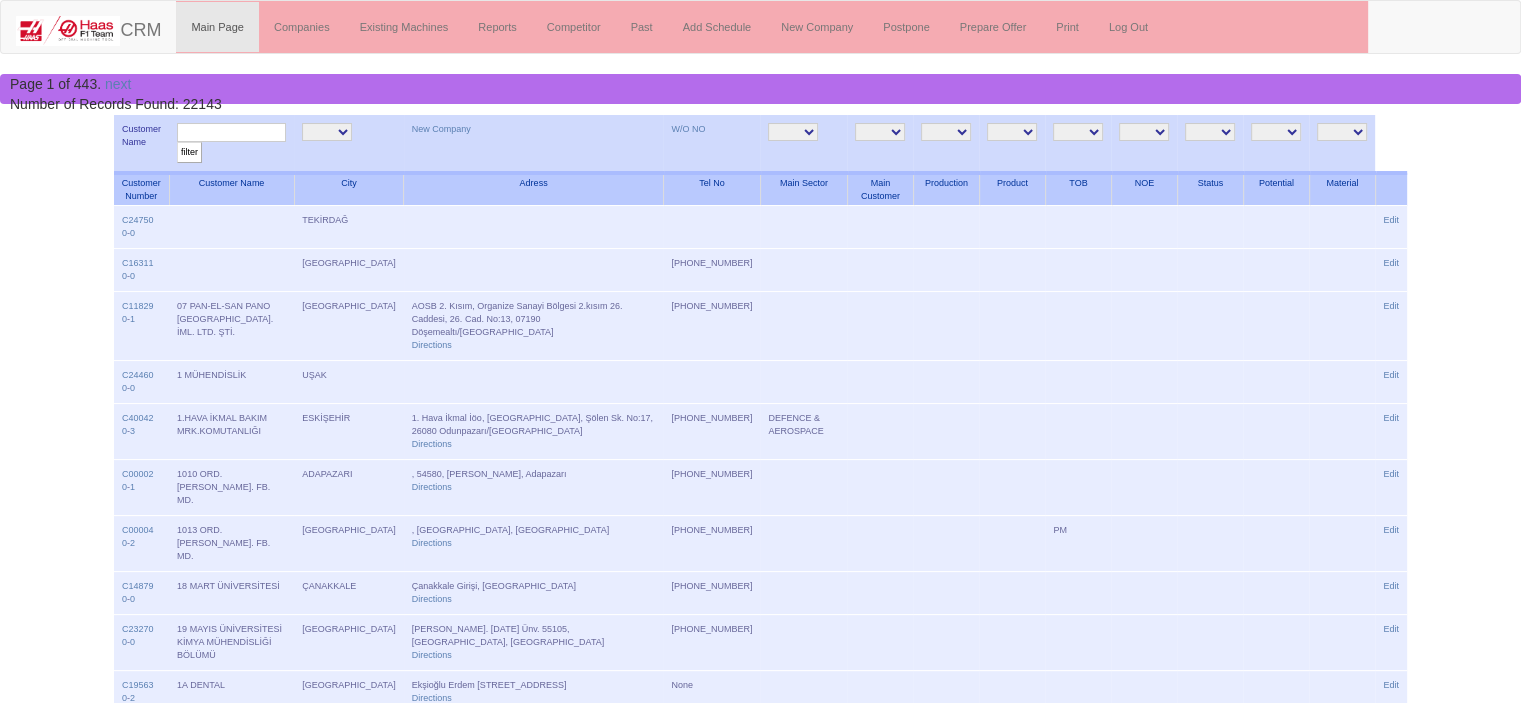 click at bounding box center [231, 132] 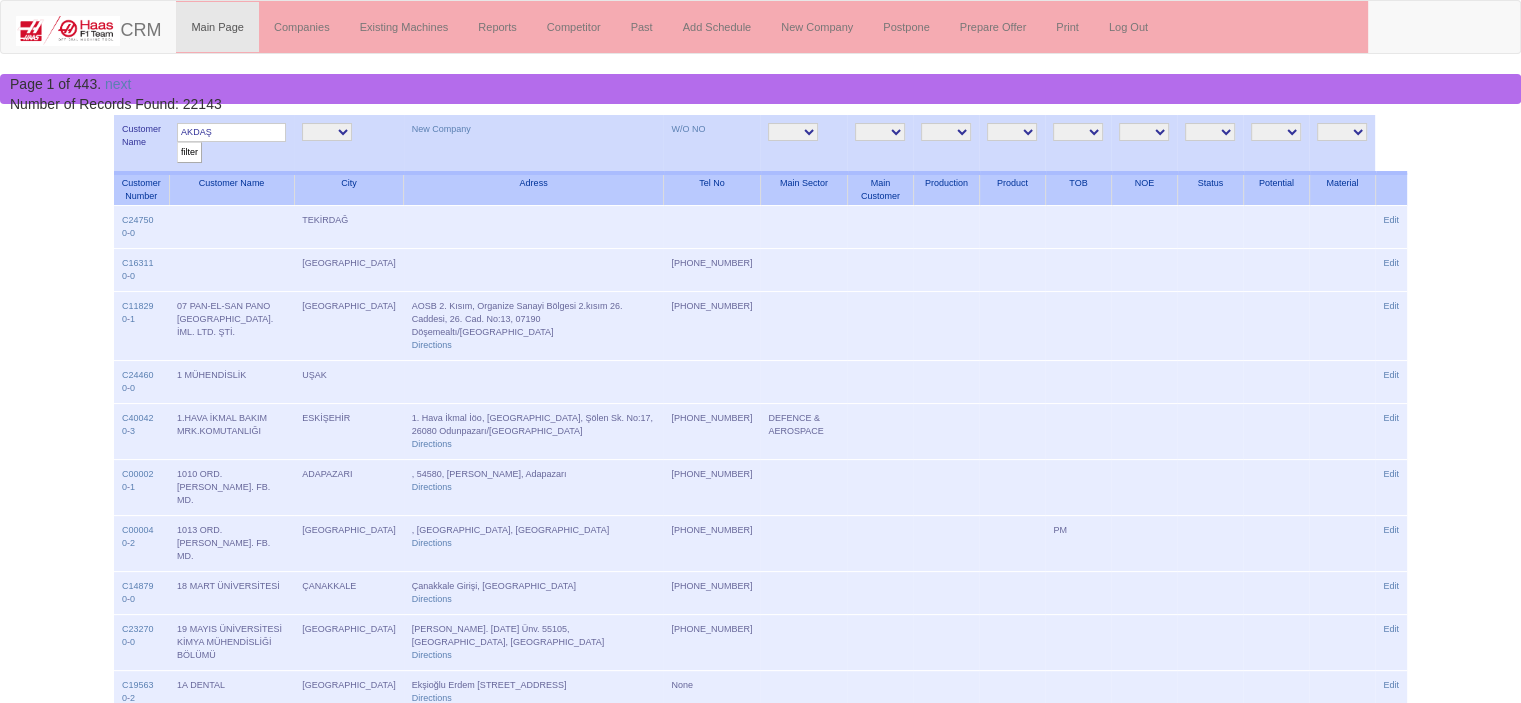 type on "AKDAŞ" 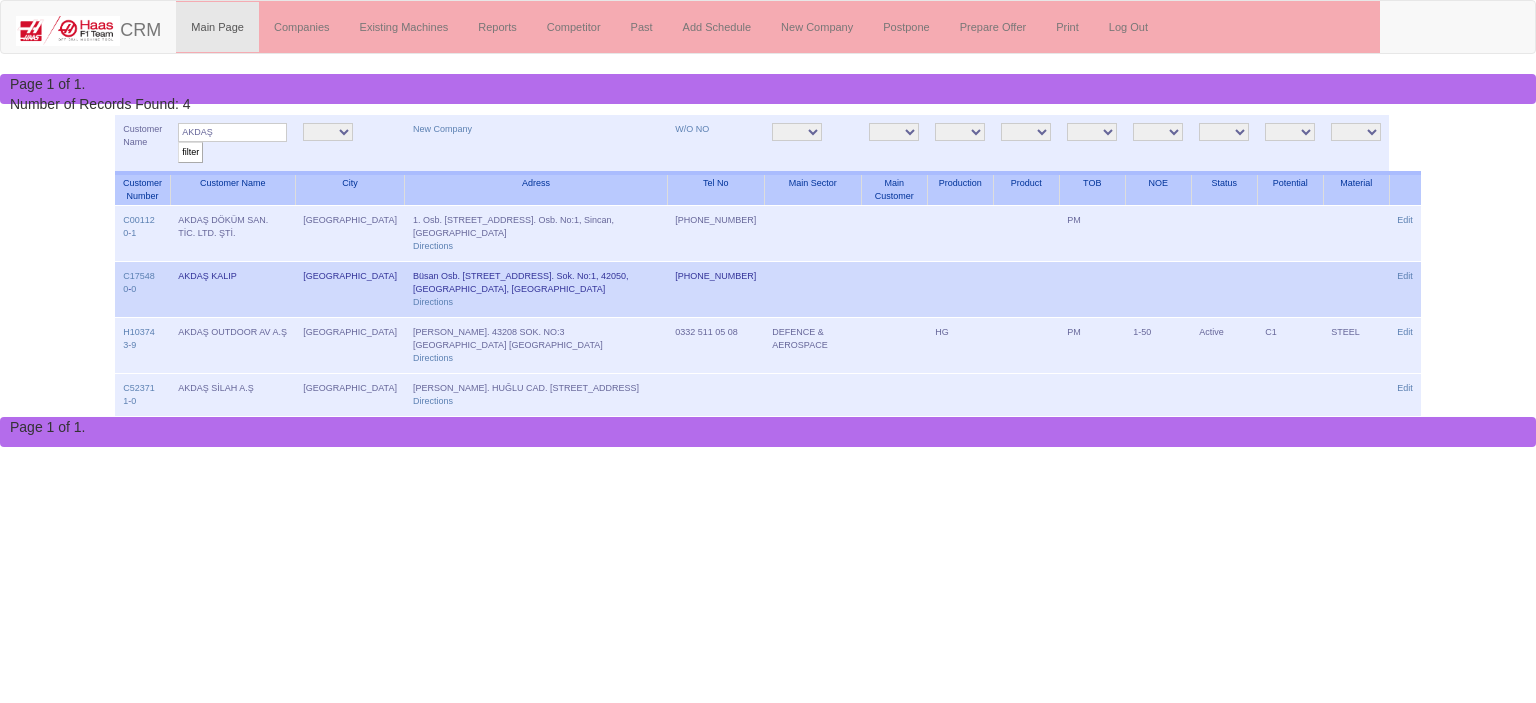 scroll, scrollTop: 0, scrollLeft: 0, axis: both 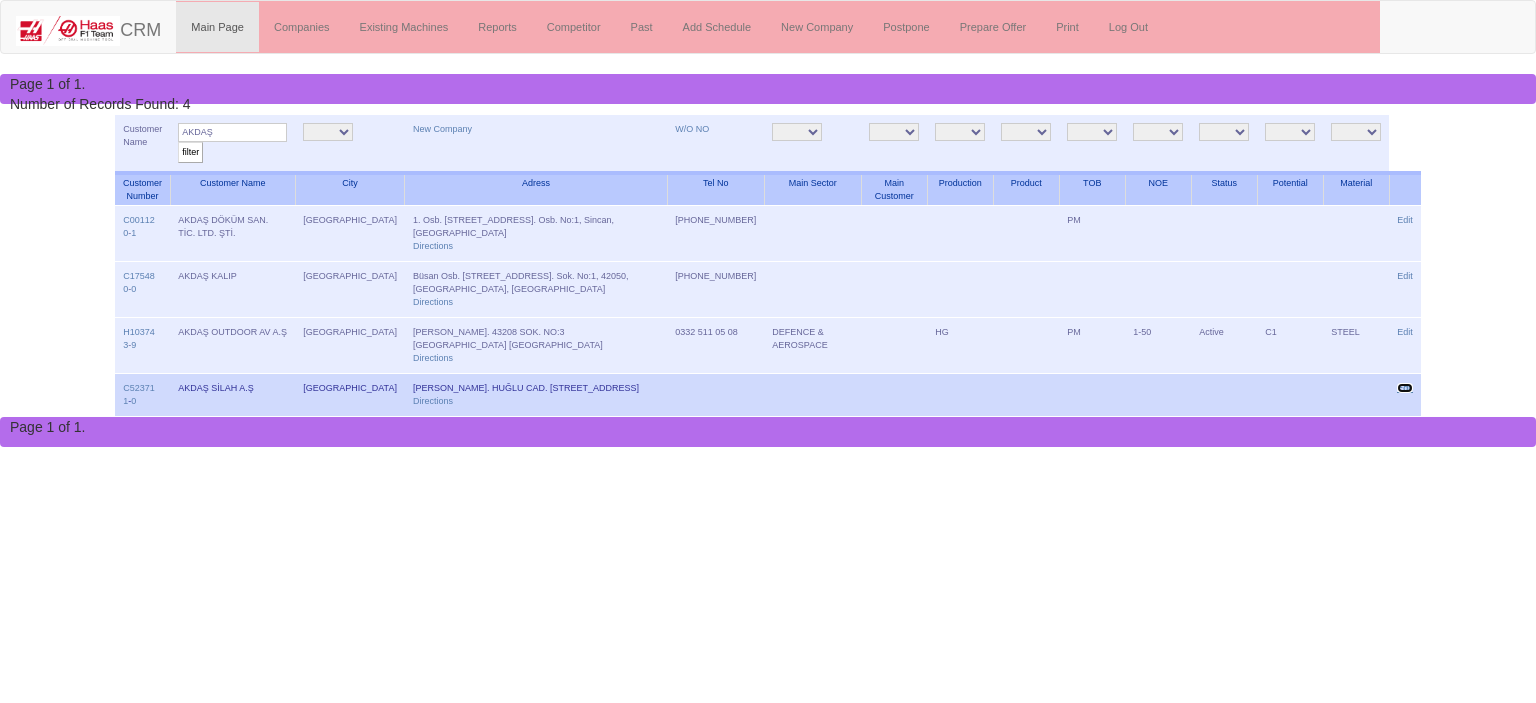 click on "Edit" at bounding box center [1405, 388] 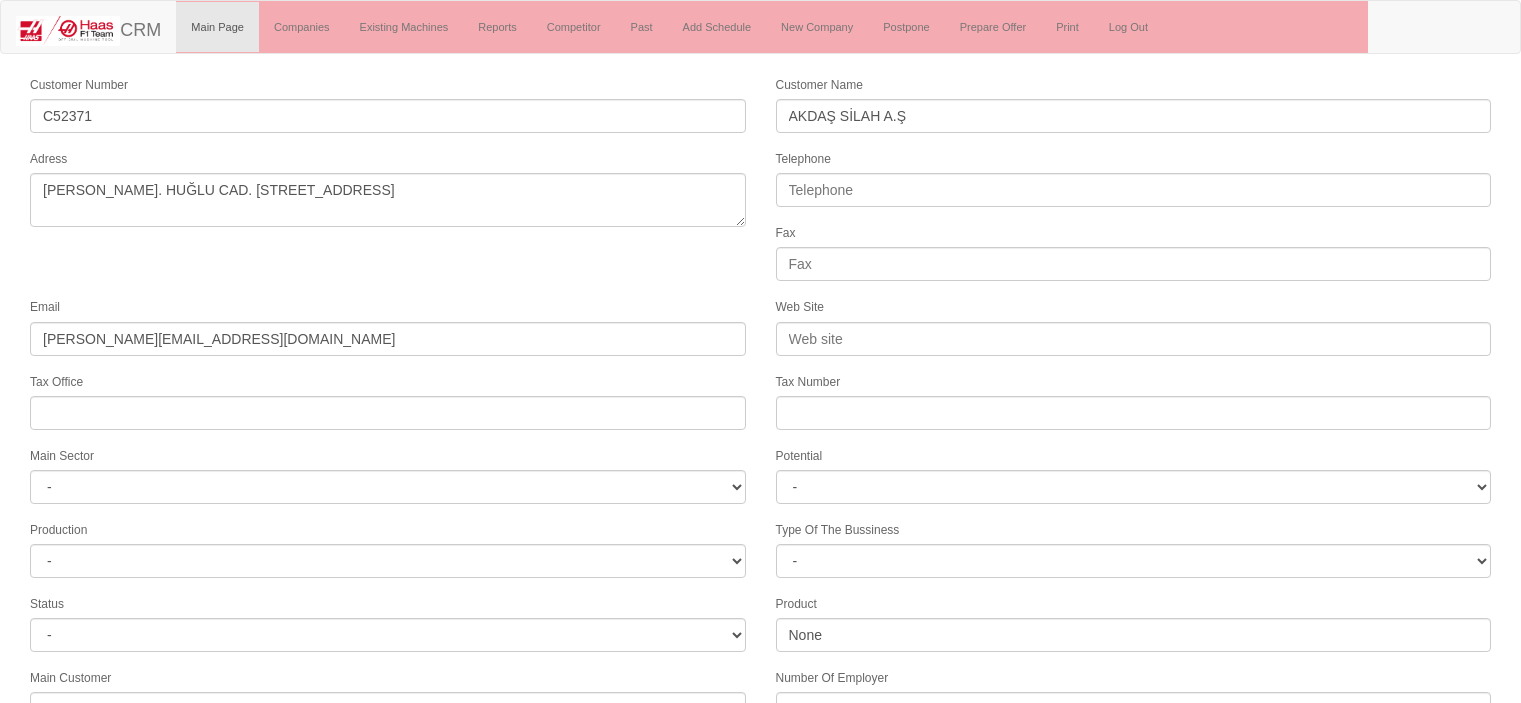 select 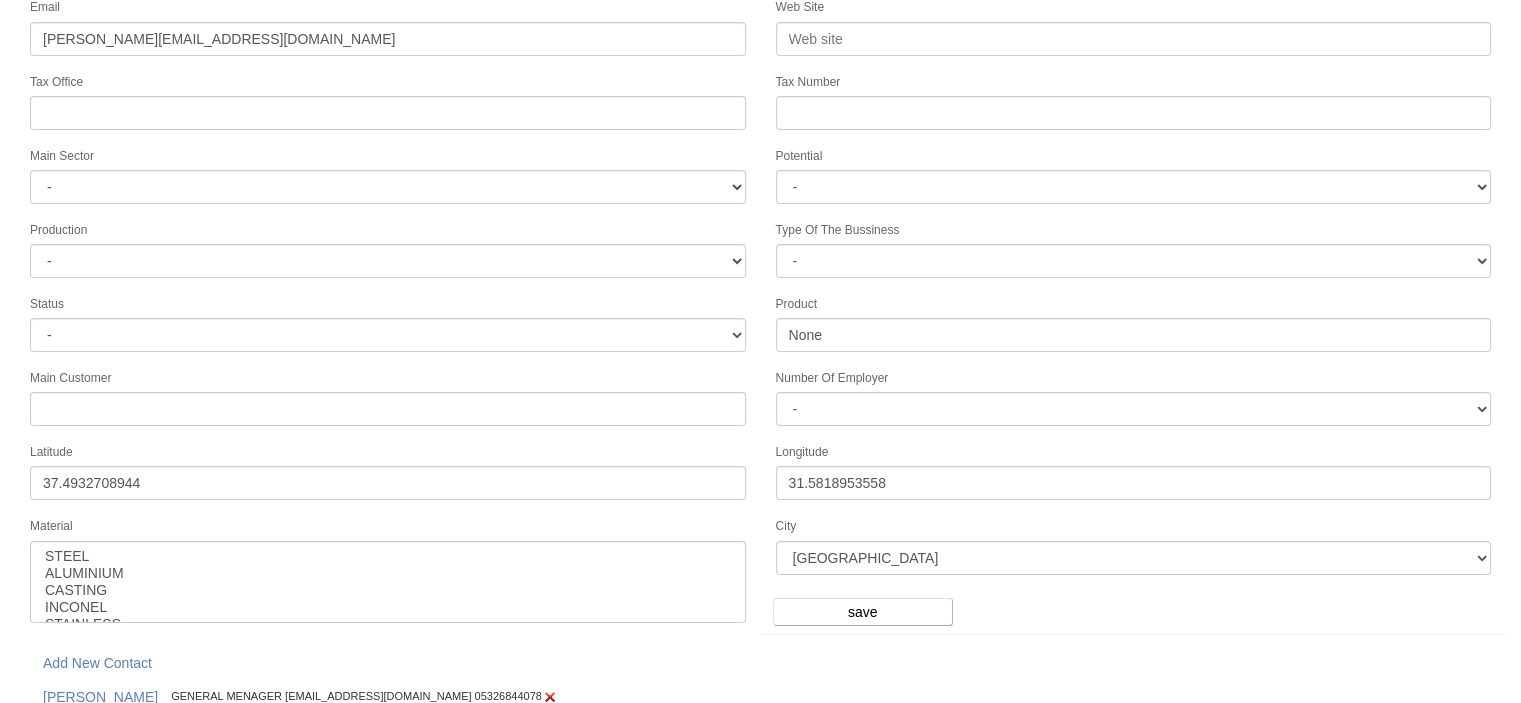 scroll, scrollTop: 320, scrollLeft: 0, axis: vertical 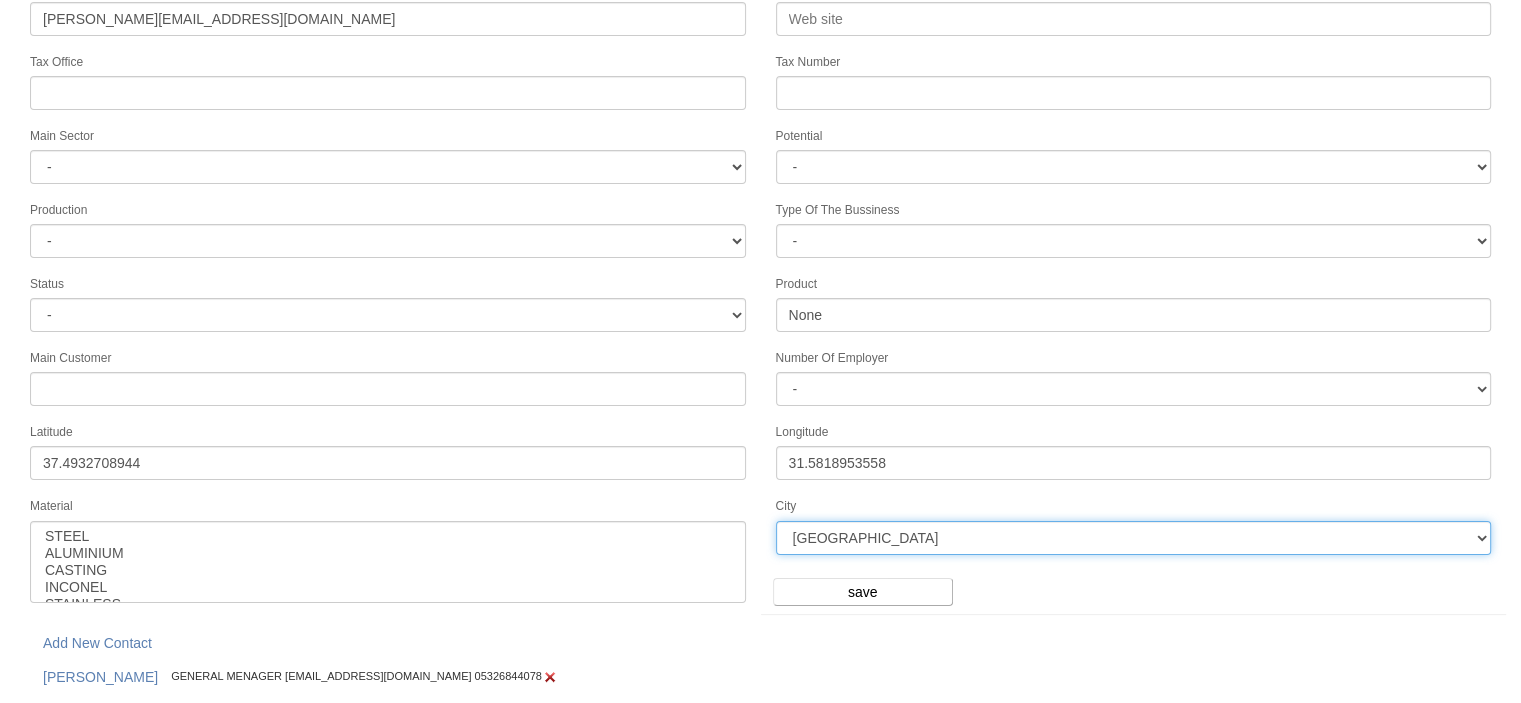 click on "ANKARA
İSTANBUL
ADANA
BOLU
AMASYA
MERSİN
KAHRAMANMARAŞ
NEVŞEHİR
TRABZON
AFYON
ORDU
ERZURUM
ADAPAZARI
GAZİANTEP
KÜTAHYA
KIRŞEHİR
ERZİNCAN
NİĞDE
MUĞLA
RİZE
OSMANİYE
DİYARBAKIR
EDİRNE
İSKENDERUN
ÇANAKKALE
KONYA
ÇORUM
KARAMAN
KAYSERİ
ISPARTA
BALIKESİR
SAMSUN
SİNOP
MARDİN
MANİSA
ZONGULDAK
TEKİRDAĞ
AYDIN
UŞAK
ŞANLIURFA
IĞDIR
KIRKLARELİ
AKSARAY
SİVAS
HATAY
BARTIN
VAN
ADIYAMAN
DENİZLİ
İZMİR
YALOVA
KARABÜK" at bounding box center (1134, 538) 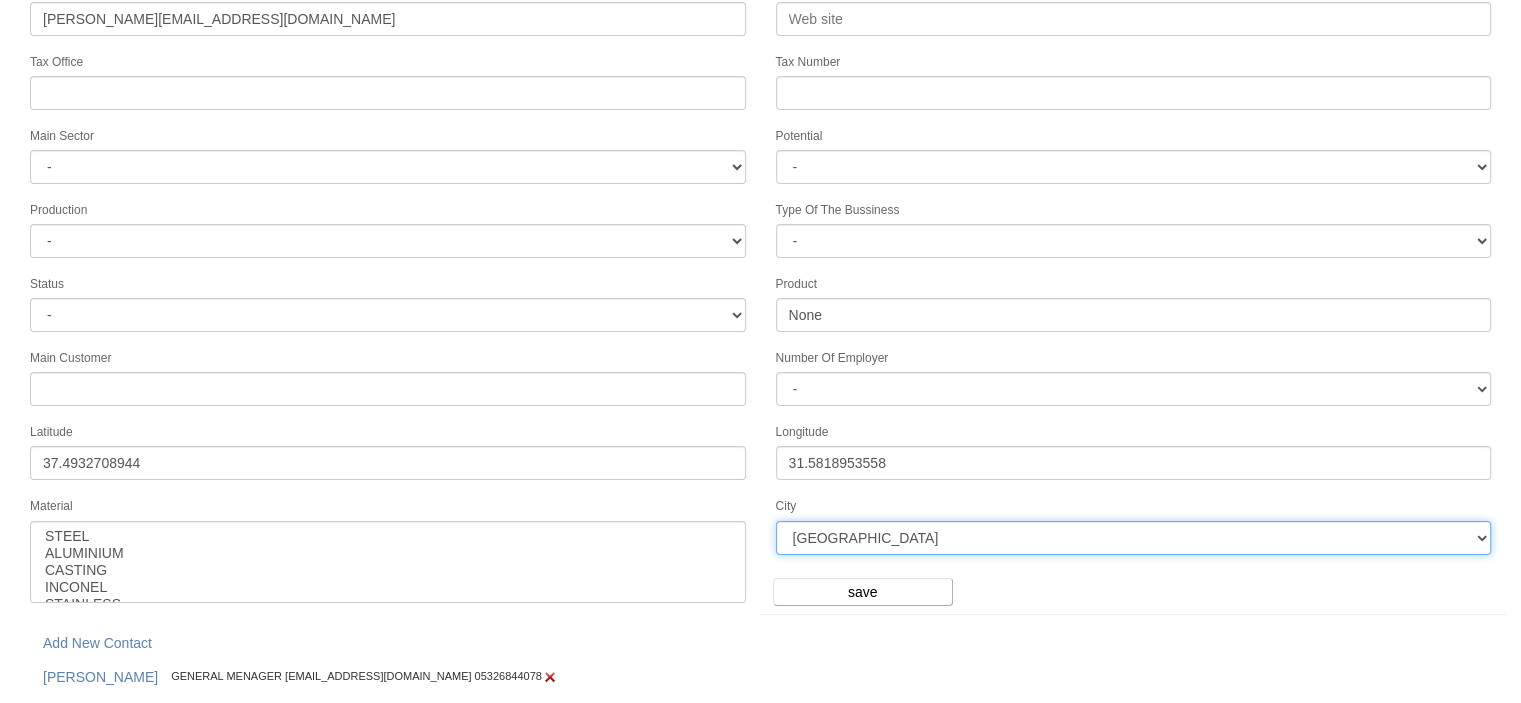 select on "1131" 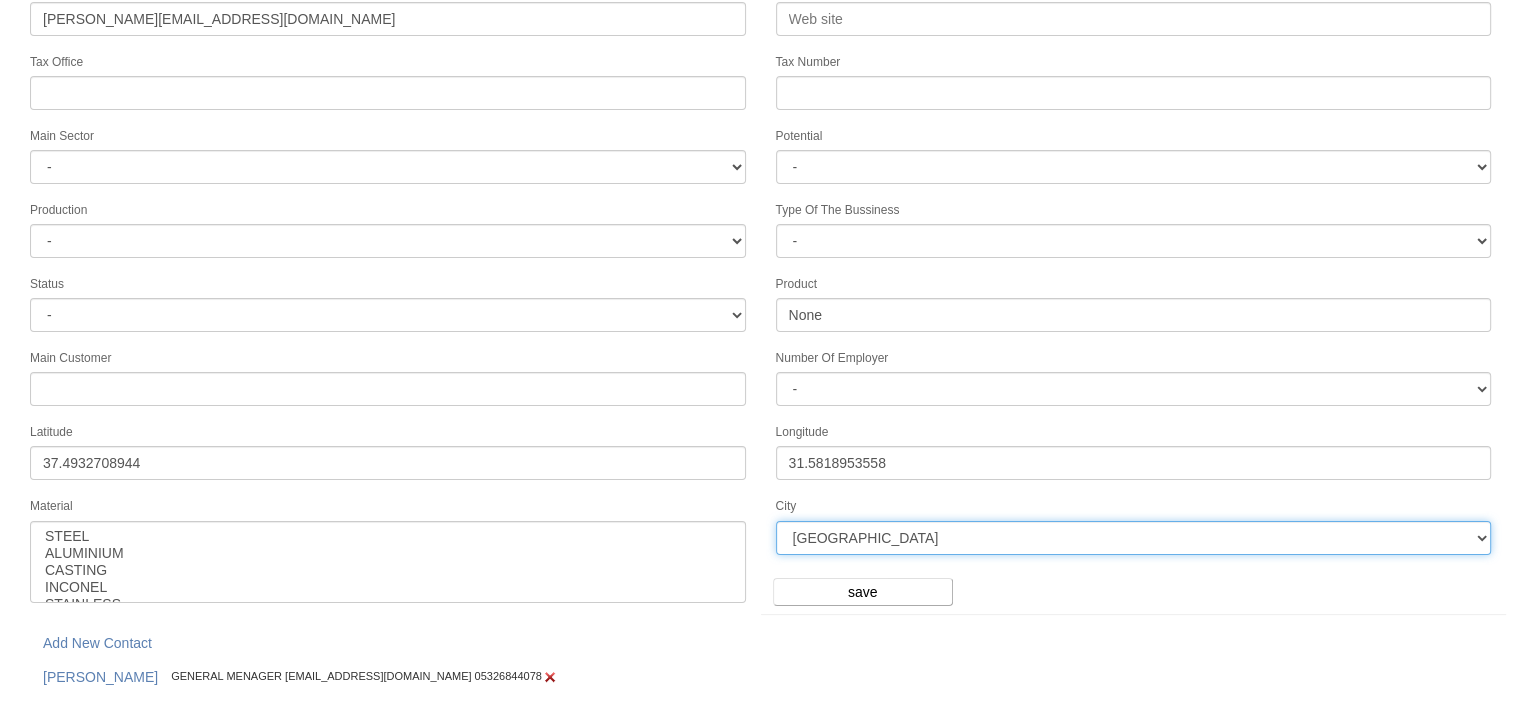 click on "ANKARA
İSTANBUL
ADANA
BOLU
AMASYA
MERSİN
KAHRAMANMARAŞ
NEVŞEHİR
TRABZON
AFYON
ORDU
ERZURUM
ADAPAZARI
GAZİANTEP
KÜTAHYA
KIRŞEHİR
ERZİNCAN
NİĞDE
MUĞLA
RİZE
OSMANİYE
DİYARBAKIR
EDİRNE
İSKENDERUN
ÇANAKKALE
KONYA
ÇORUM
KARAMAN
KAYSERİ
ISPARTA
BALIKESİR
SAMSUN
SİNOP
MARDİN
MANİSA
ZONGULDAK
TEKİRDAĞ
AYDIN
UŞAK
ŞANLIURFA
IĞDIR
KIRKLARELİ
AKSARAY
SİVAS
HATAY
BARTIN
VAN
ADIYAMAN
DENİZLİ
İZMİR
YALOVA
KARABÜK" at bounding box center [1134, 538] 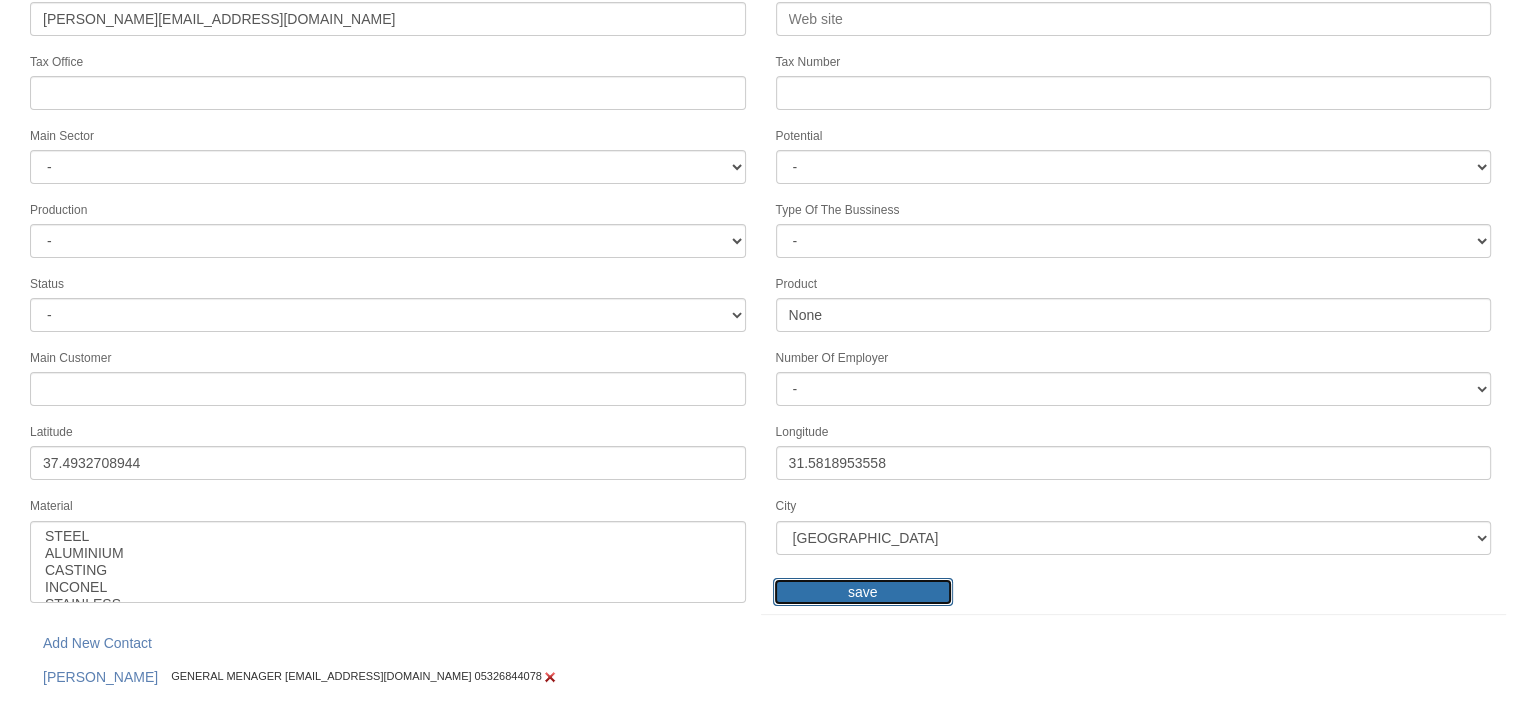 click on "save" at bounding box center (863, 592) 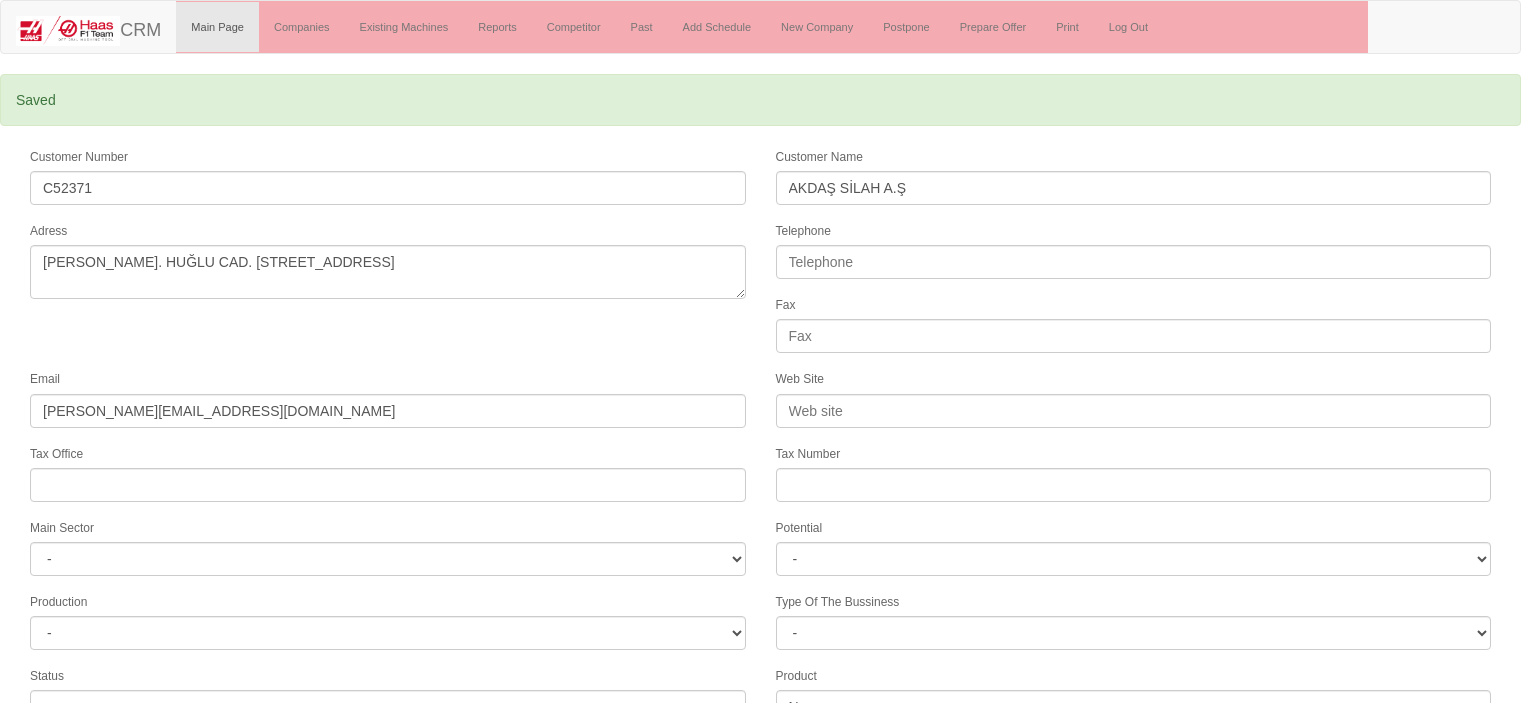 select 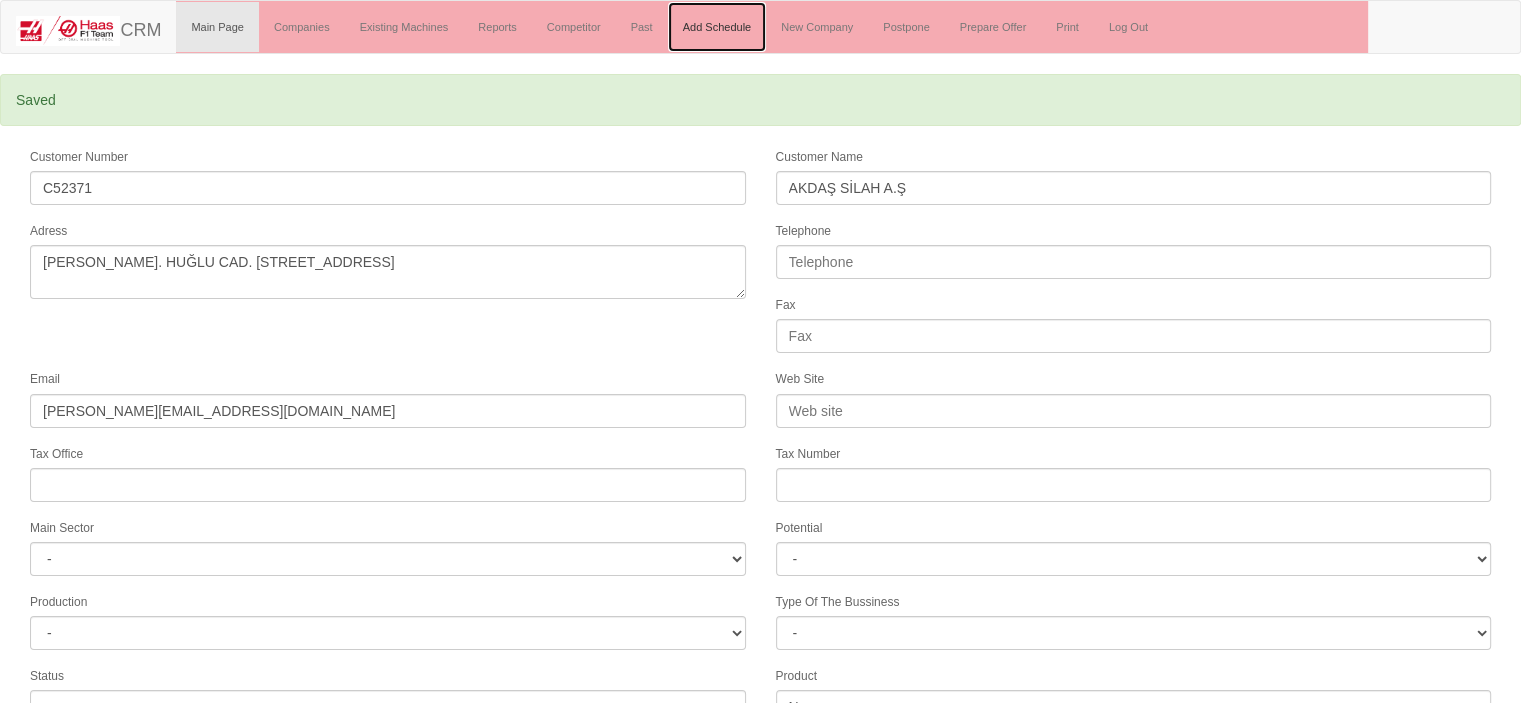 click on "Add Schedule" at bounding box center (717, 27) 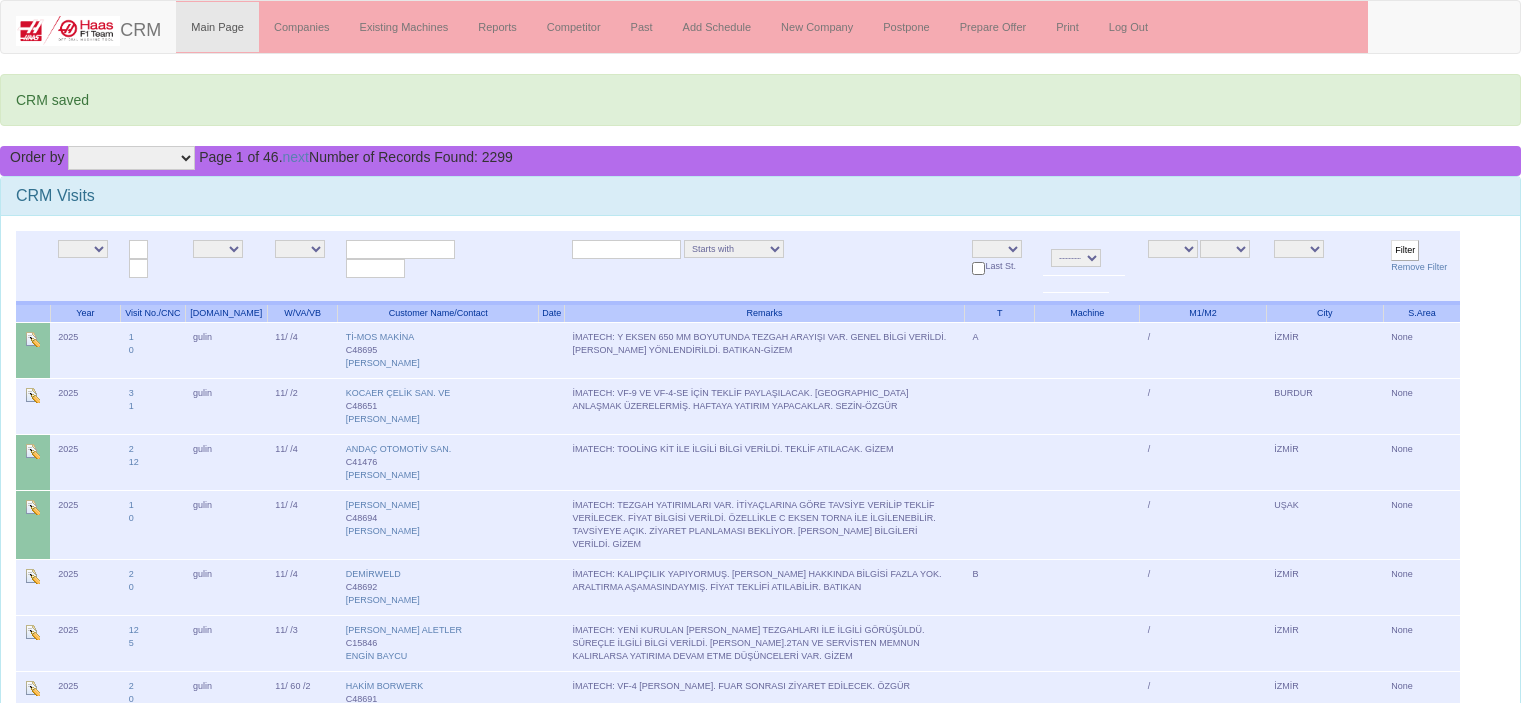 scroll, scrollTop: 0, scrollLeft: 0, axis: both 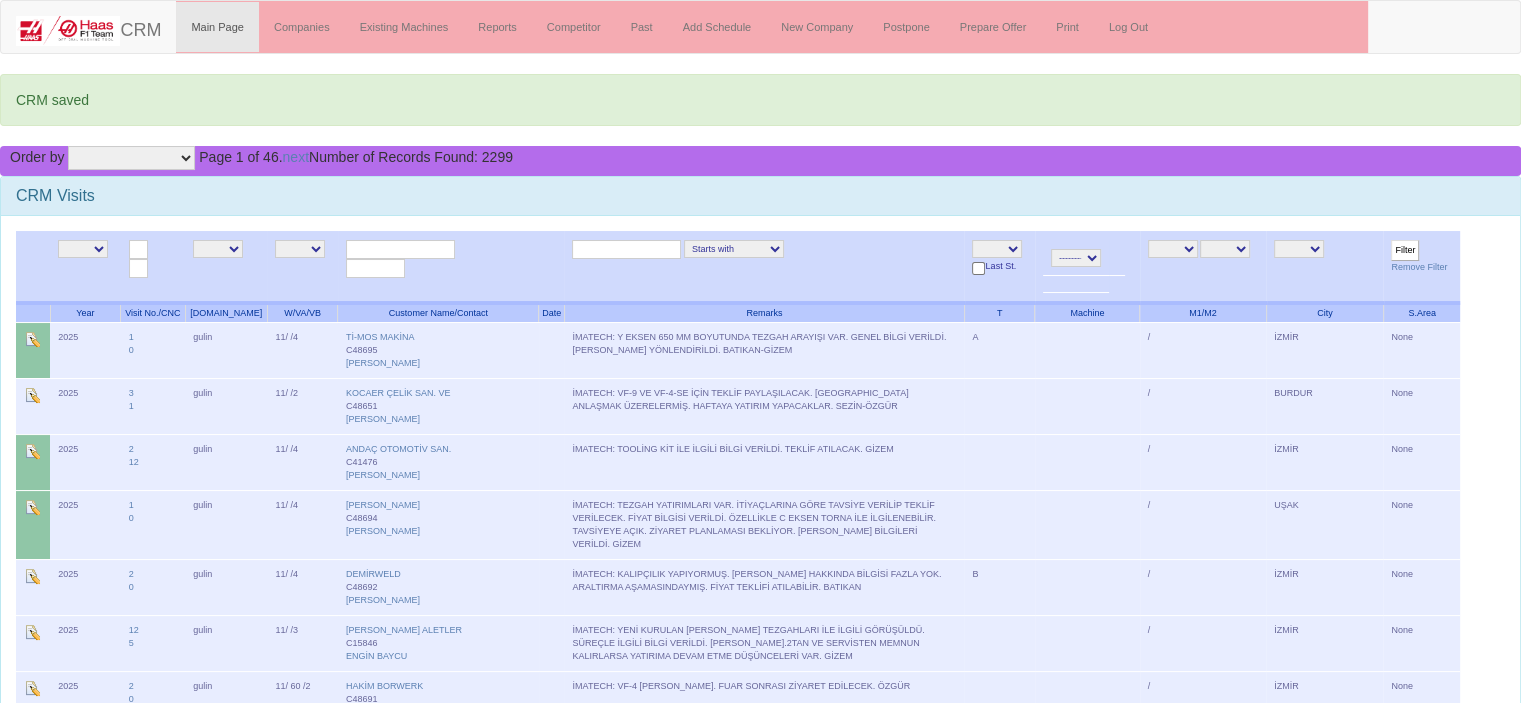 click at bounding box center [451, 267] 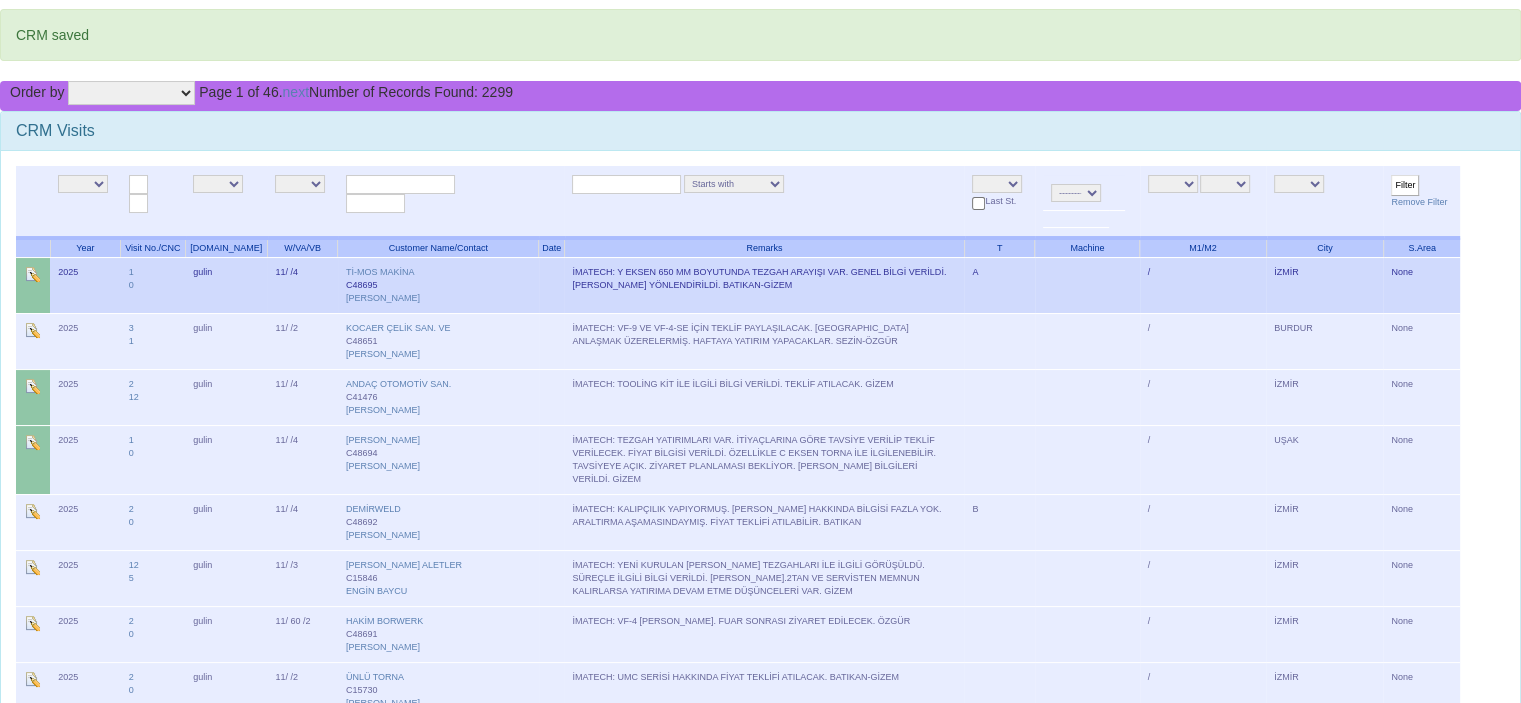 scroll, scrollTop: 100, scrollLeft: 0, axis: vertical 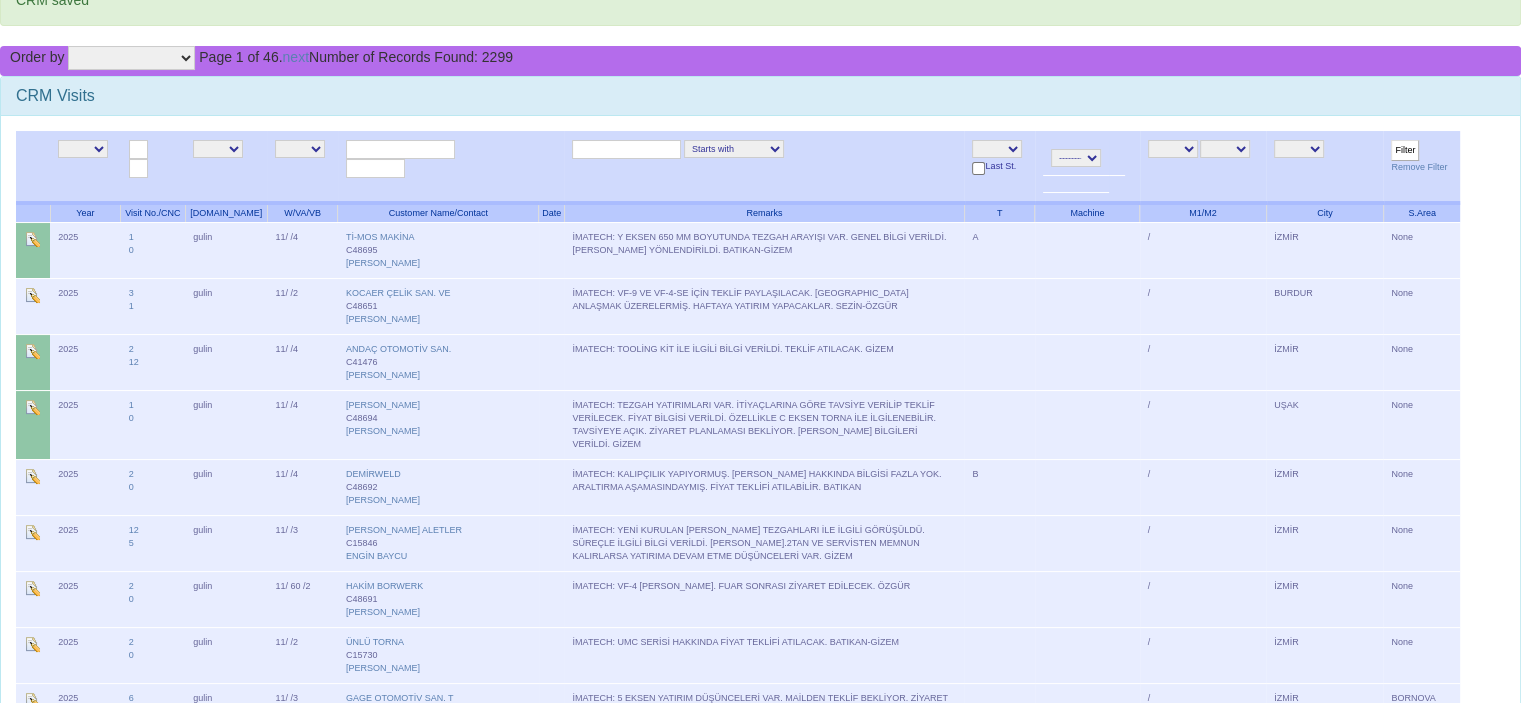 click on "NE
E
[PERSON_NAME]
[GEOGRAPHIC_DATA]
gizem
emir
[GEOGRAPHIC_DATA]
gulin
[PERSON_NAME][GEOGRAPHIC_DATA]
[PERSON_NAME]
[PERSON_NAME][GEOGRAPHIC_DATA]
[GEOGRAPHIC_DATA]
[GEOGRAPHIC_DATA][PERSON_NAME]" at bounding box center [218, 149] 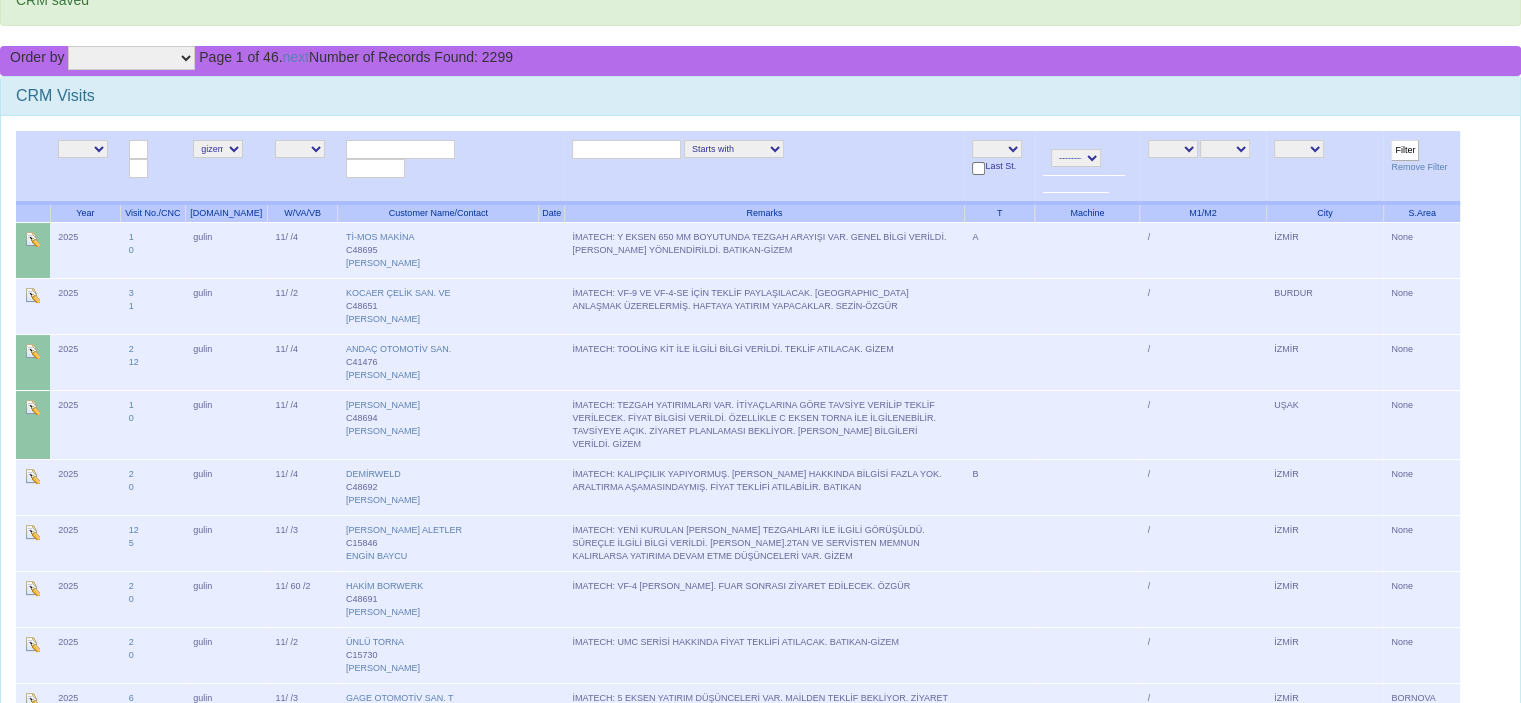 click on "Filter
Remove Filter" at bounding box center (1421, 167) 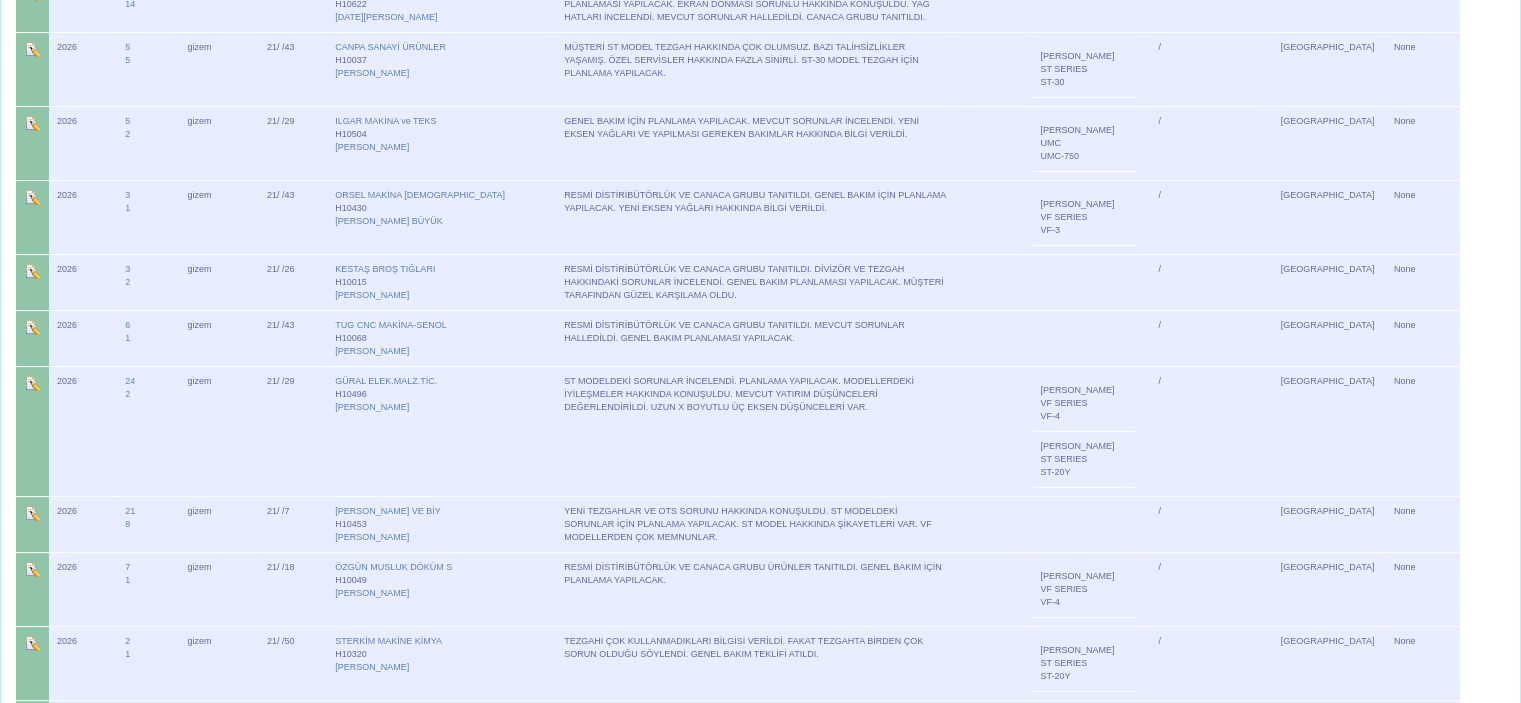 scroll, scrollTop: 0, scrollLeft: 0, axis: both 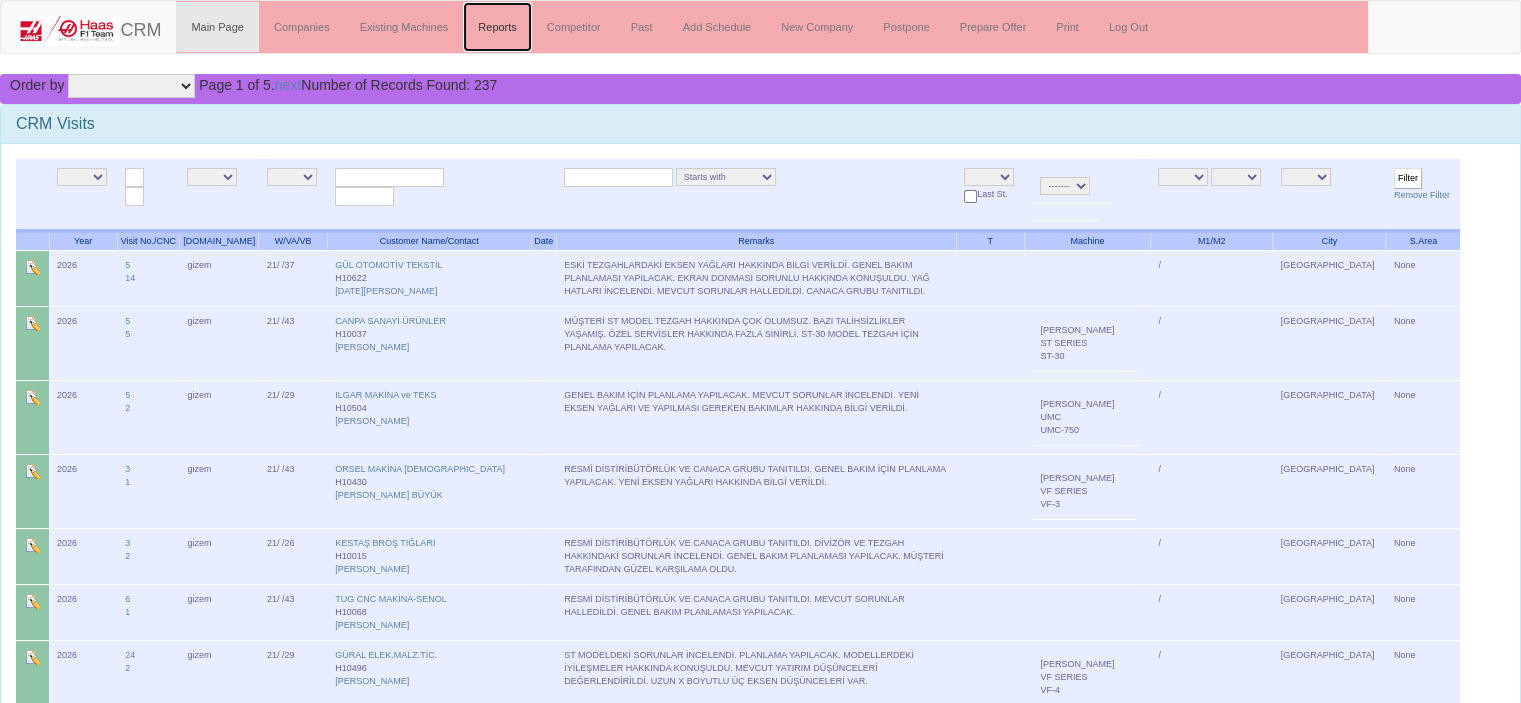 click on "Reports" at bounding box center (497, 27) 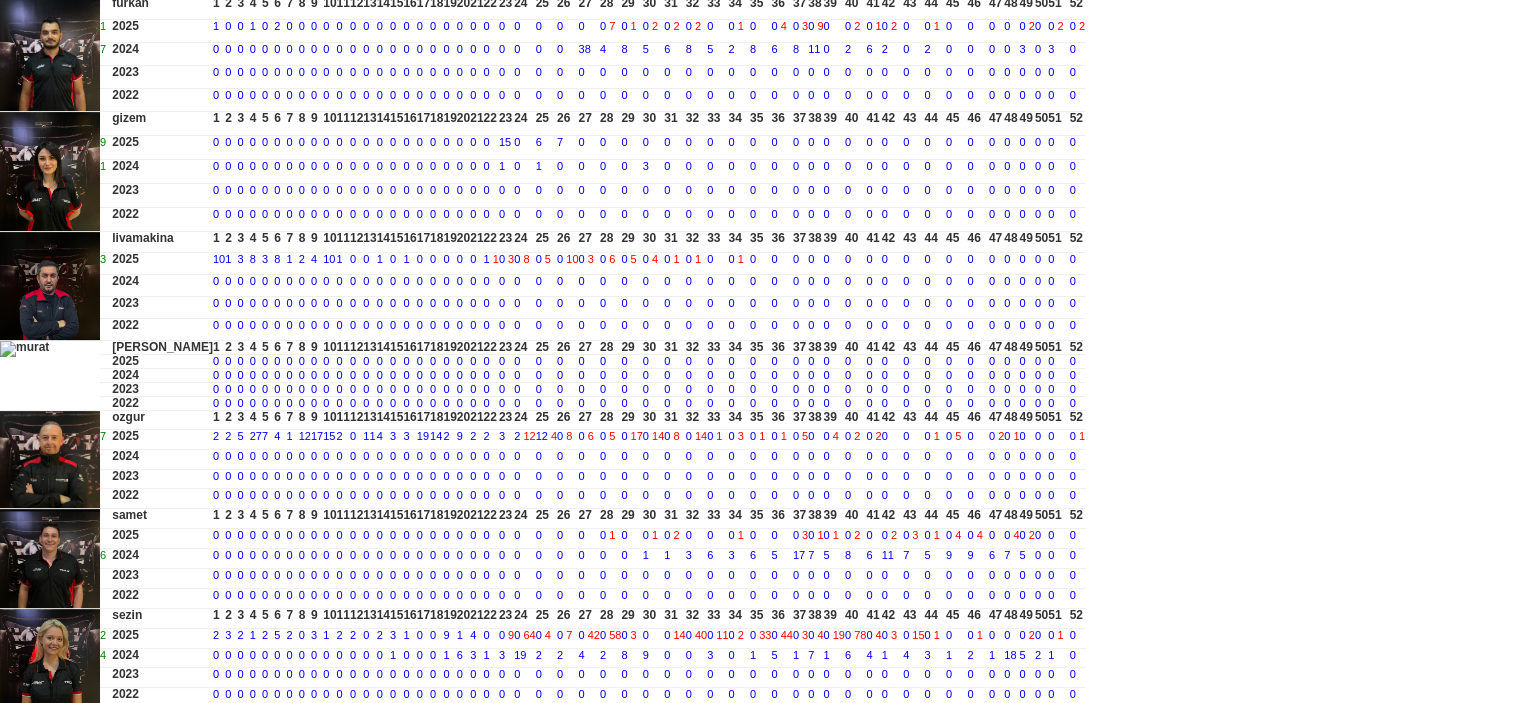 scroll, scrollTop: 34, scrollLeft: 0, axis: vertical 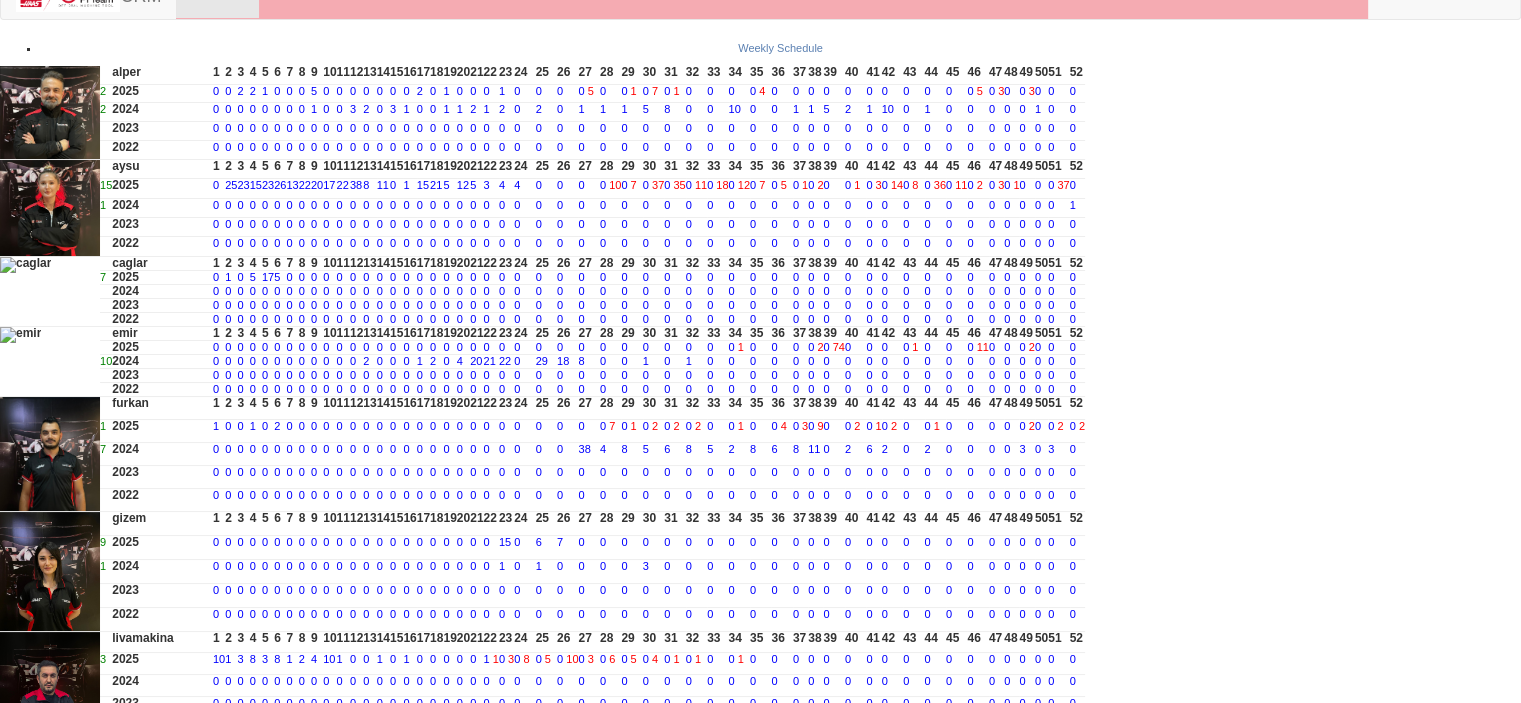 click on "3" at bounding box center (805, 426) 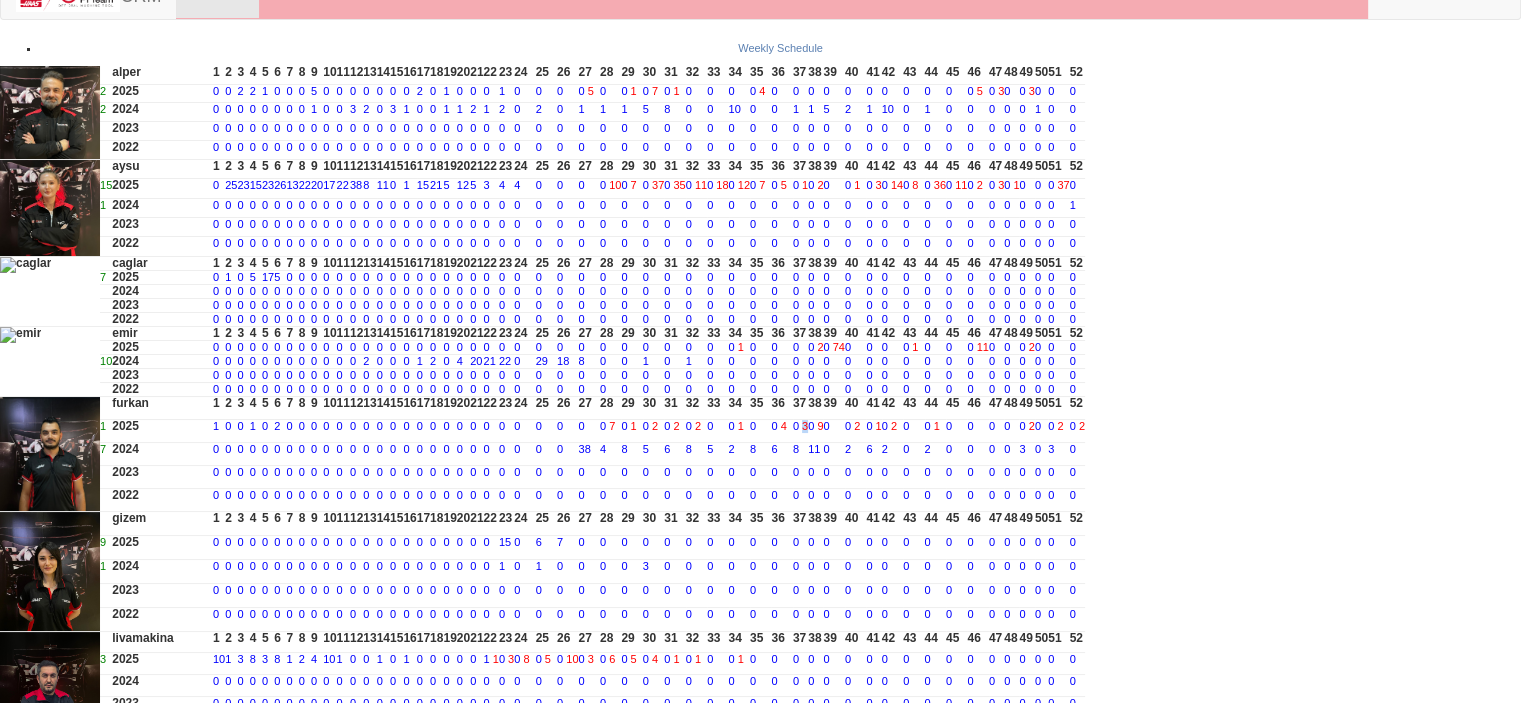 click on "3" at bounding box center [805, 426] 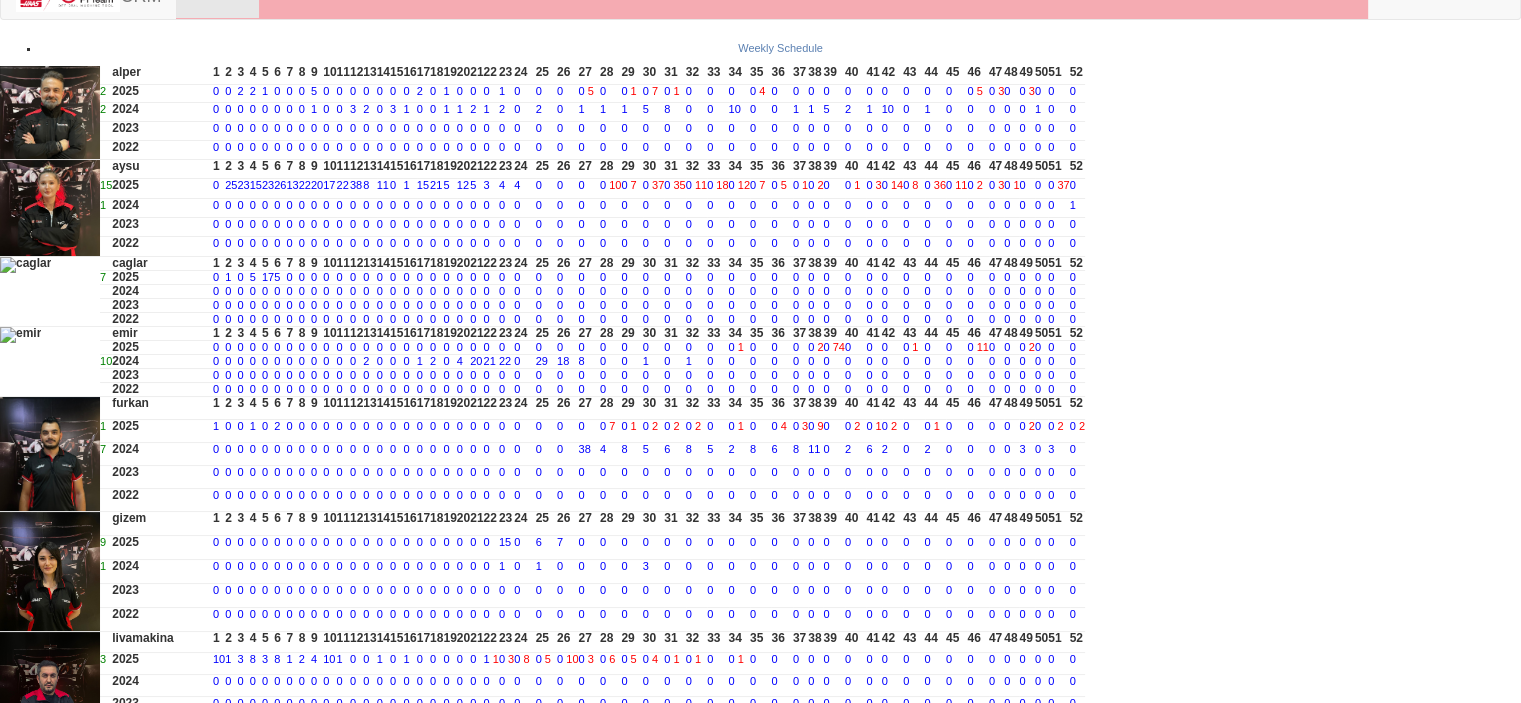 click on "0" at bounding box center (811, 426) 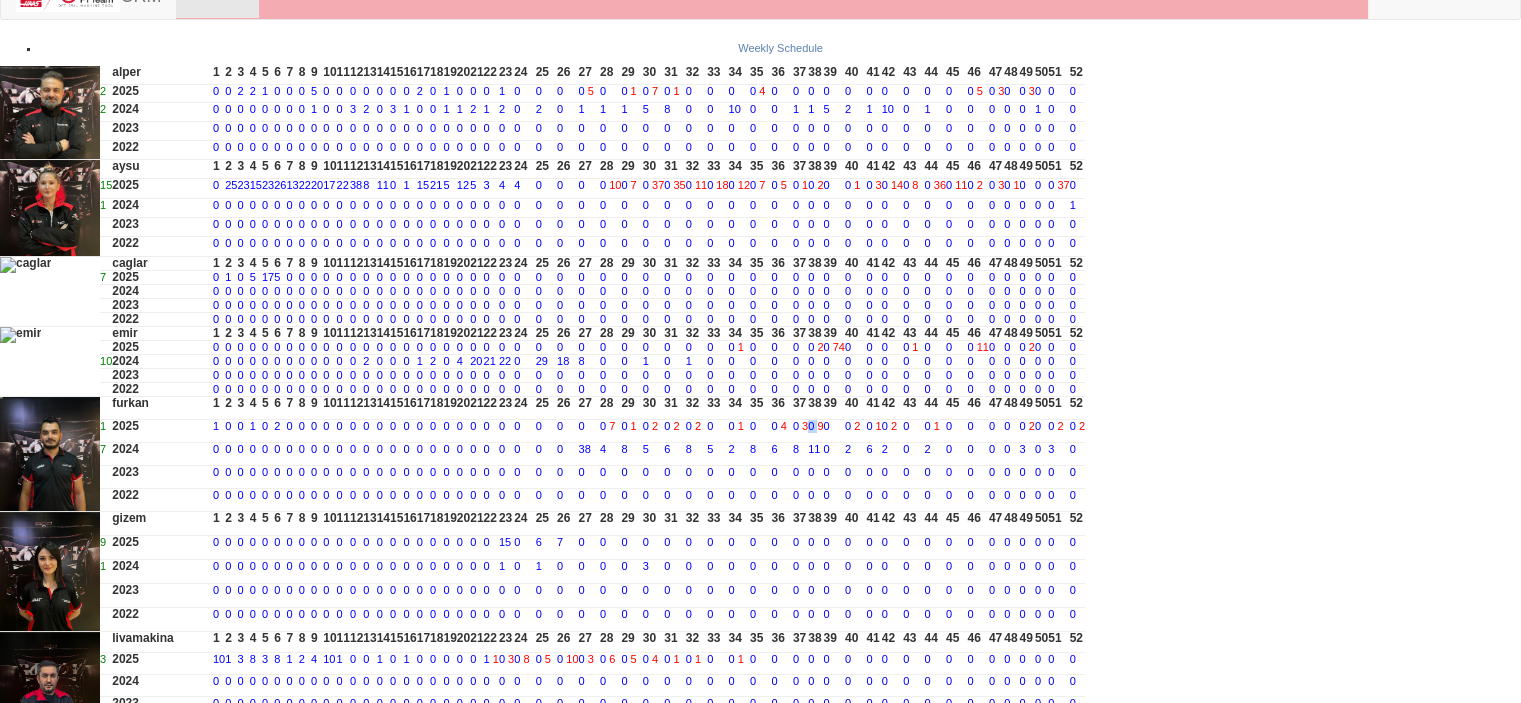 click on "0" at bounding box center [811, 426] 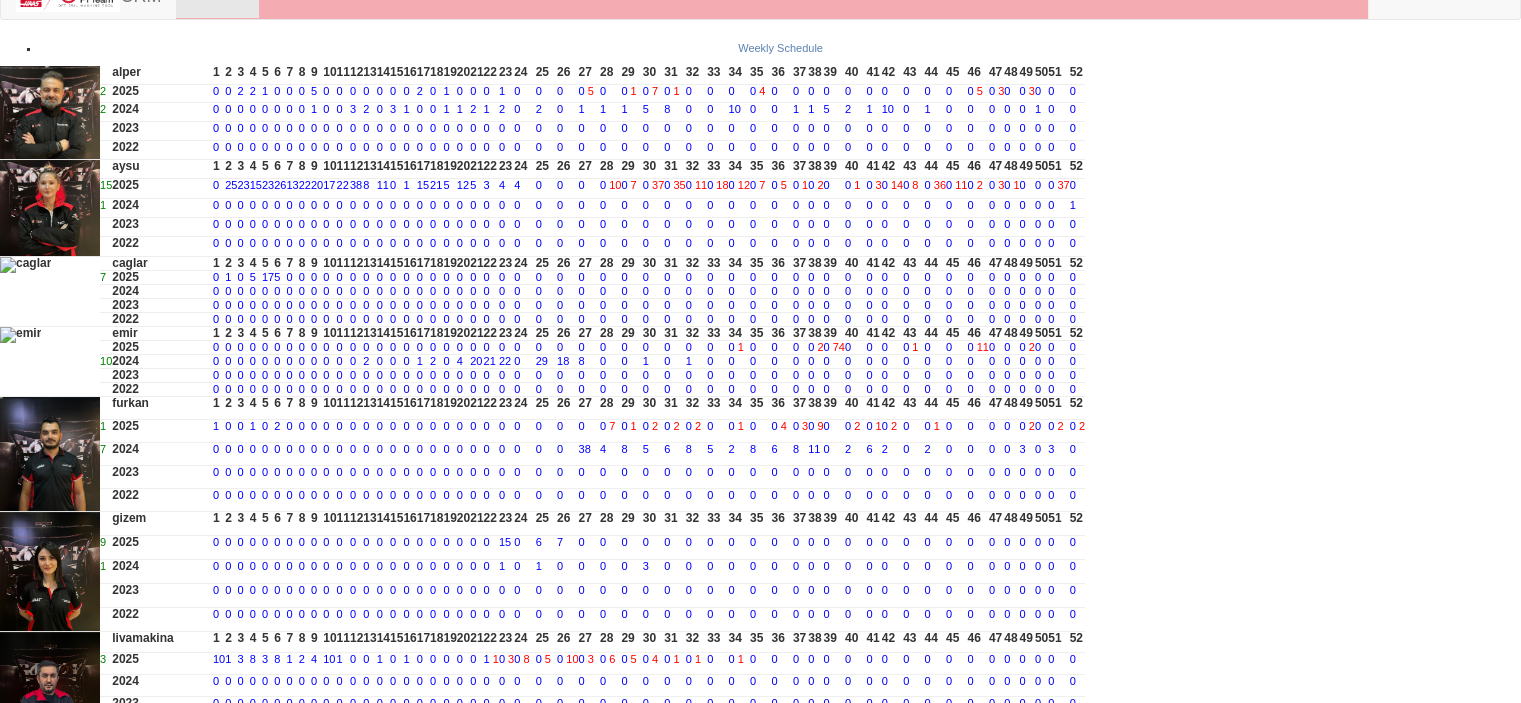 click on "0" at bounding box center [833, 430] 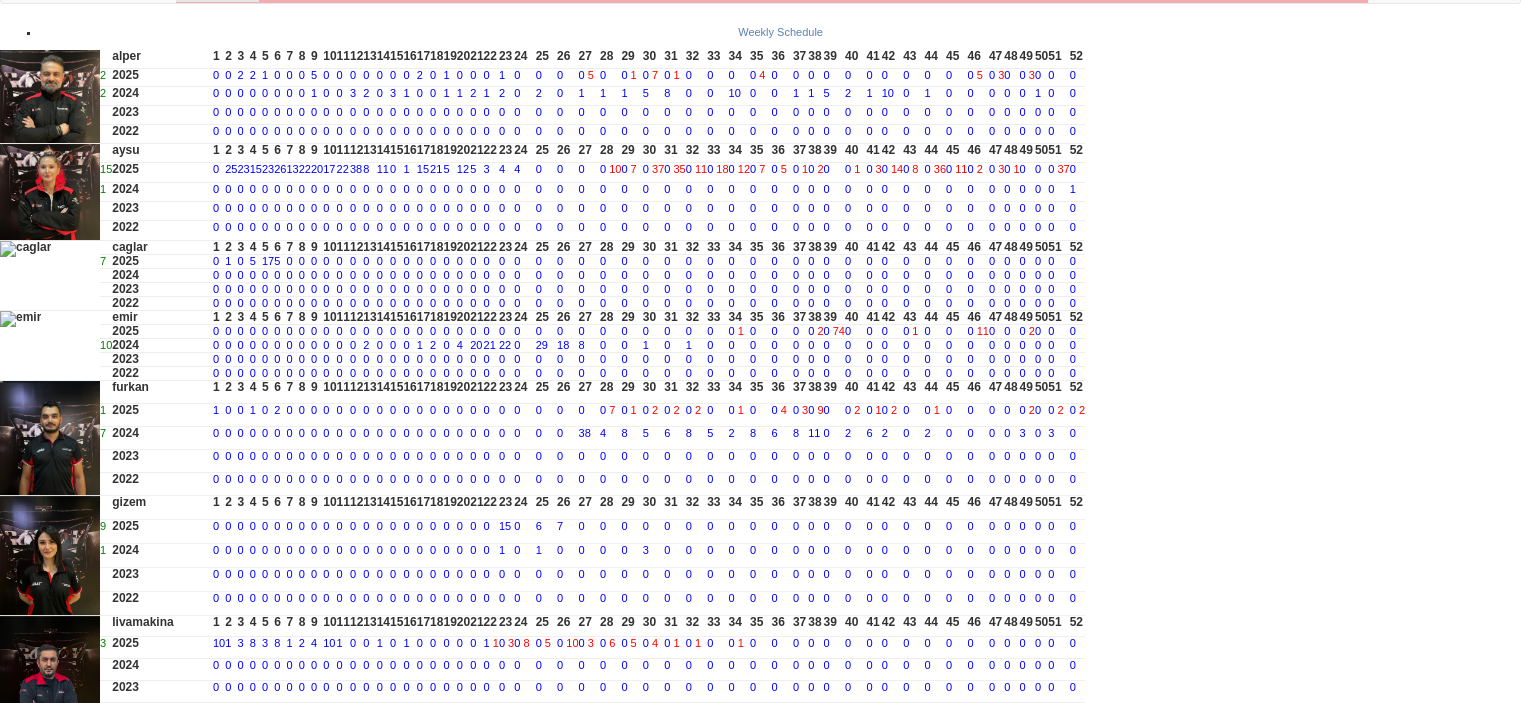 scroll, scrollTop: 0, scrollLeft: 0, axis: both 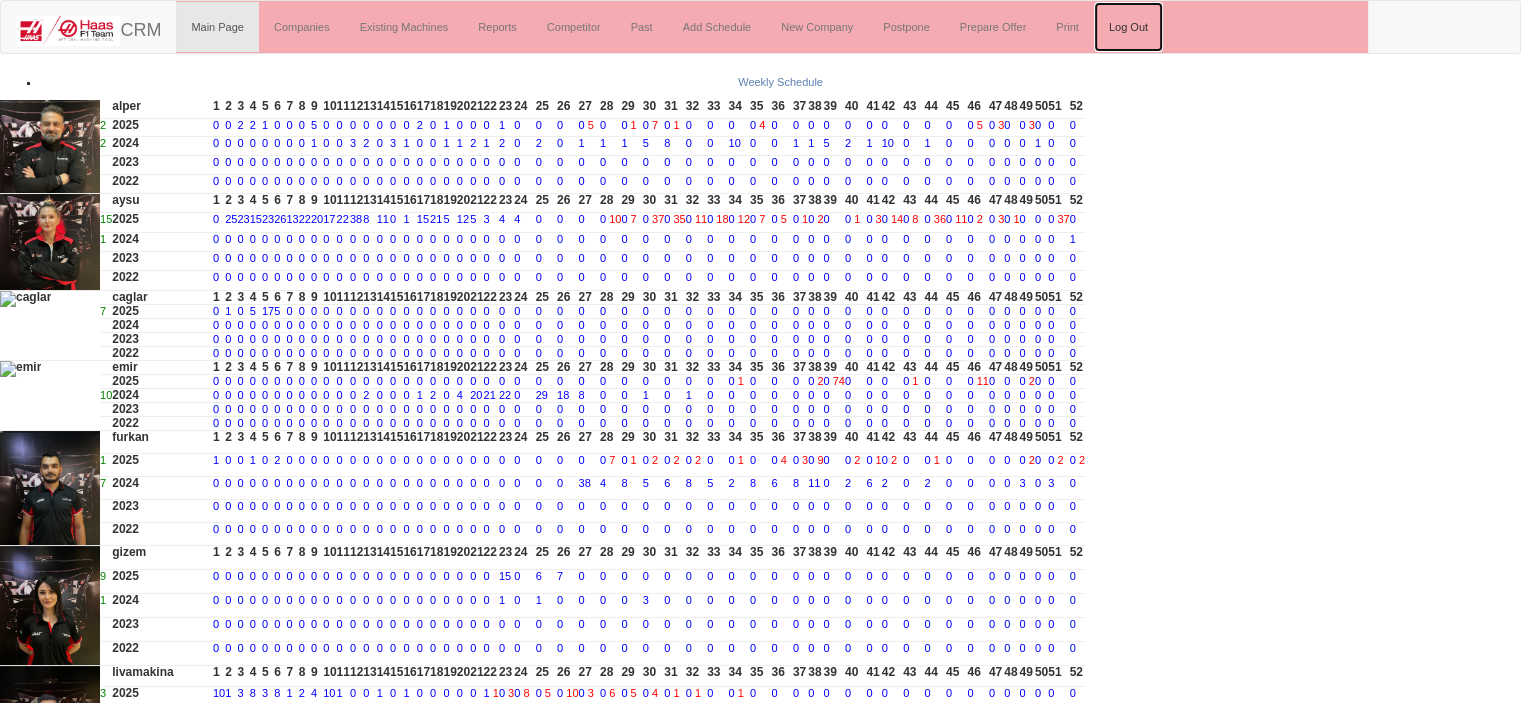 click on "Log Out" at bounding box center [1128, 27] 